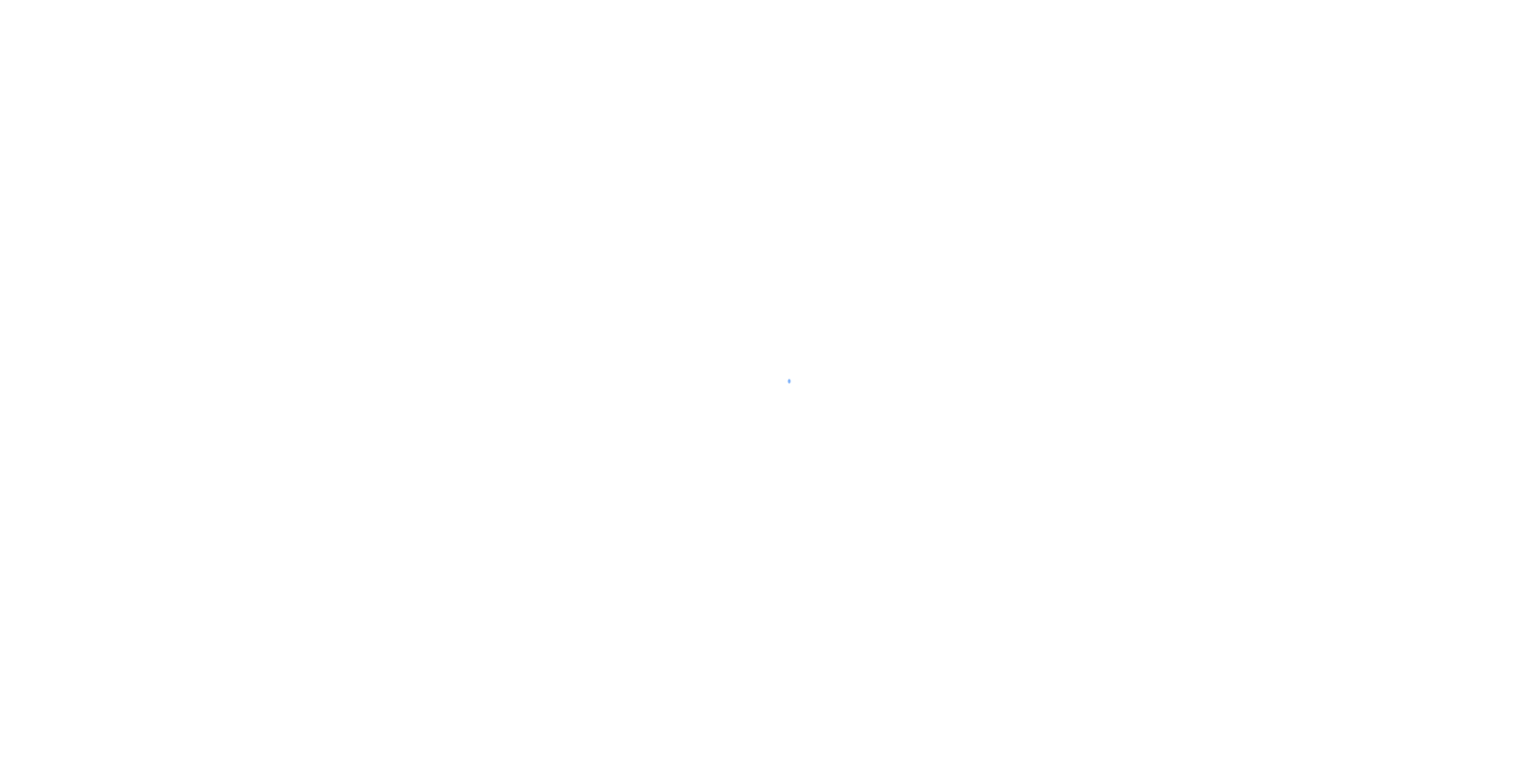 scroll, scrollTop: 0, scrollLeft: 0, axis: both 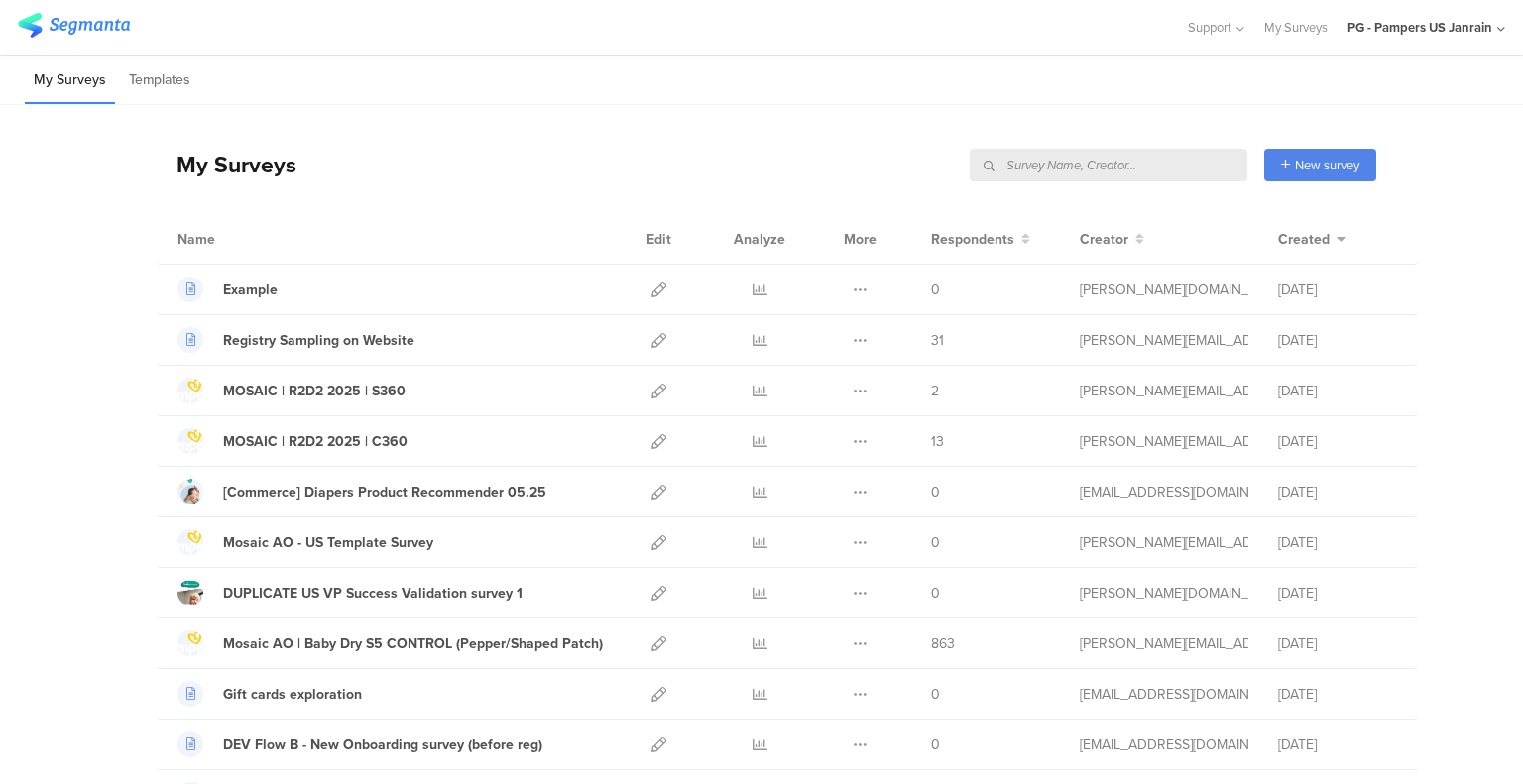 click at bounding box center [1109, 165] 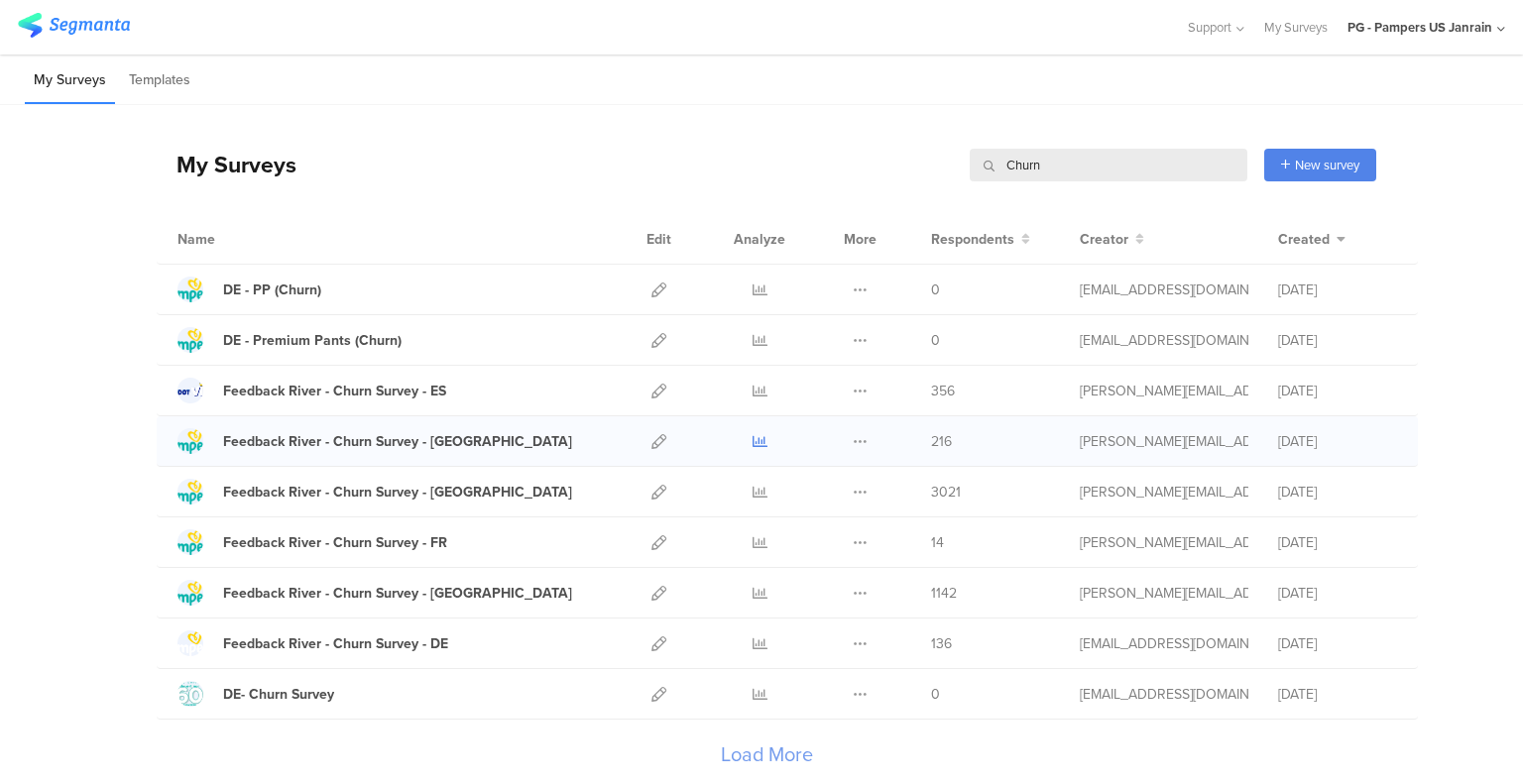 click at bounding box center [760, 441] 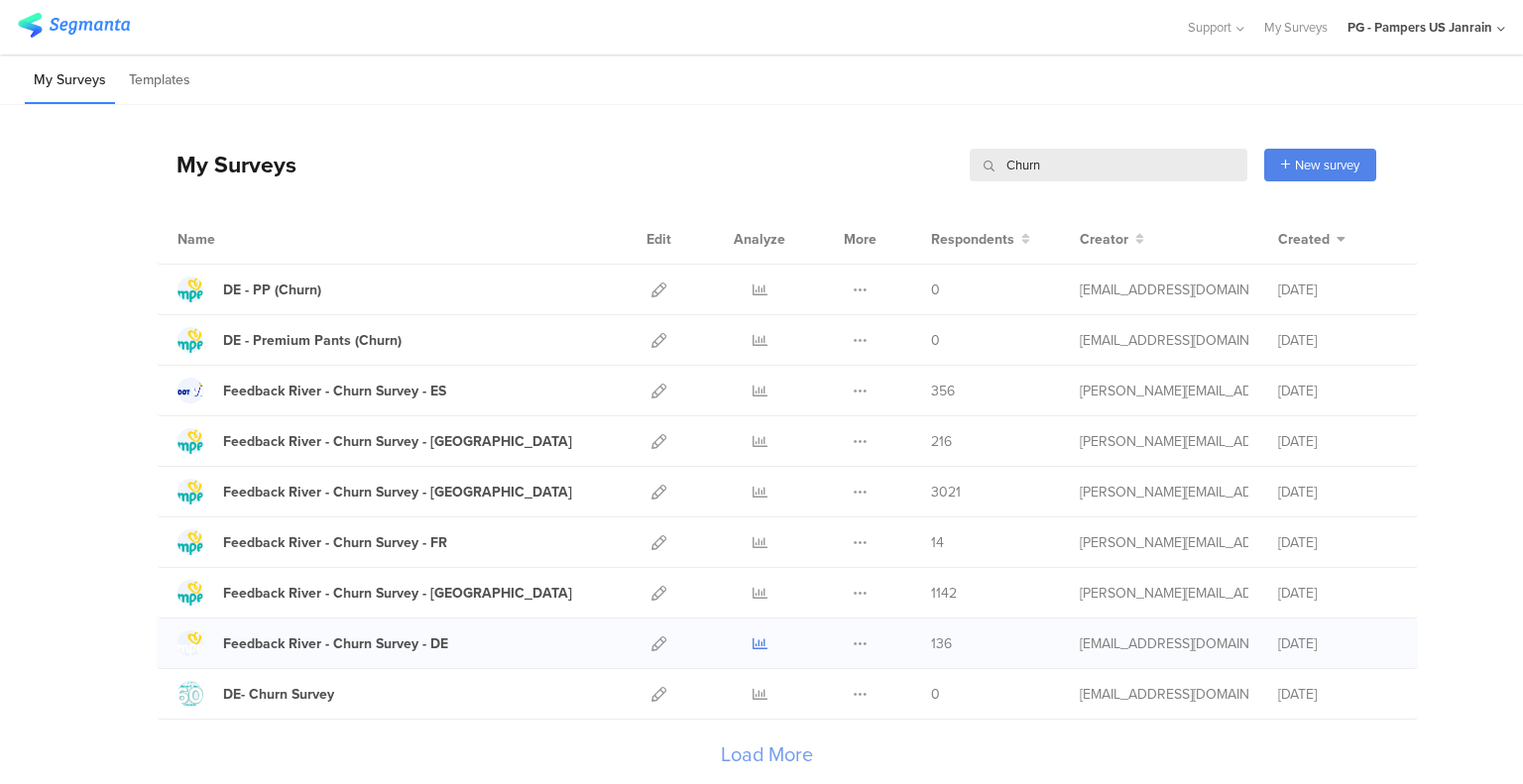click at bounding box center (760, 643) 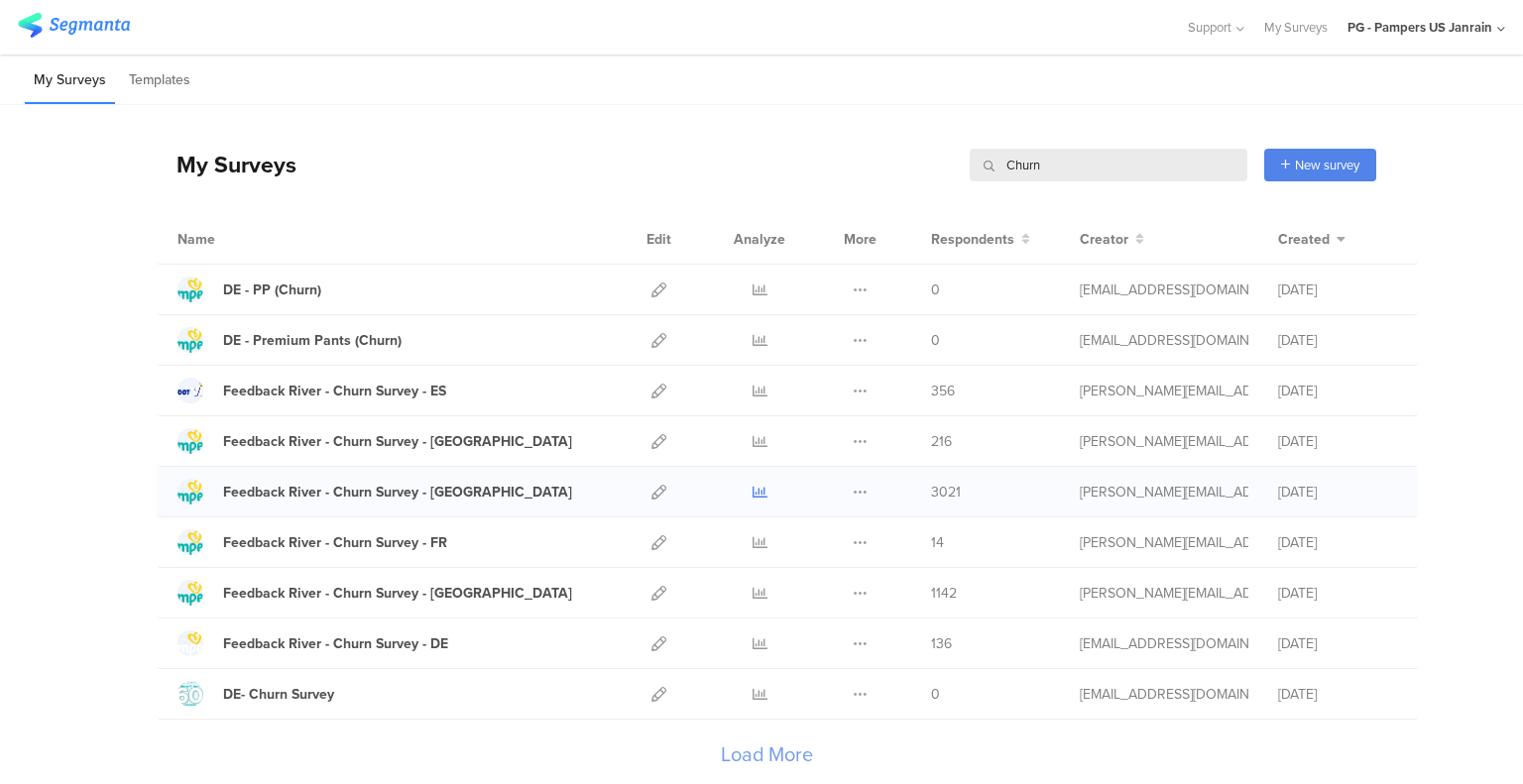 click at bounding box center (760, 492) 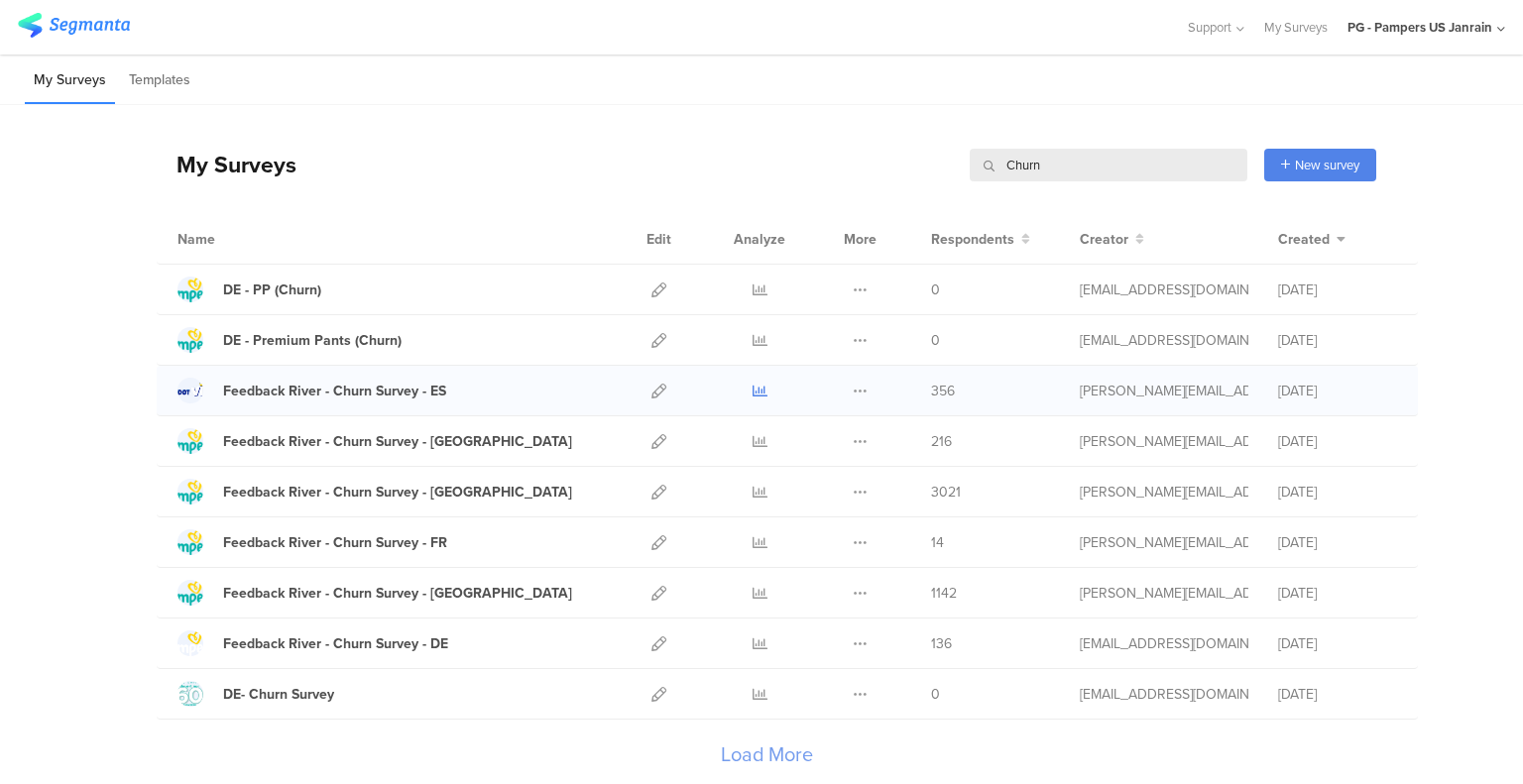 click at bounding box center (760, 391) 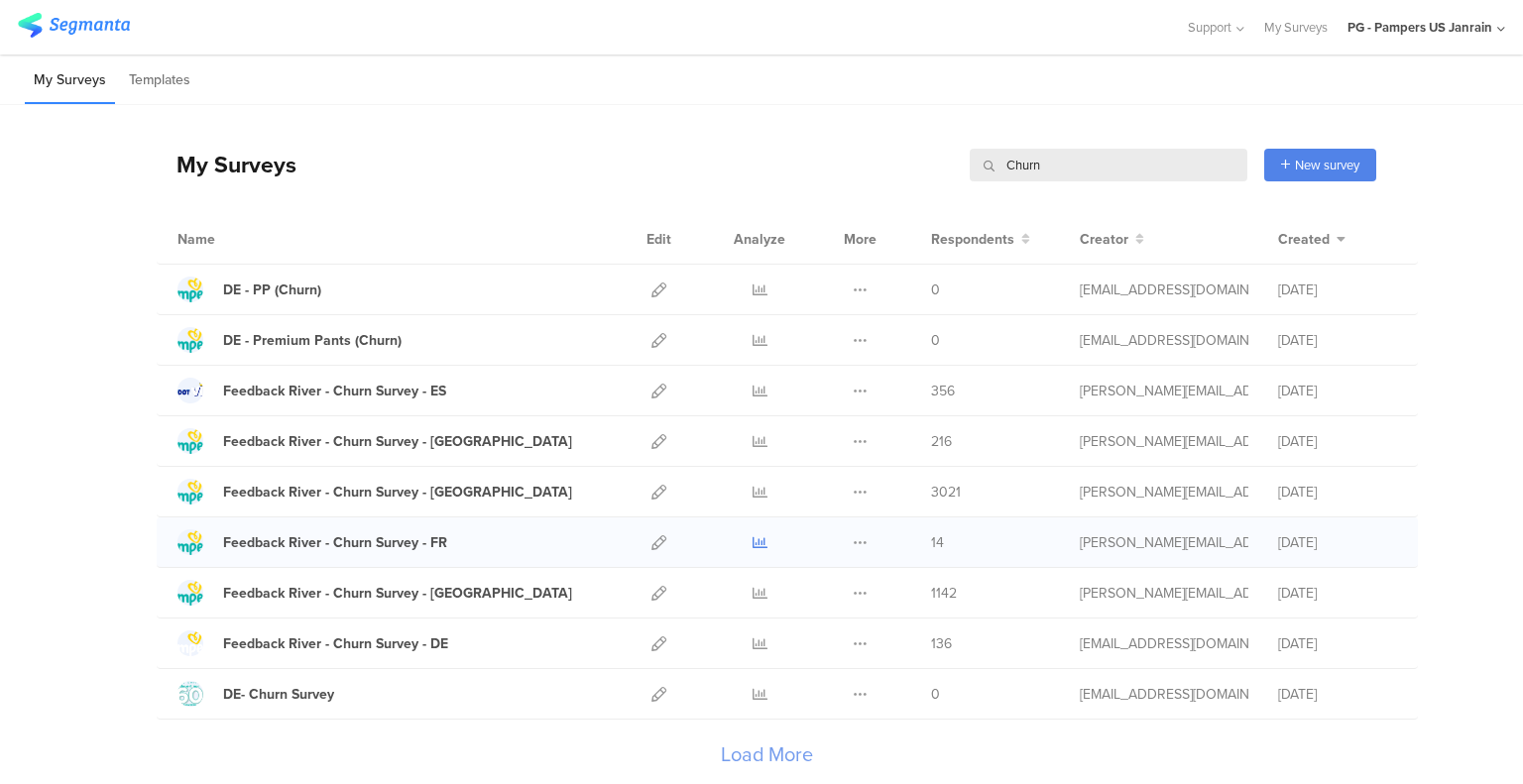click at bounding box center (760, 542) 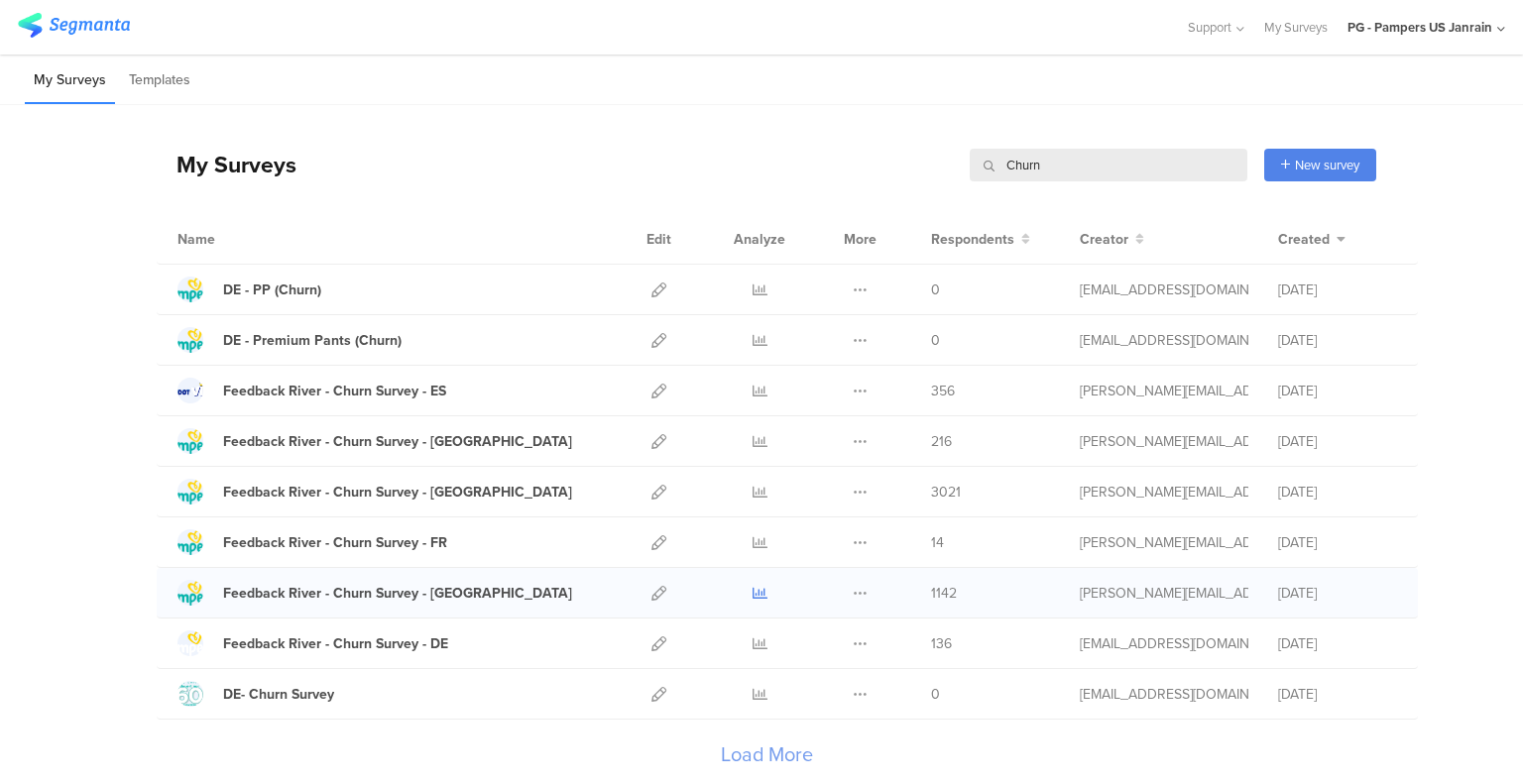 click at bounding box center [760, 593] 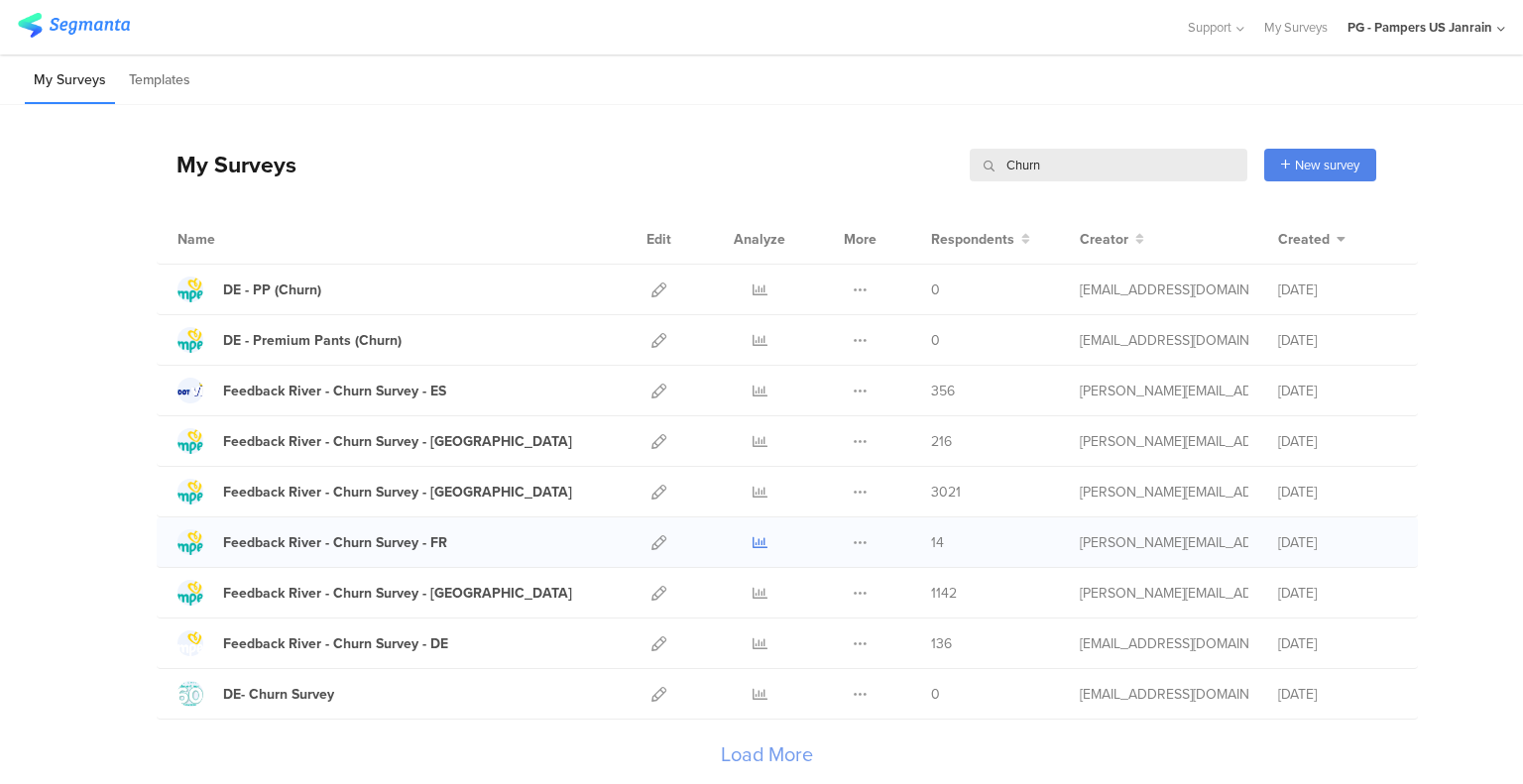 click at bounding box center [760, 542] 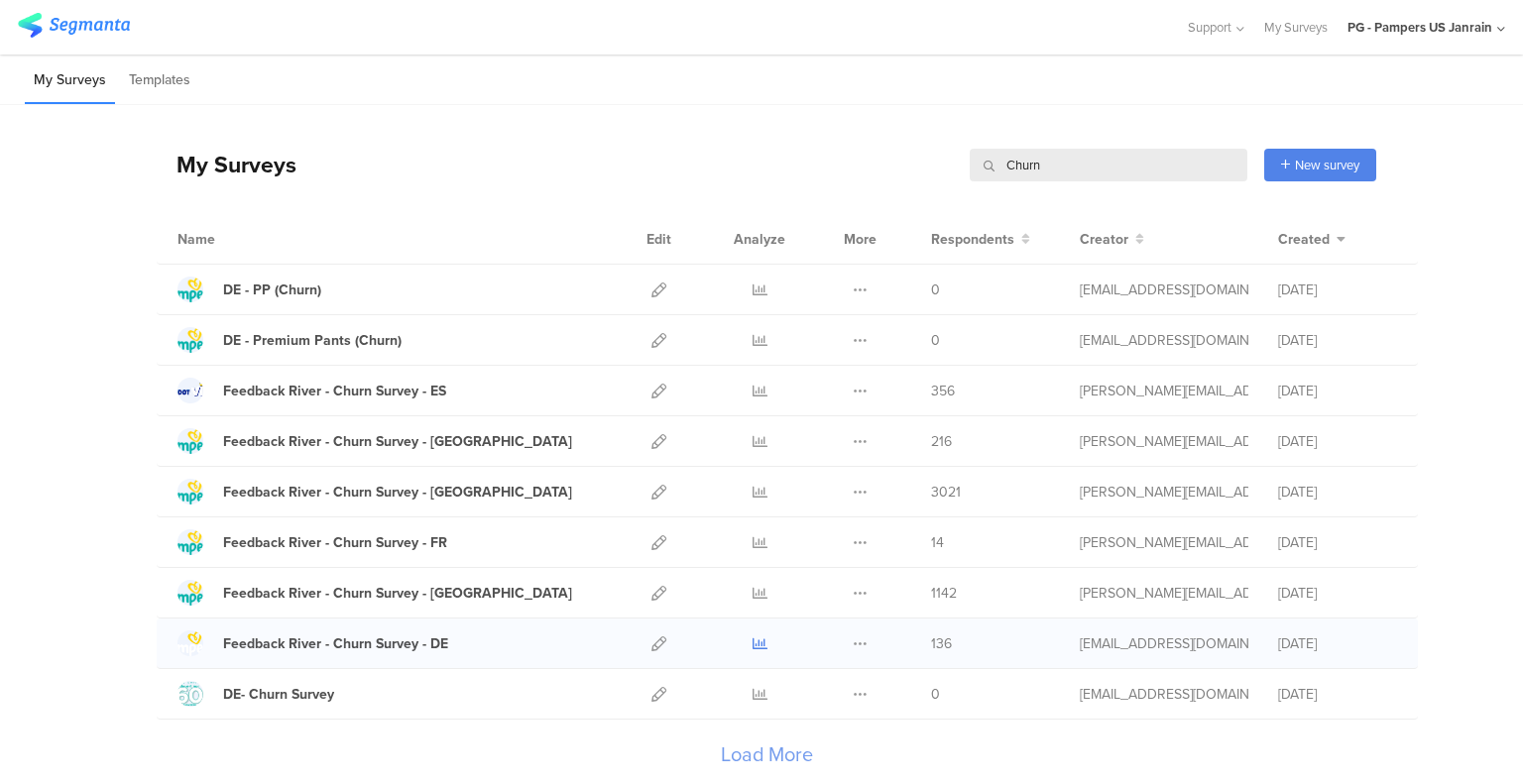 click at bounding box center [760, 643] 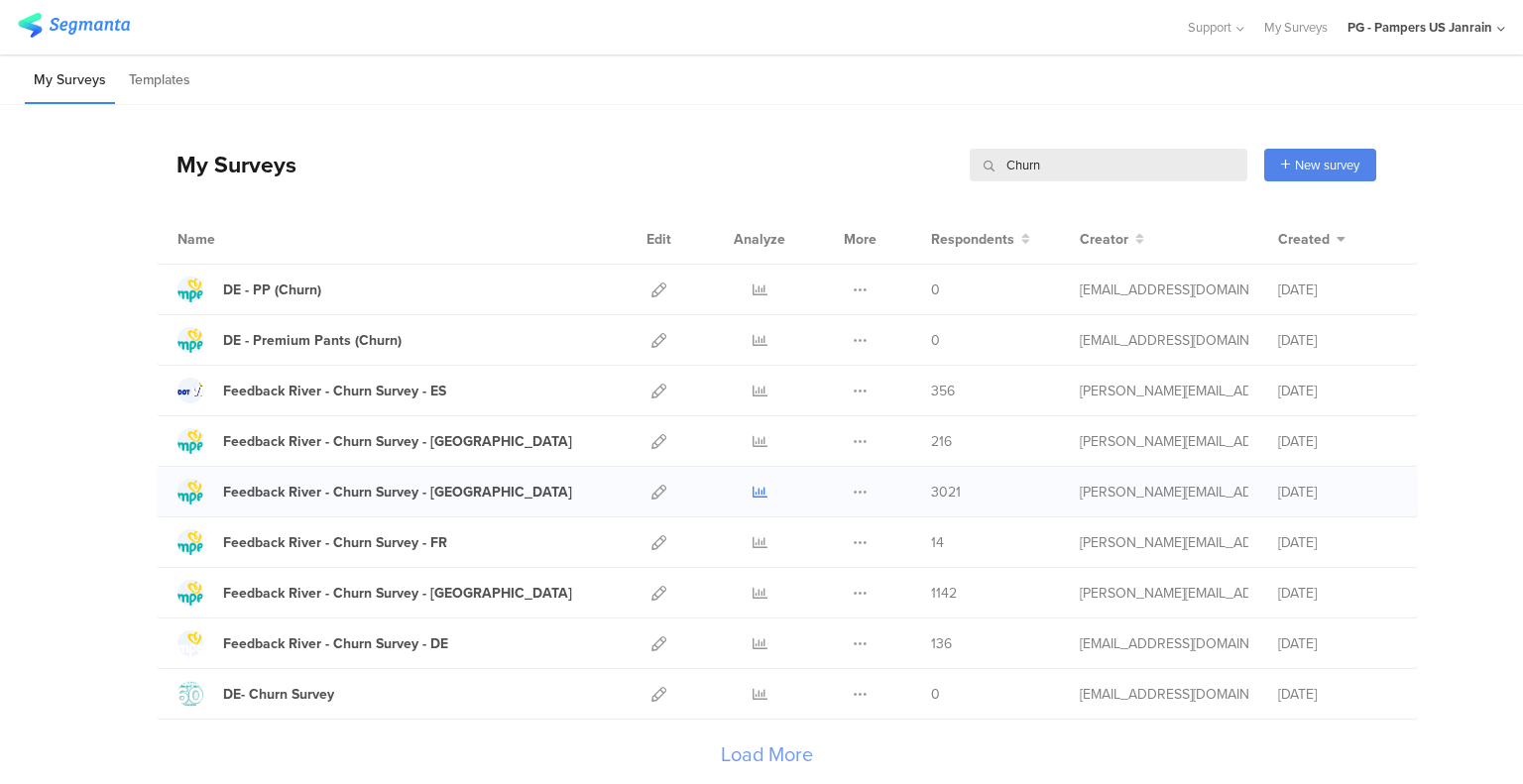 click at bounding box center (760, 492) 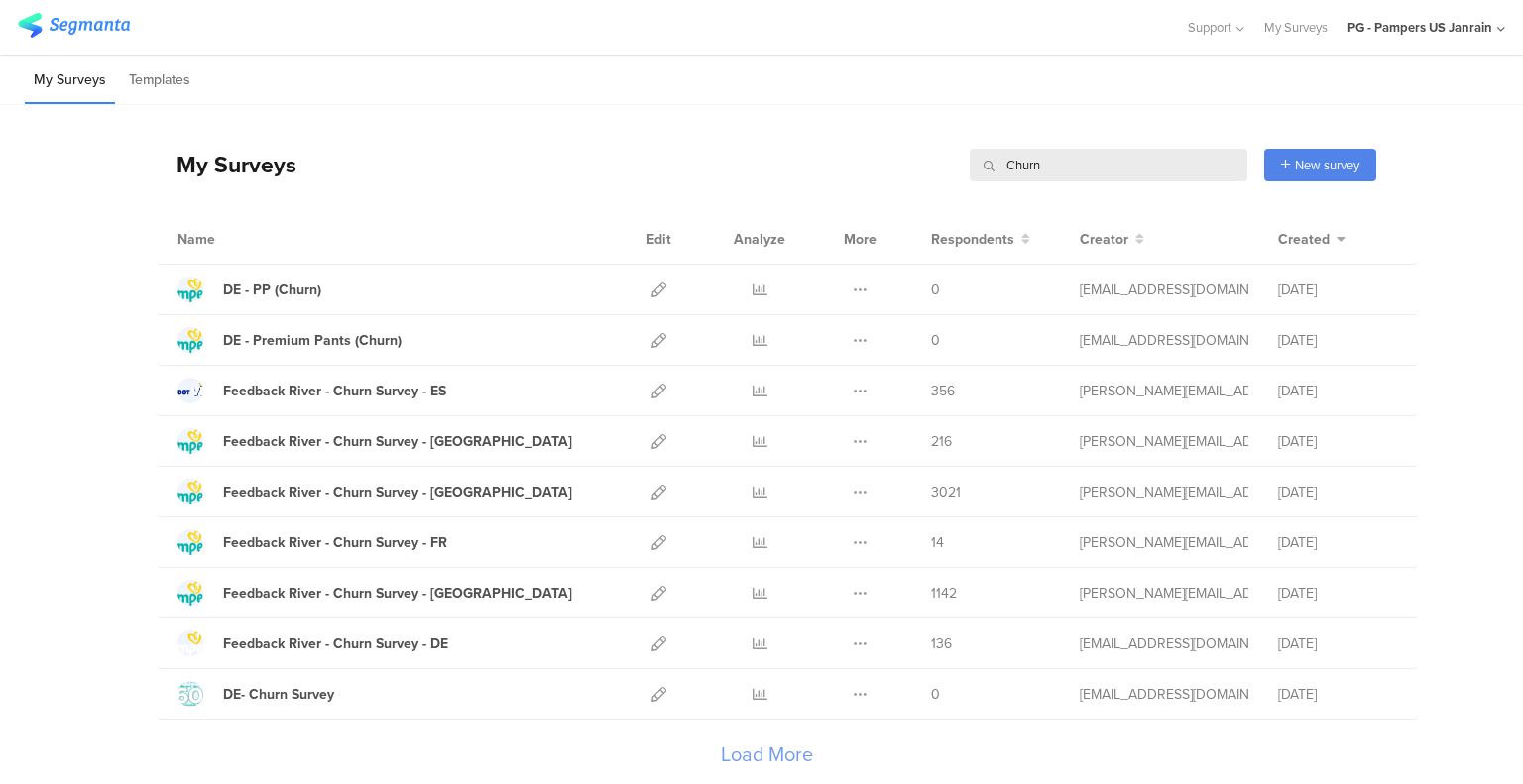 drag, startPoint x: 1064, startPoint y: 152, endPoint x: 913, endPoint y: 160, distance: 151.21177 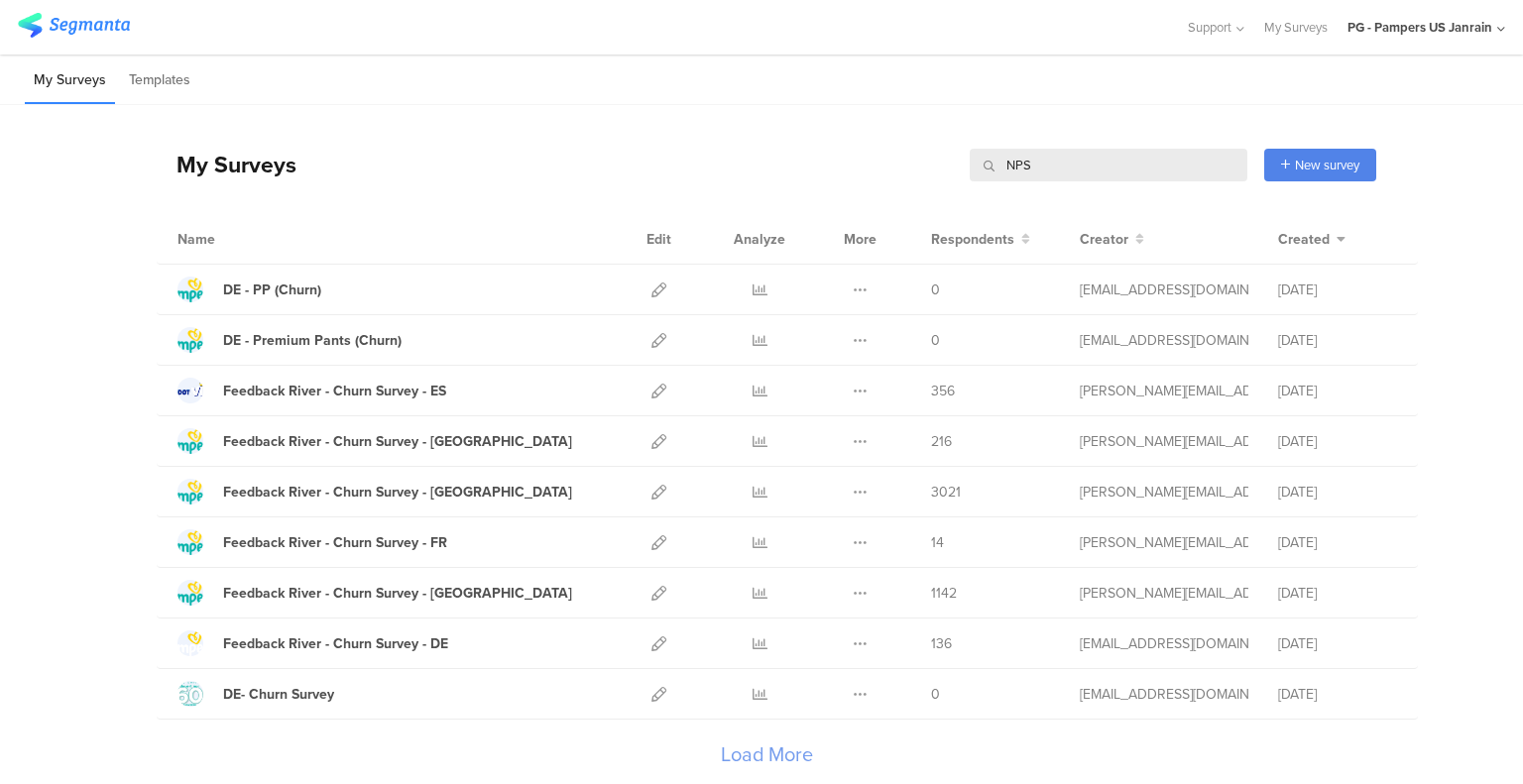type on "NPS" 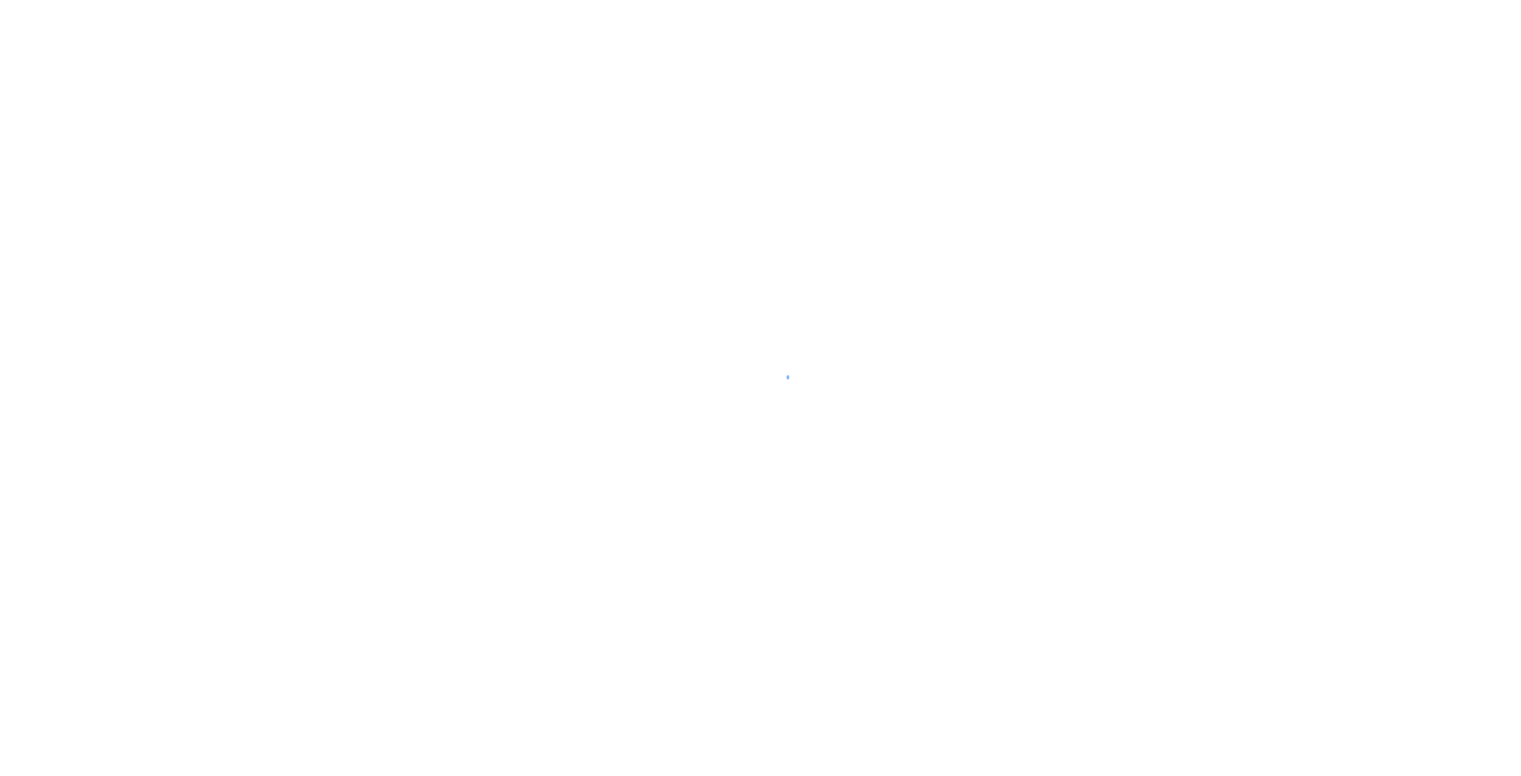 scroll, scrollTop: 0, scrollLeft: 0, axis: both 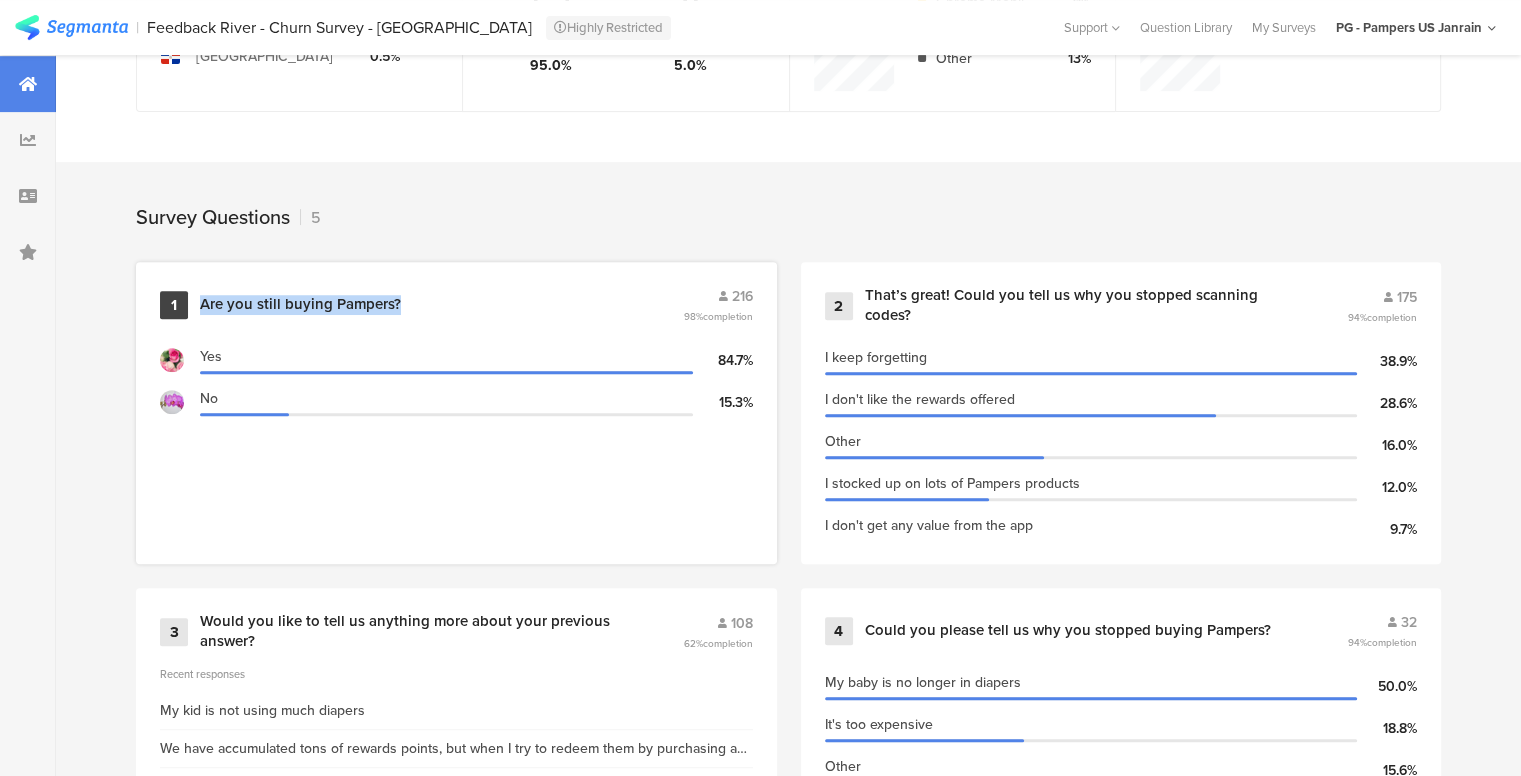 drag, startPoint x: 403, startPoint y: 295, endPoint x: 196, endPoint y: 299, distance: 207.03865 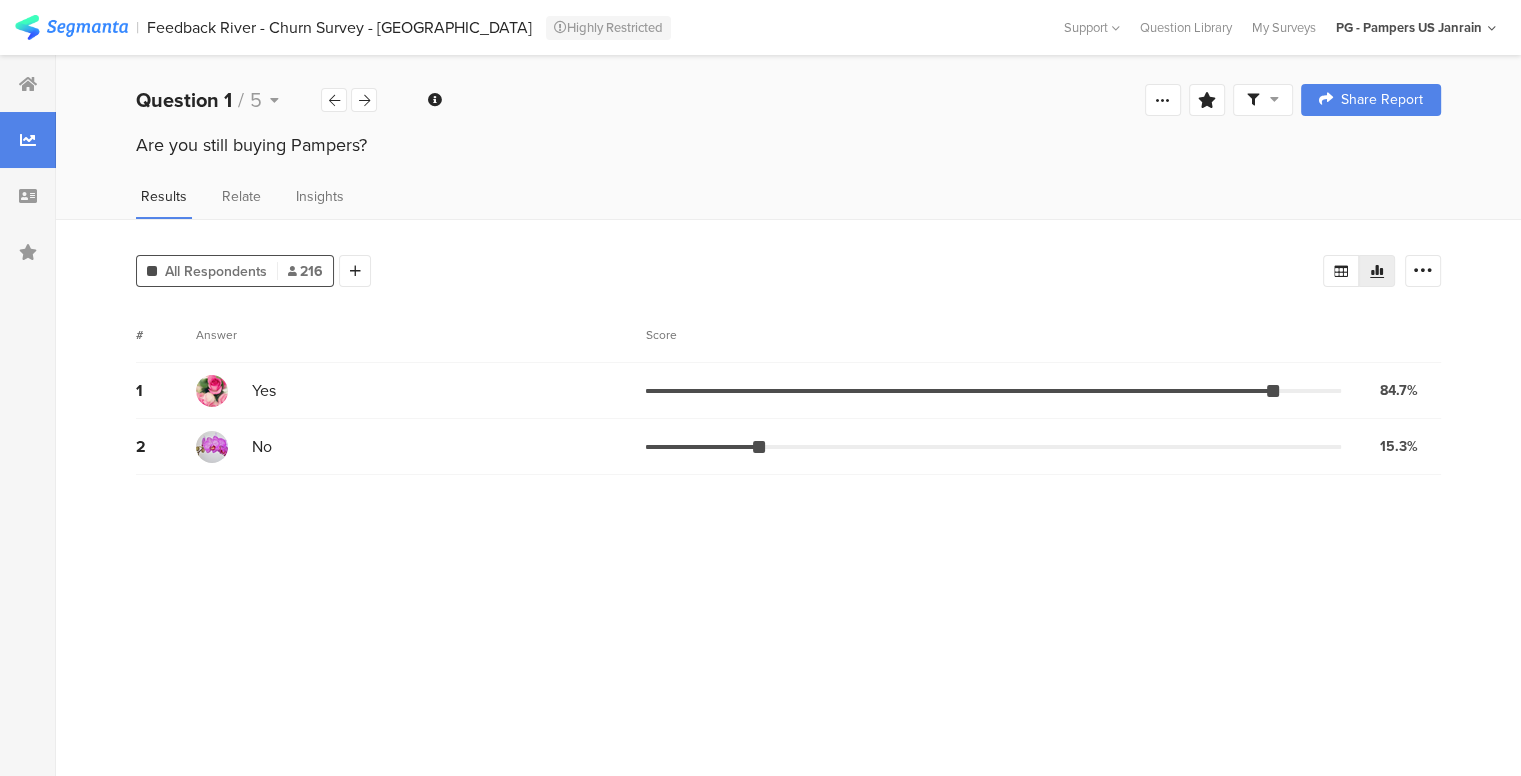 scroll, scrollTop: 0, scrollLeft: 0, axis: both 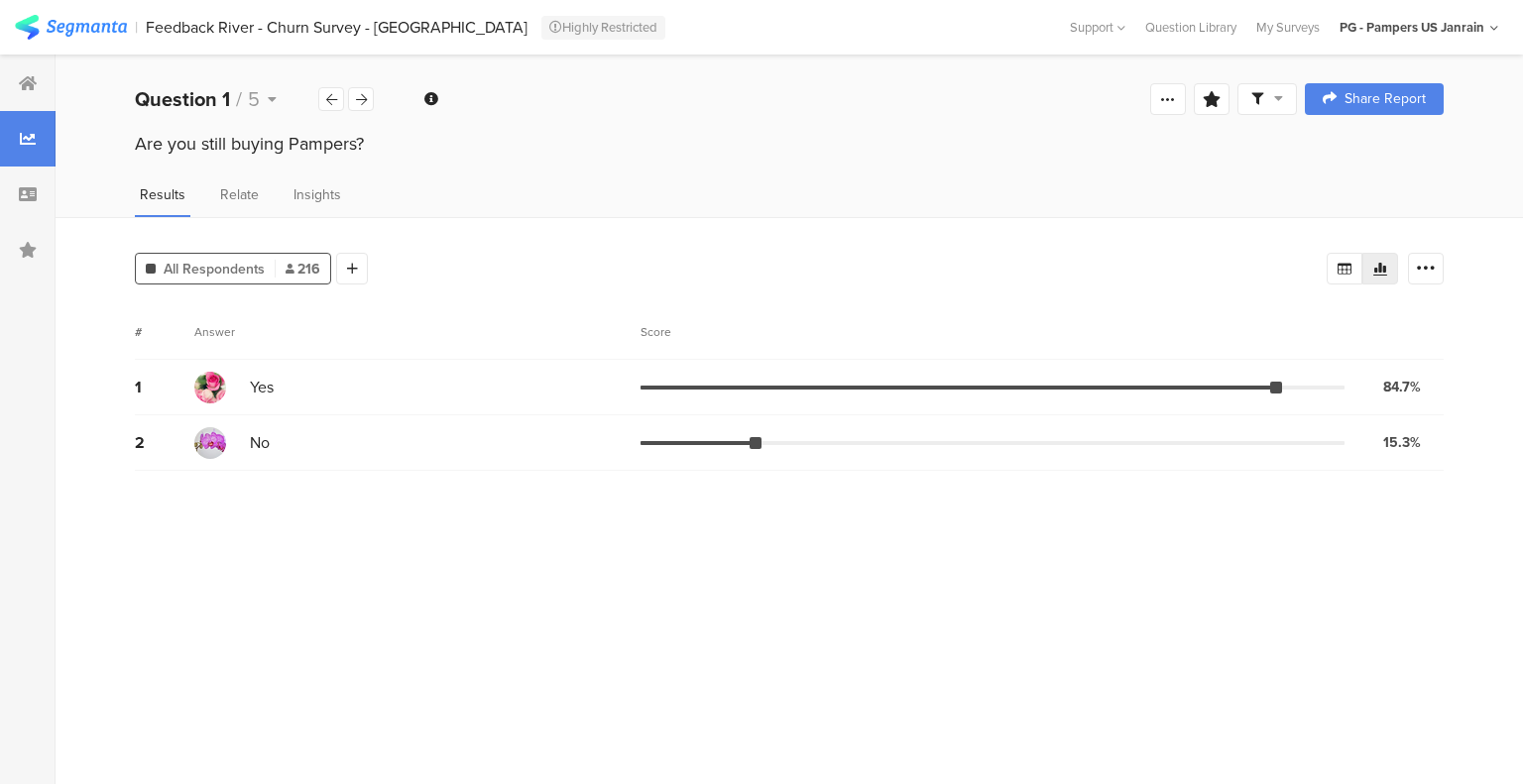 drag, startPoint x: 385, startPoint y: 138, endPoint x: 135, endPoint y: 142, distance: 250.032 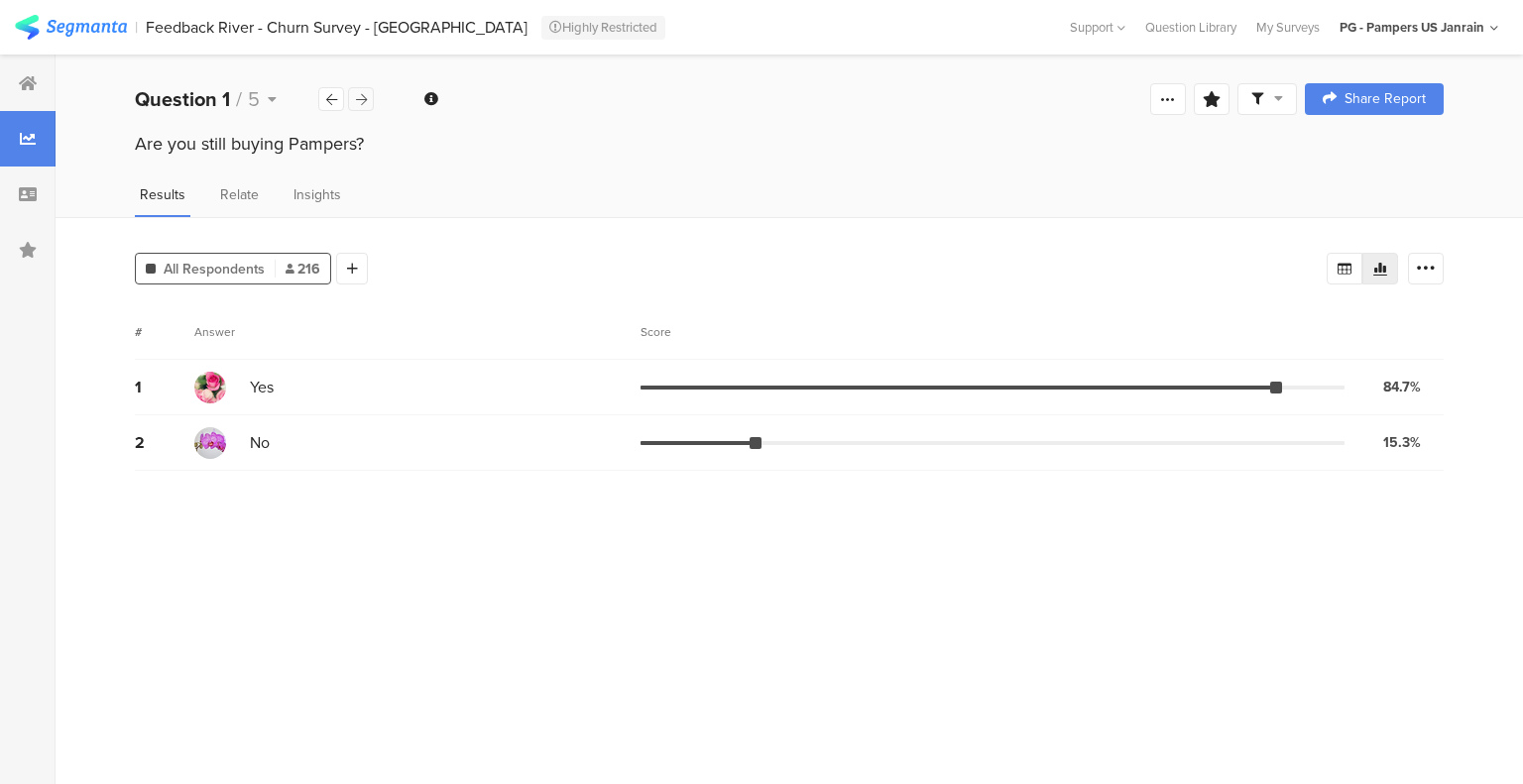 click at bounding box center (361, 99) 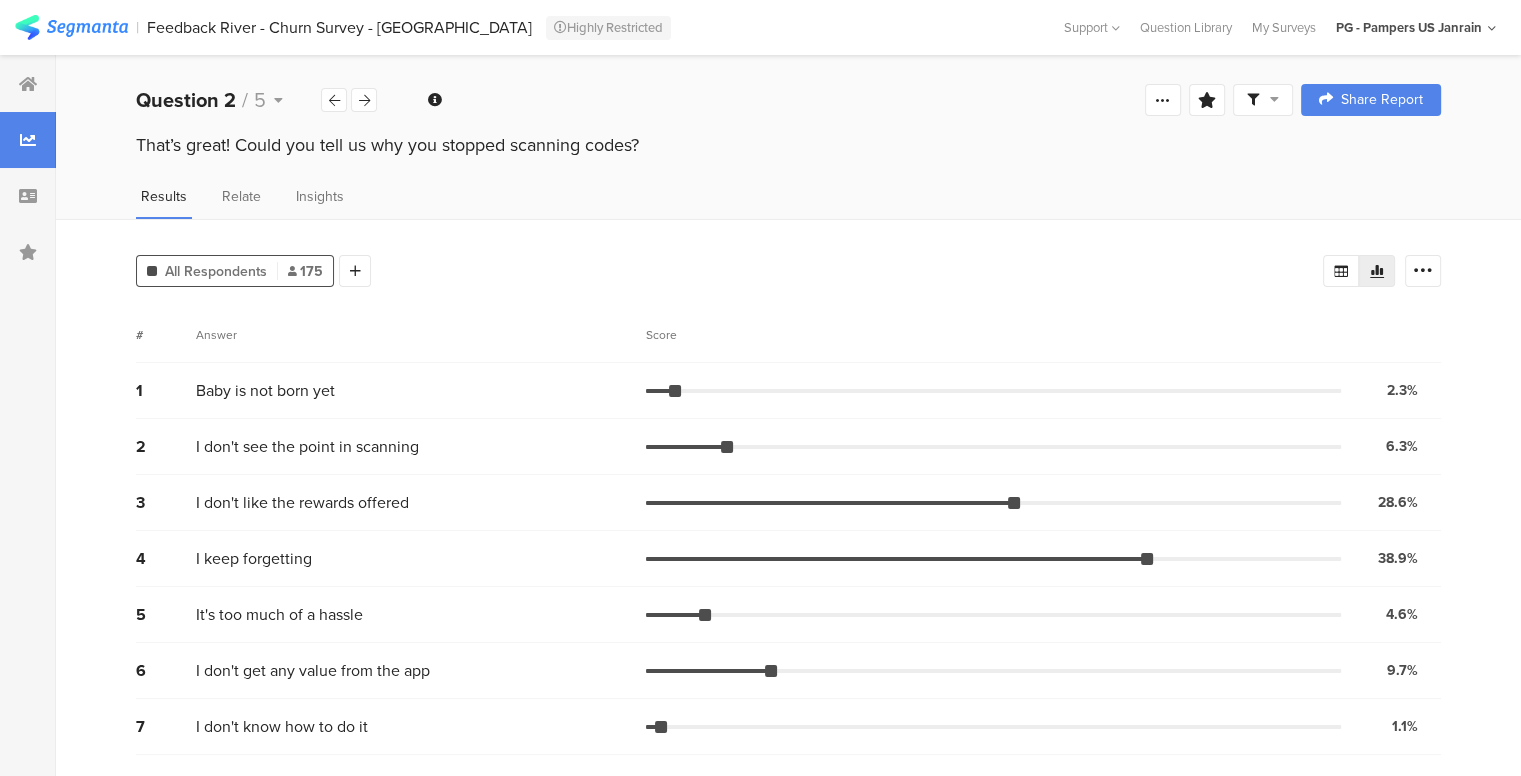 drag, startPoint x: 139, startPoint y: 143, endPoint x: 654, endPoint y: 159, distance: 515.2485 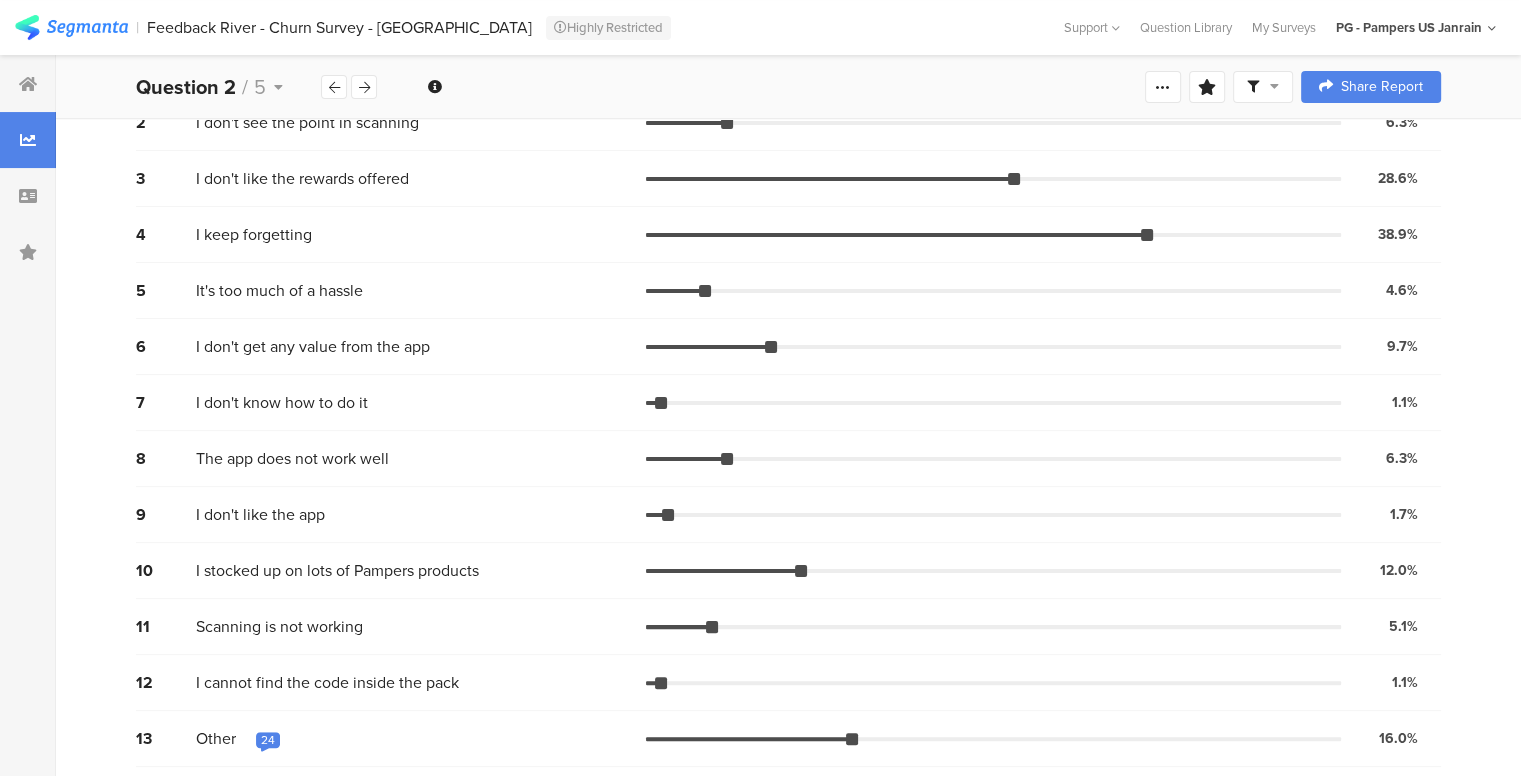 scroll, scrollTop: 327, scrollLeft: 0, axis: vertical 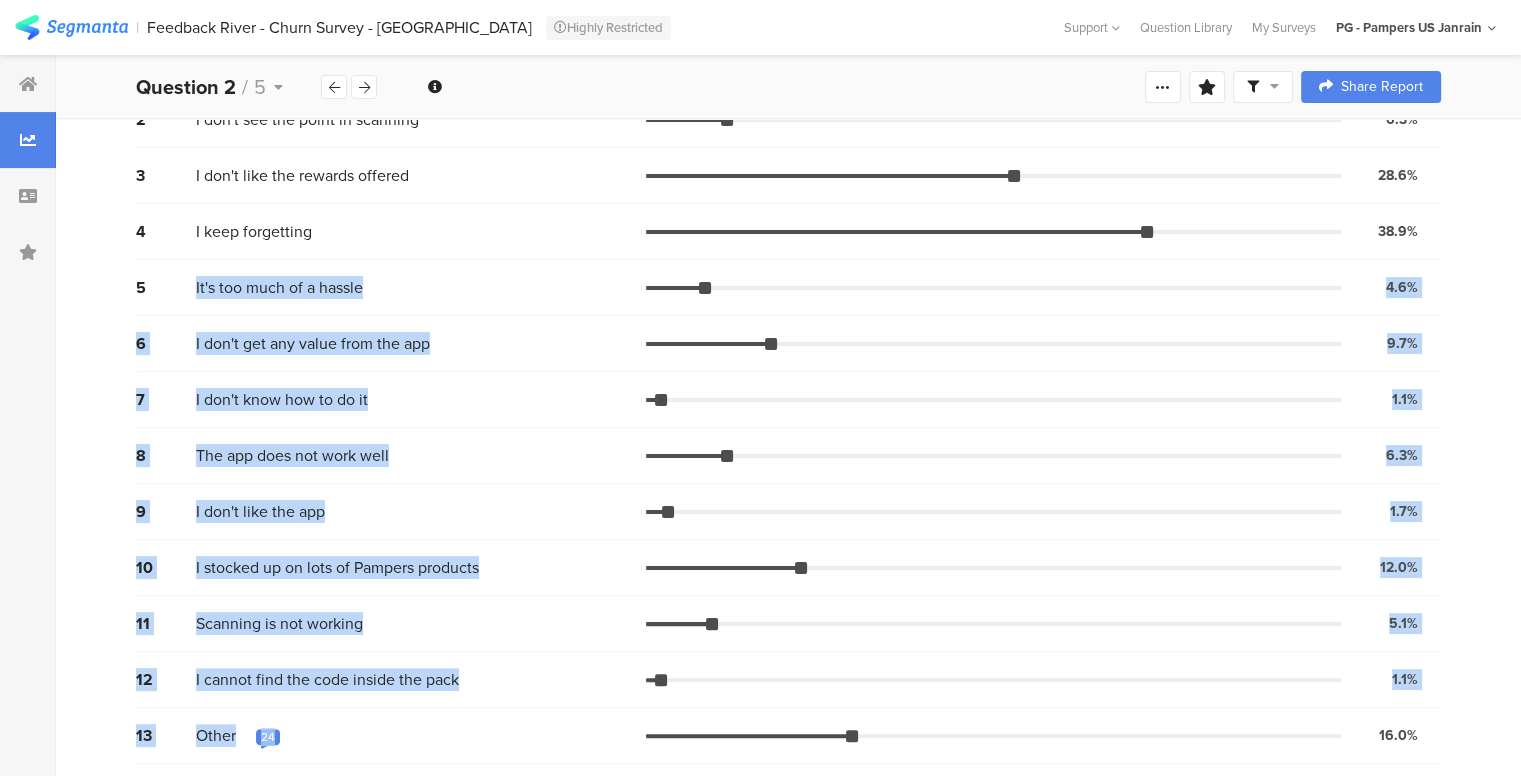drag, startPoint x: 328, startPoint y: 737, endPoint x: 194, endPoint y: 298, distance: 458.99564 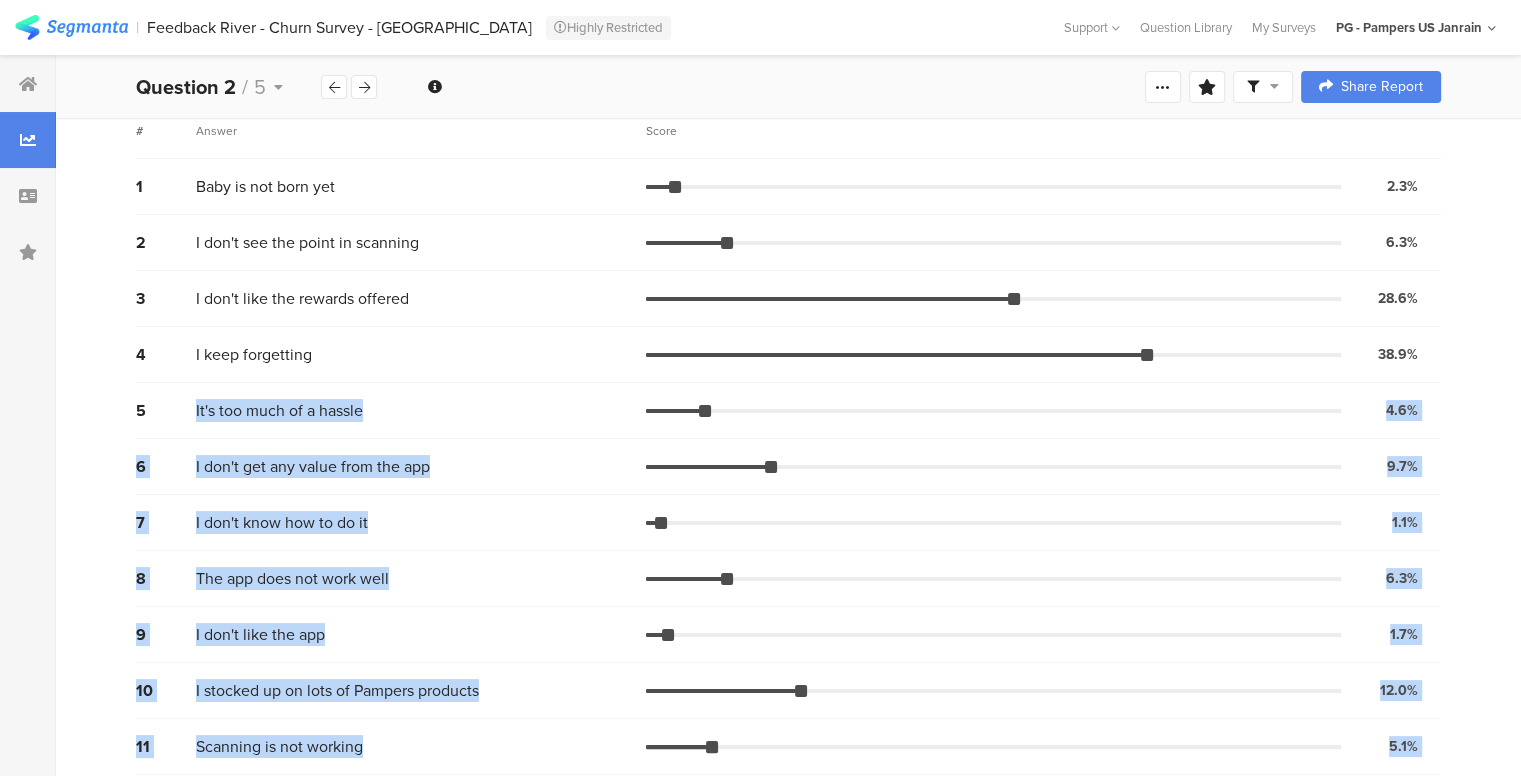 scroll, scrollTop: 206, scrollLeft: 0, axis: vertical 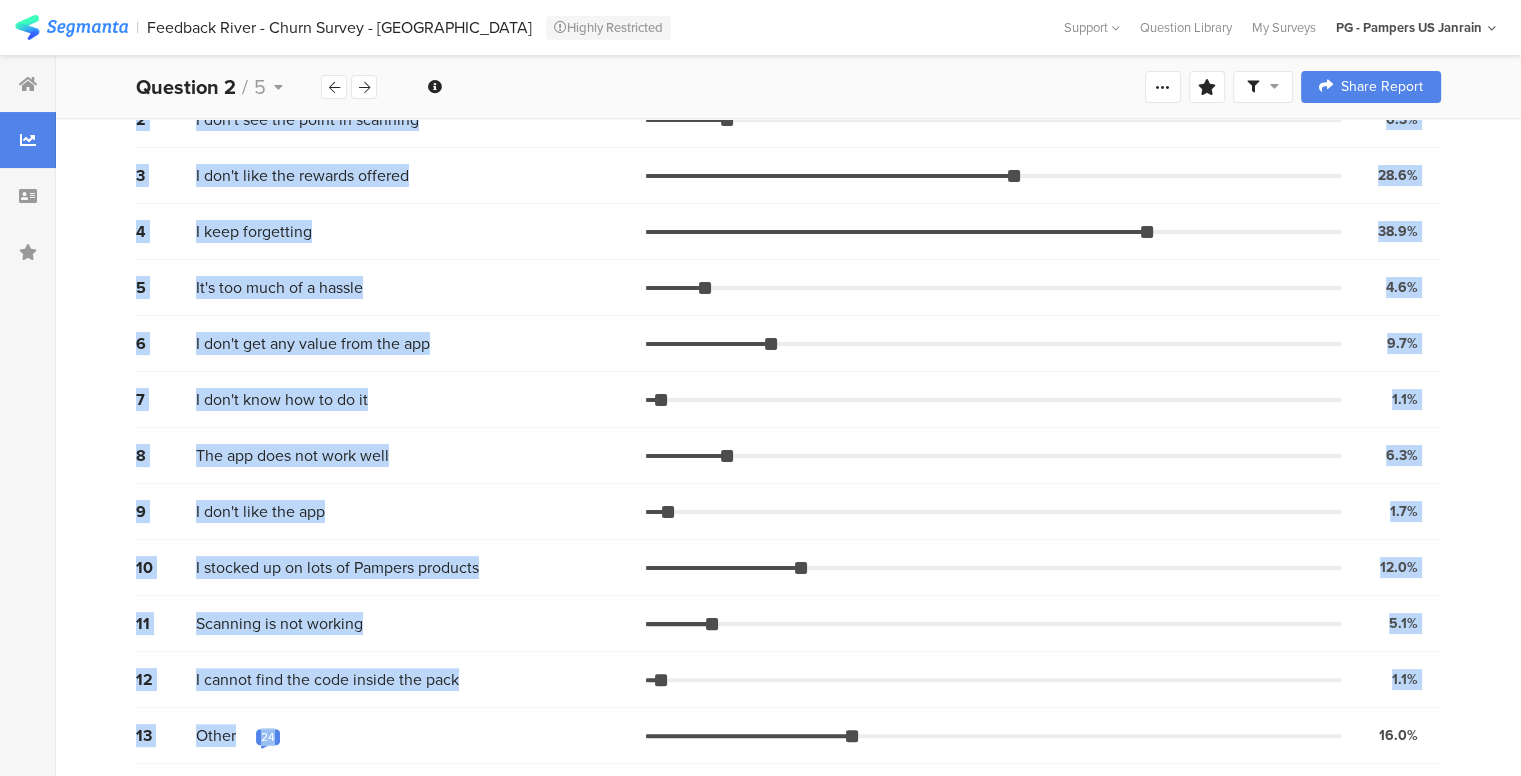 drag, startPoint x: 196, startPoint y: 179, endPoint x: 415, endPoint y: 743, distance: 605.0264 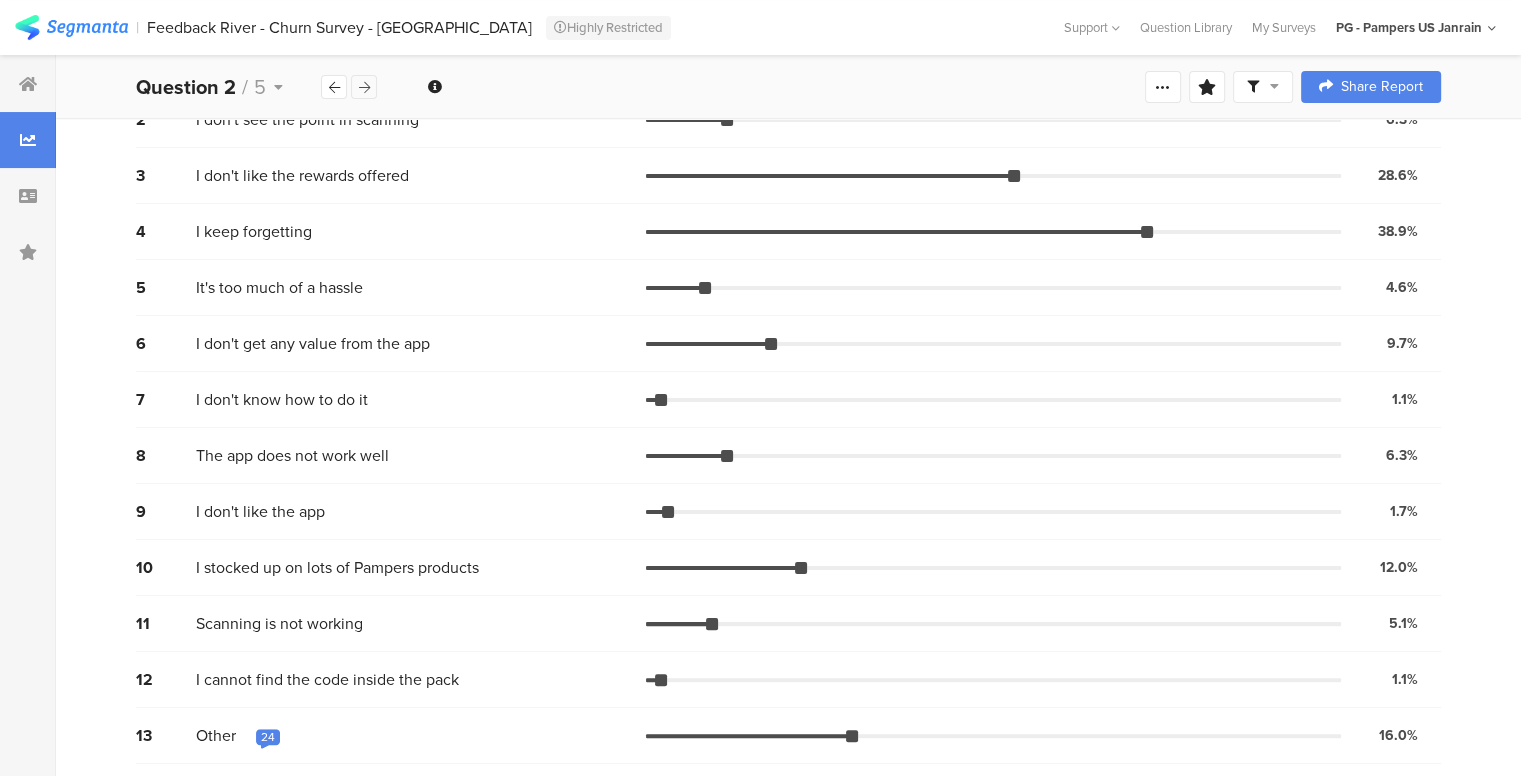 click at bounding box center (364, 87) 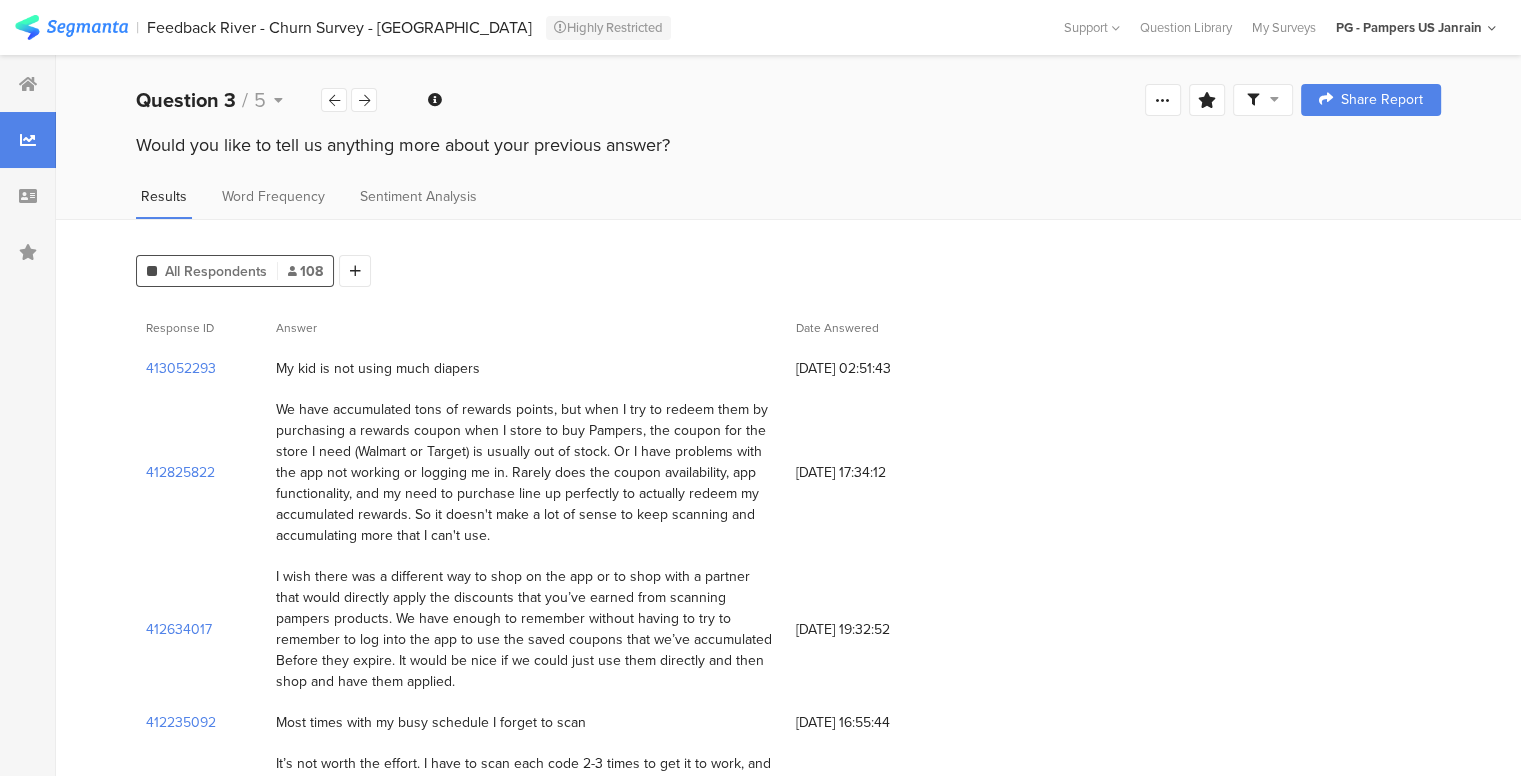 drag, startPoint x: 680, startPoint y: 139, endPoint x: 130, endPoint y: 162, distance: 550.4807 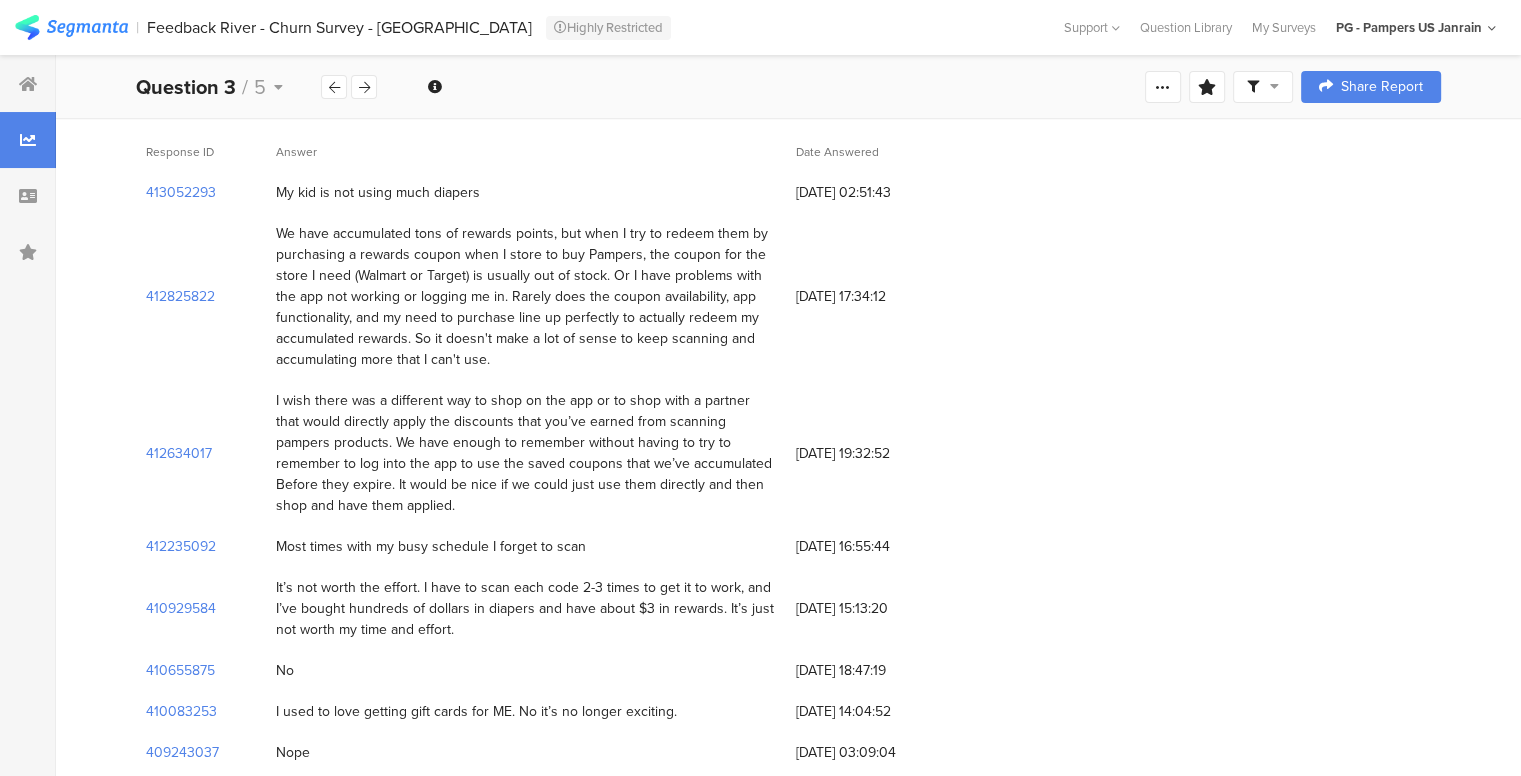 scroll, scrollTop: 184, scrollLeft: 0, axis: vertical 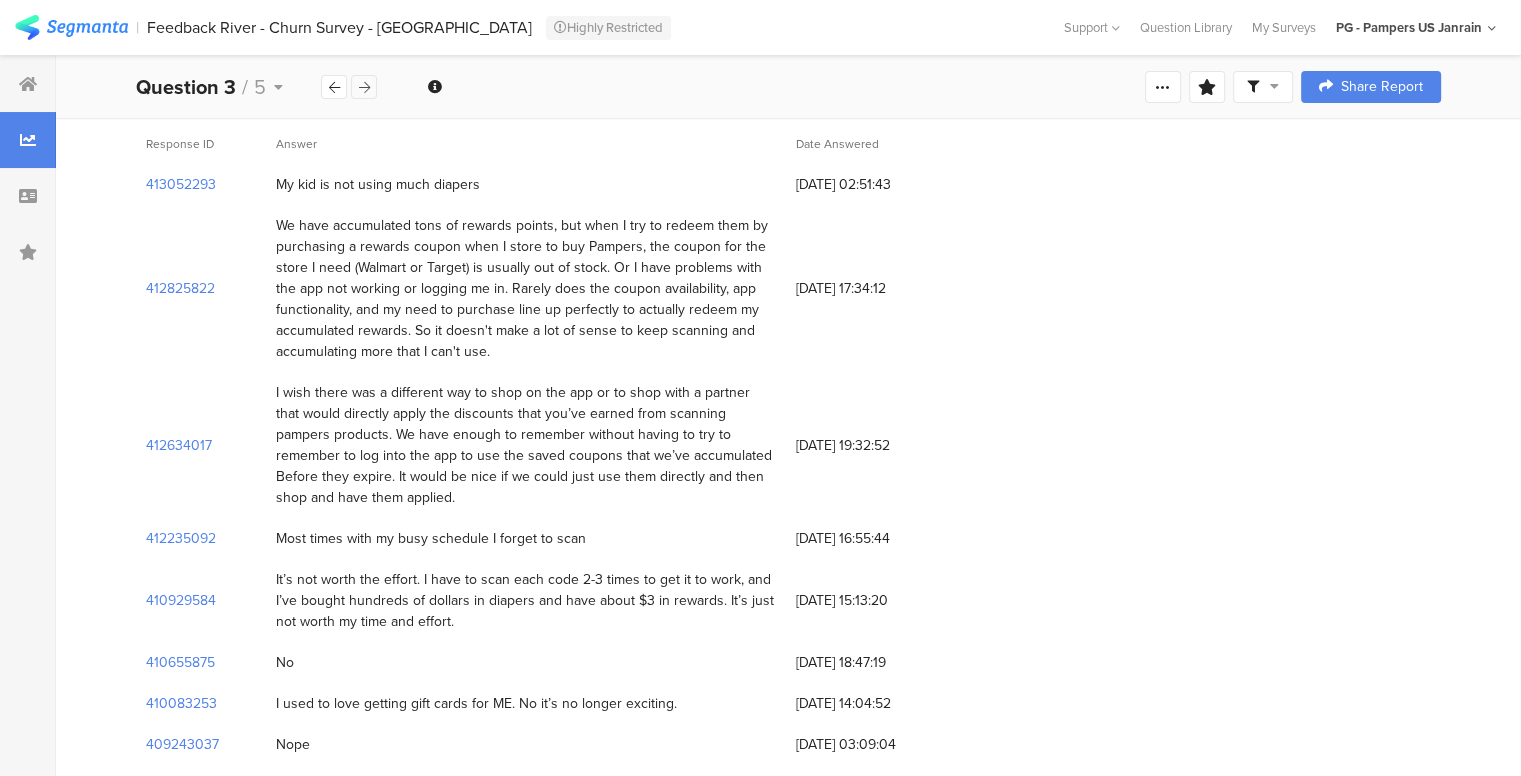 click at bounding box center [364, 87] 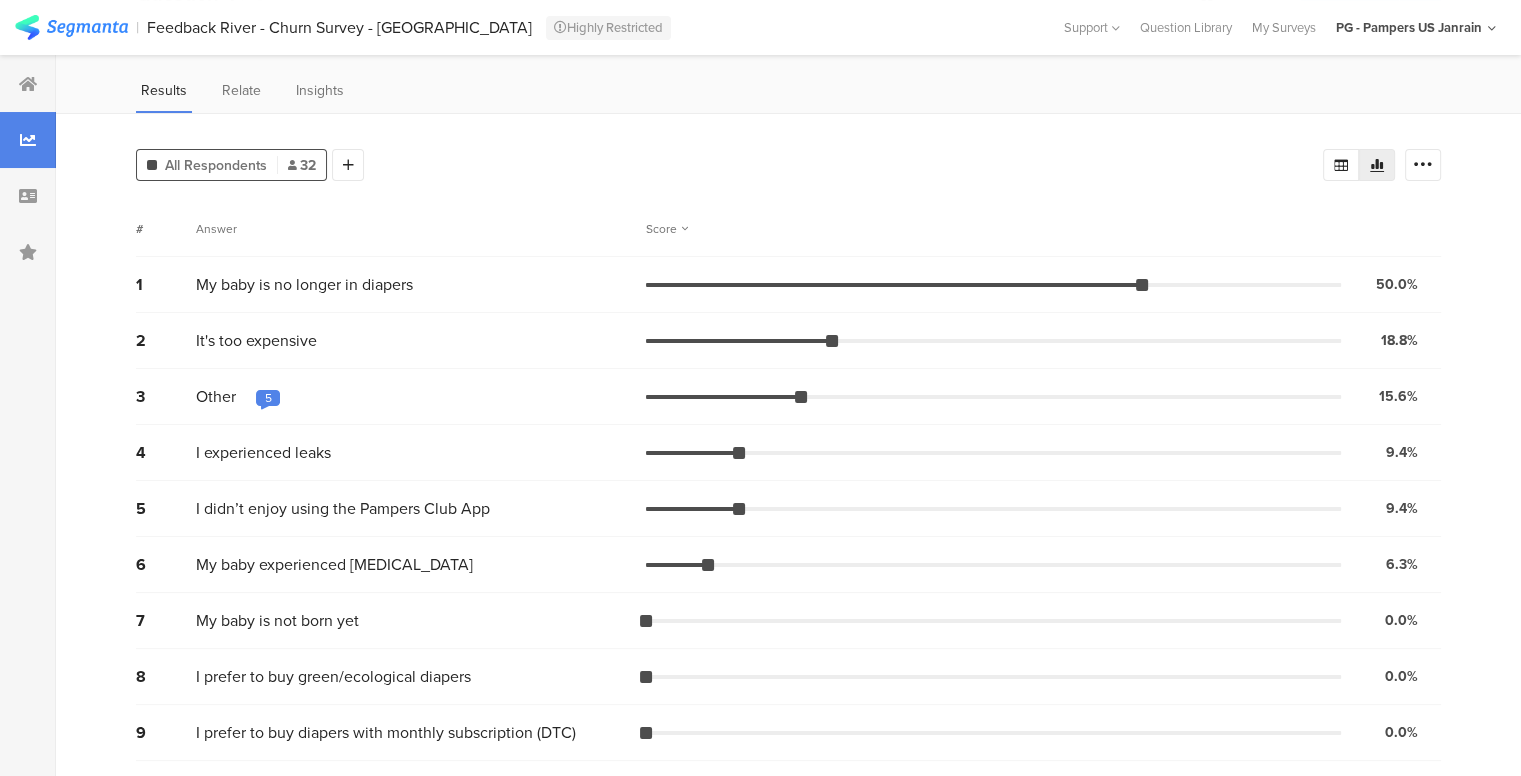 scroll, scrollTop: 0, scrollLeft: 0, axis: both 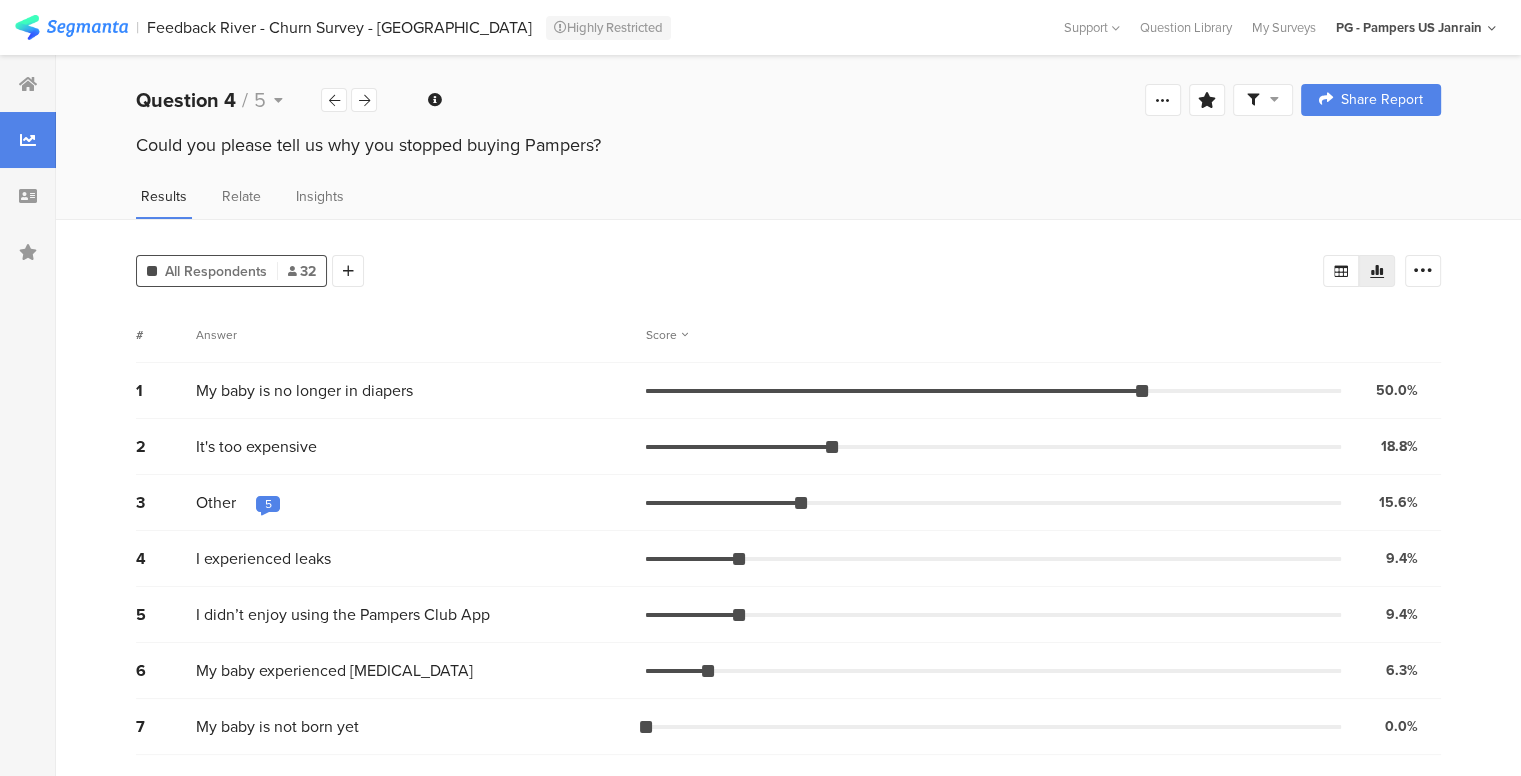drag, startPoint x: 604, startPoint y: 145, endPoint x: 116, endPoint y: 158, distance: 488.17313 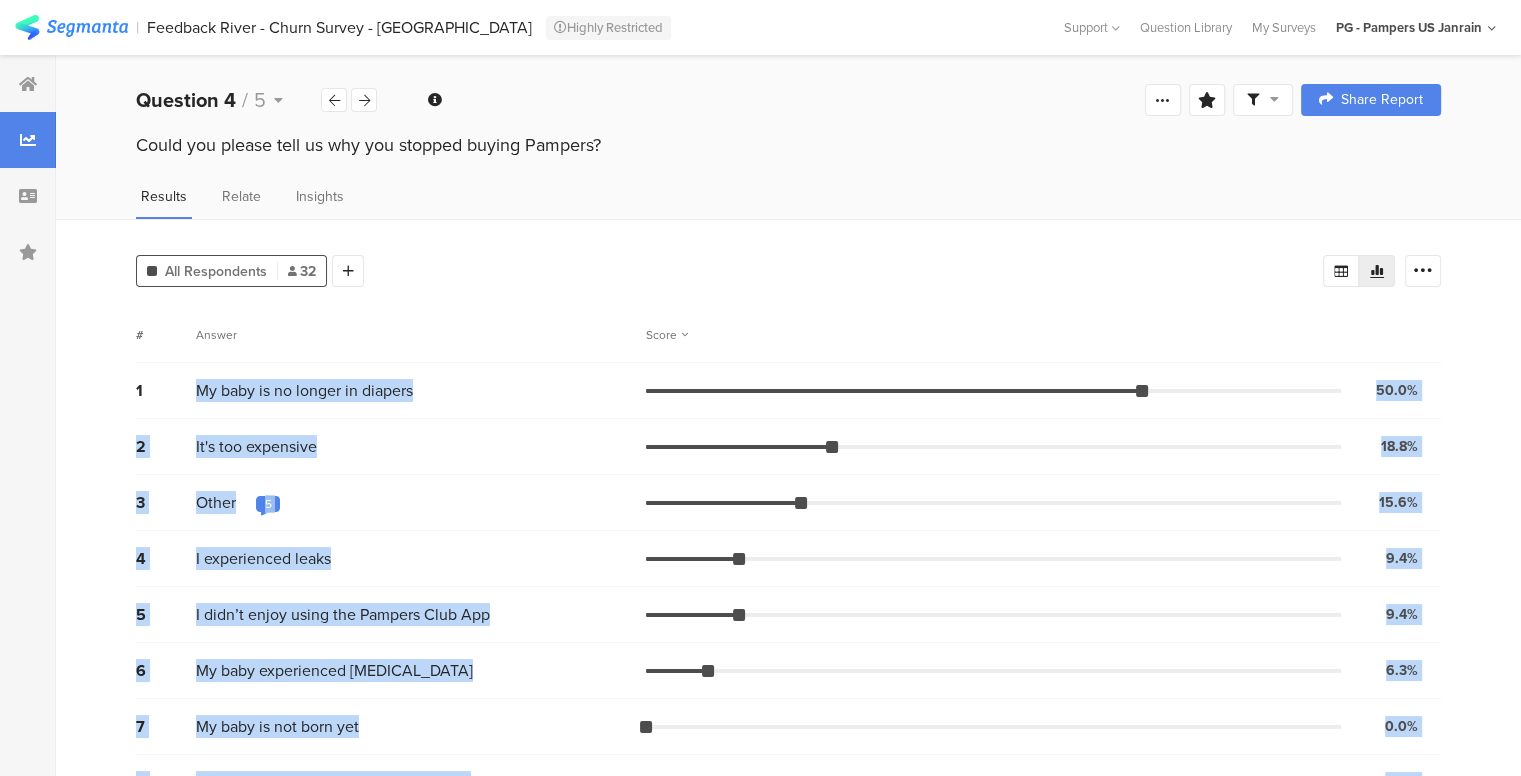 scroll, scrollTop: 103, scrollLeft: 0, axis: vertical 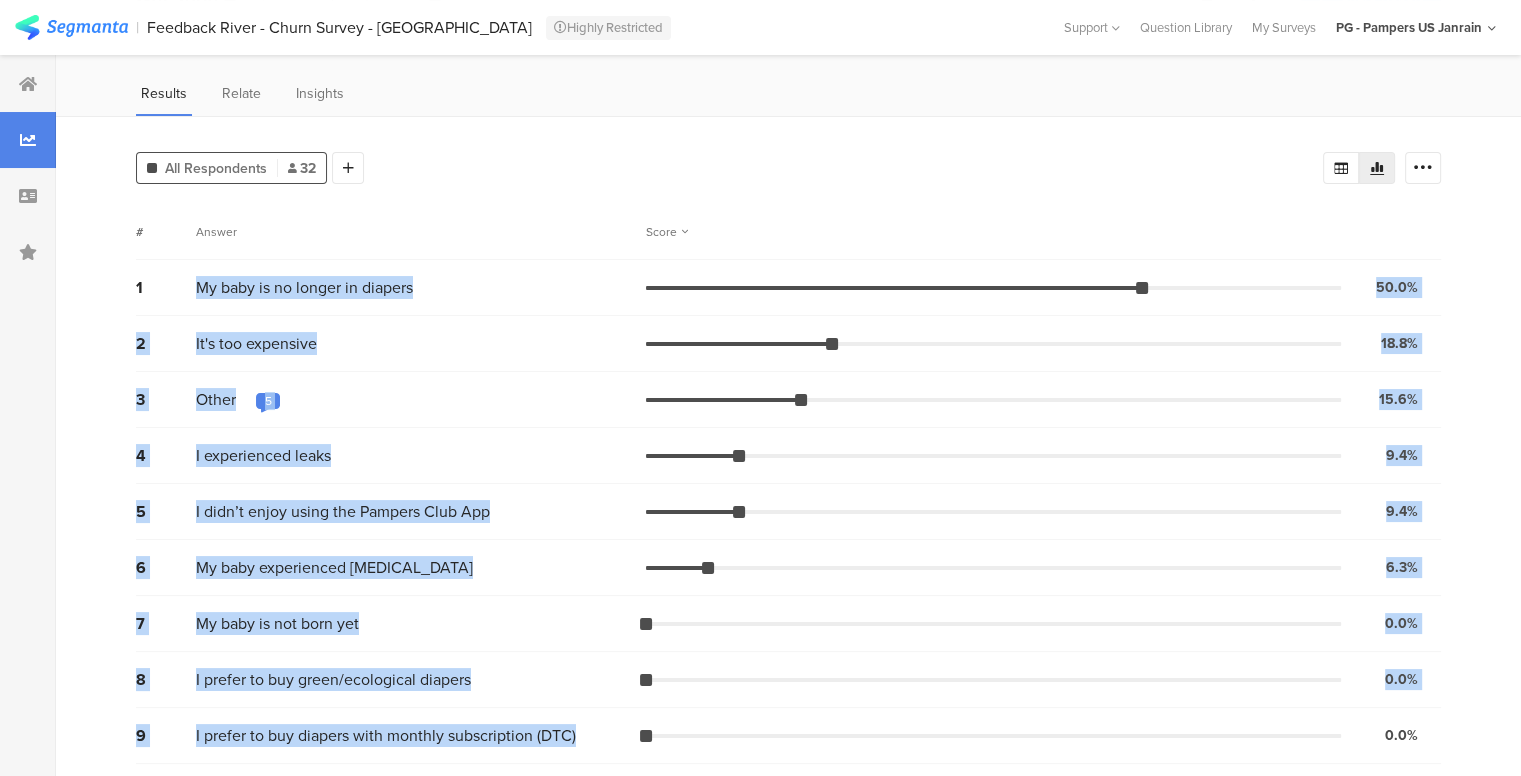 drag, startPoint x: 198, startPoint y: 385, endPoint x: 583, endPoint y: 740, distance: 523.68884 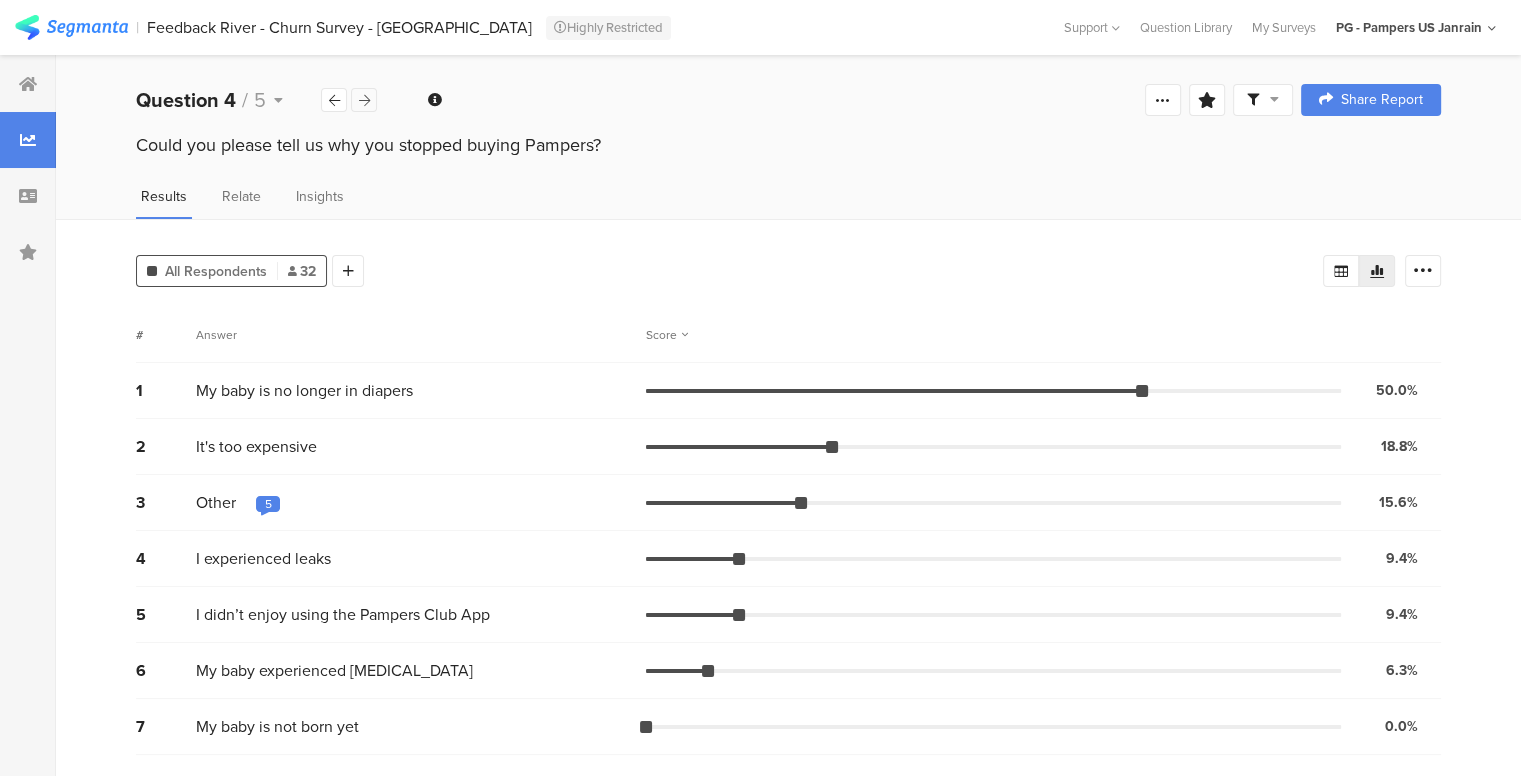 click at bounding box center [364, 100] 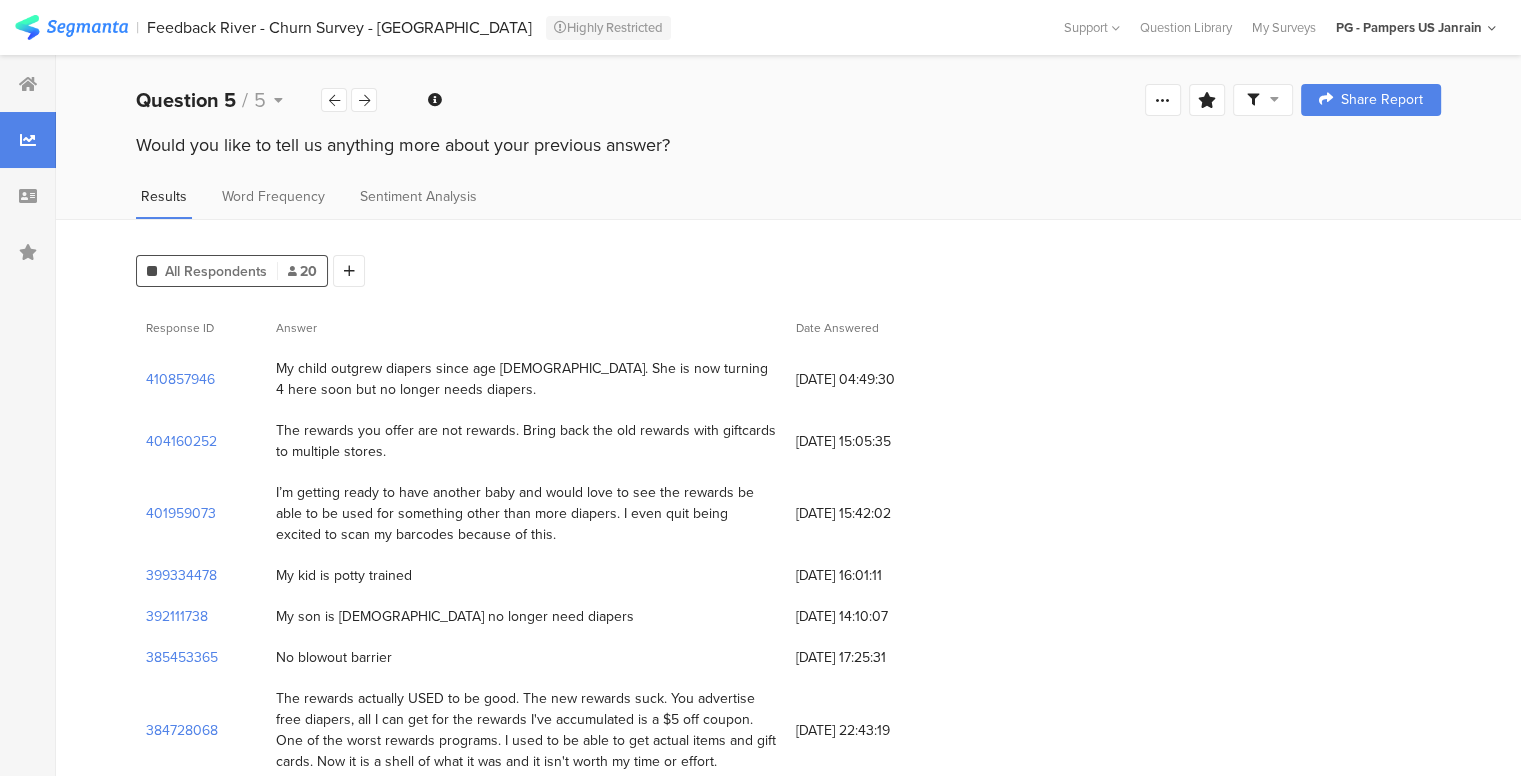drag, startPoint x: 678, startPoint y: 143, endPoint x: 140, endPoint y: 163, distance: 538.37164 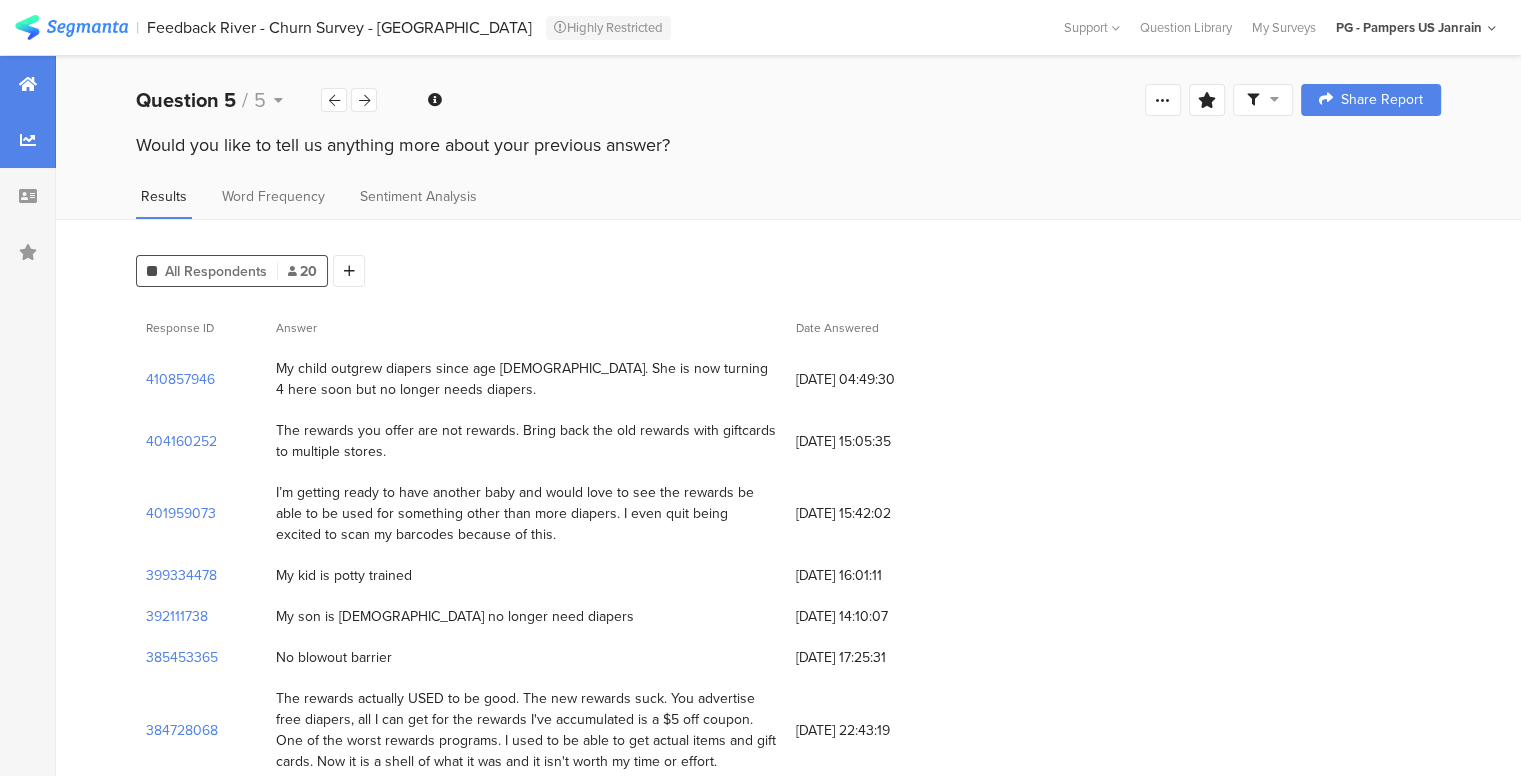 click at bounding box center [28, 84] 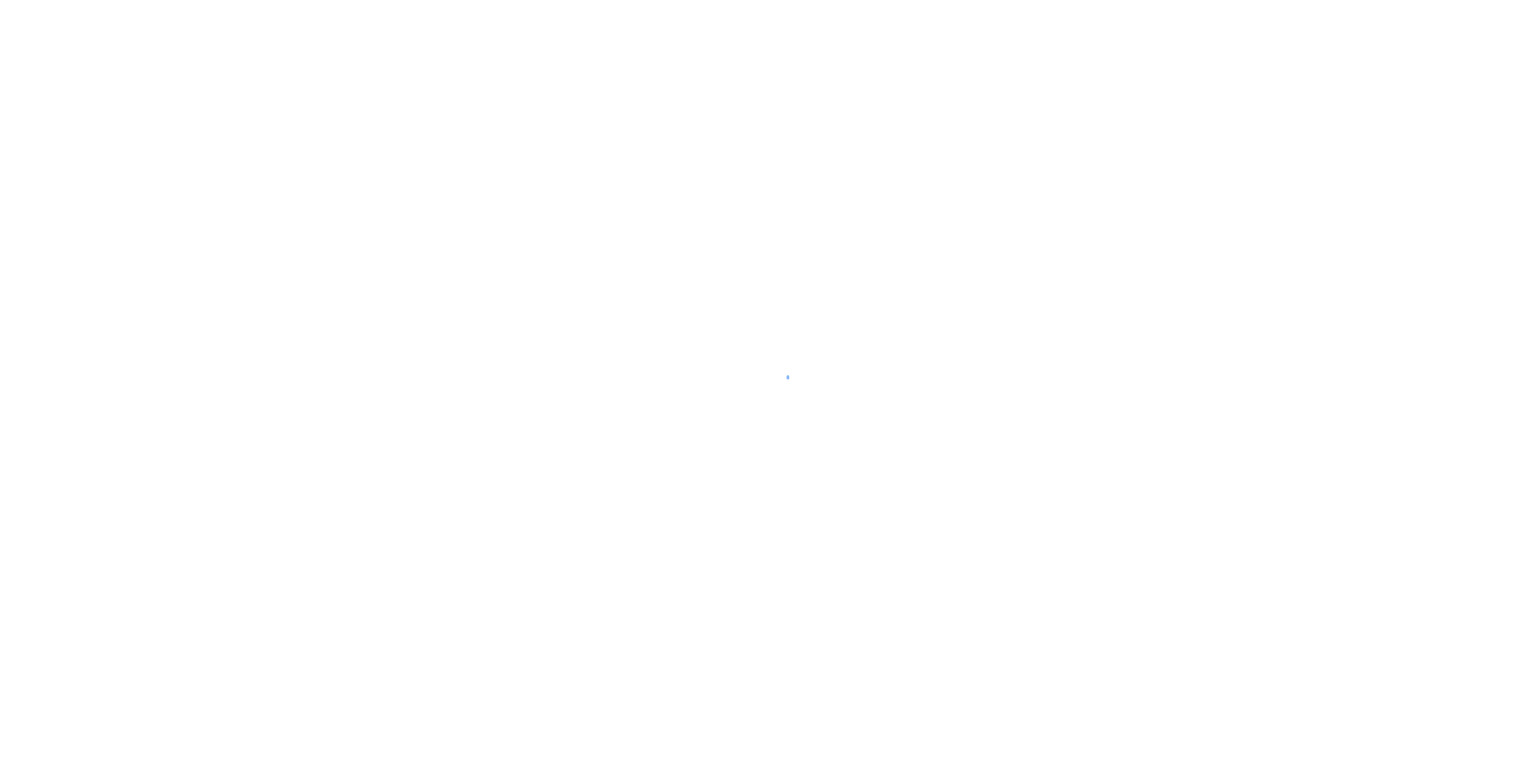 scroll, scrollTop: 0, scrollLeft: 0, axis: both 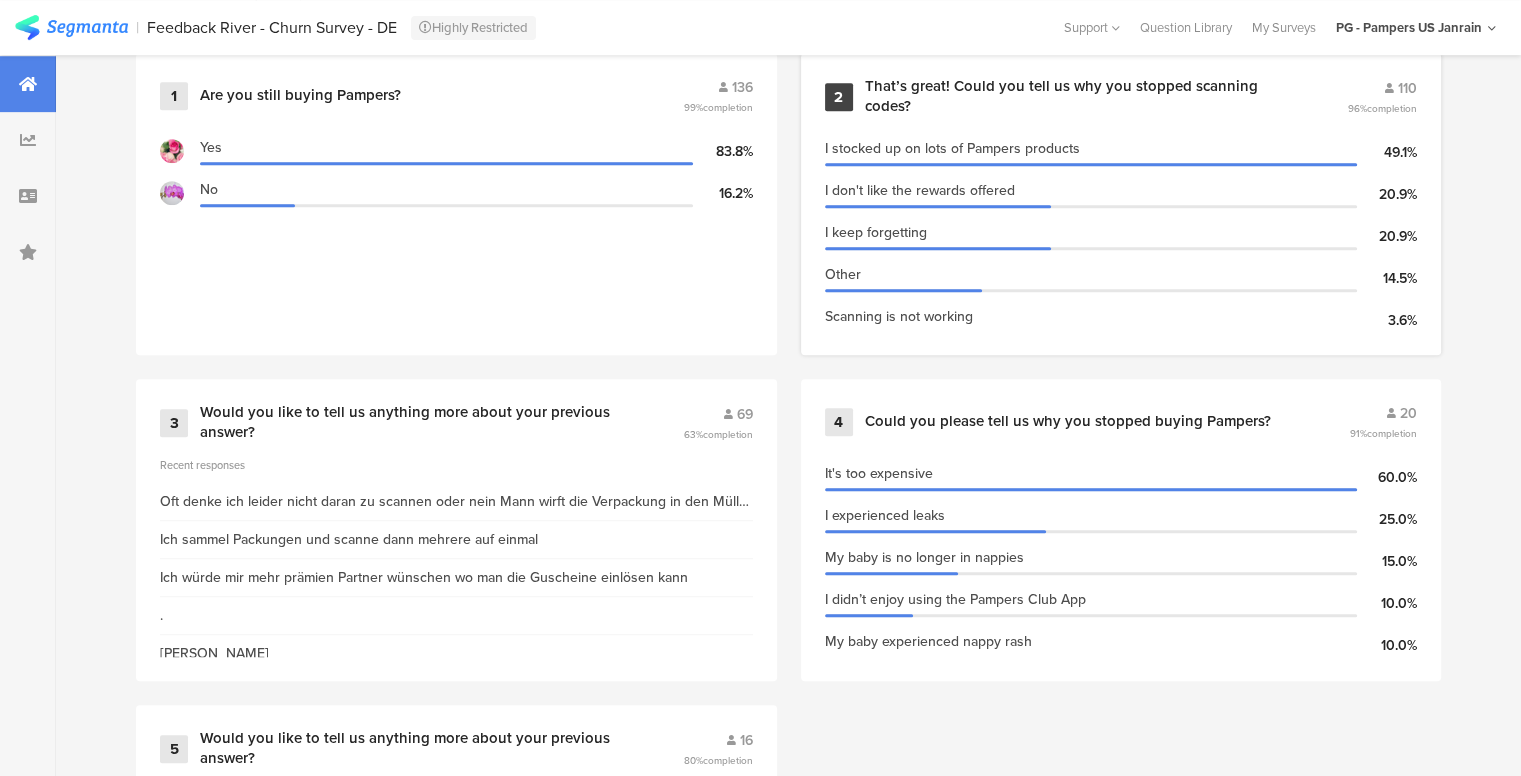 click on "That’s great! Could you tell us why you stopped scanning codes?" at bounding box center [1082, 96] 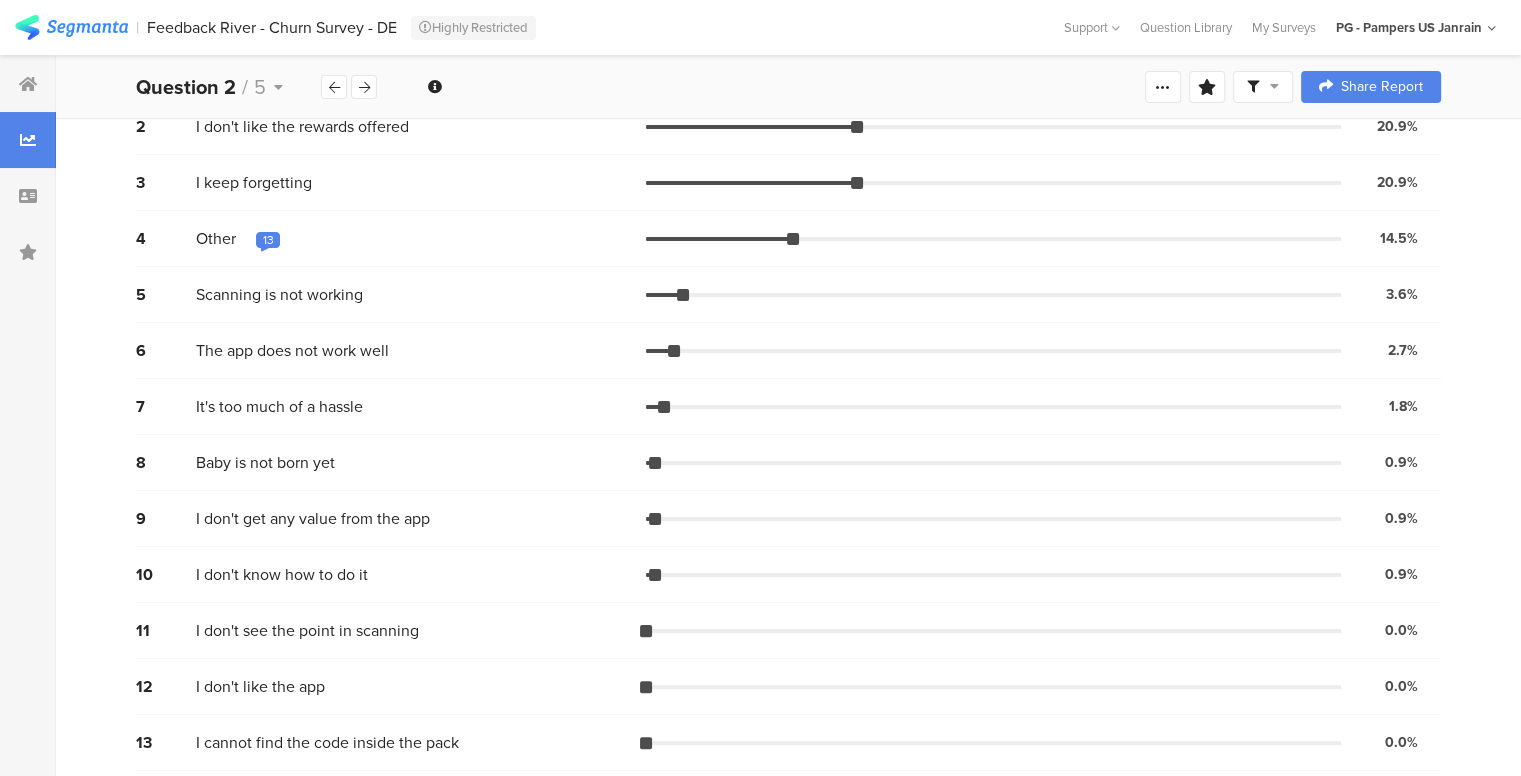 scroll, scrollTop: 327, scrollLeft: 0, axis: vertical 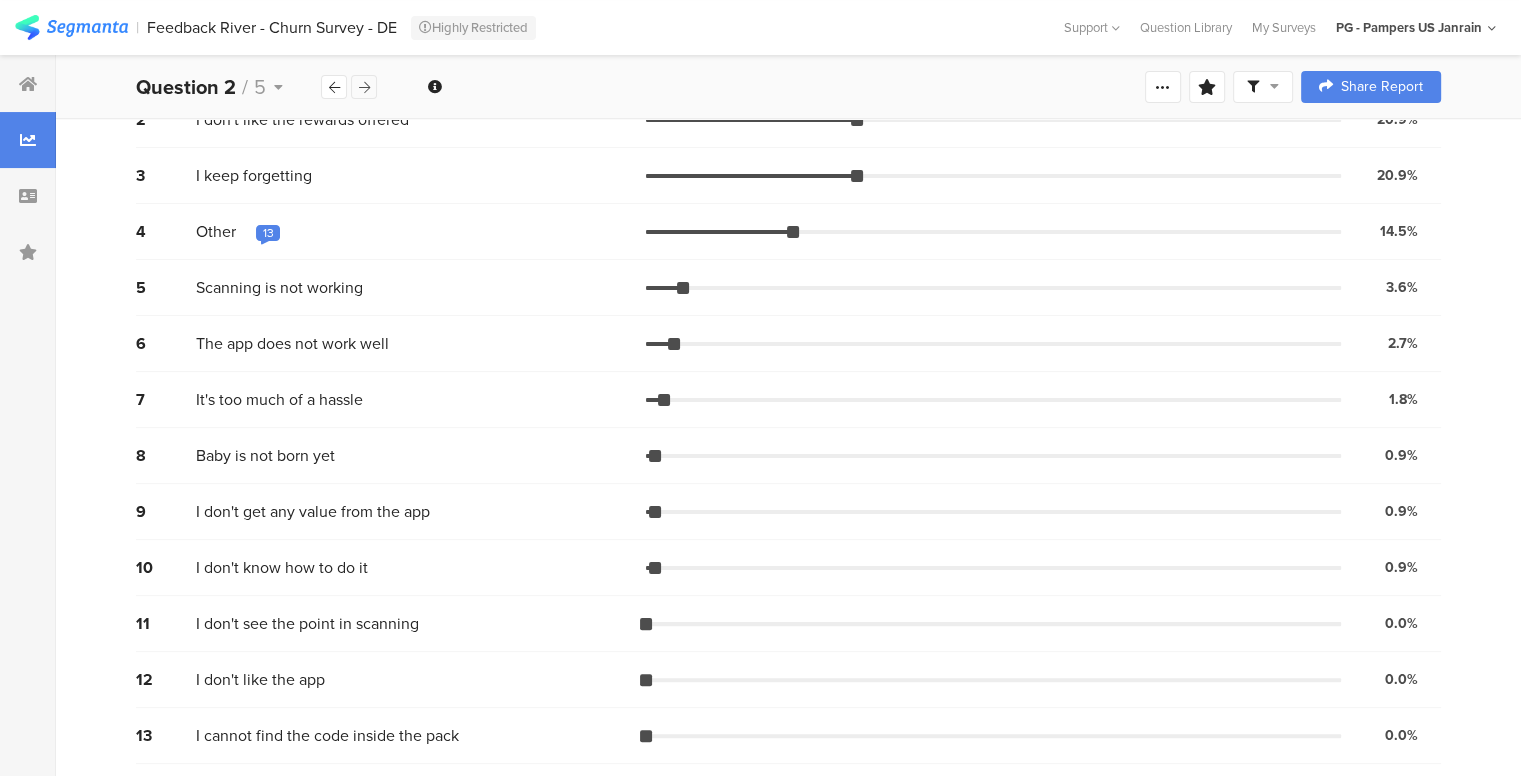 click at bounding box center [364, 87] 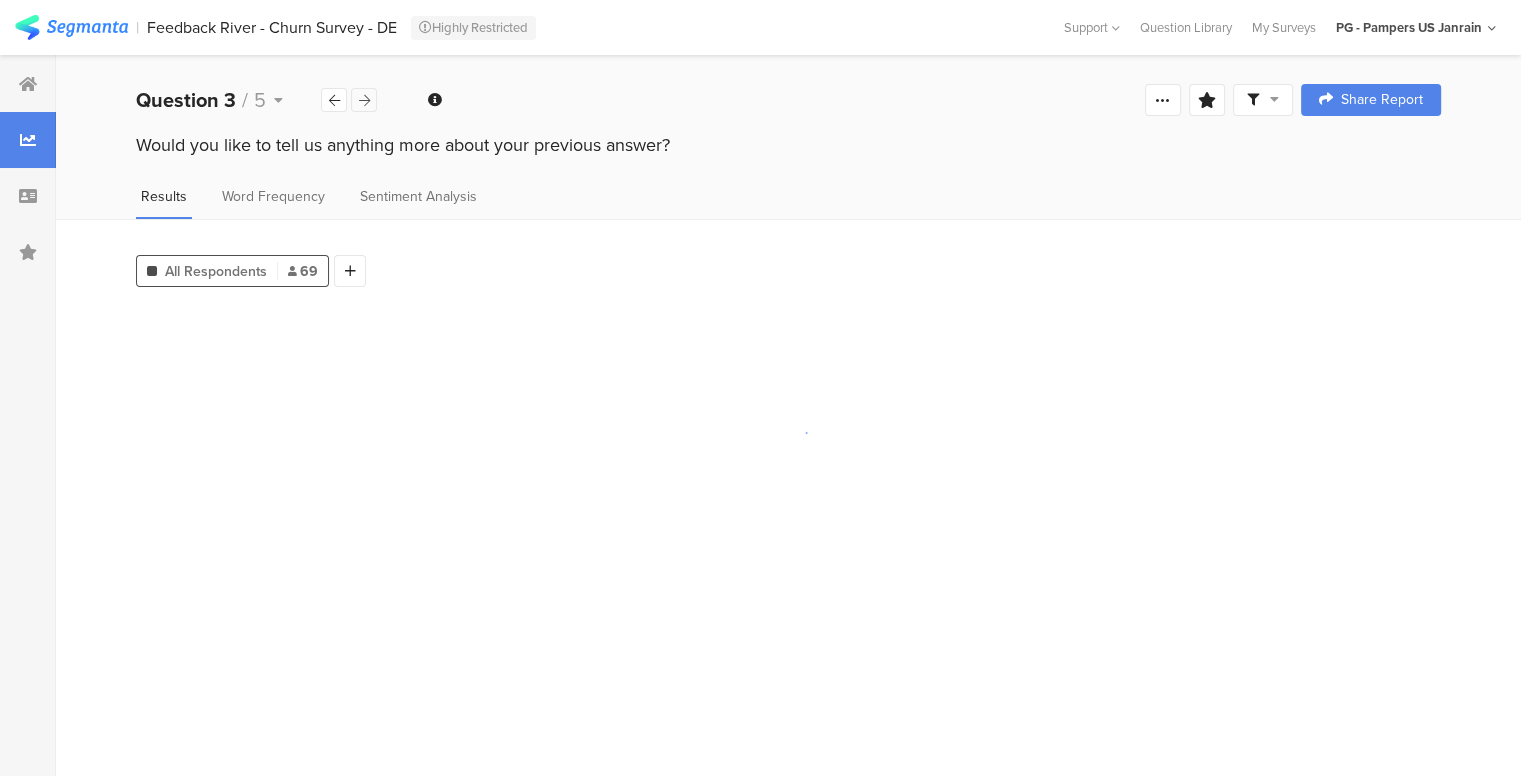 scroll, scrollTop: 0, scrollLeft: 0, axis: both 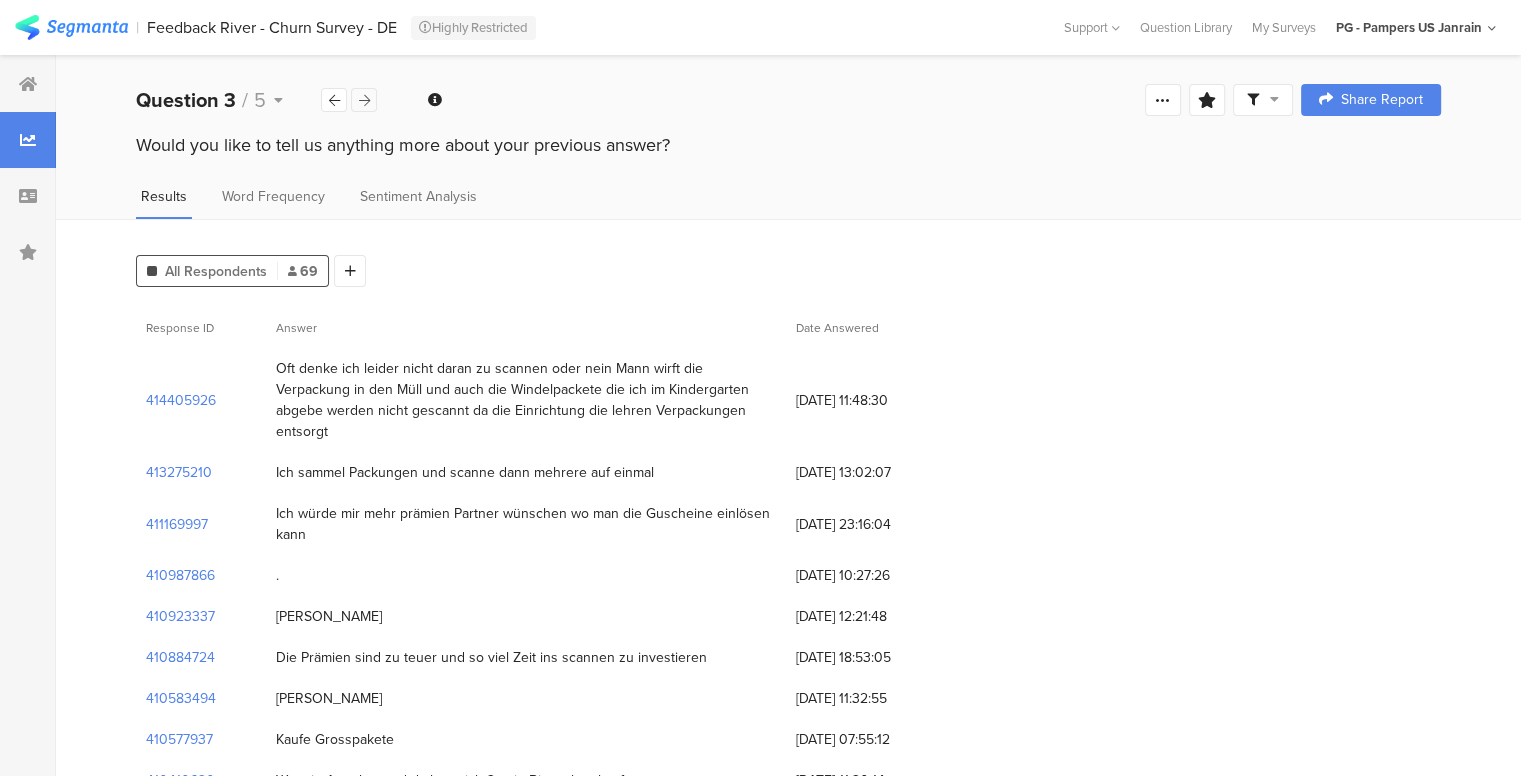 click at bounding box center (364, 100) 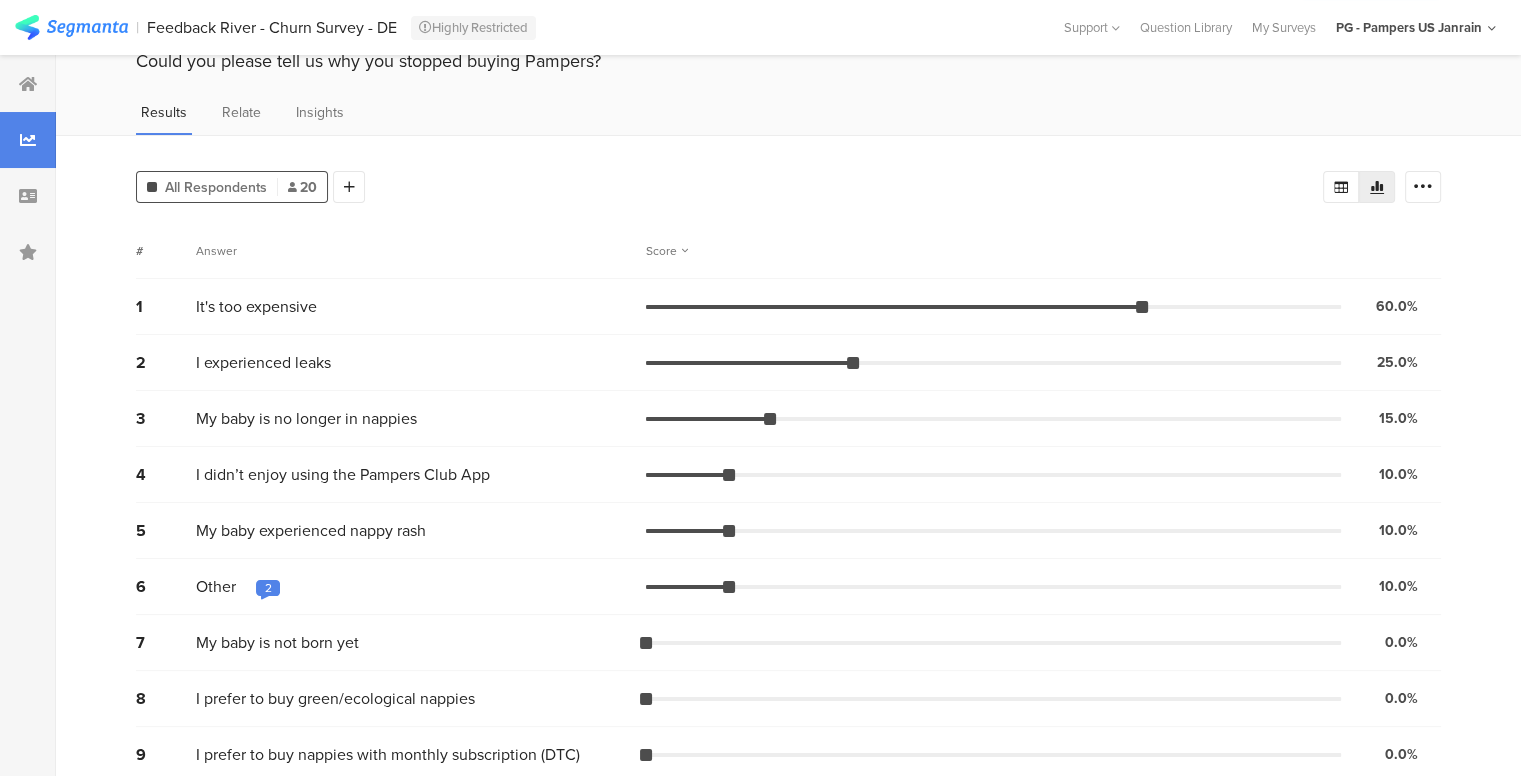 scroll, scrollTop: 103, scrollLeft: 0, axis: vertical 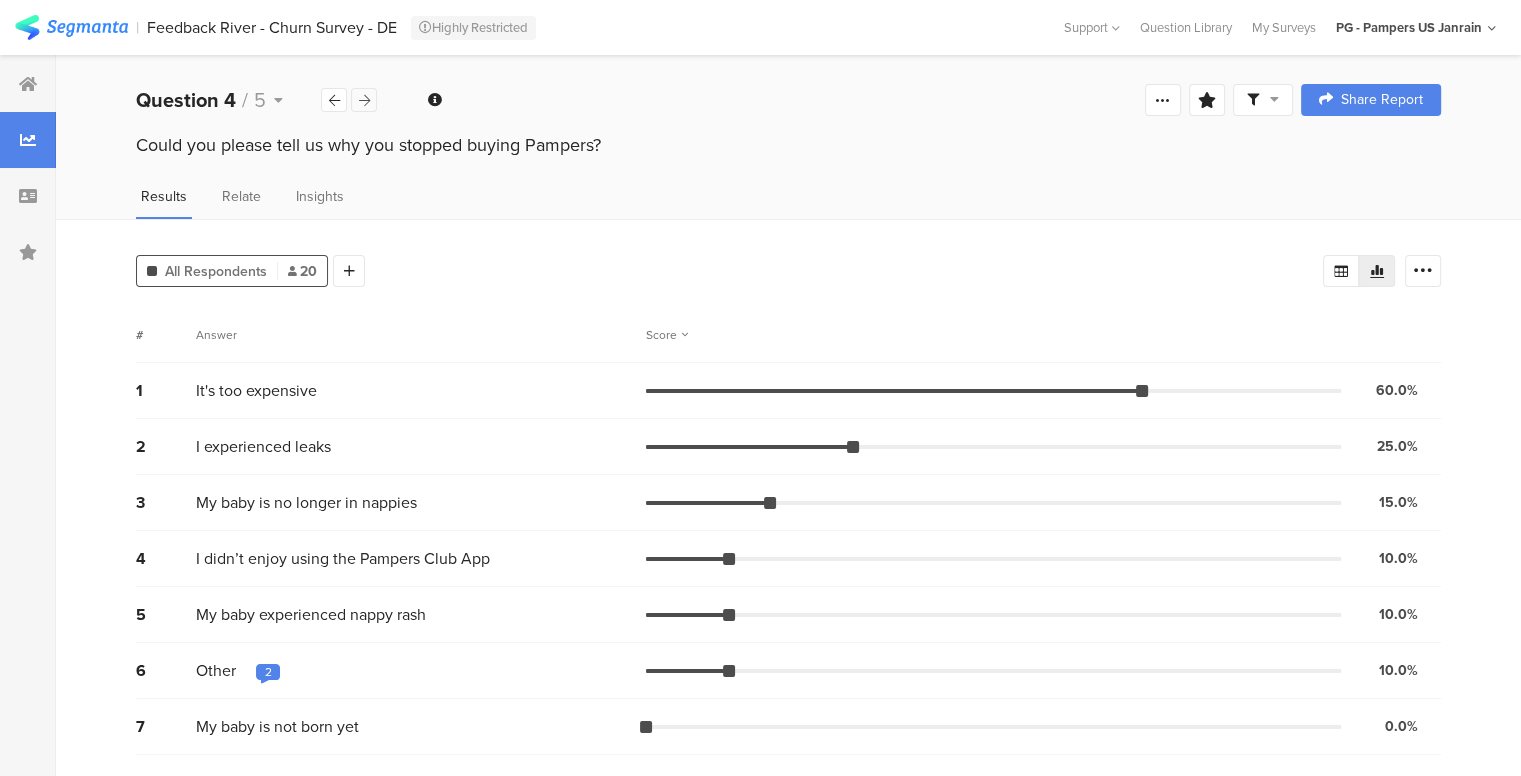 click at bounding box center [364, 100] 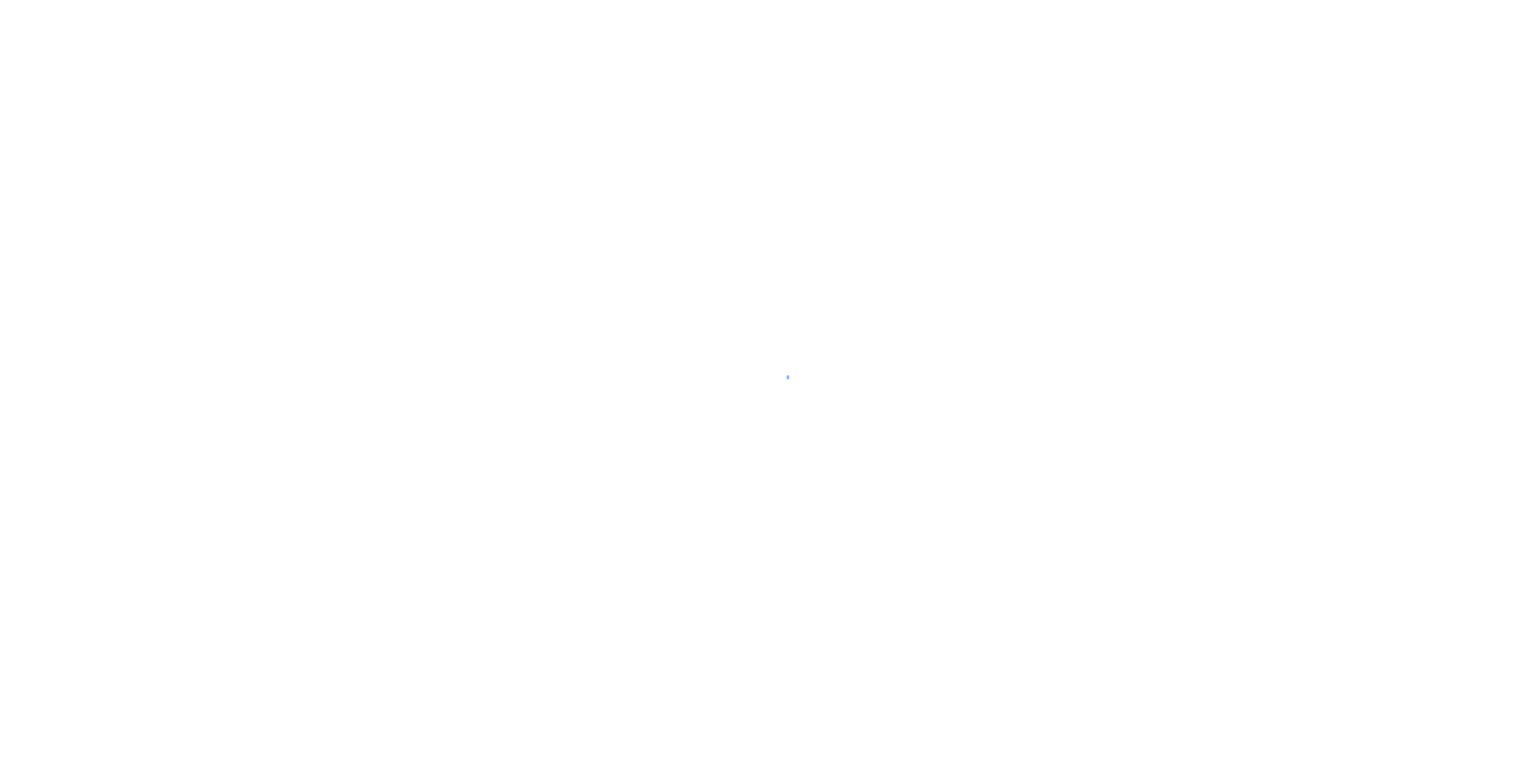 scroll, scrollTop: 0, scrollLeft: 0, axis: both 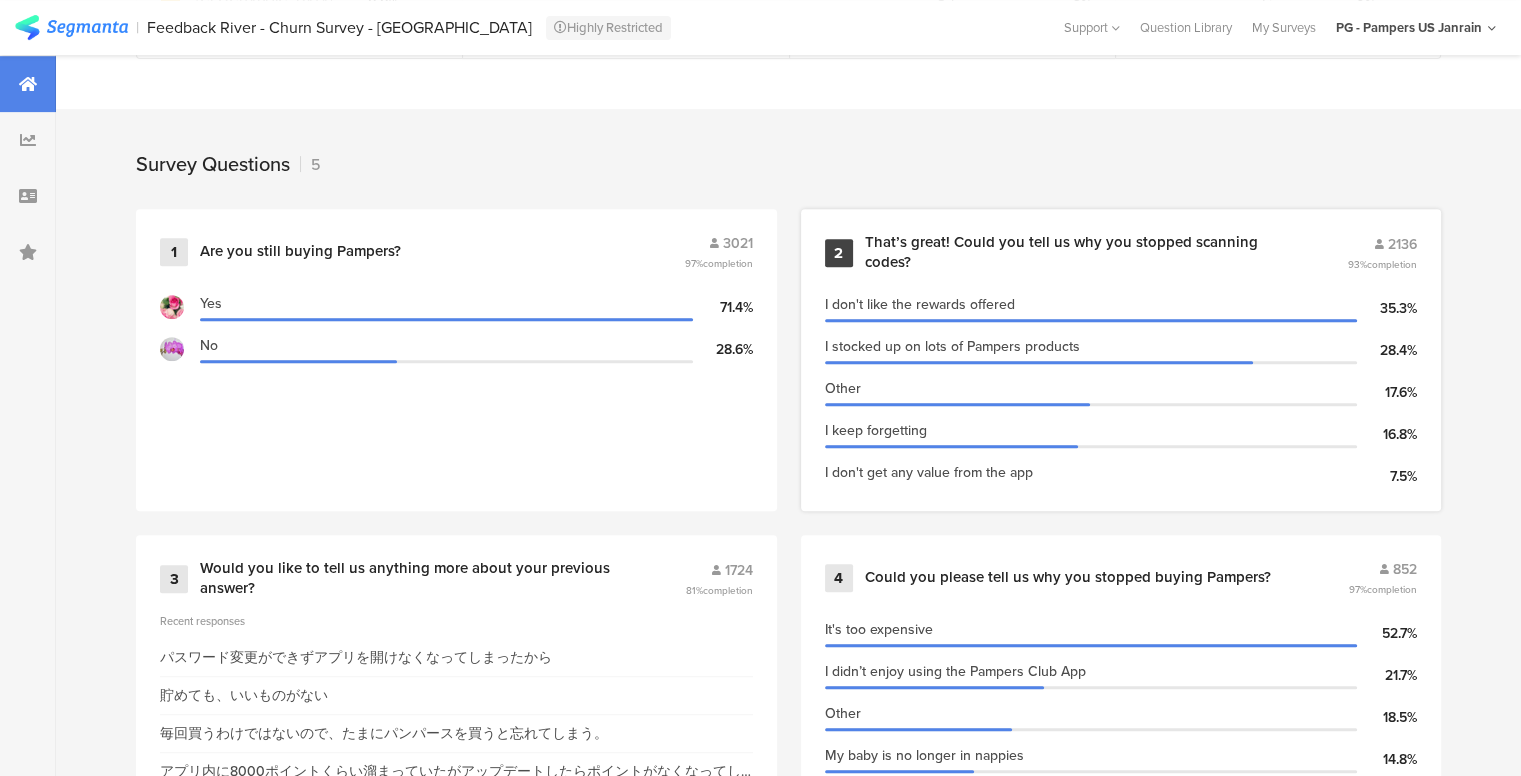 click on "That’s great! Could you tell us why you stopped scanning codes?" at bounding box center (1082, 252) 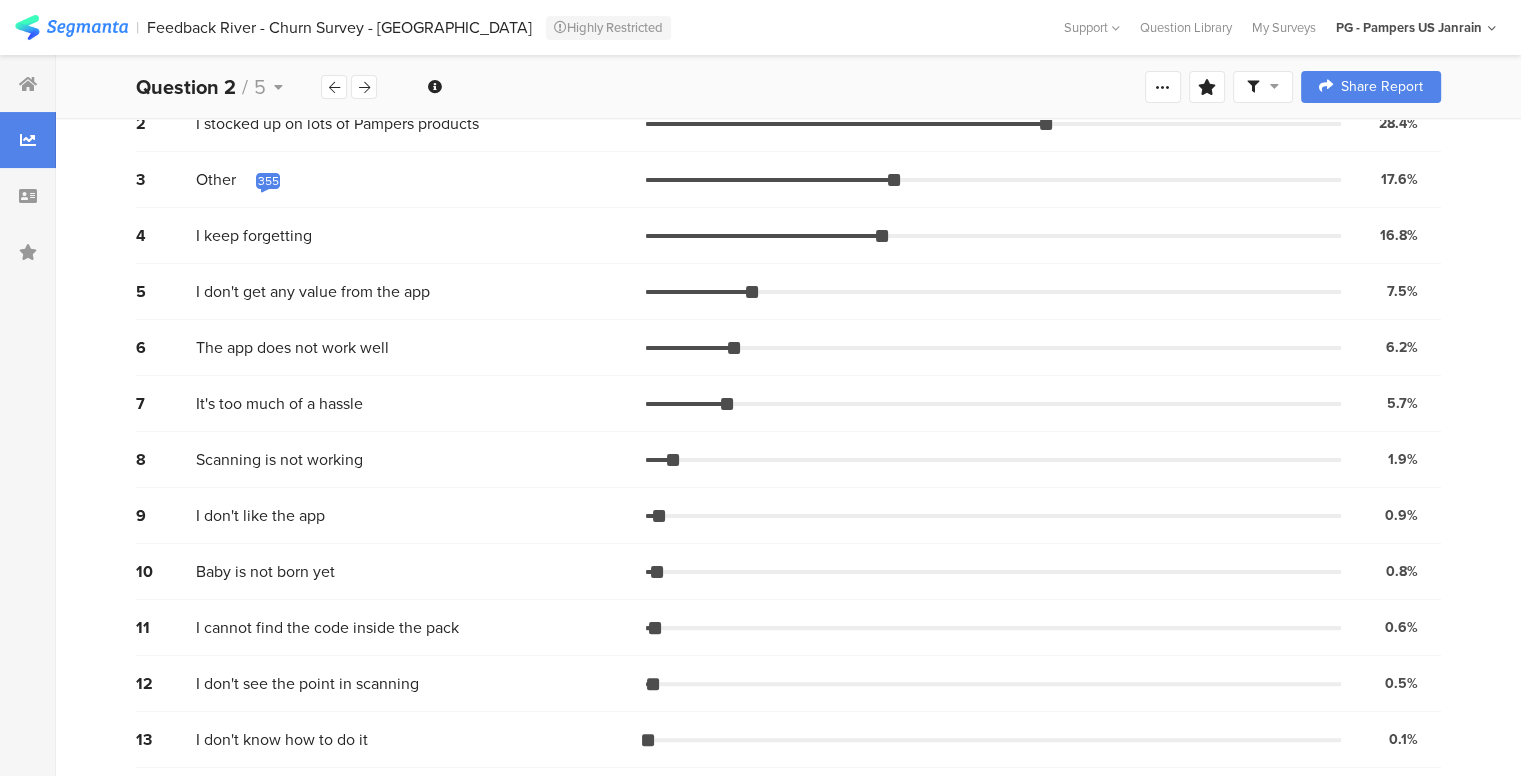 scroll, scrollTop: 327, scrollLeft: 0, axis: vertical 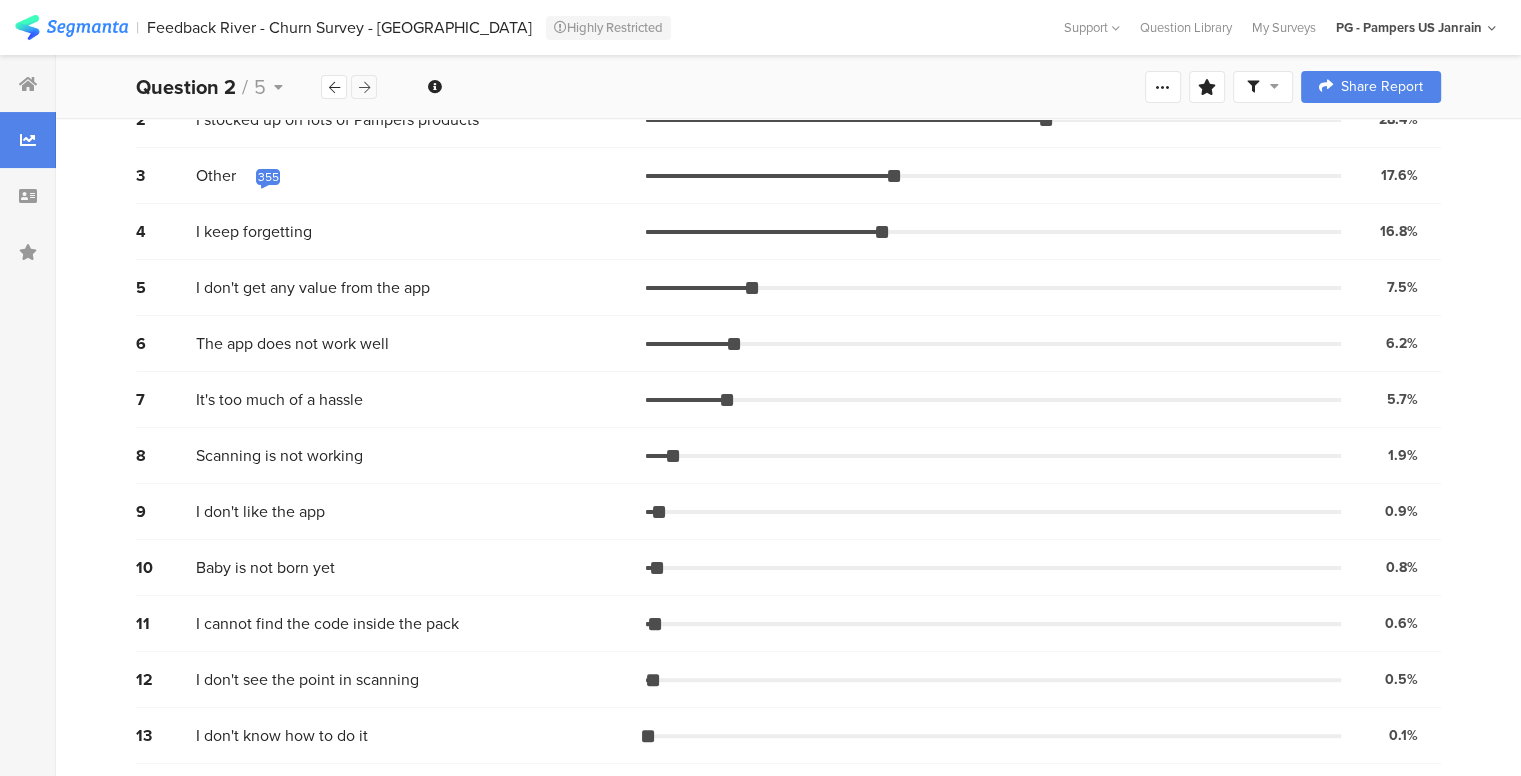 click at bounding box center (364, 87) 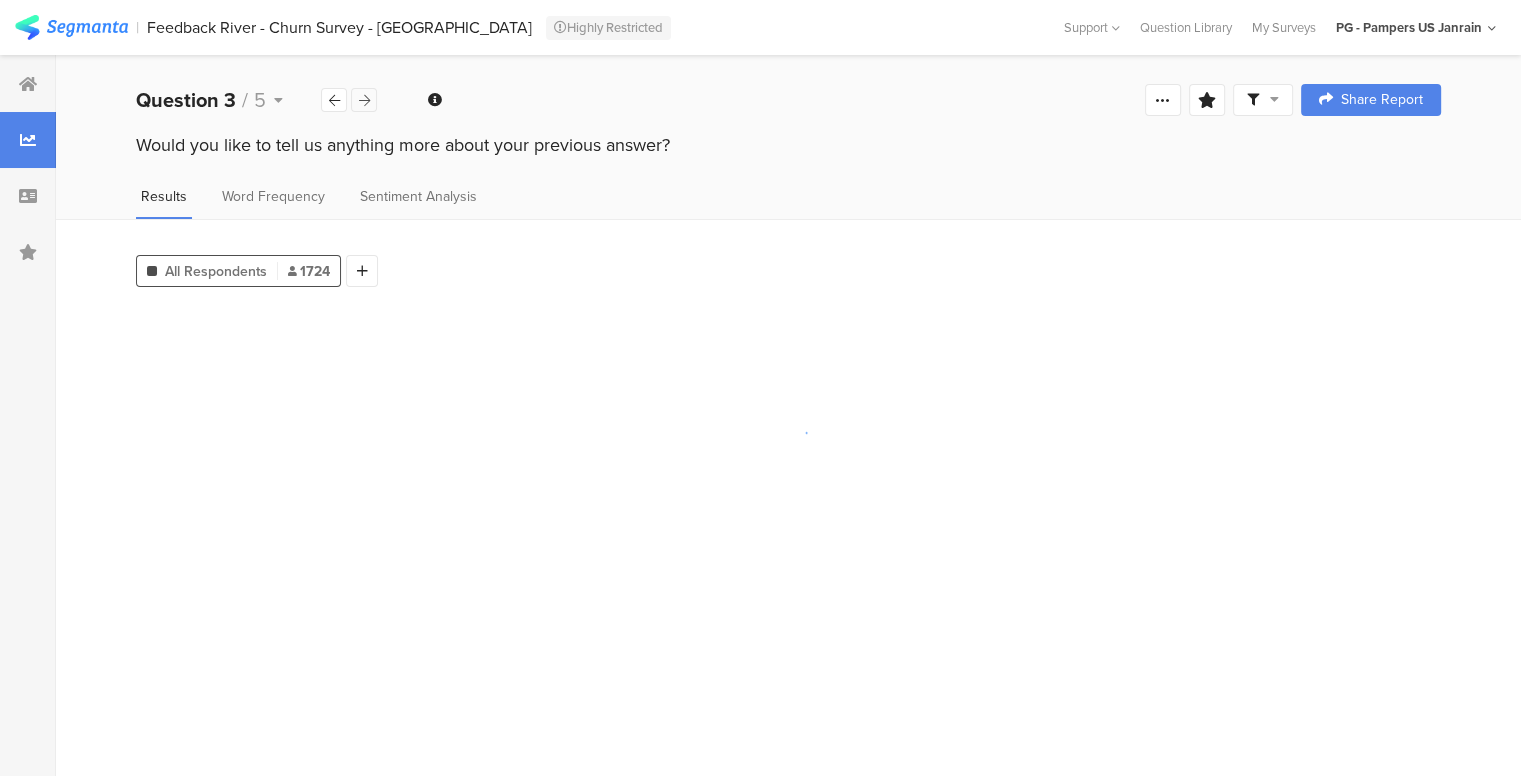 scroll, scrollTop: 0, scrollLeft: 0, axis: both 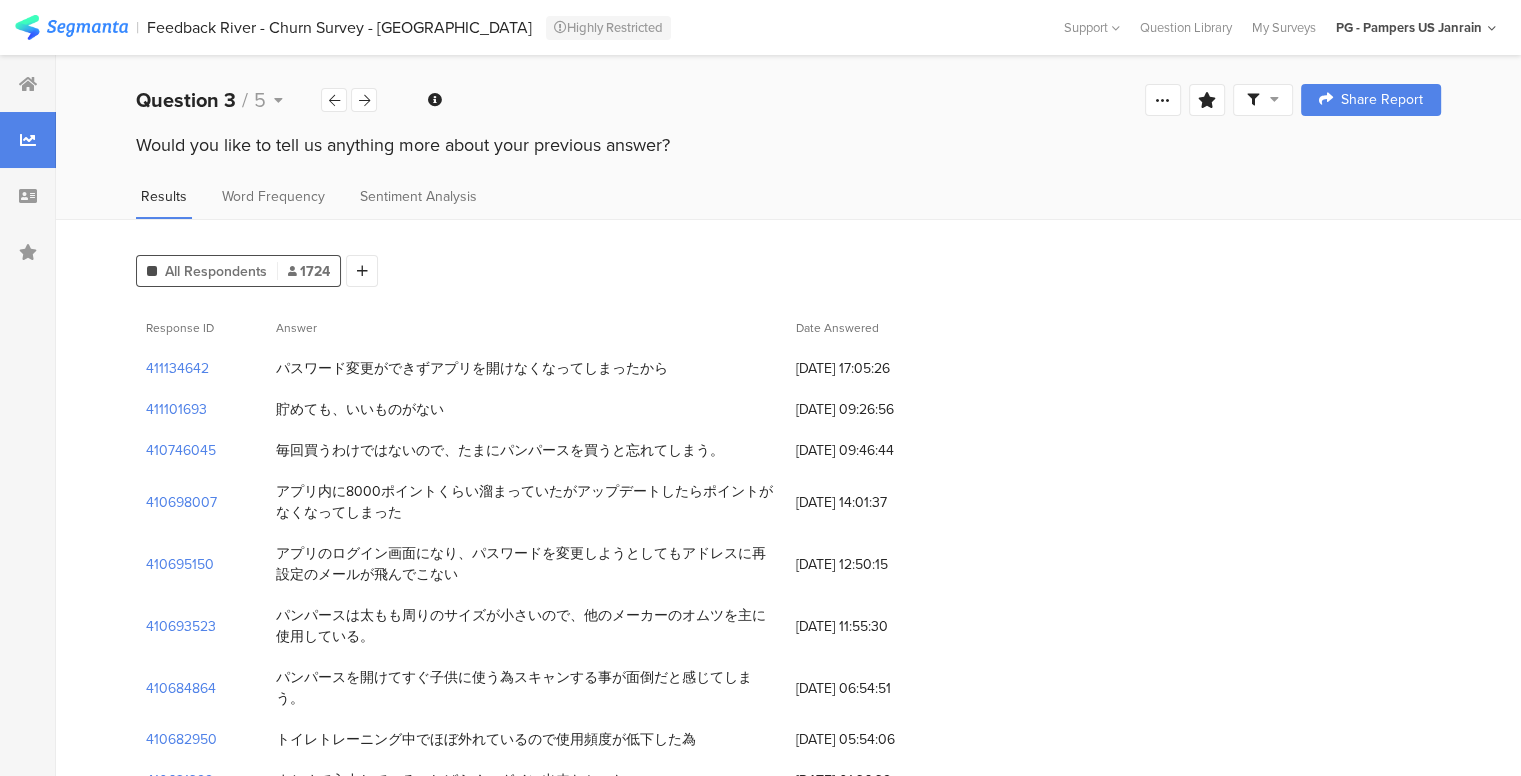 click on "Question 3   /   5" at bounding box center [257, 100] 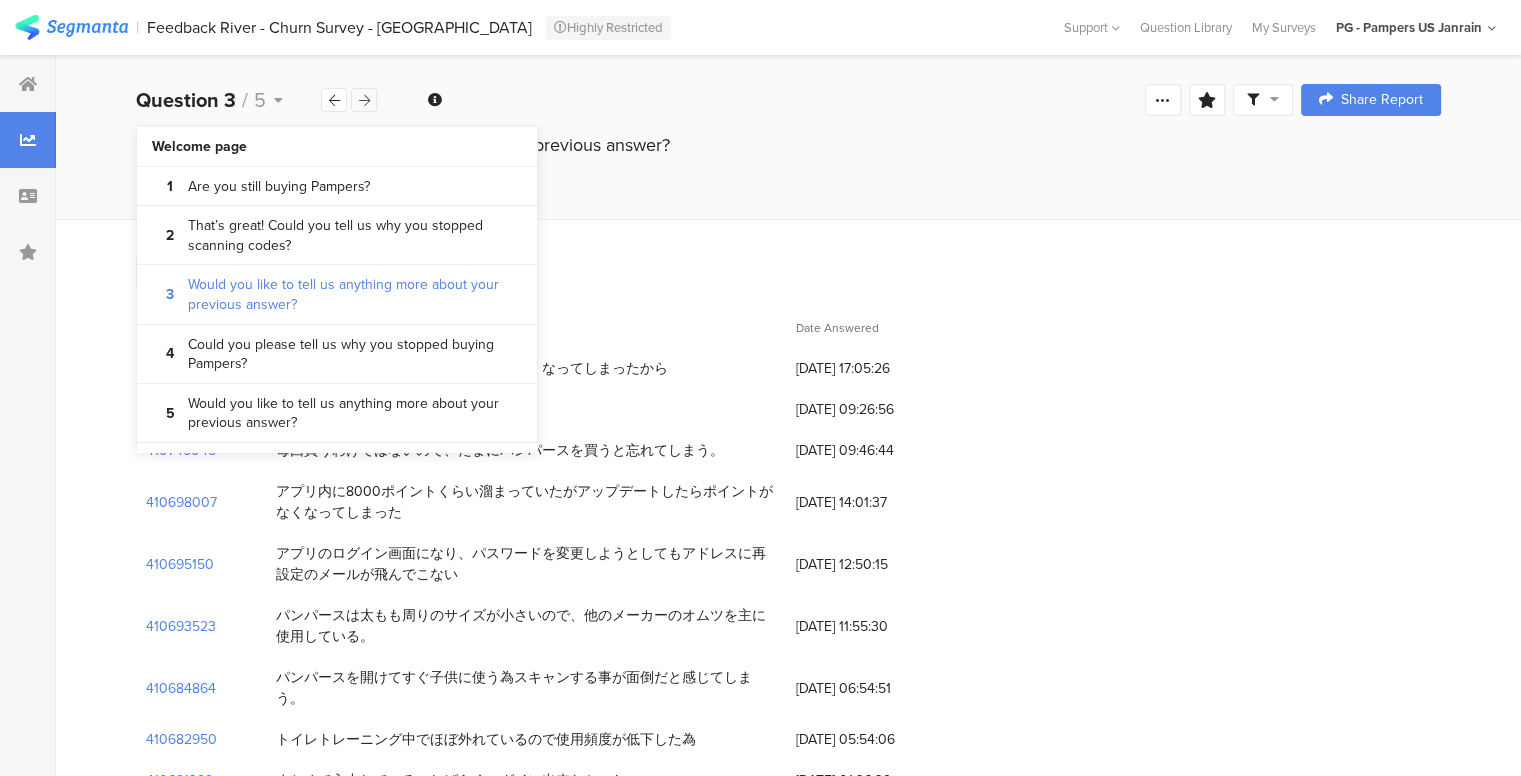 click at bounding box center [364, 100] 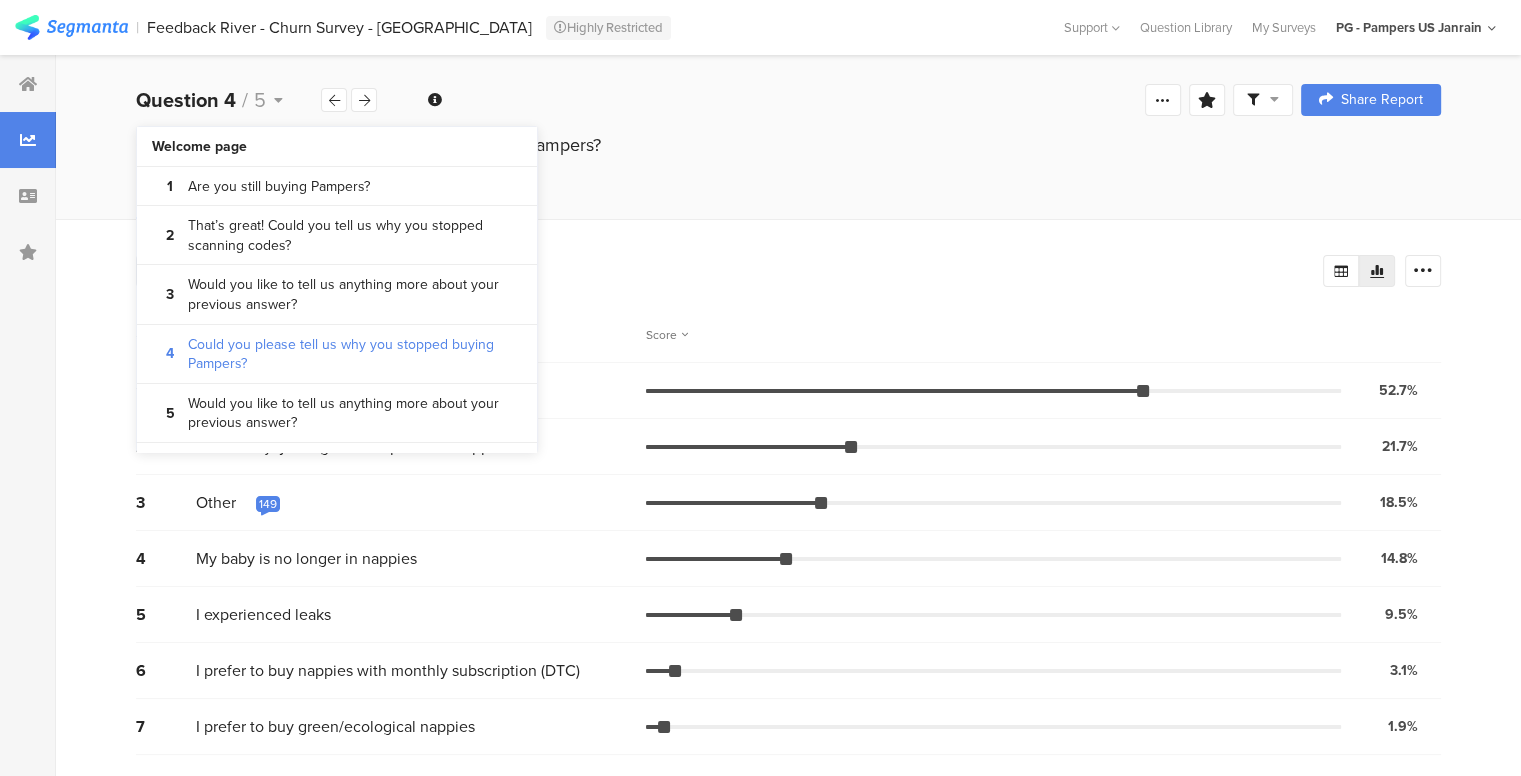 click on "Question 4   /   5
Question Type
Multiple Choice
Required
This question was required
Minimum Answers Allowed
One
Maximum Answers Allowed
Unlimited
Randomization
Answers choices were randomized             Confidence Level       95   %     Preview survey     Edit survey   Export Results       Purge results     Save Analysis   Name             Save   Cancel
Complete Responses Only
Edit Sample
Share Report
Share     Cancel
Share Report
Share Report" at bounding box center (788, 100) 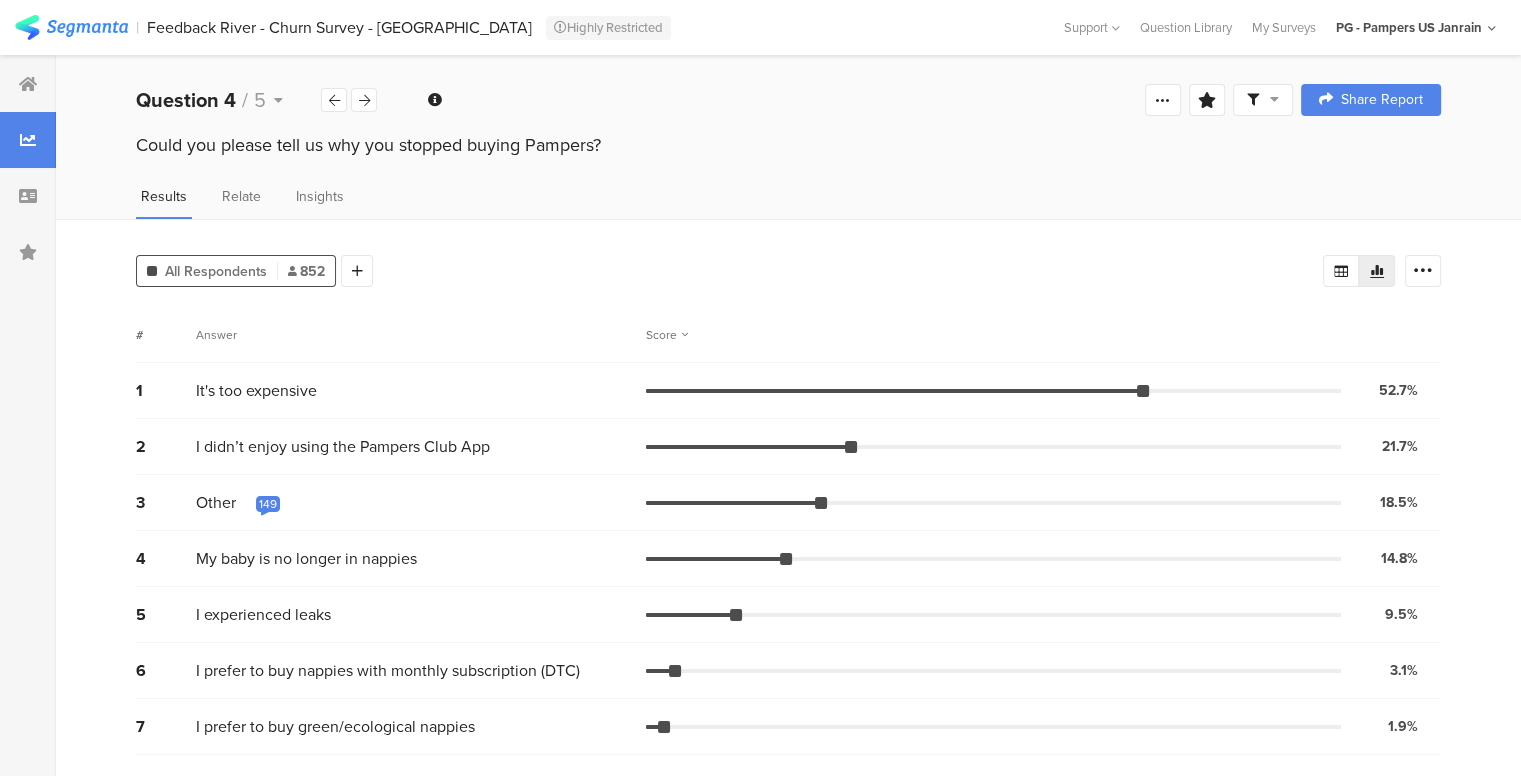 click on "Results Relate Insights" at bounding box center (788, 202) 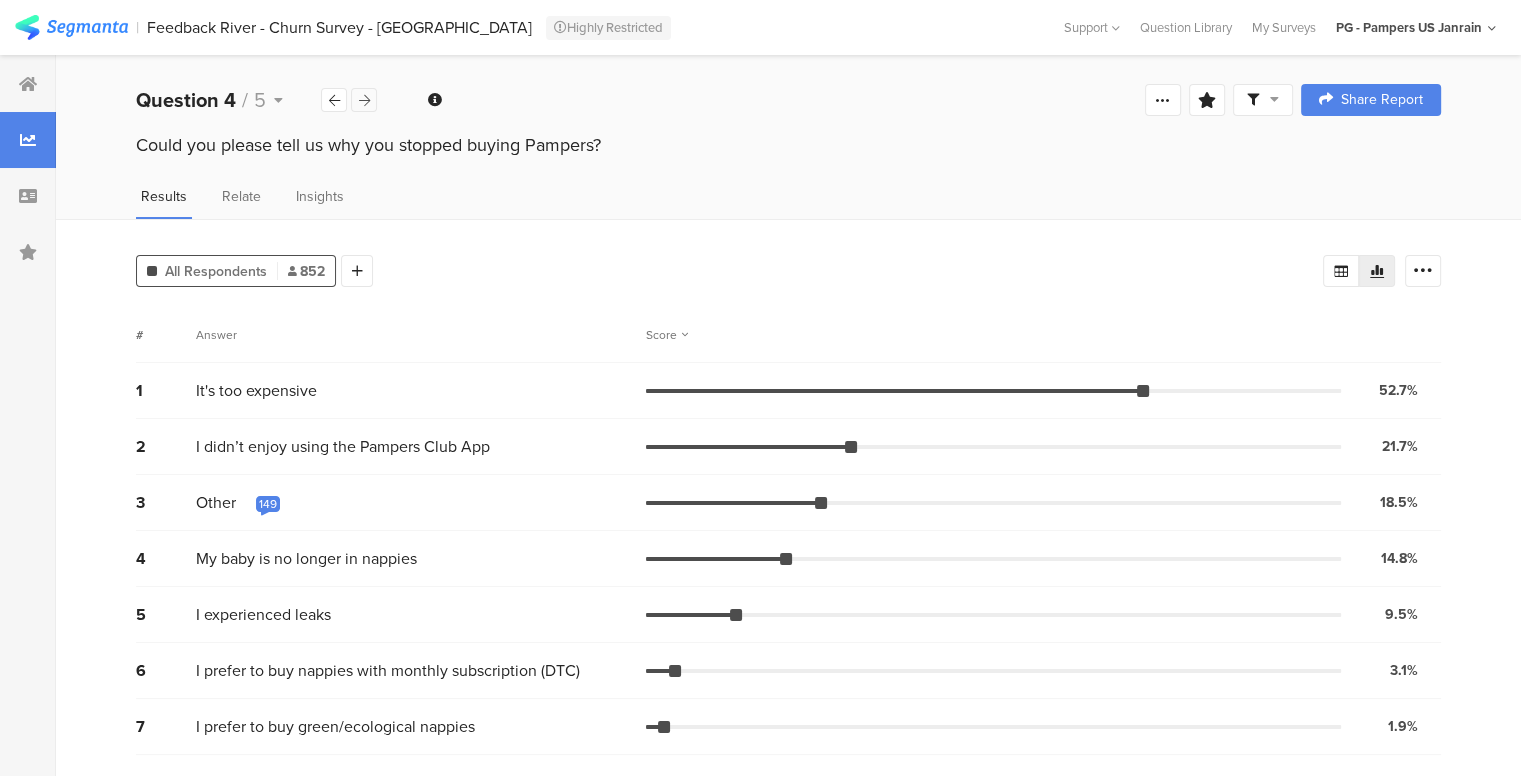 click at bounding box center (364, 100) 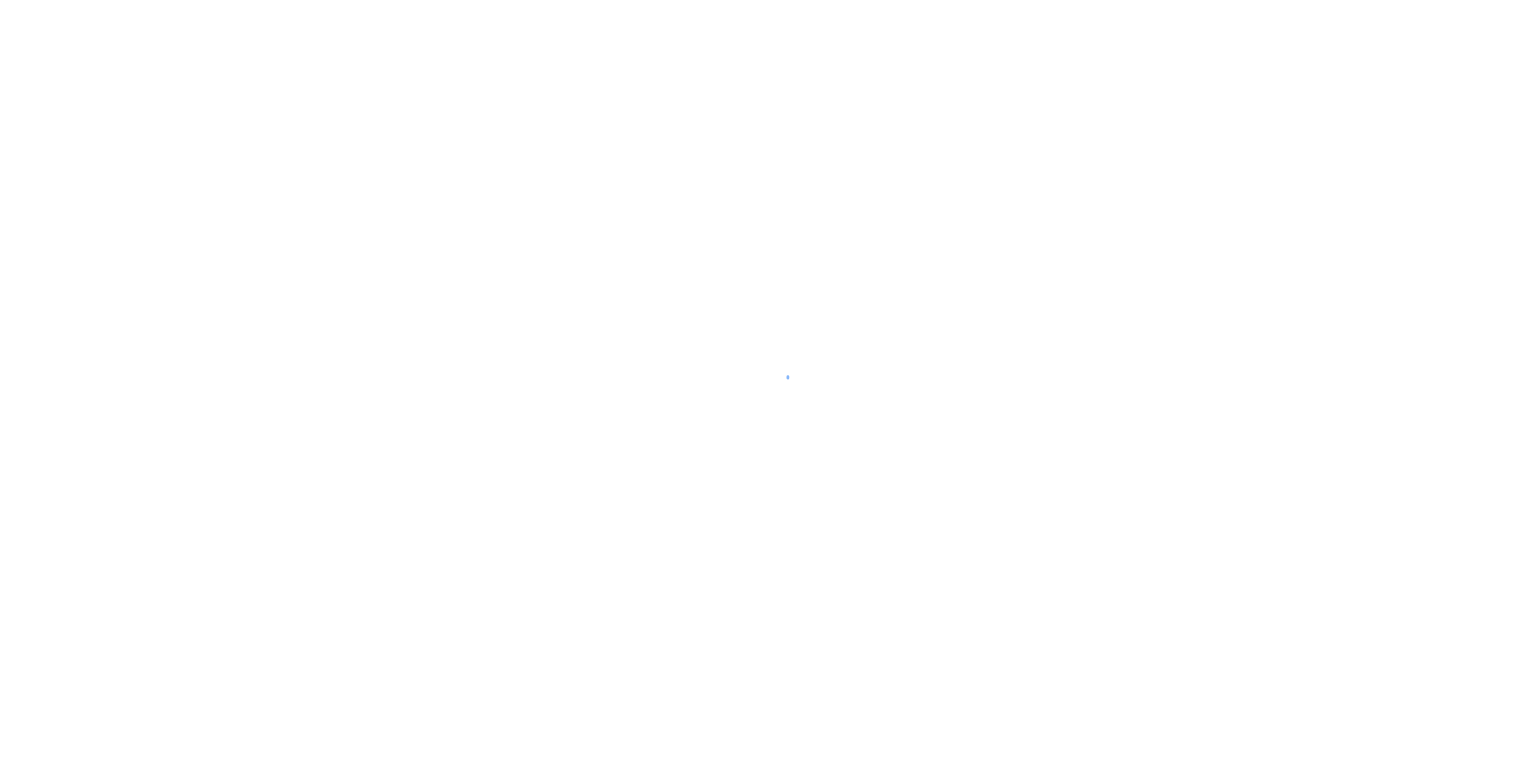 scroll, scrollTop: 0, scrollLeft: 0, axis: both 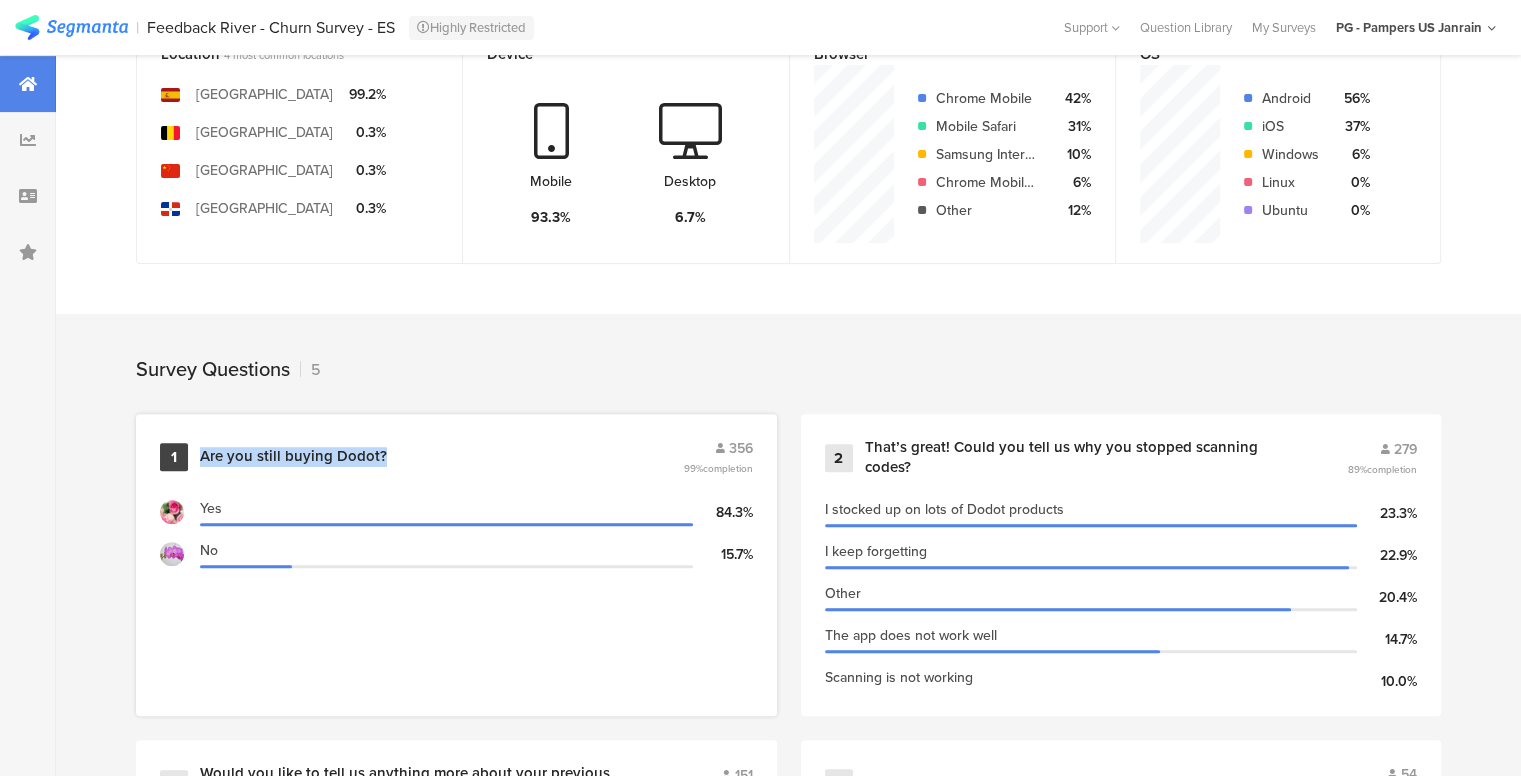 drag, startPoint x: 393, startPoint y: 453, endPoint x: 194, endPoint y: 441, distance: 199.36148 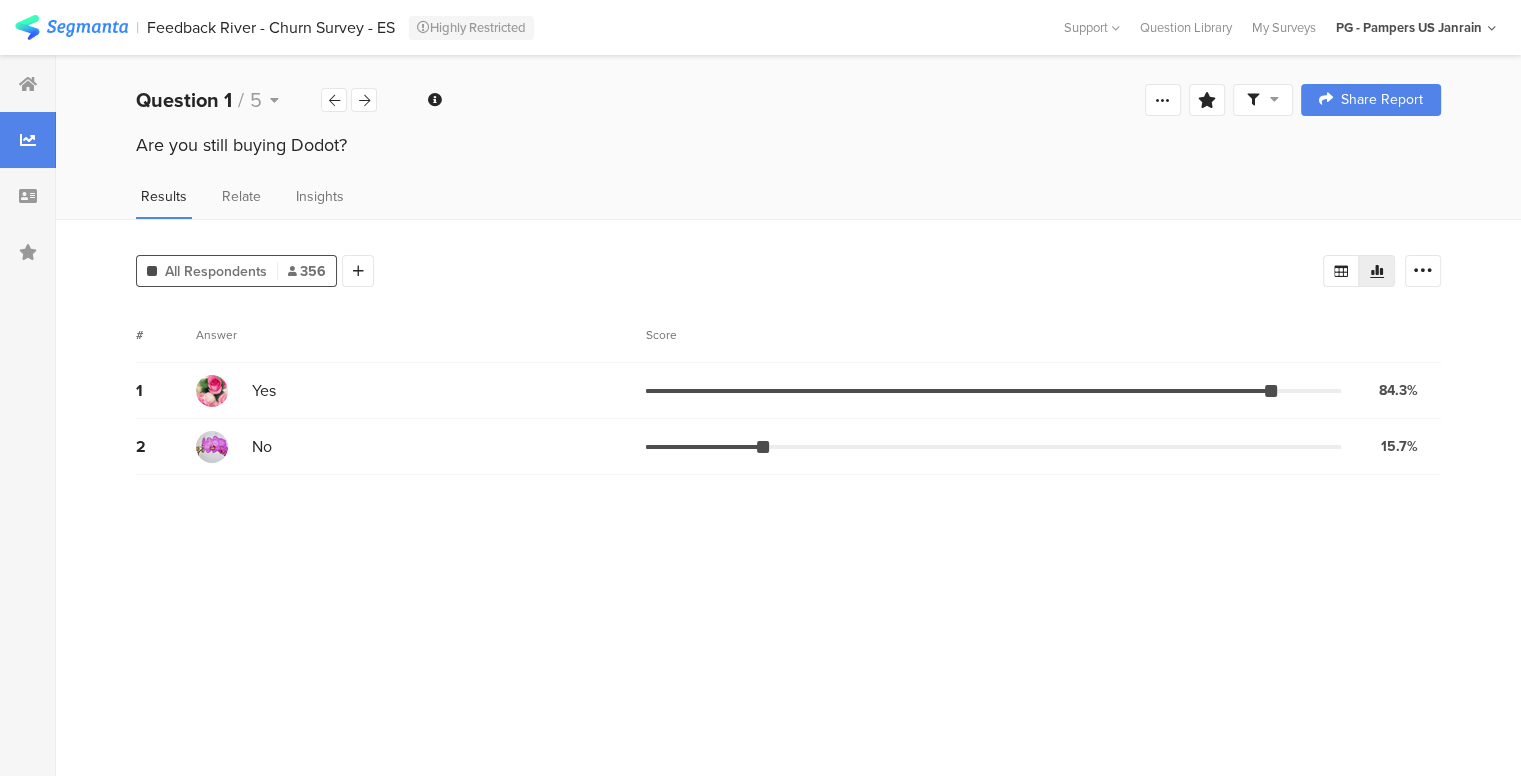scroll, scrollTop: 0, scrollLeft: 0, axis: both 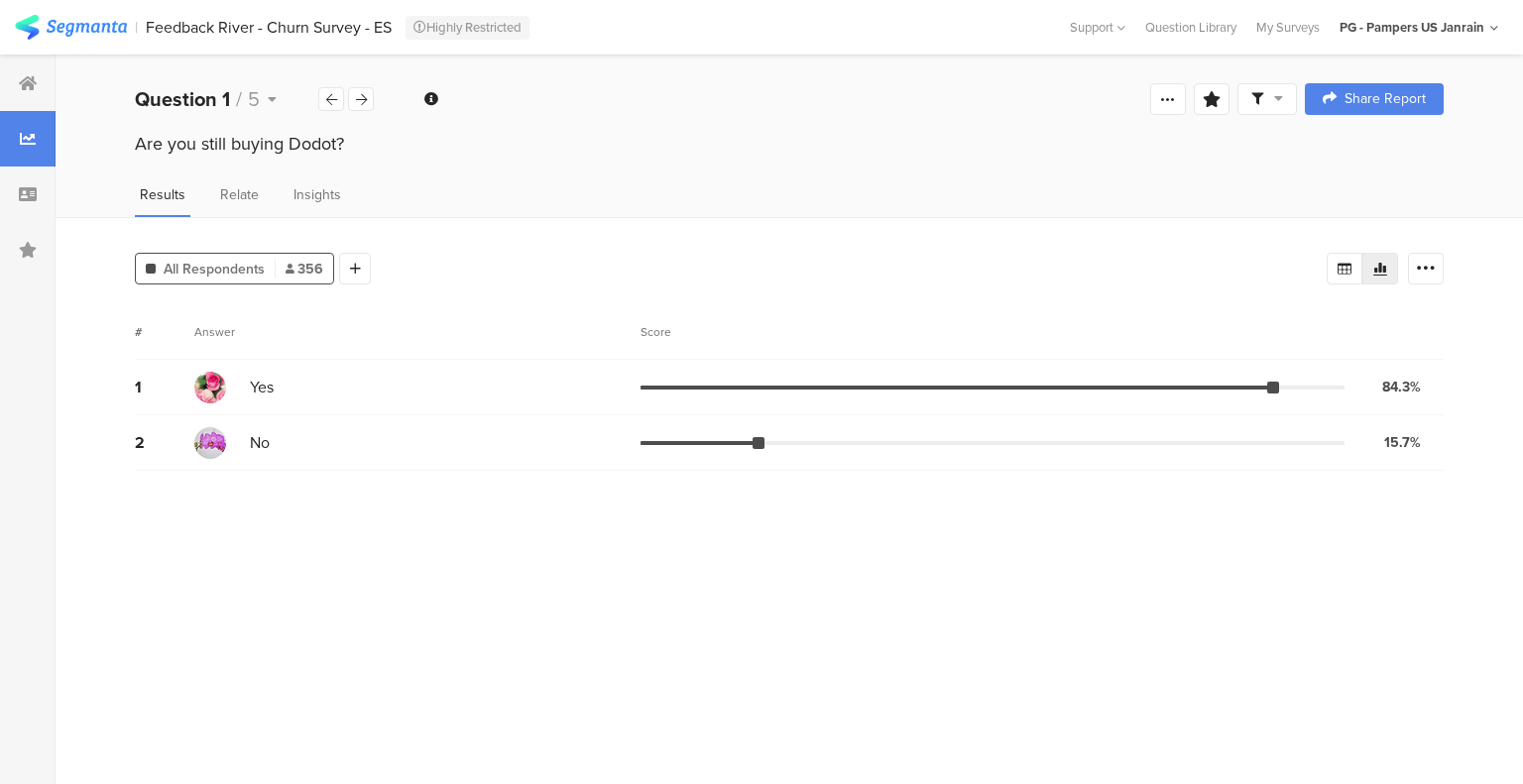 drag, startPoint x: 340, startPoint y: 142, endPoint x: 139, endPoint y: 141, distance: 201.00249 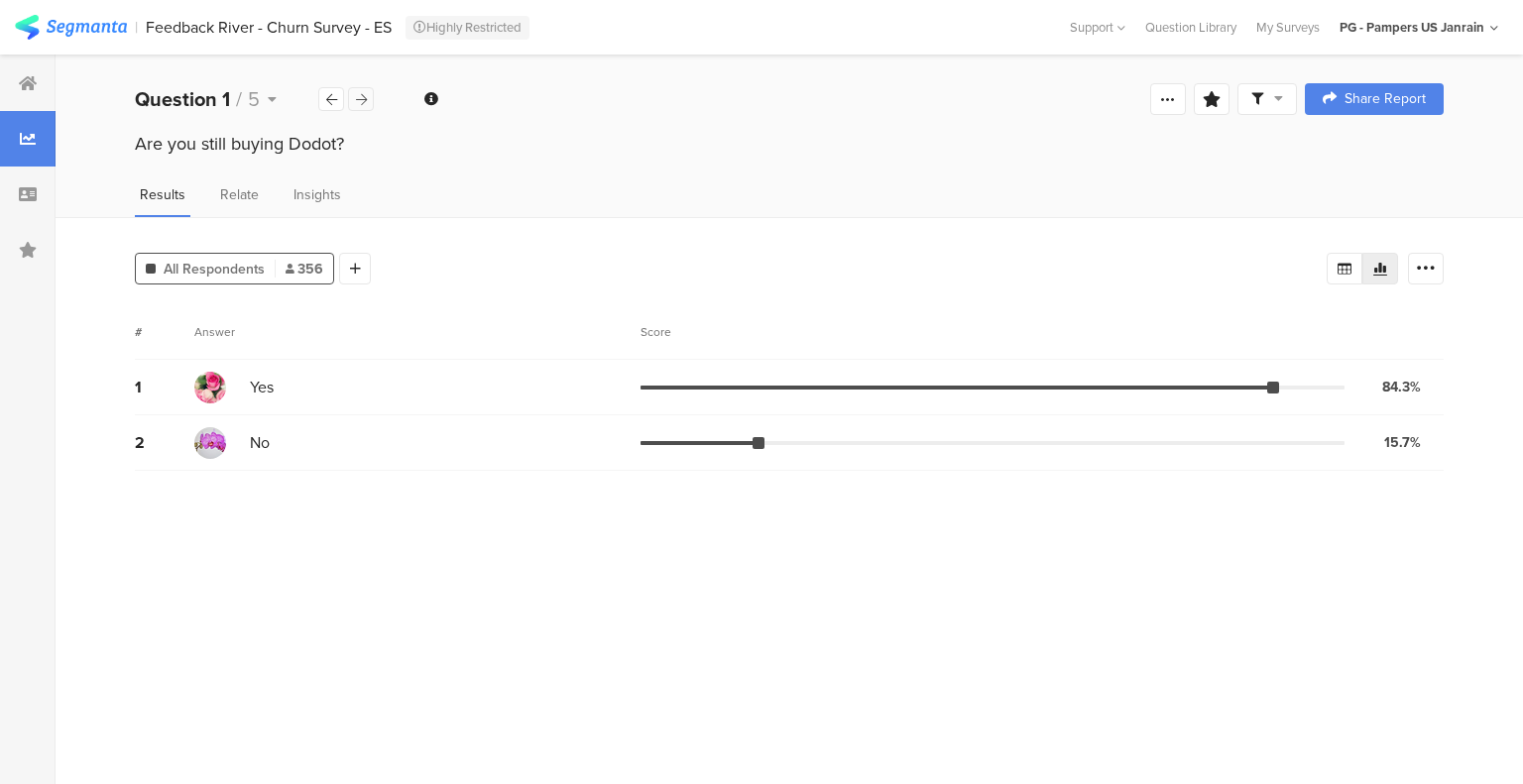 click at bounding box center (361, 99) 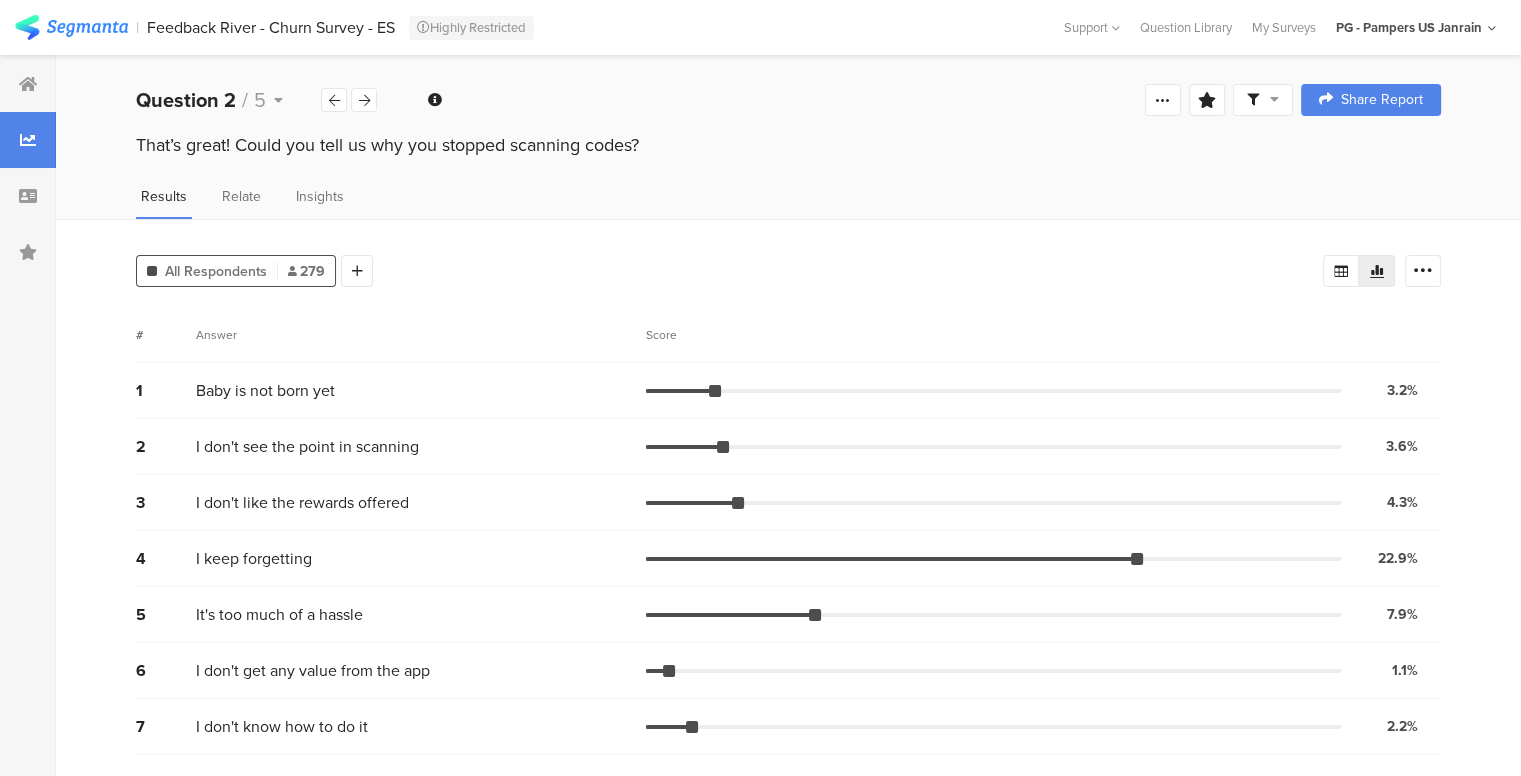 drag, startPoint x: 663, startPoint y: 147, endPoint x: 140, endPoint y: 155, distance: 523.06116 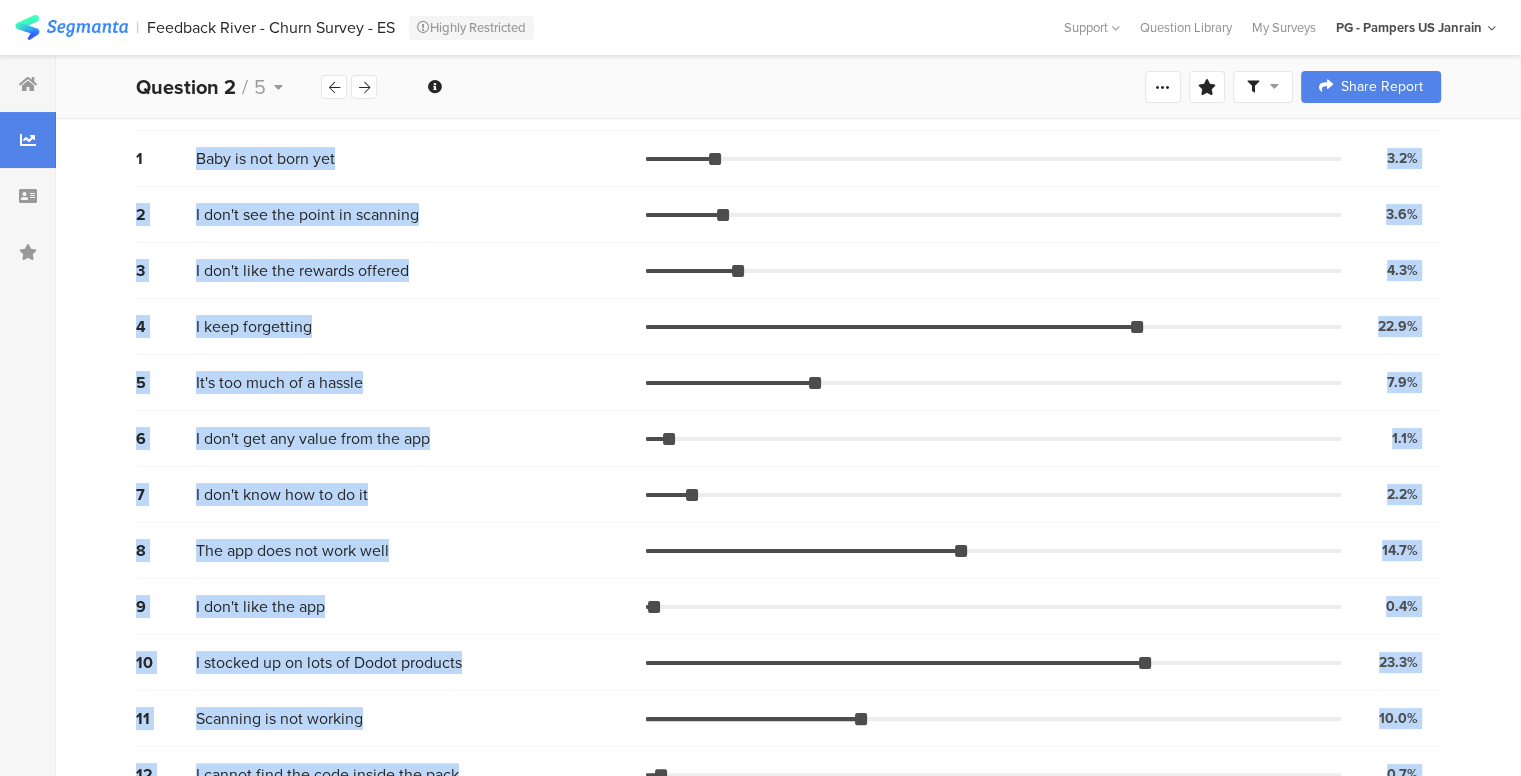 scroll, scrollTop: 327, scrollLeft: 0, axis: vertical 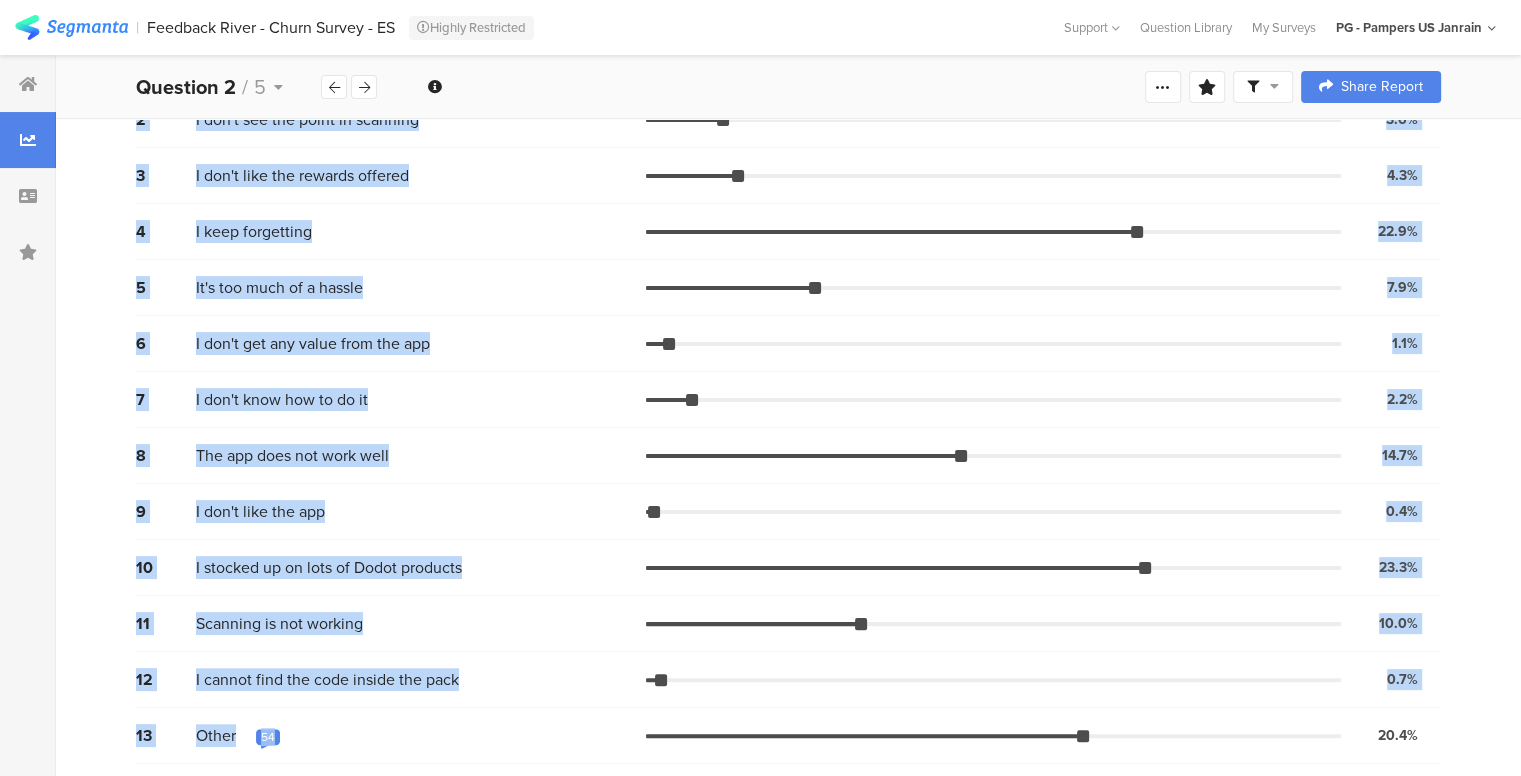 drag, startPoint x: 196, startPoint y: 387, endPoint x: 422, endPoint y: 730, distance: 410.76147 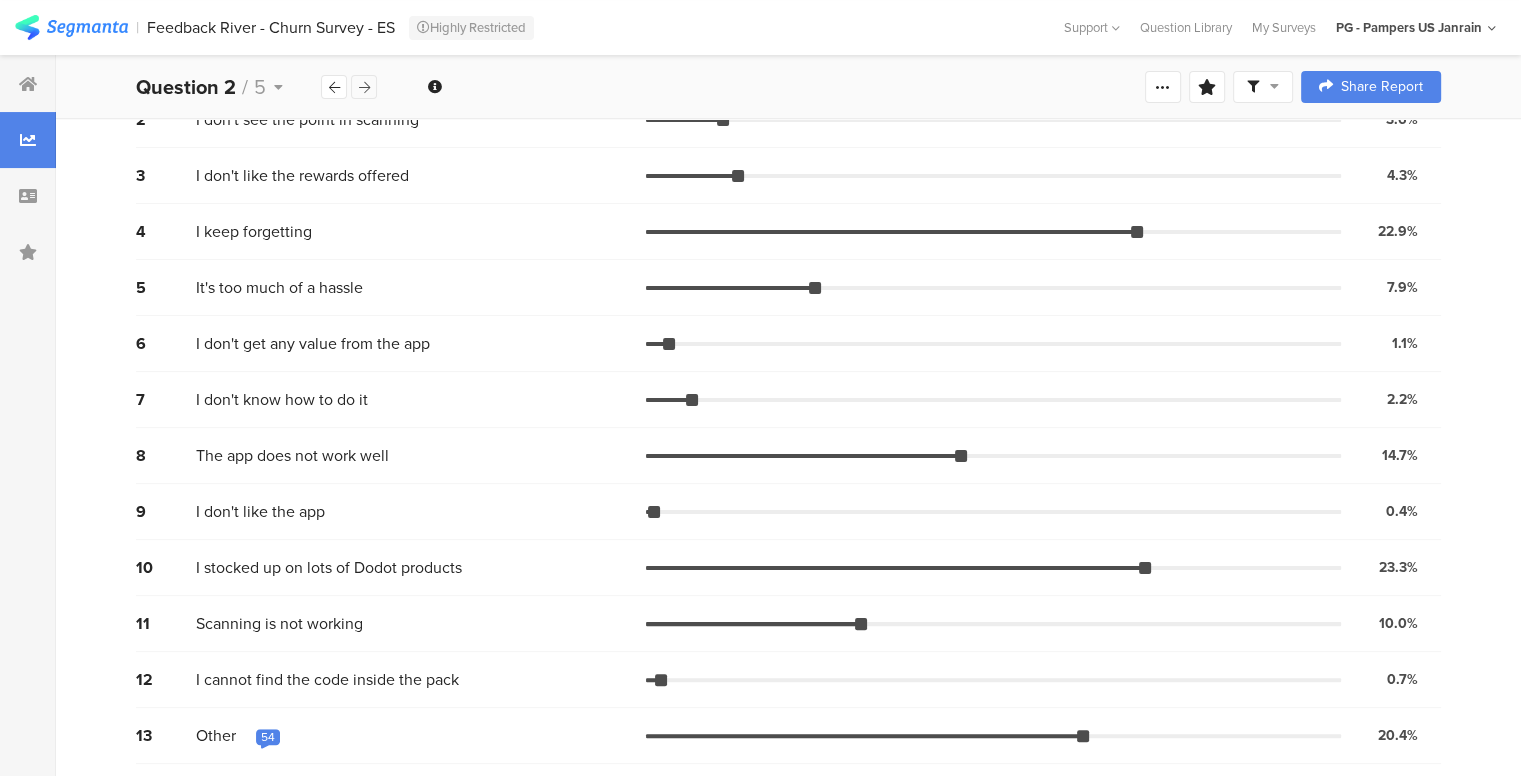 click at bounding box center [364, 87] 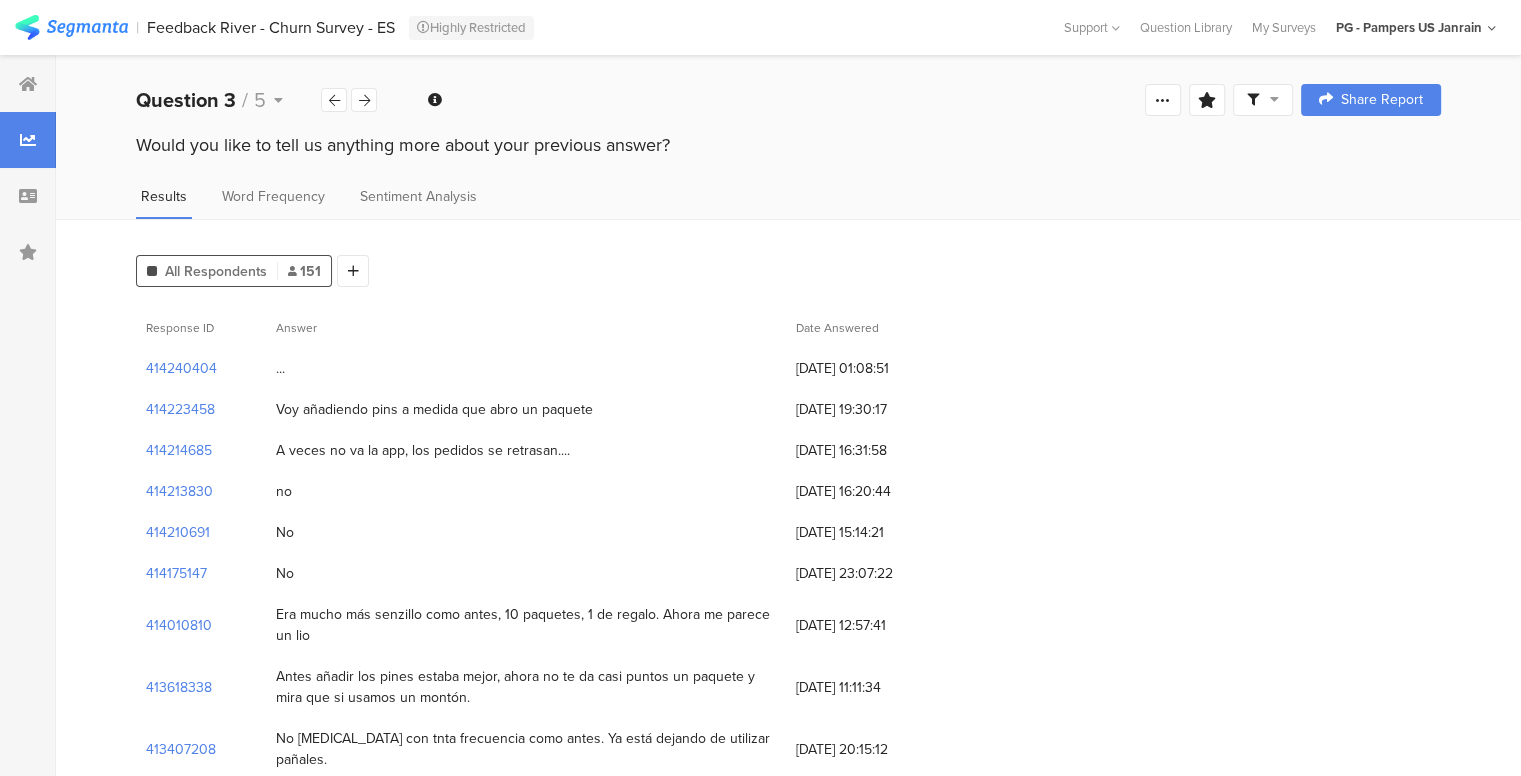 drag, startPoint x: 676, startPoint y: 143, endPoint x: 132, endPoint y: 143, distance: 544 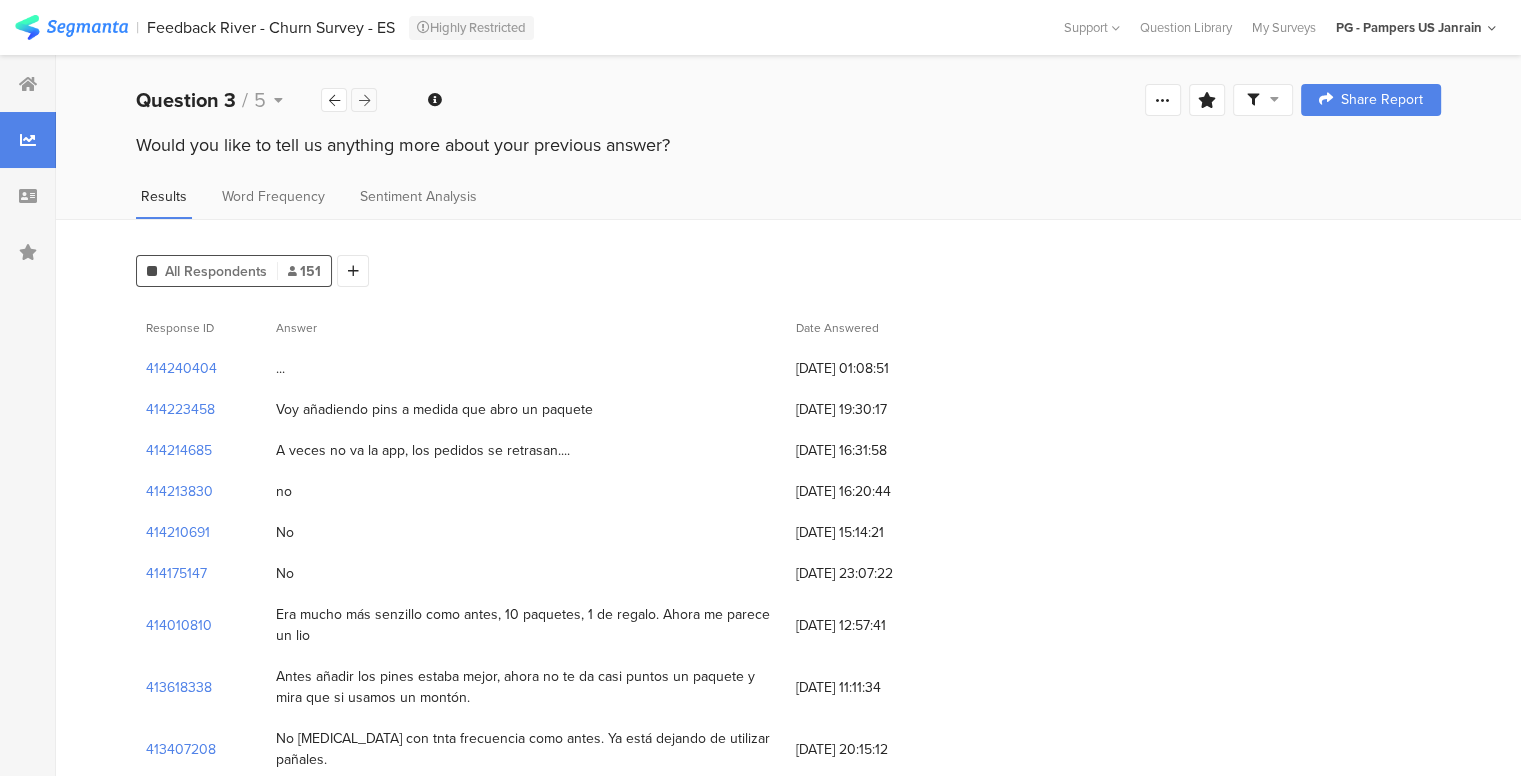 click at bounding box center [364, 100] 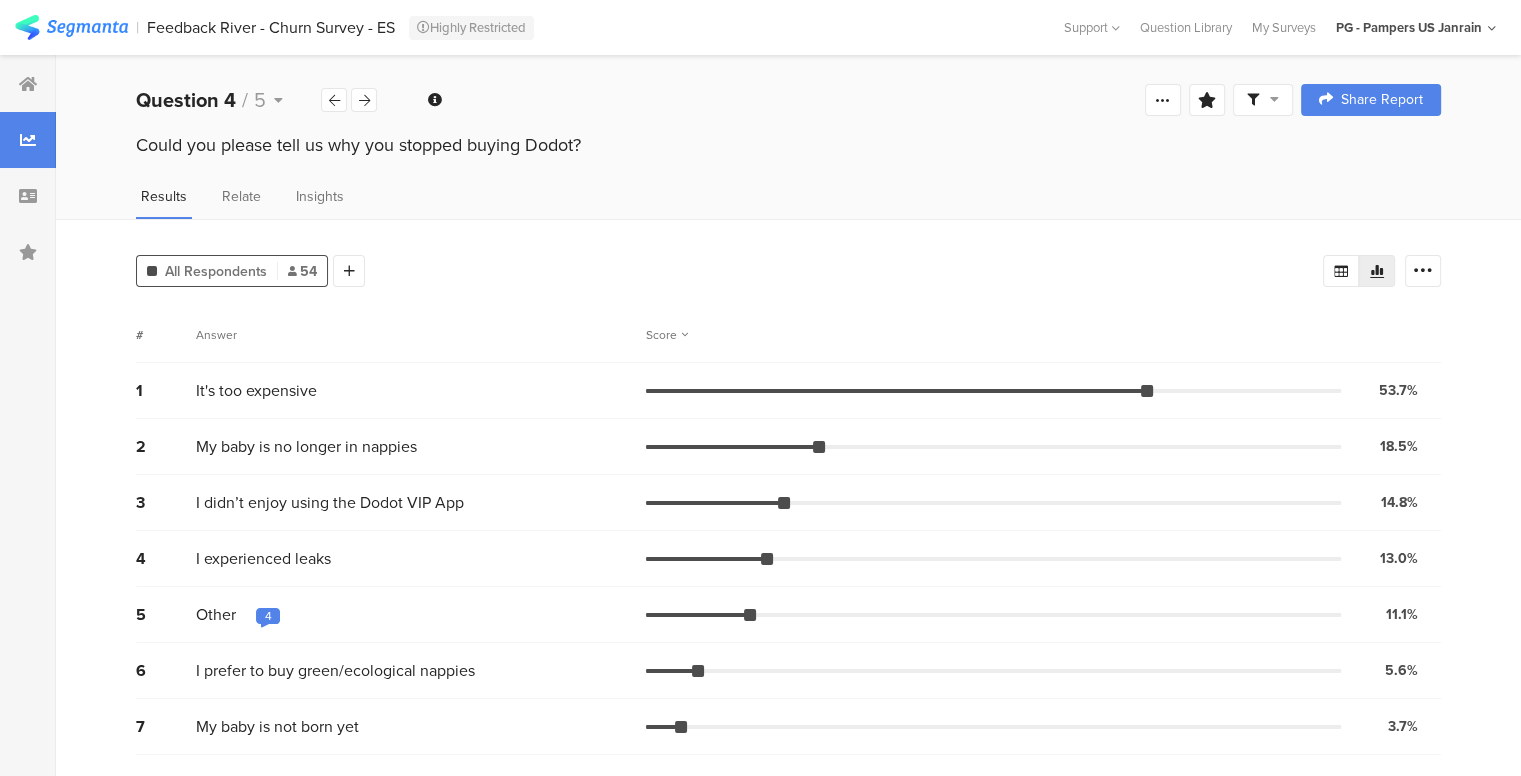 drag, startPoint x: 589, startPoint y: 139, endPoint x: 133, endPoint y: 159, distance: 456.4384 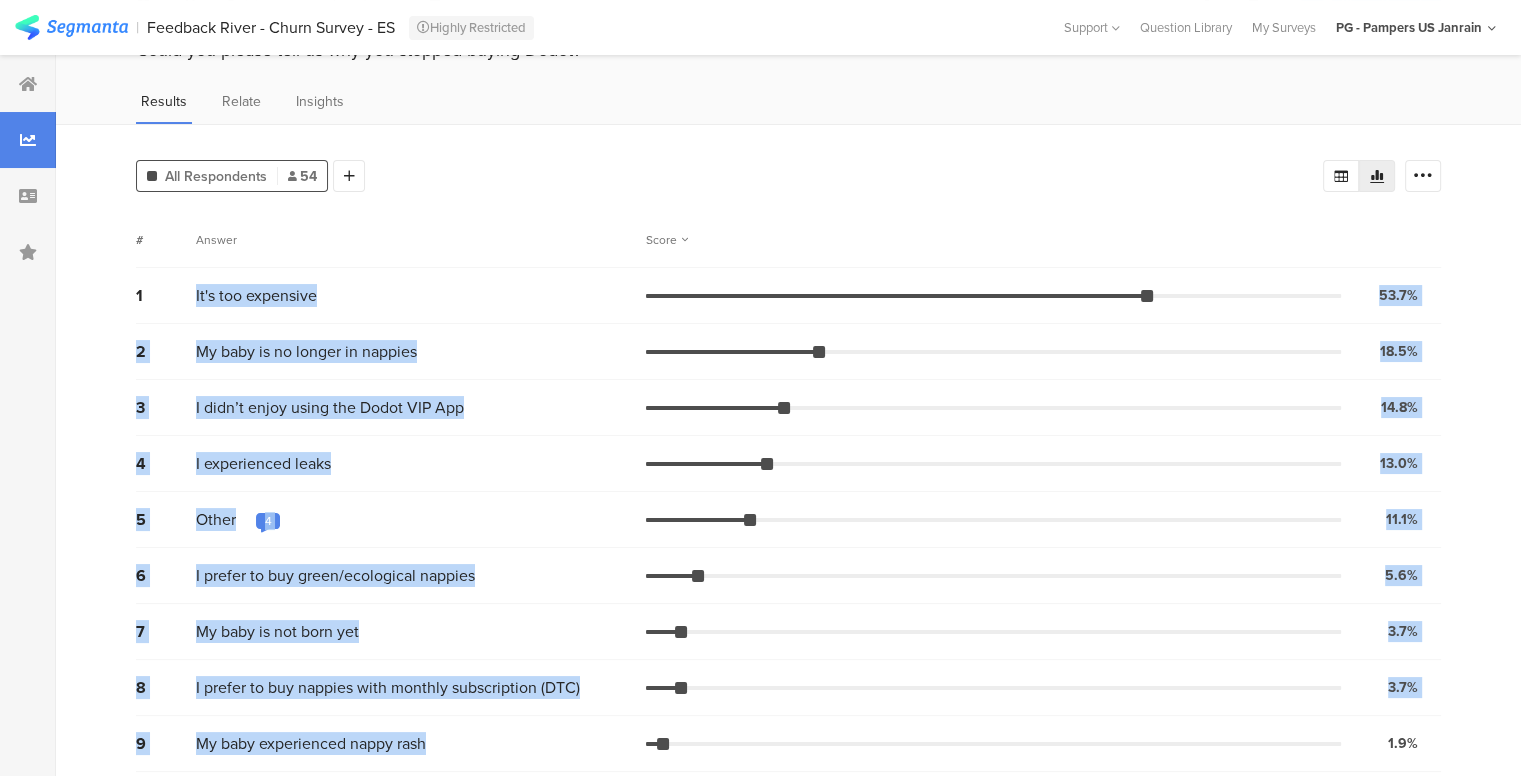 scroll, scrollTop: 103, scrollLeft: 0, axis: vertical 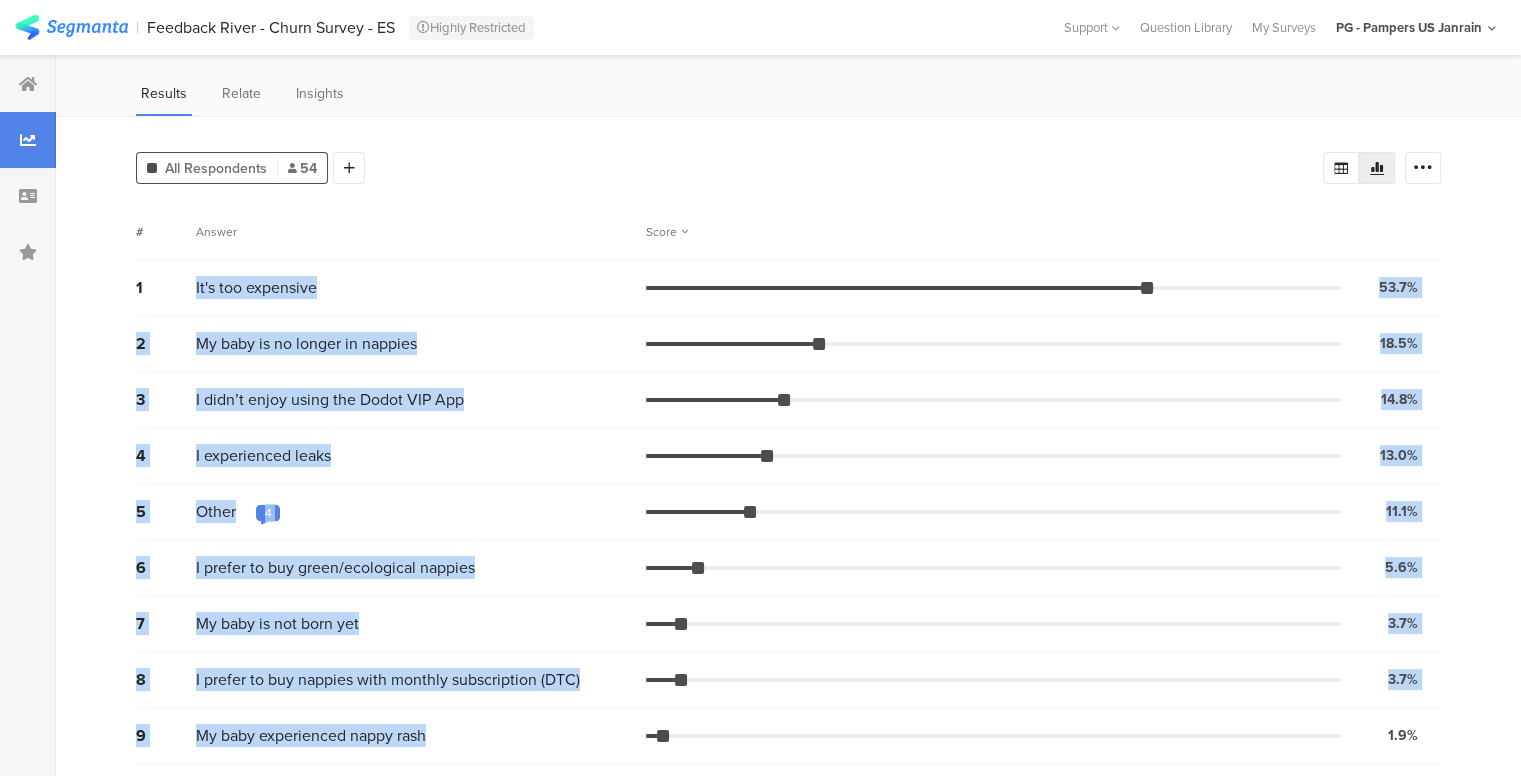 drag, startPoint x: 196, startPoint y: 386, endPoint x: 444, endPoint y: 727, distance: 421.6456 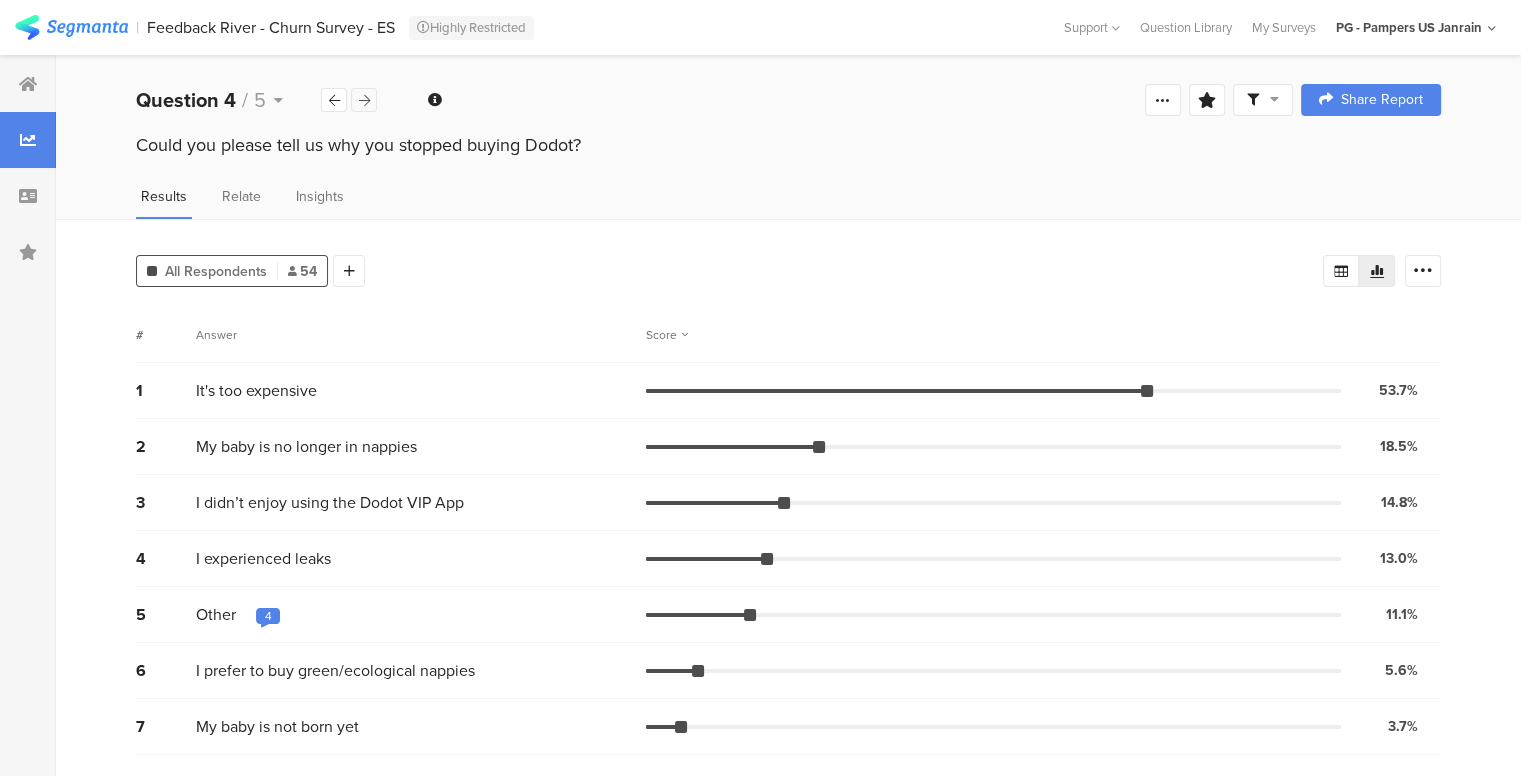 click at bounding box center [364, 100] 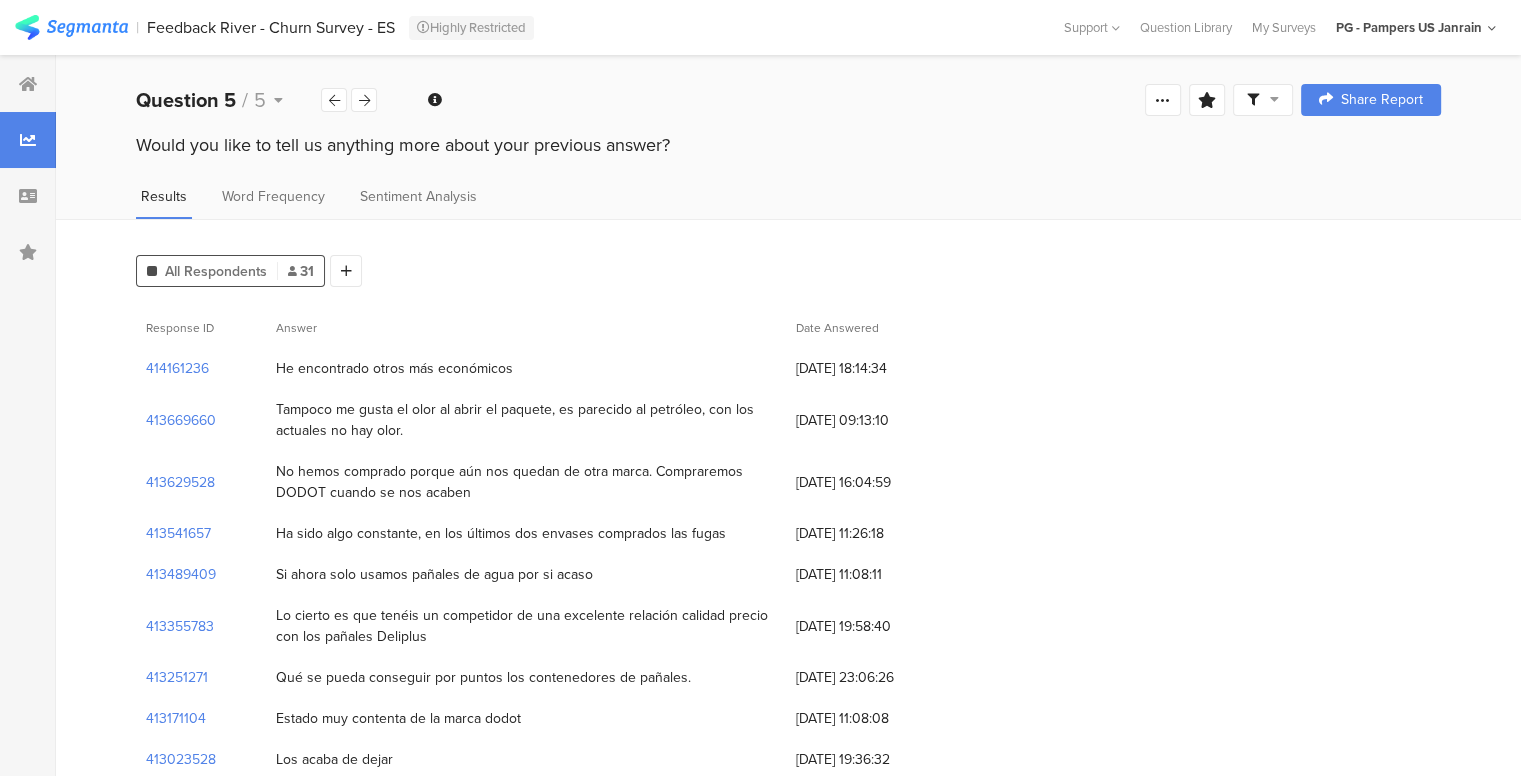 drag, startPoint x: 673, startPoint y: 143, endPoint x: 100, endPoint y: 165, distance: 573.4222 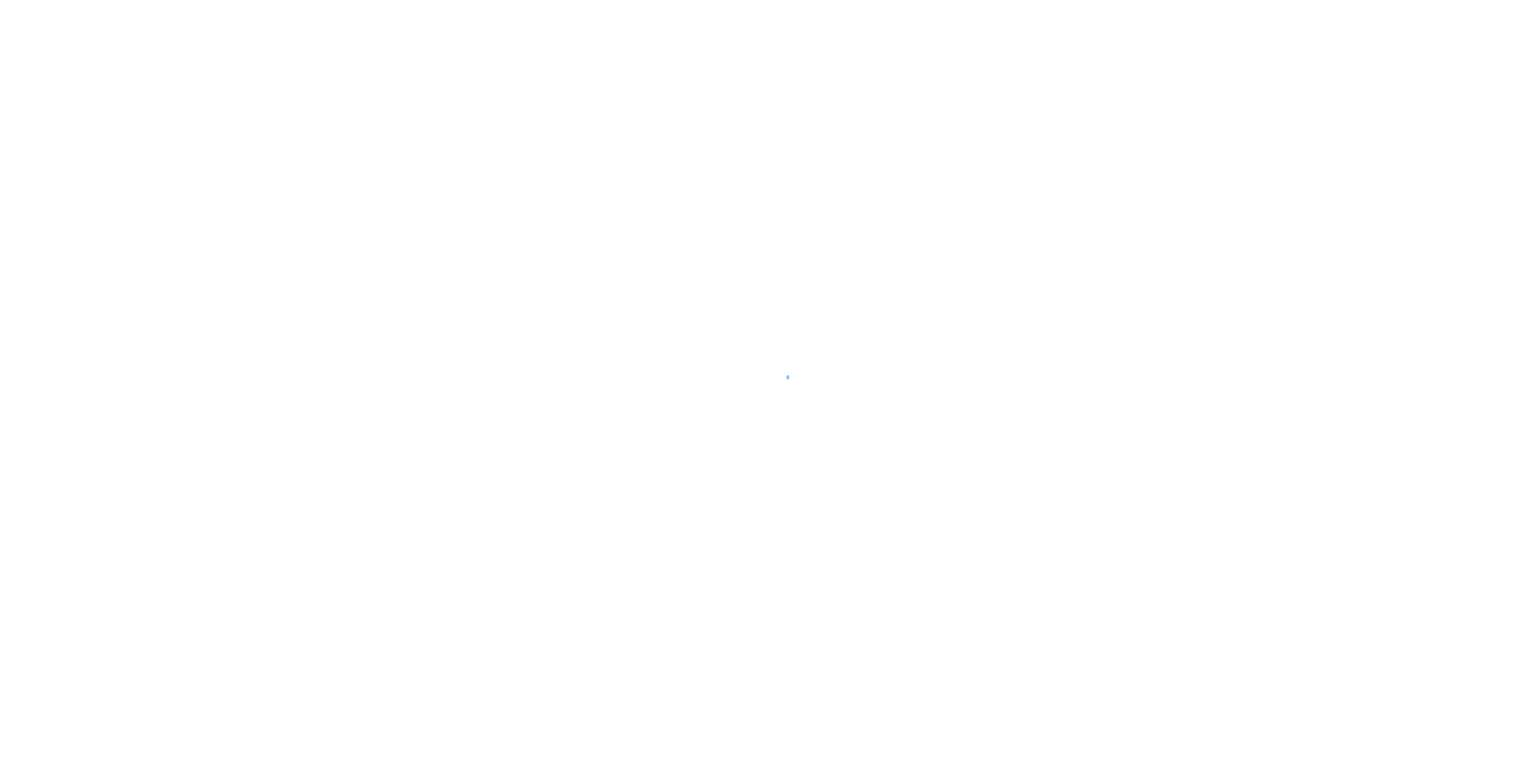 scroll, scrollTop: 0, scrollLeft: 0, axis: both 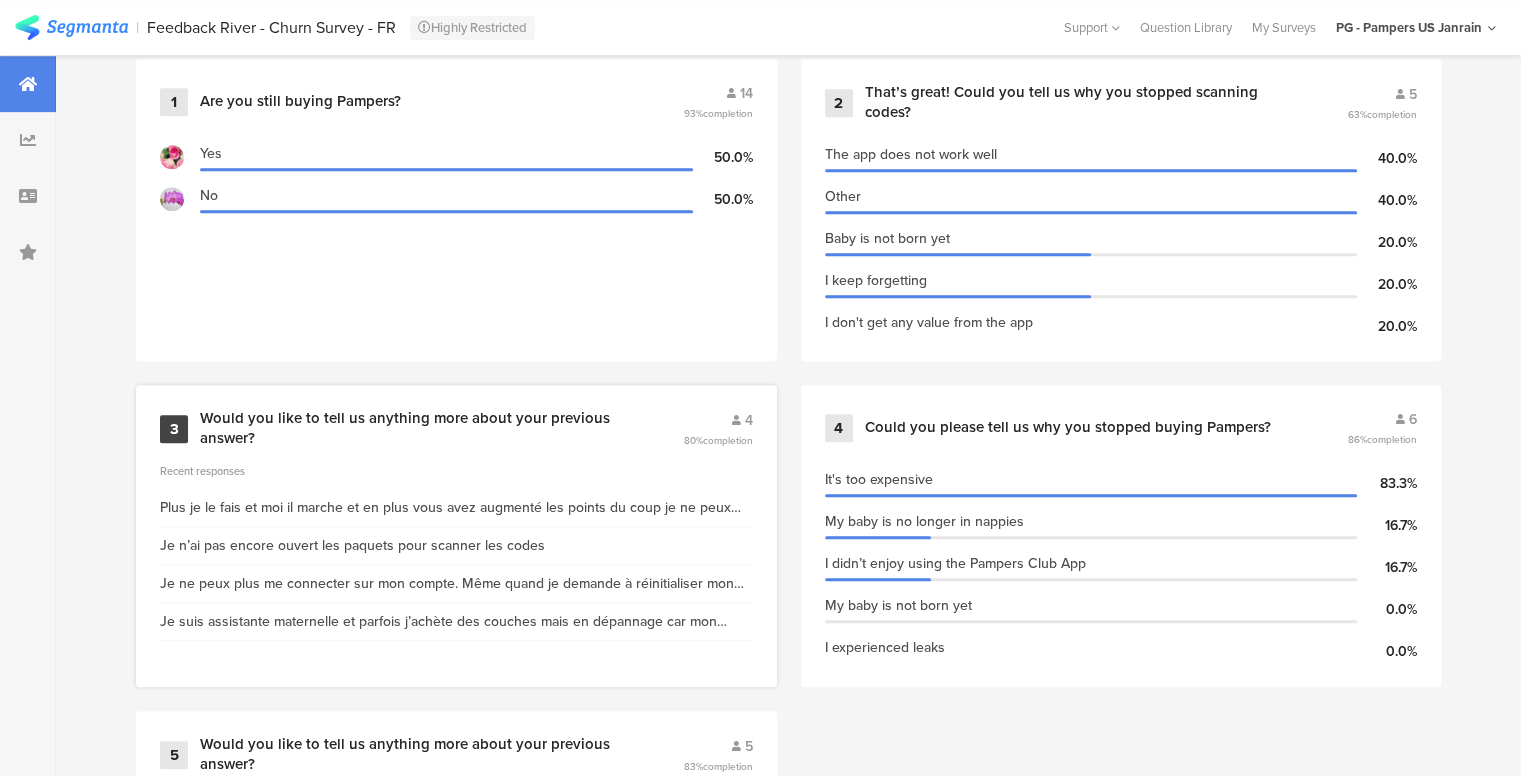 click on "Would you like to tell us anything more about your previous answer?" at bounding box center (417, 428) 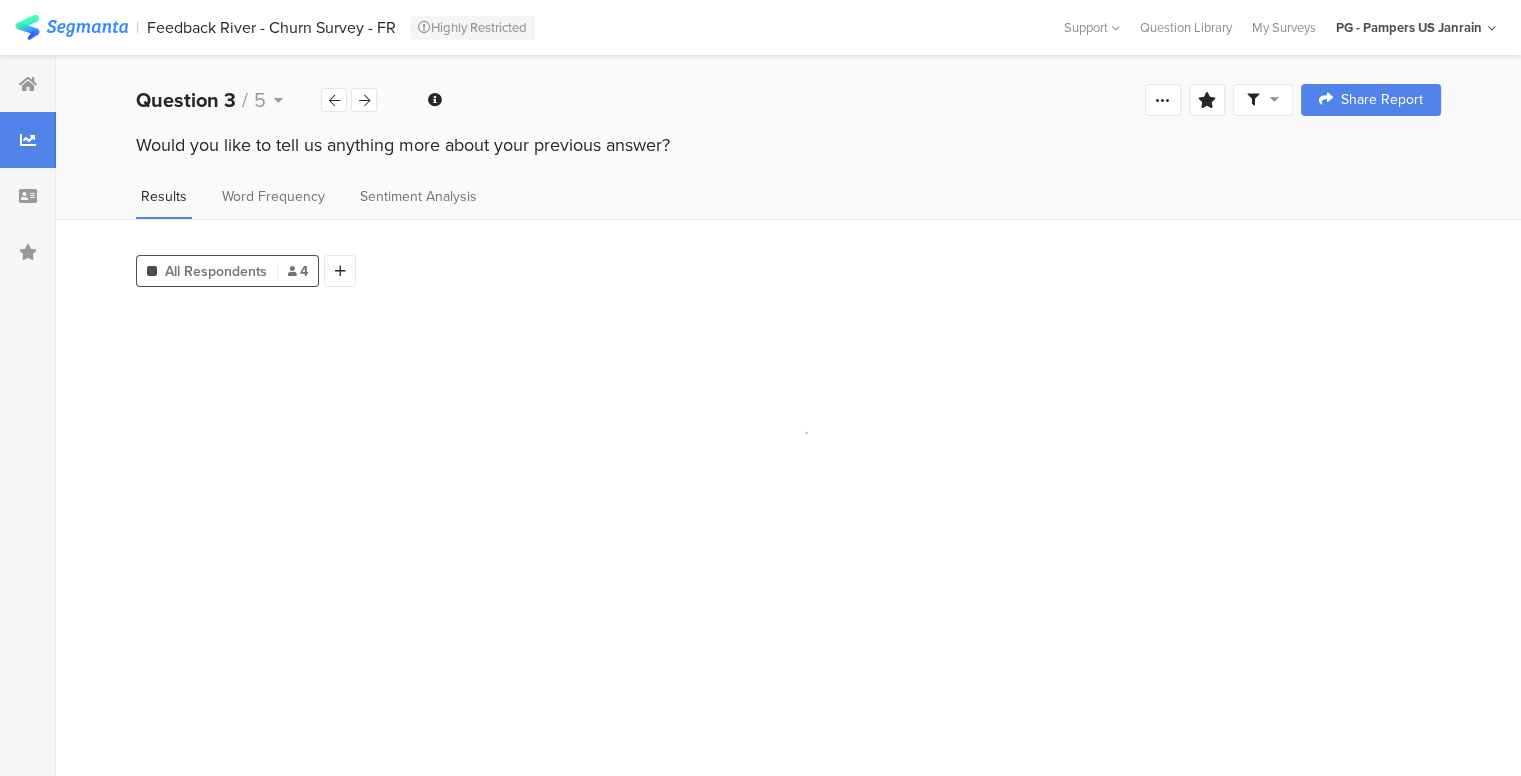 scroll, scrollTop: 0, scrollLeft: 0, axis: both 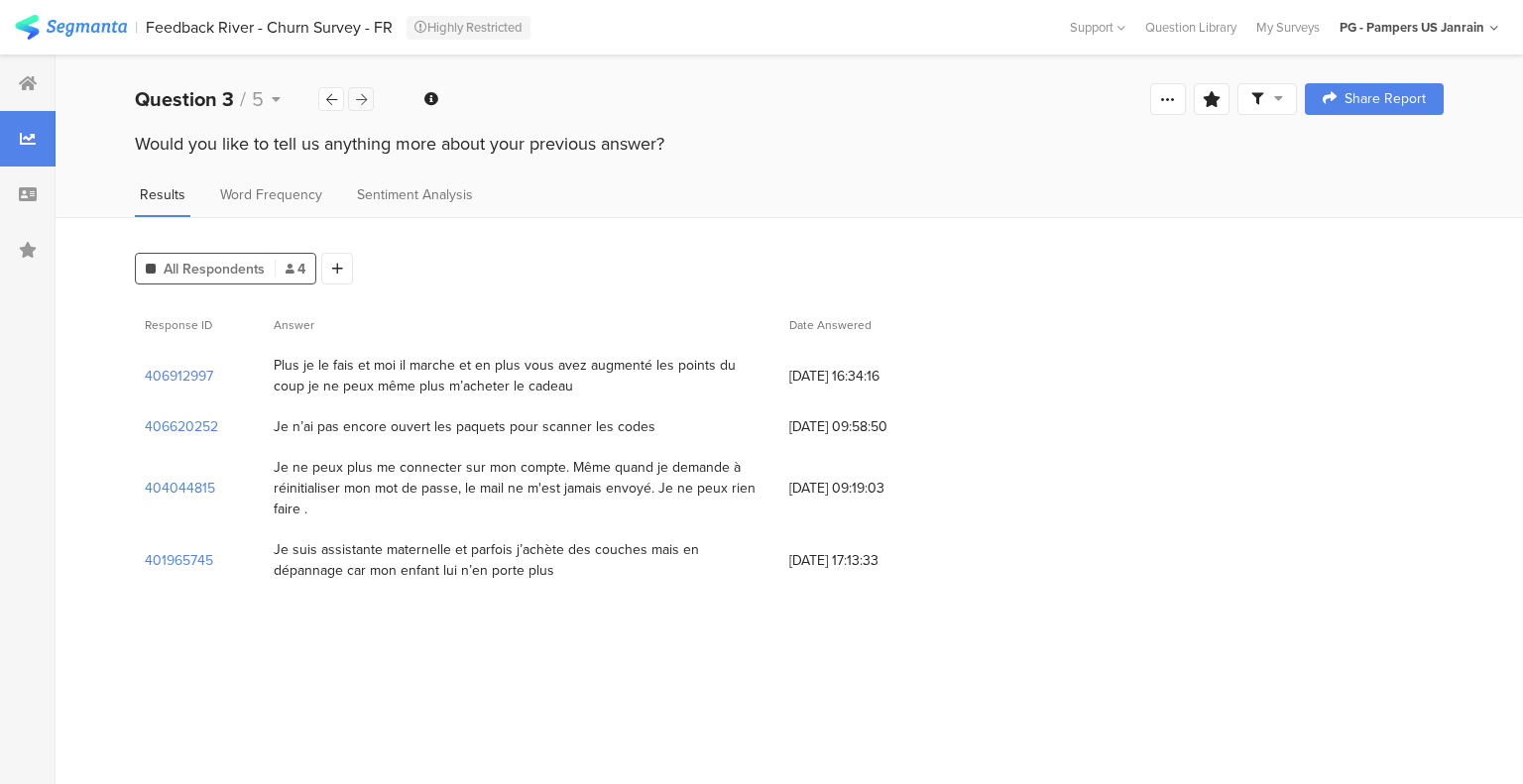 click at bounding box center [361, 99] 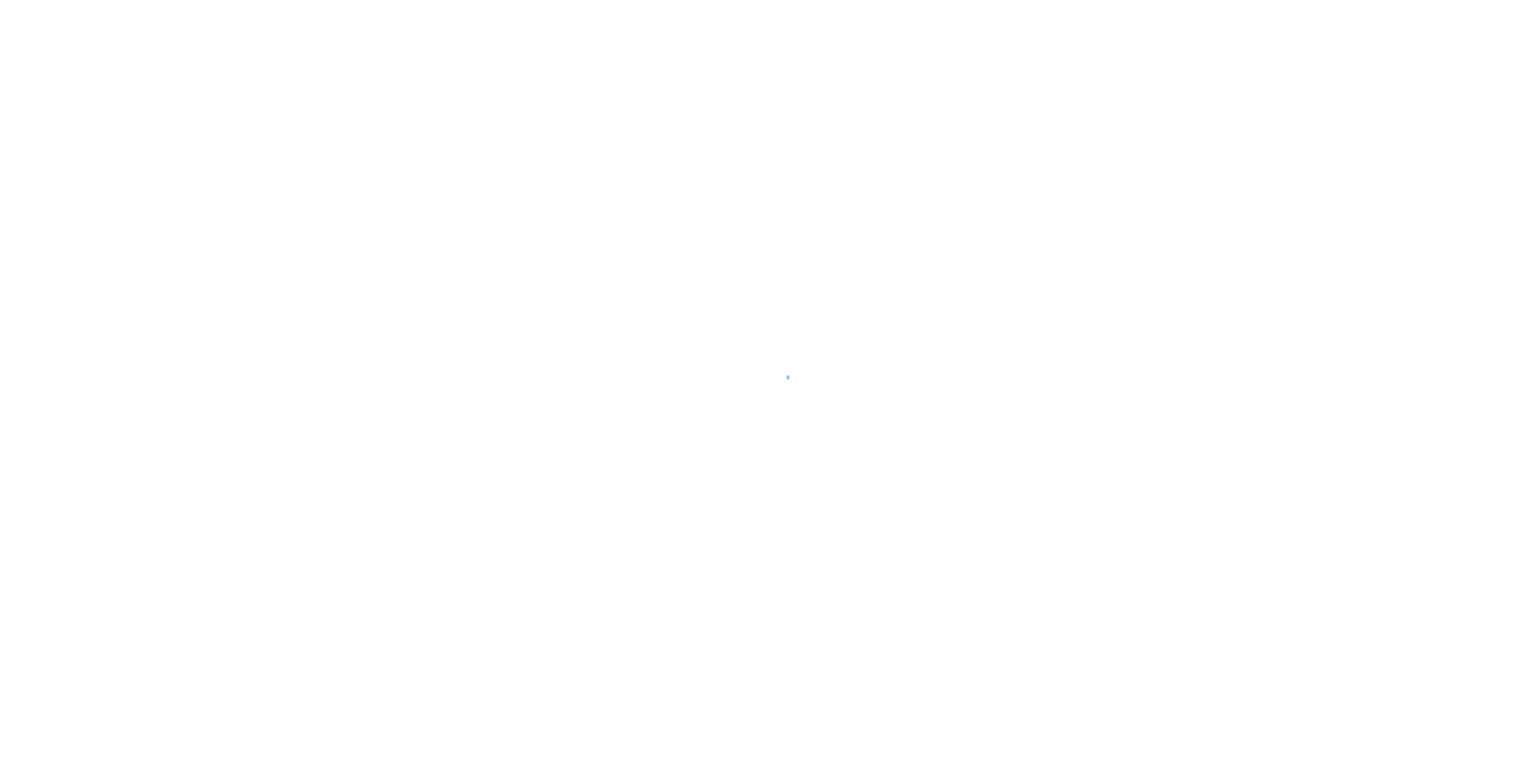 scroll, scrollTop: 0, scrollLeft: 0, axis: both 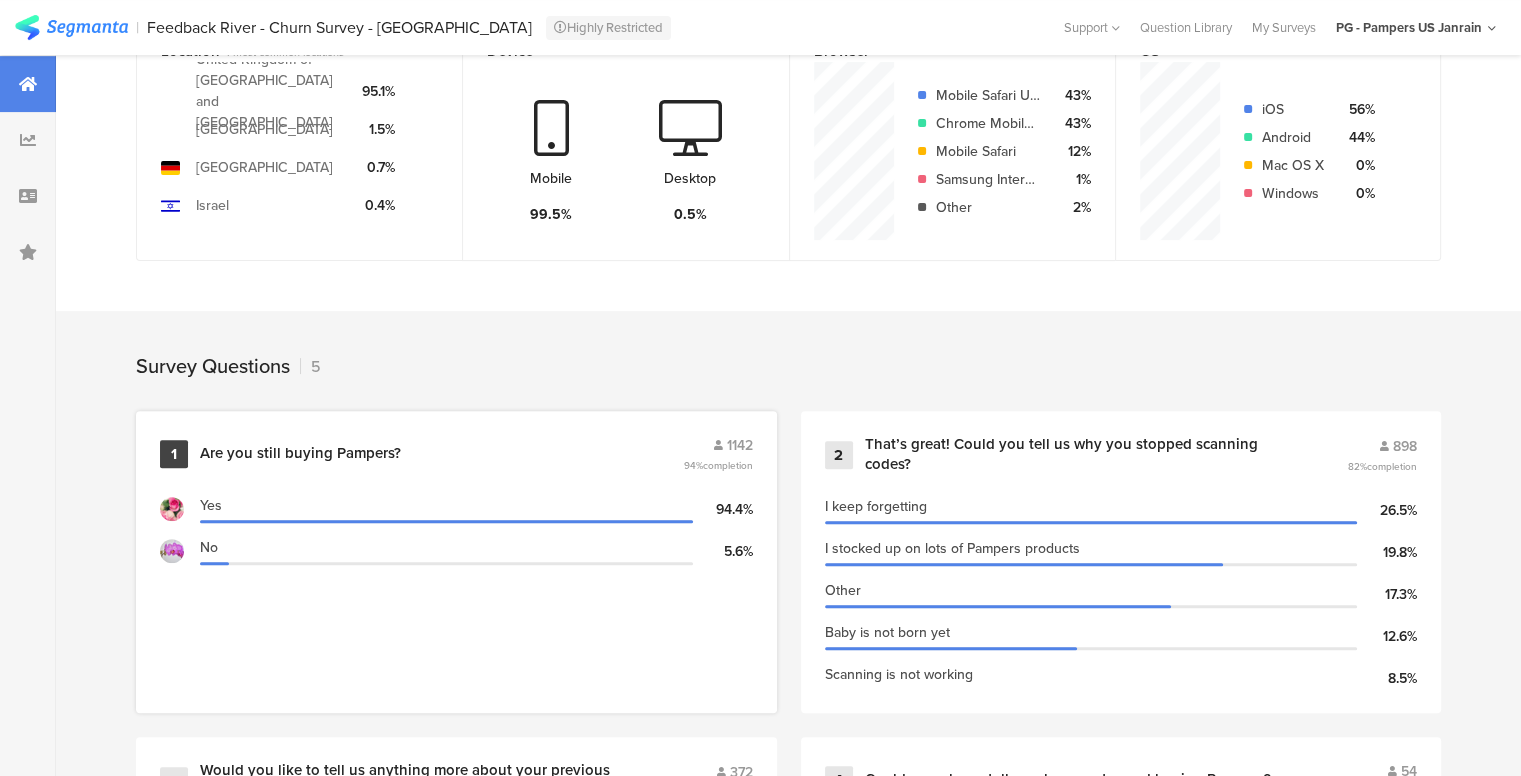 click on "Are you still buying Pampers?" at bounding box center (300, 454) 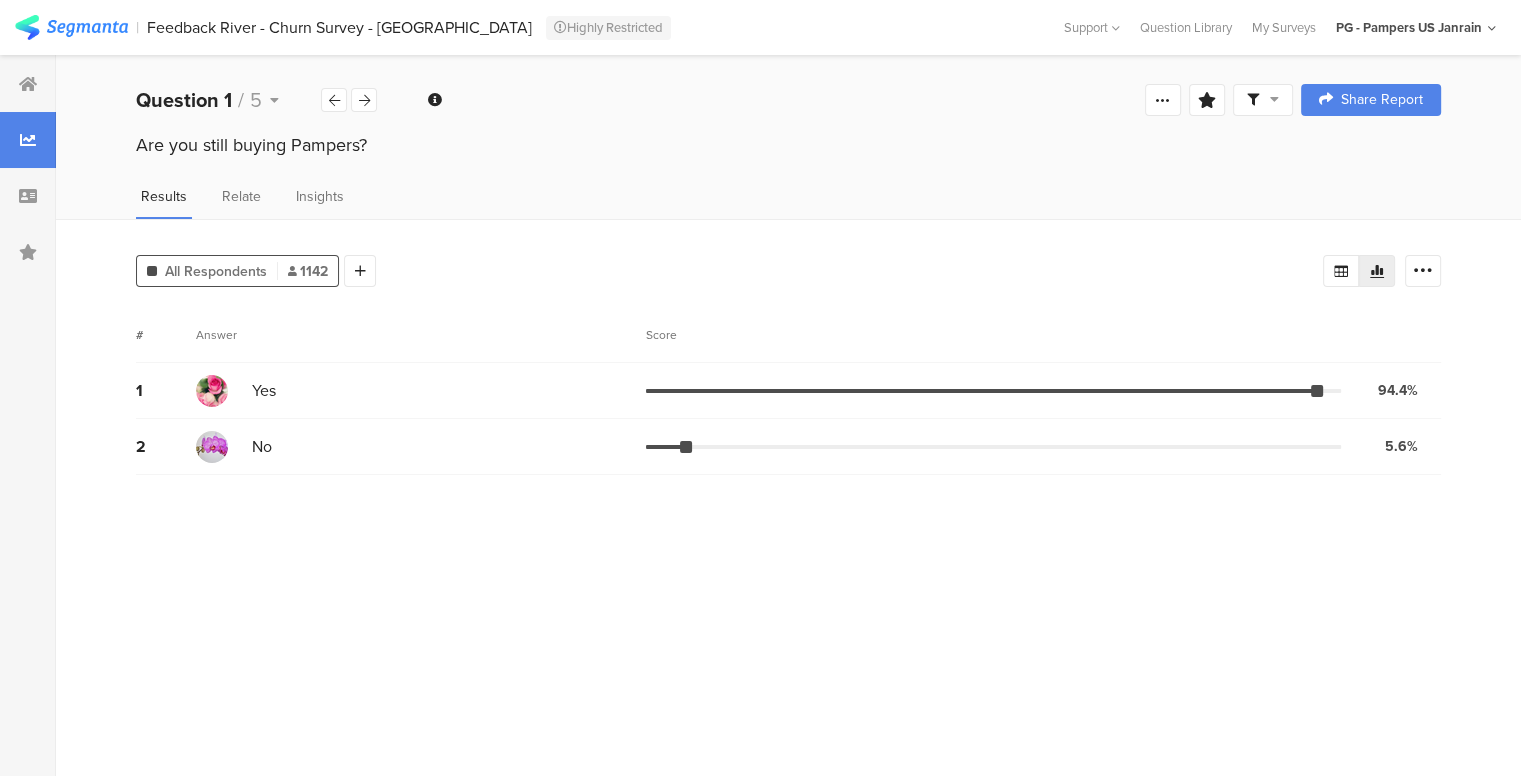 scroll, scrollTop: 0, scrollLeft: 0, axis: both 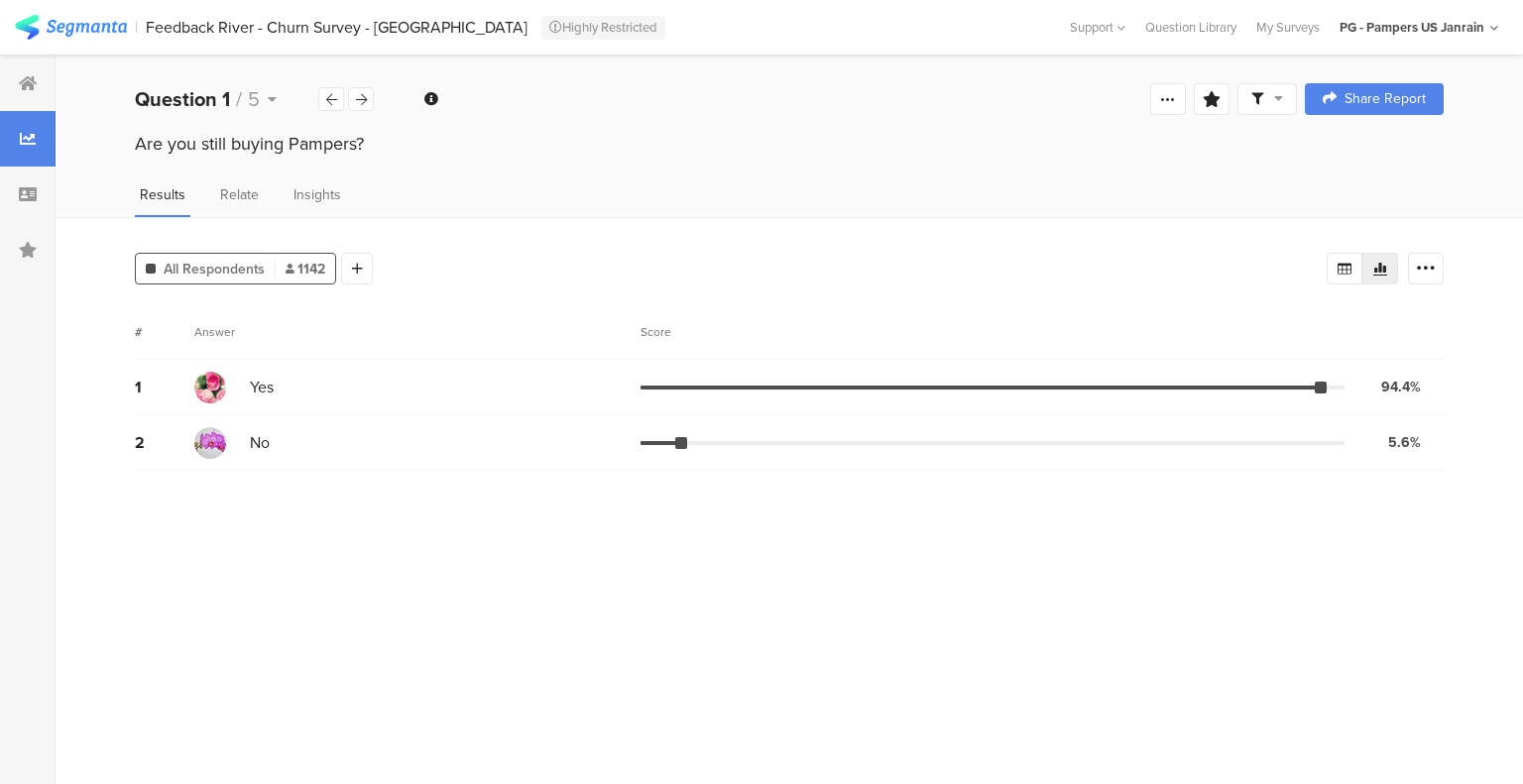 drag, startPoint x: 377, startPoint y: 137, endPoint x: 75, endPoint y: 156, distance: 302.59709 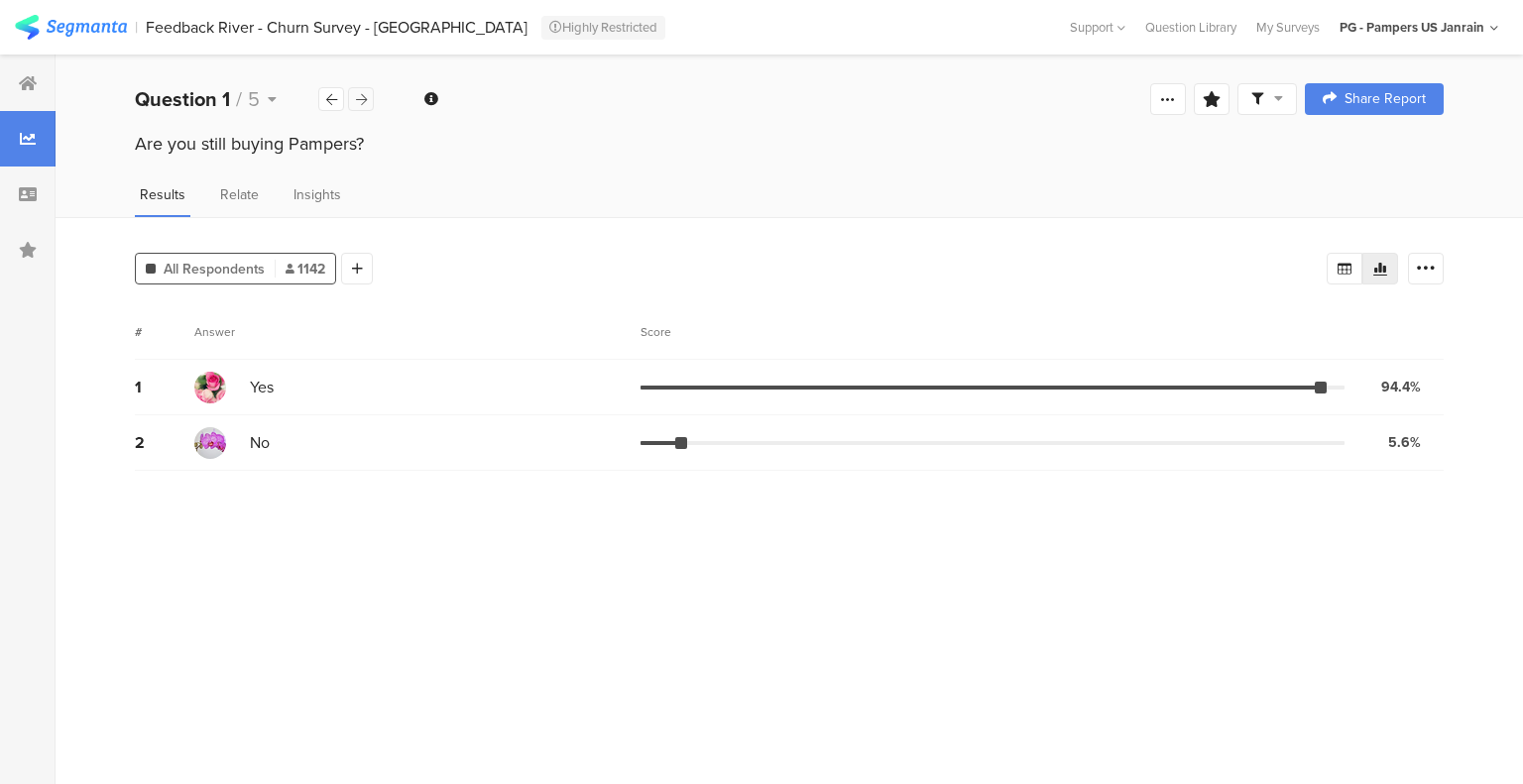 click at bounding box center (361, 99) 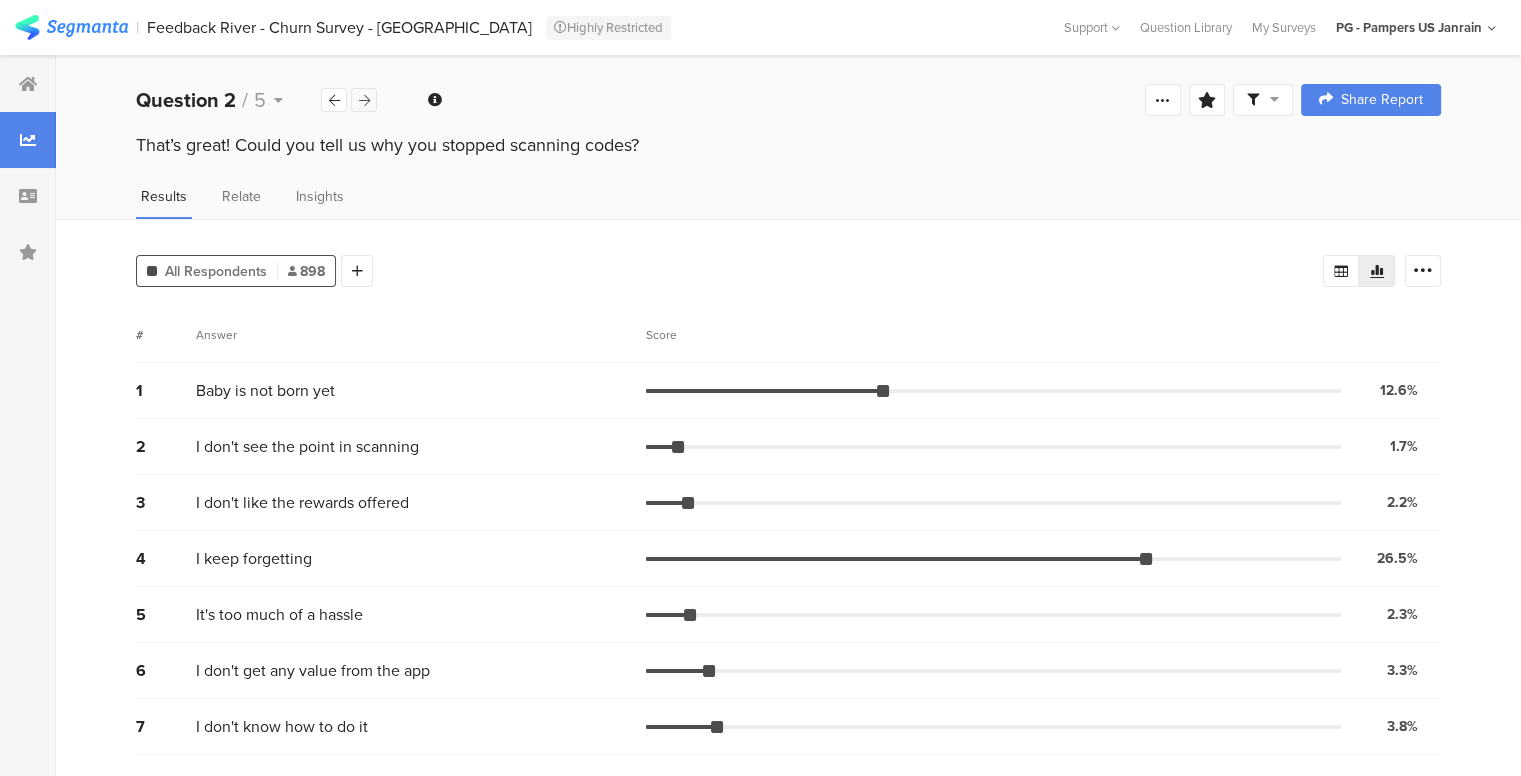 click at bounding box center [364, 100] 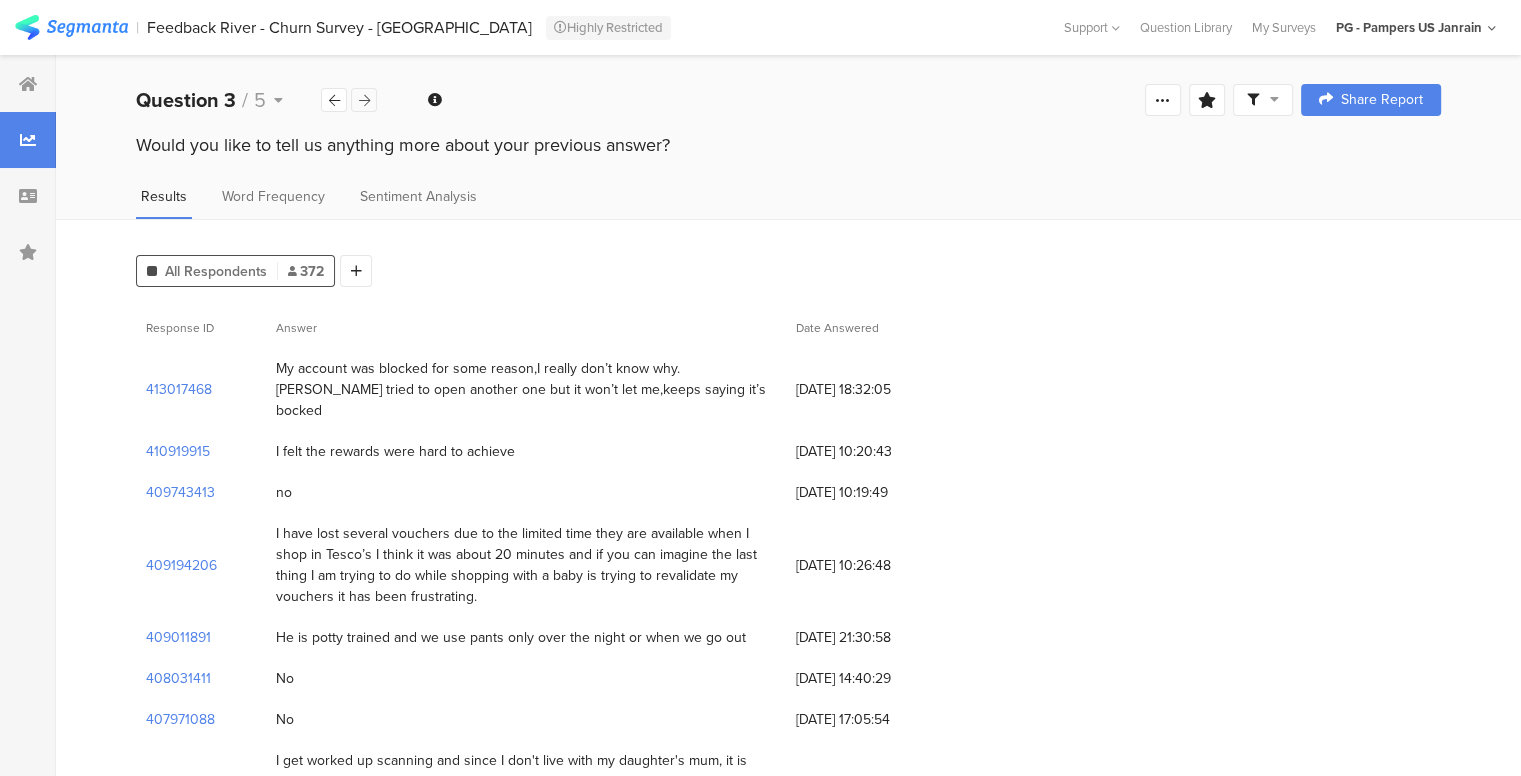 click at bounding box center (364, 100) 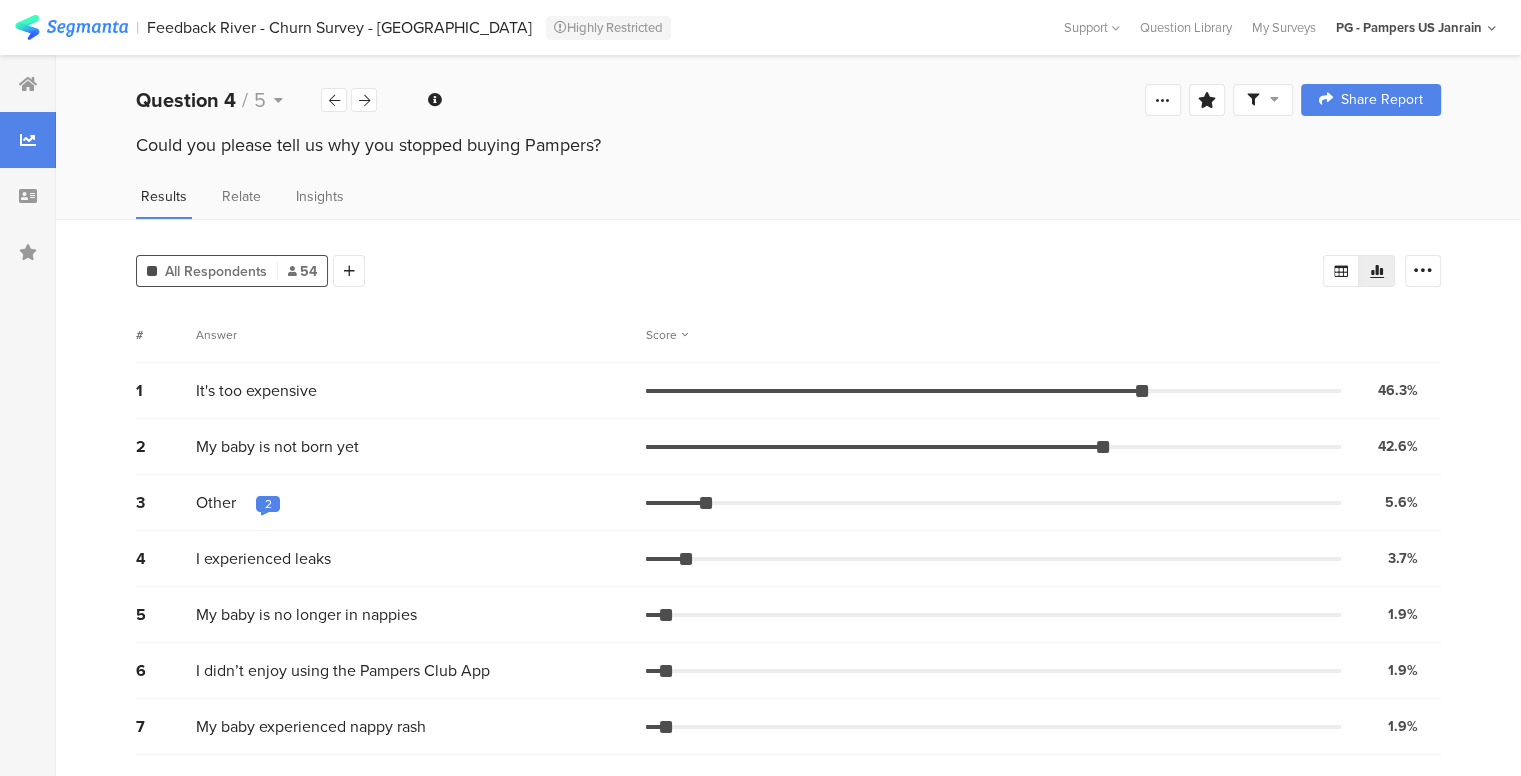 scroll, scrollTop: 103, scrollLeft: 0, axis: vertical 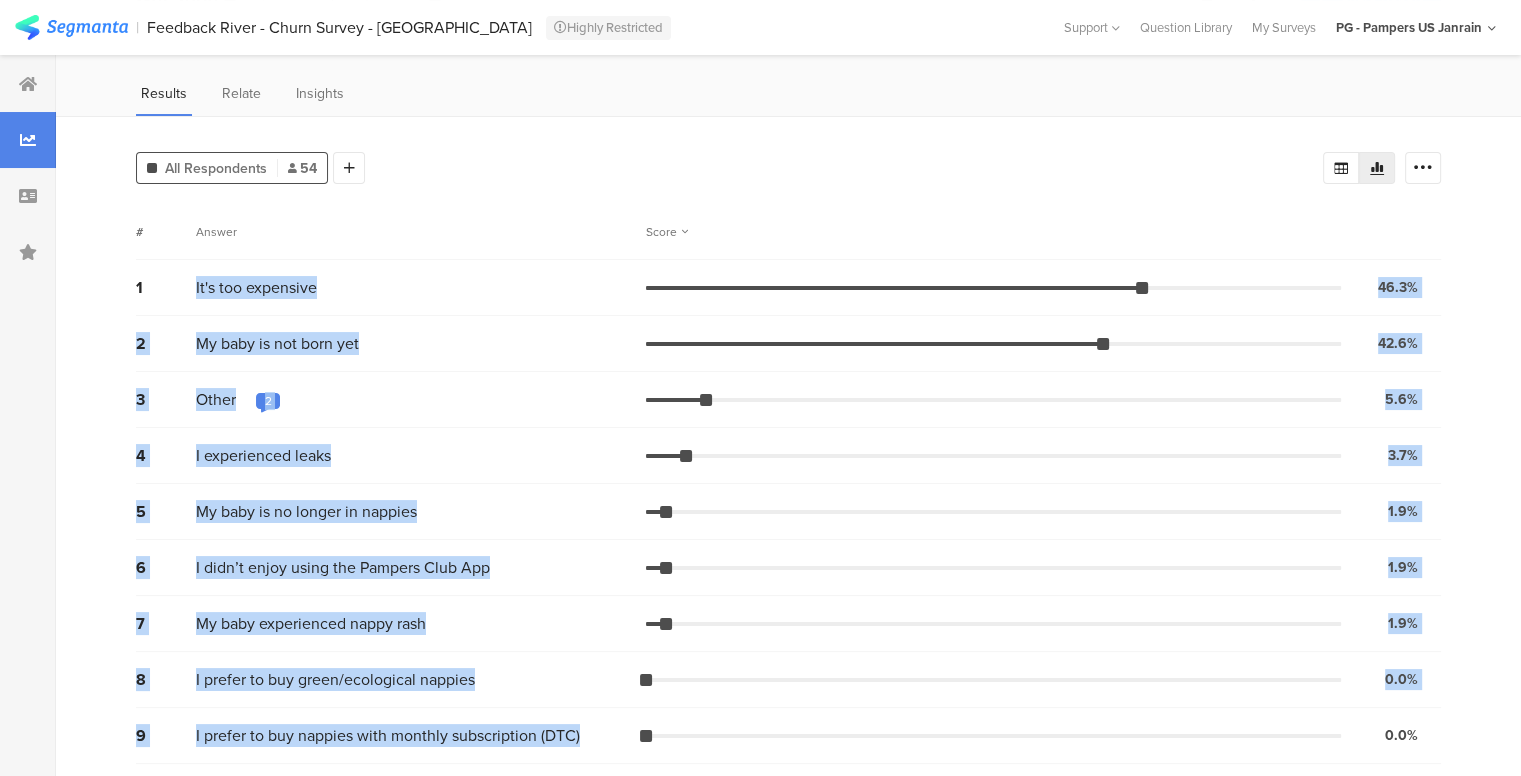 drag, startPoint x: 196, startPoint y: 276, endPoint x: 606, endPoint y: 721, distance: 605.08264 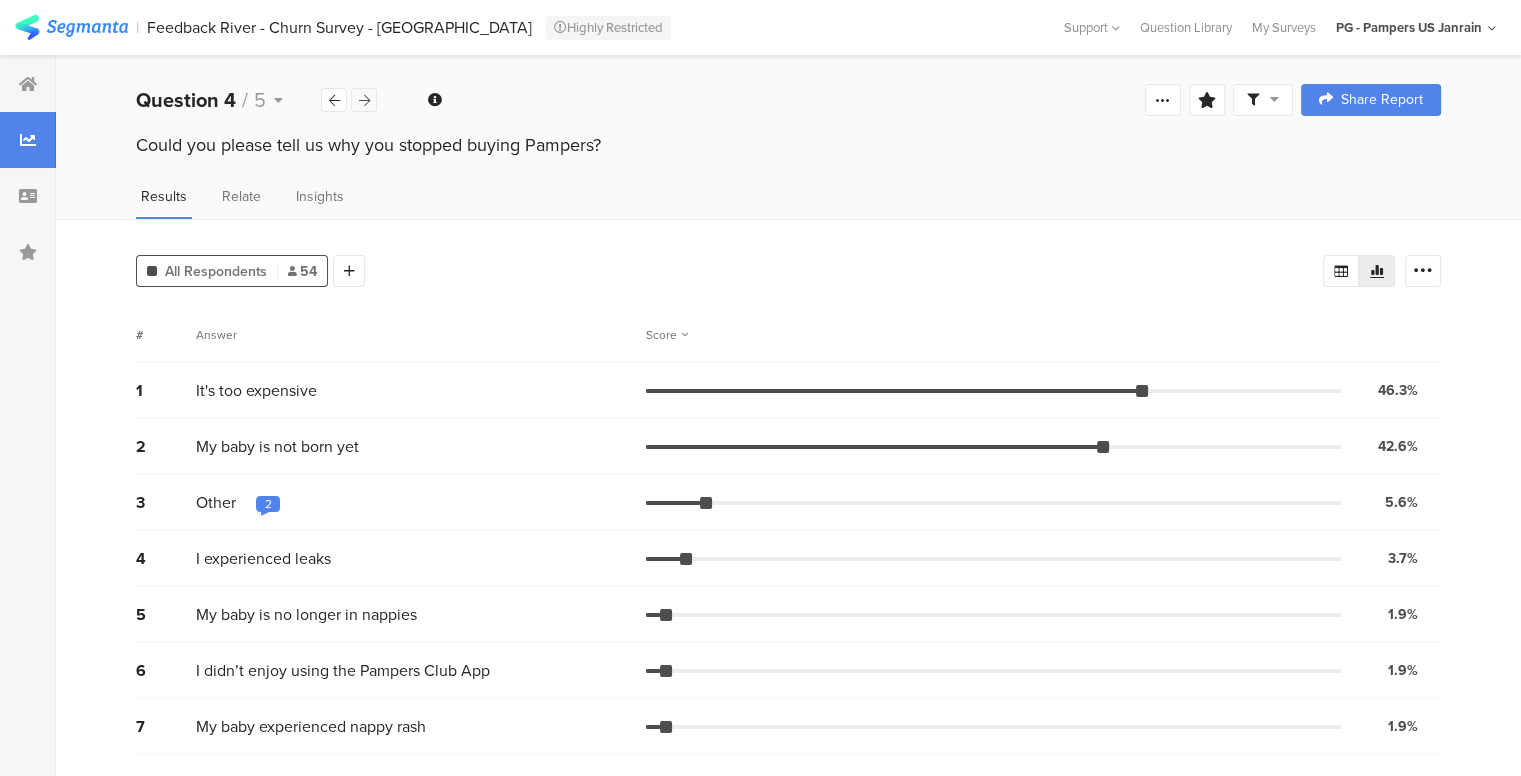 click at bounding box center (364, 100) 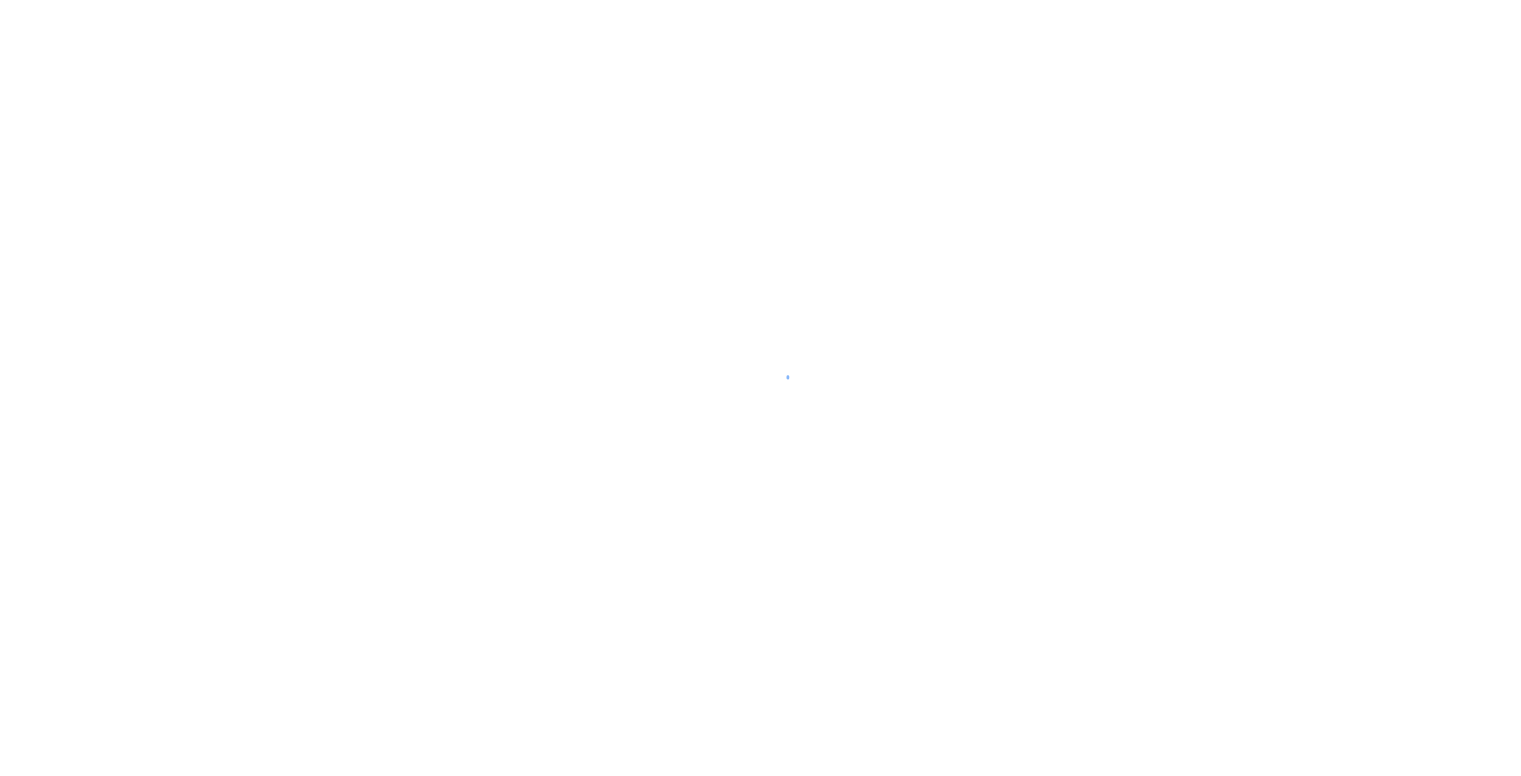 scroll, scrollTop: 0, scrollLeft: 0, axis: both 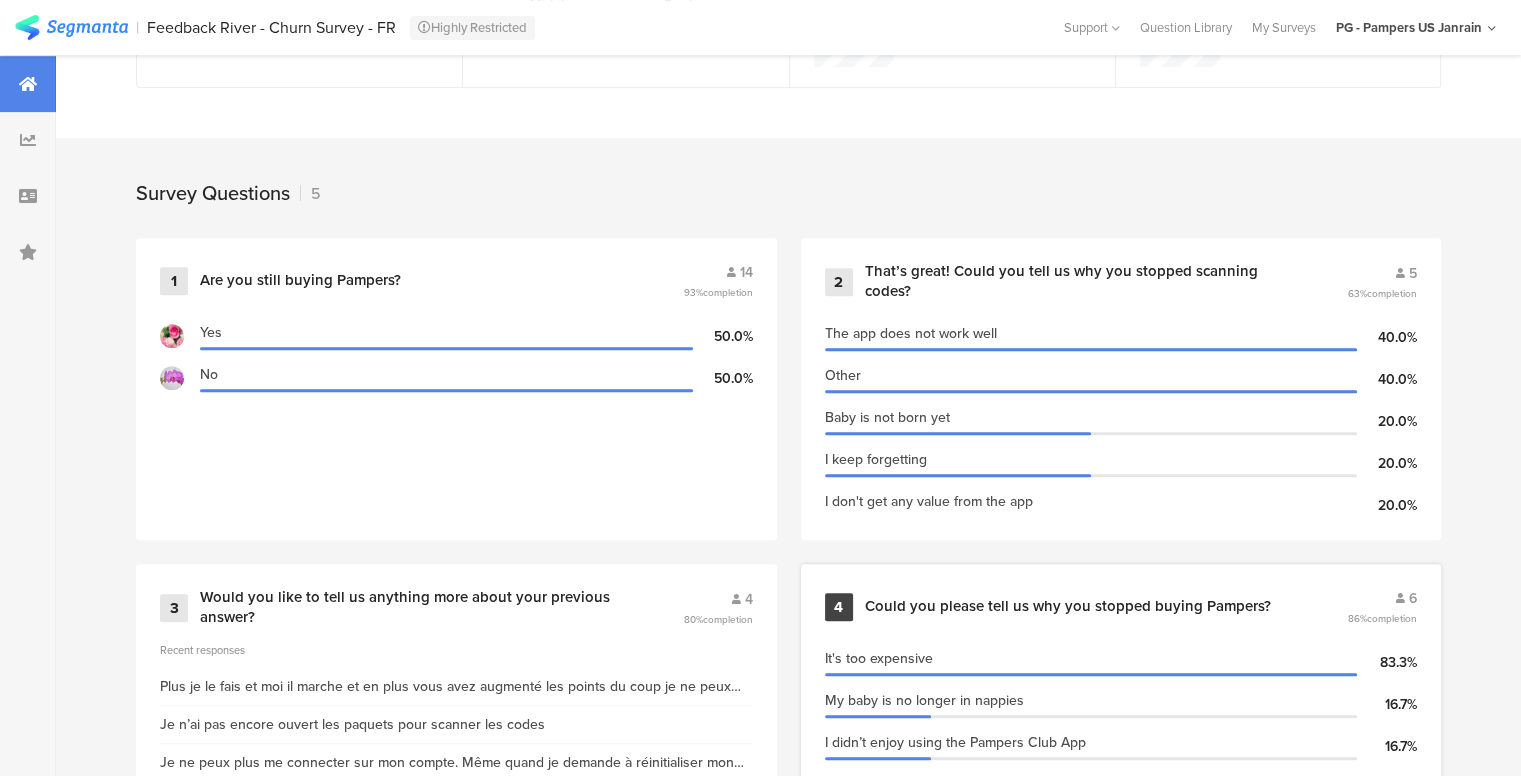click on "Could you please tell us why you stopped buying Pampers?" at bounding box center (1068, 607) 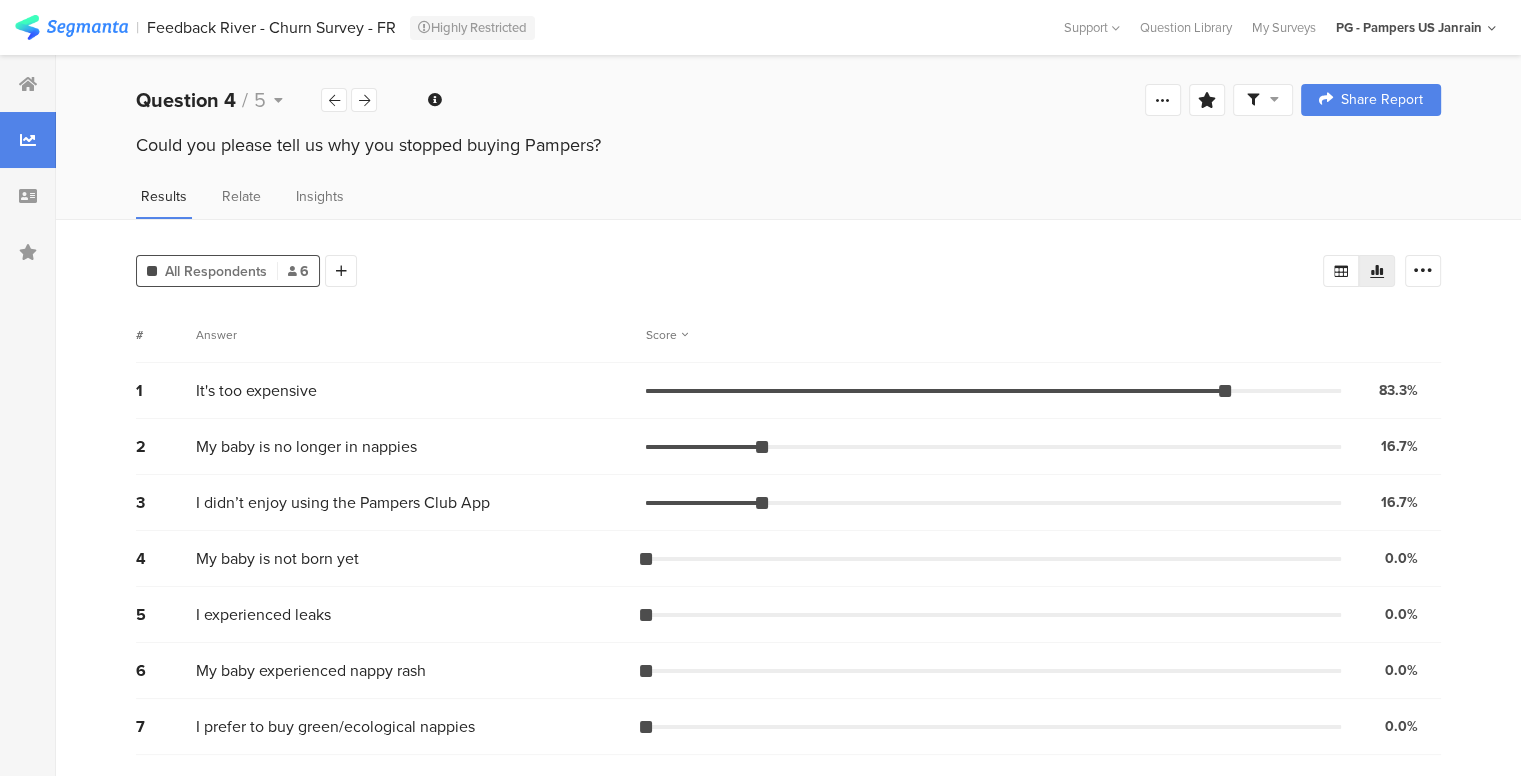 scroll, scrollTop: 103, scrollLeft: 0, axis: vertical 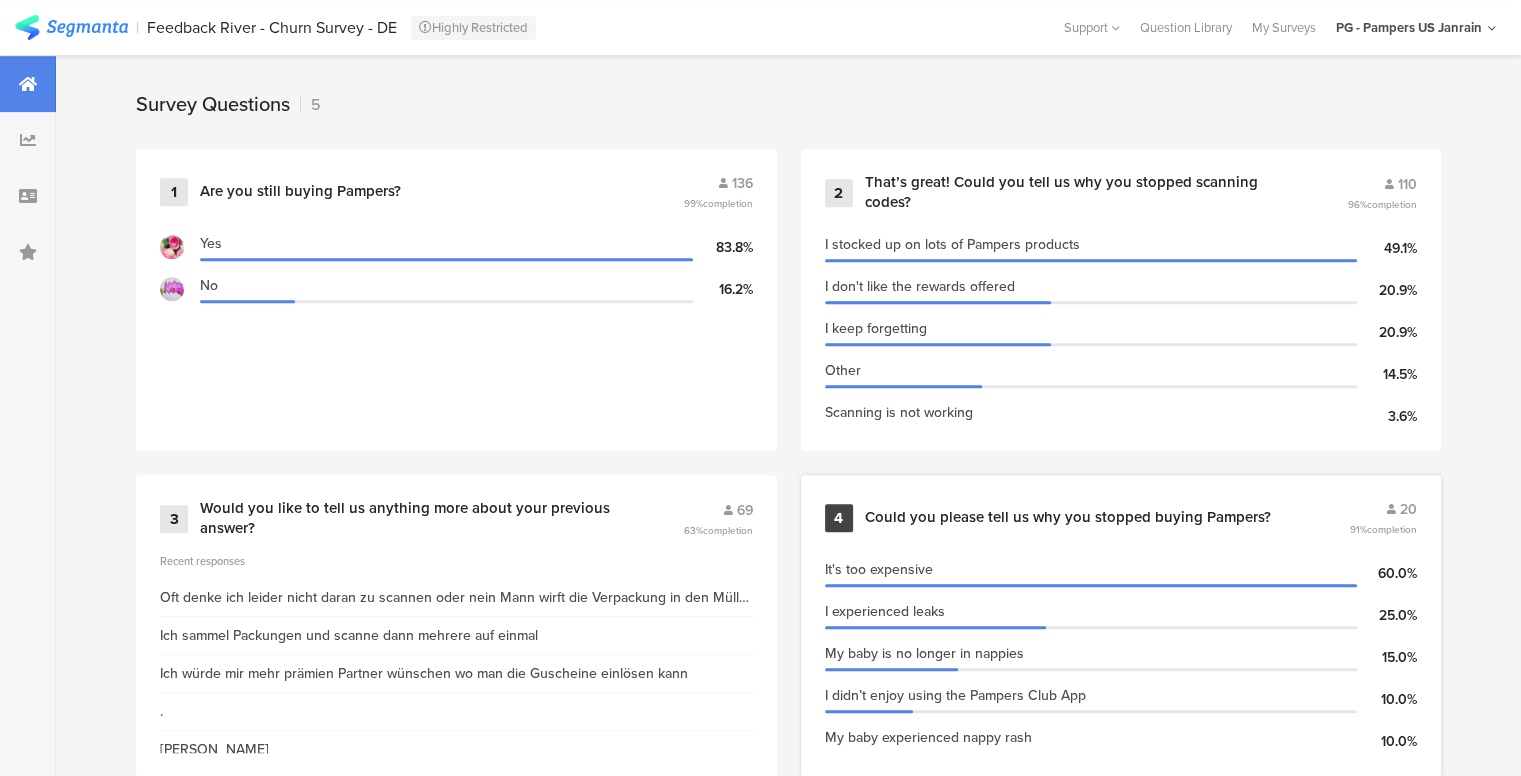 click on "Could you please tell us why you stopped buying Pampers?" at bounding box center [1068, 518] 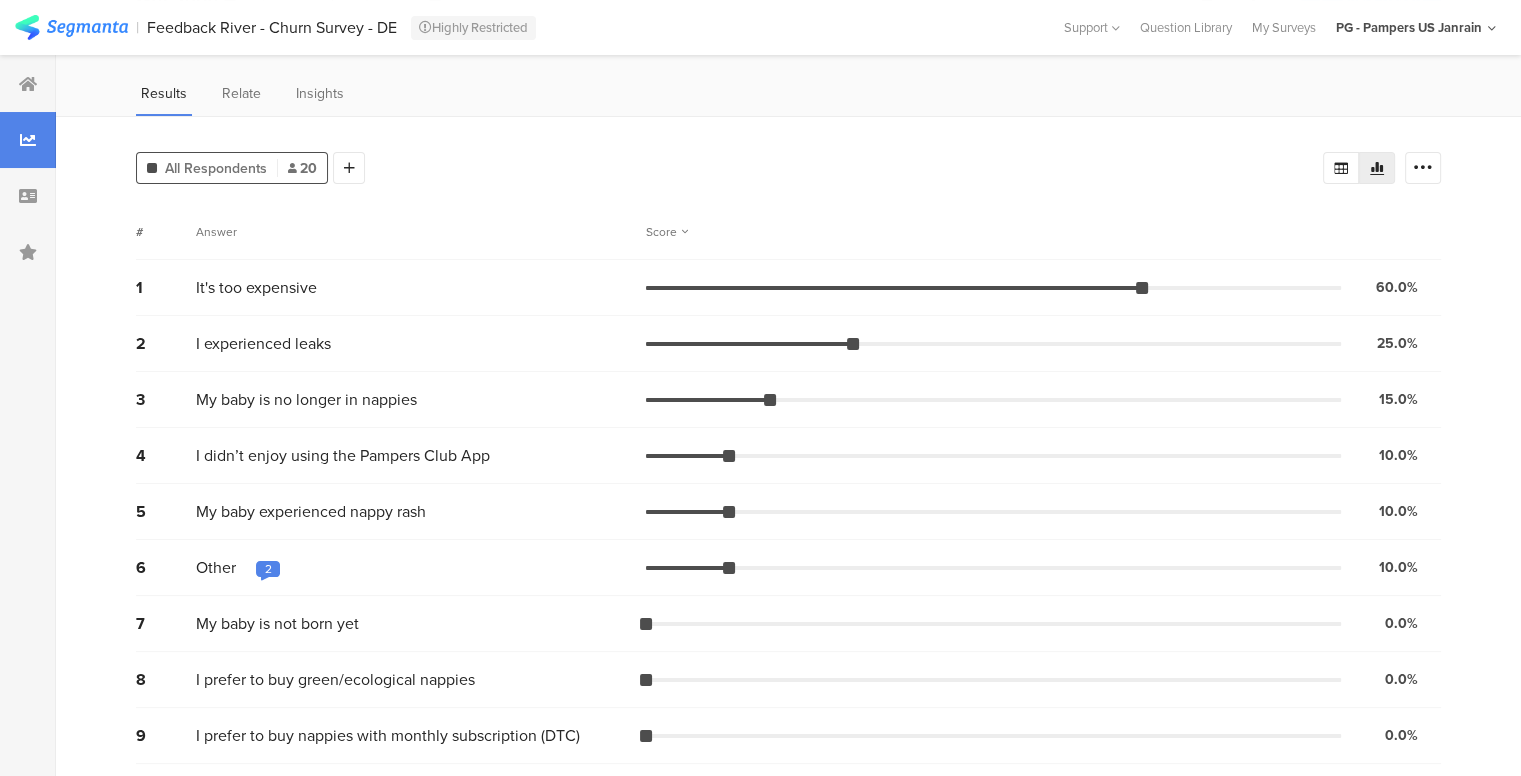 scroll, scrollTop: 102, scrollLeft: 0, axis: vertical 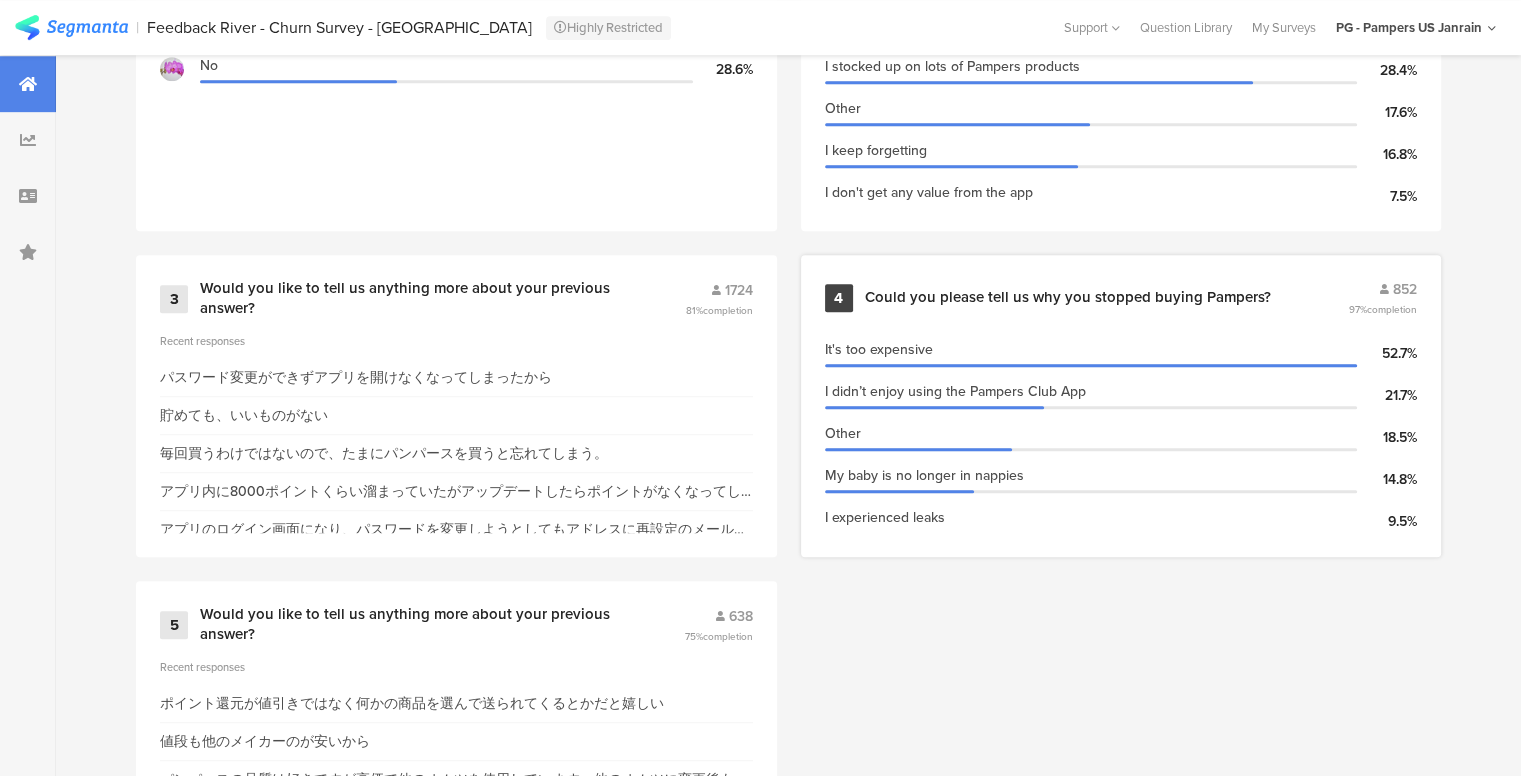 click on "Could you please tell us why you stopped buying Pampers?" at bounding box center [1068, 298] 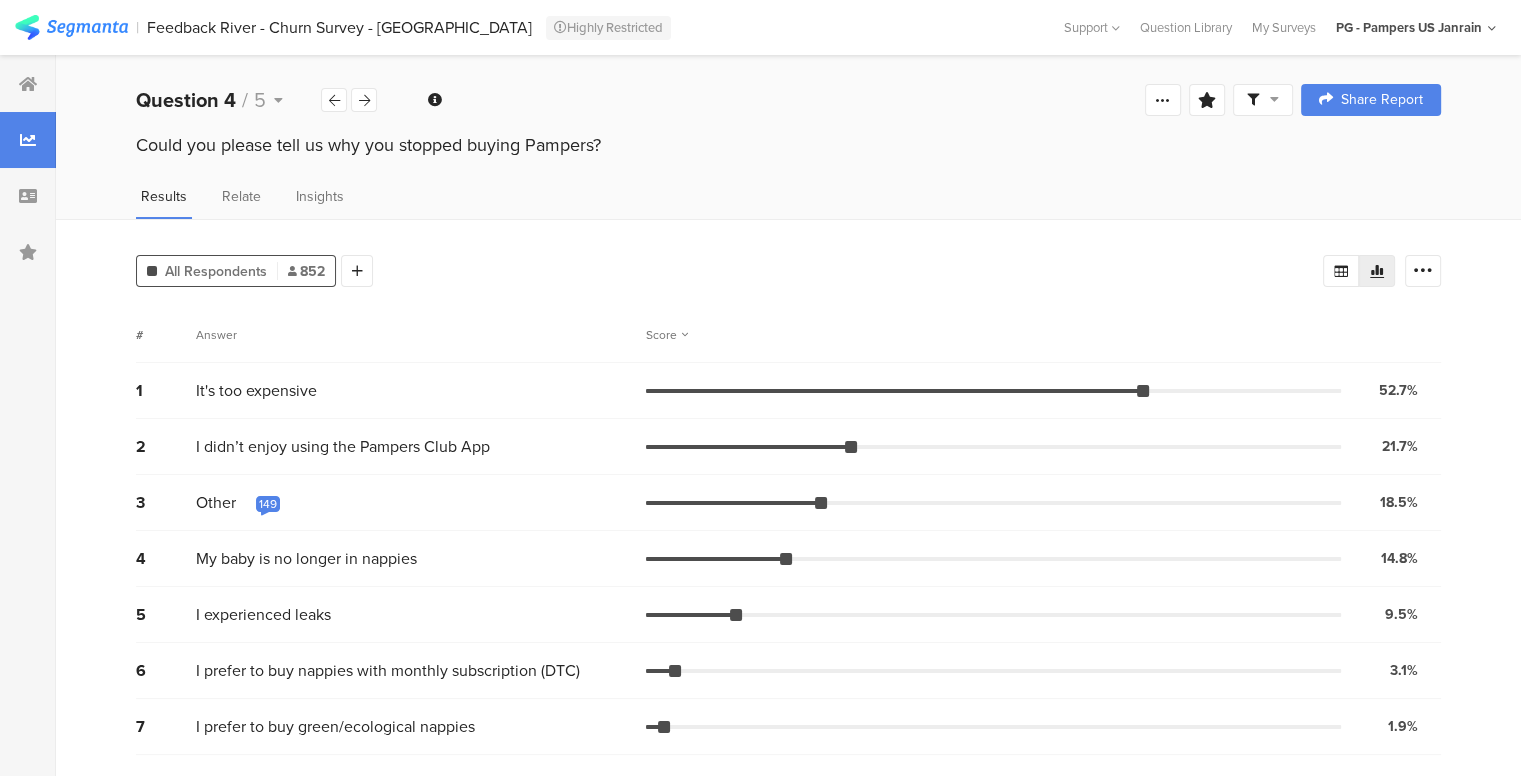 scroll, scrollTop: 103, scrollLeft: 0, axis: vertical 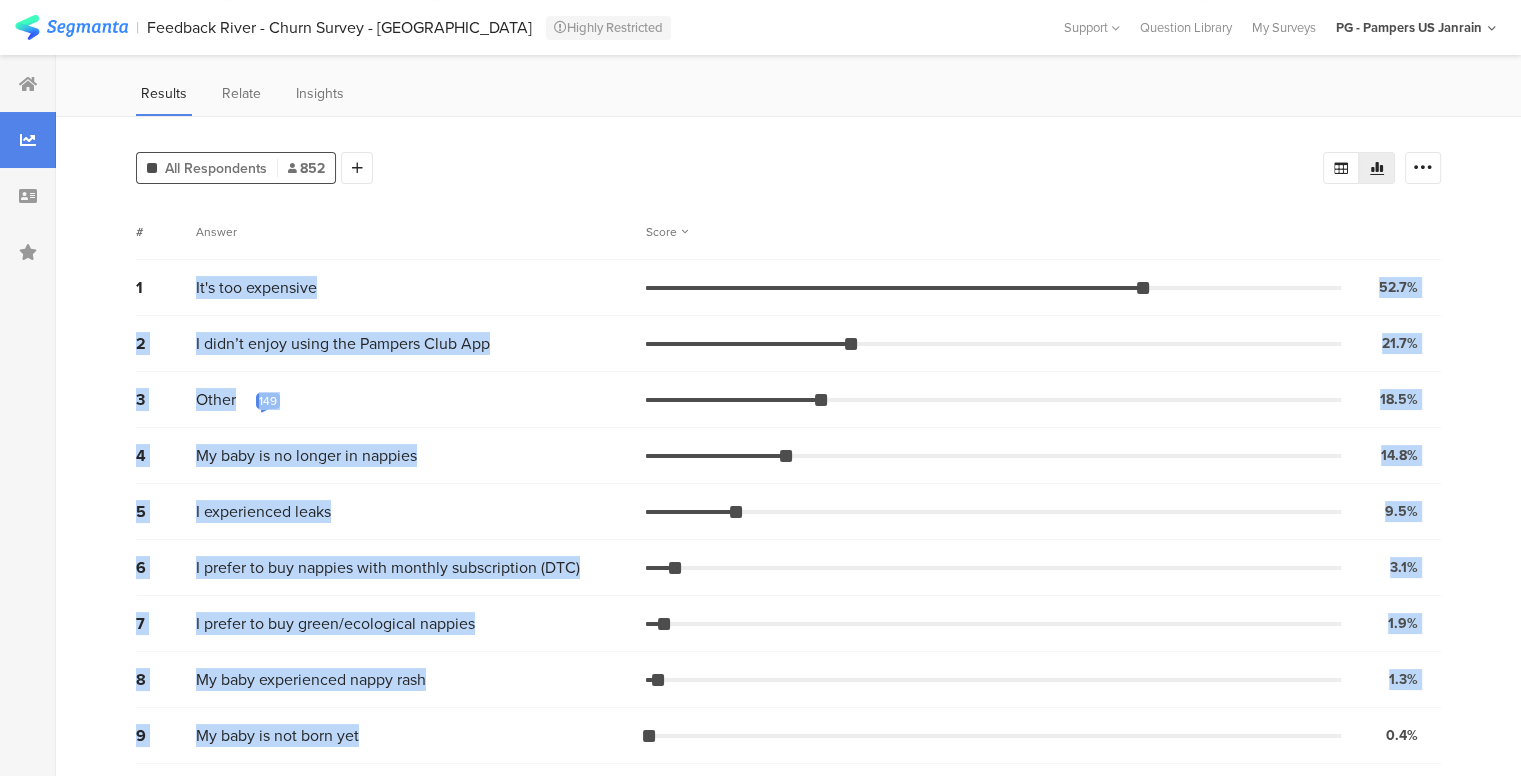 drag, startPoint x: 192, startPoint y: 280, endPoint x: 421, endPoint y: 731, distance: 505.80826 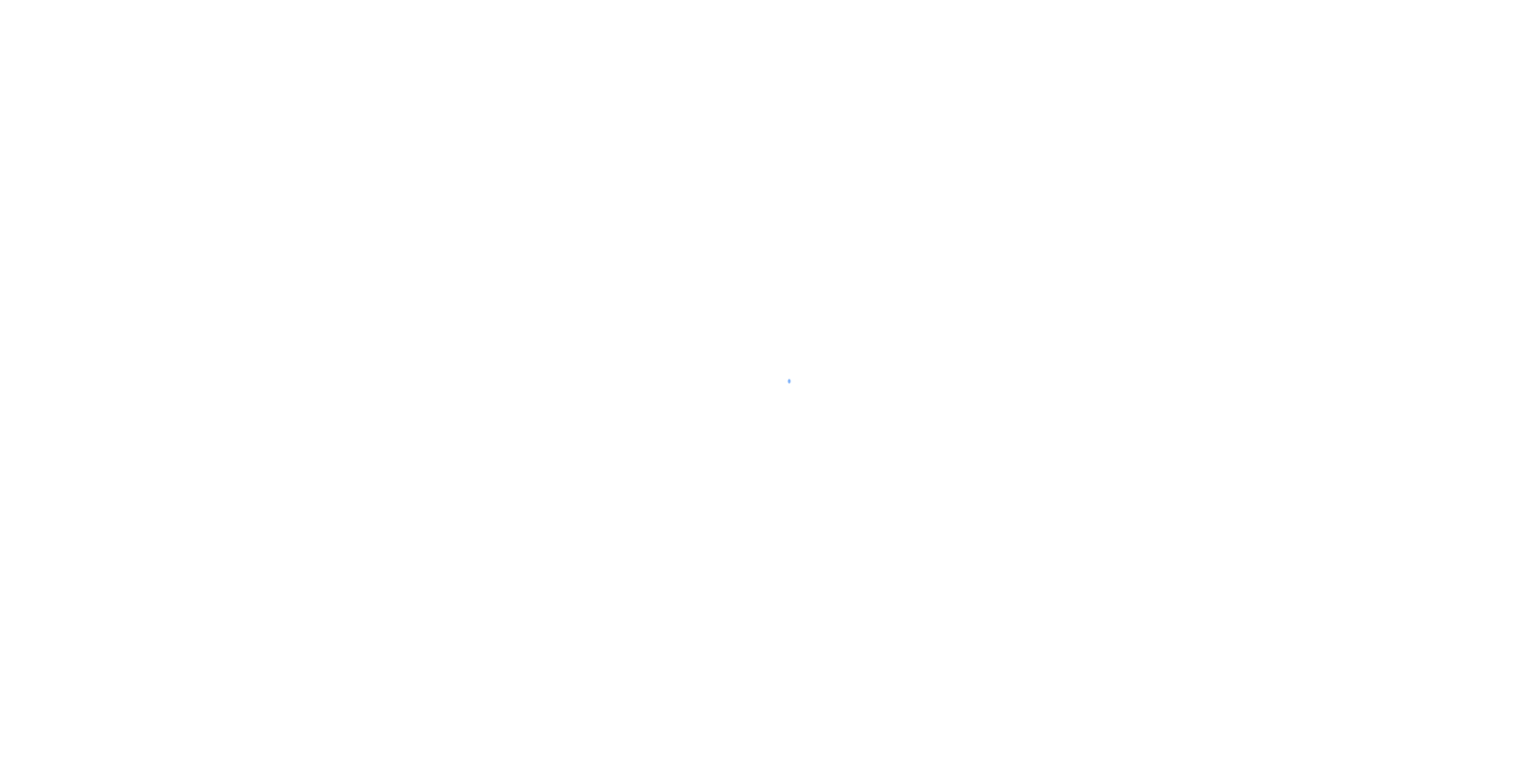 scroll, scrollTop: 0, scrollLeft: 0, axis: both 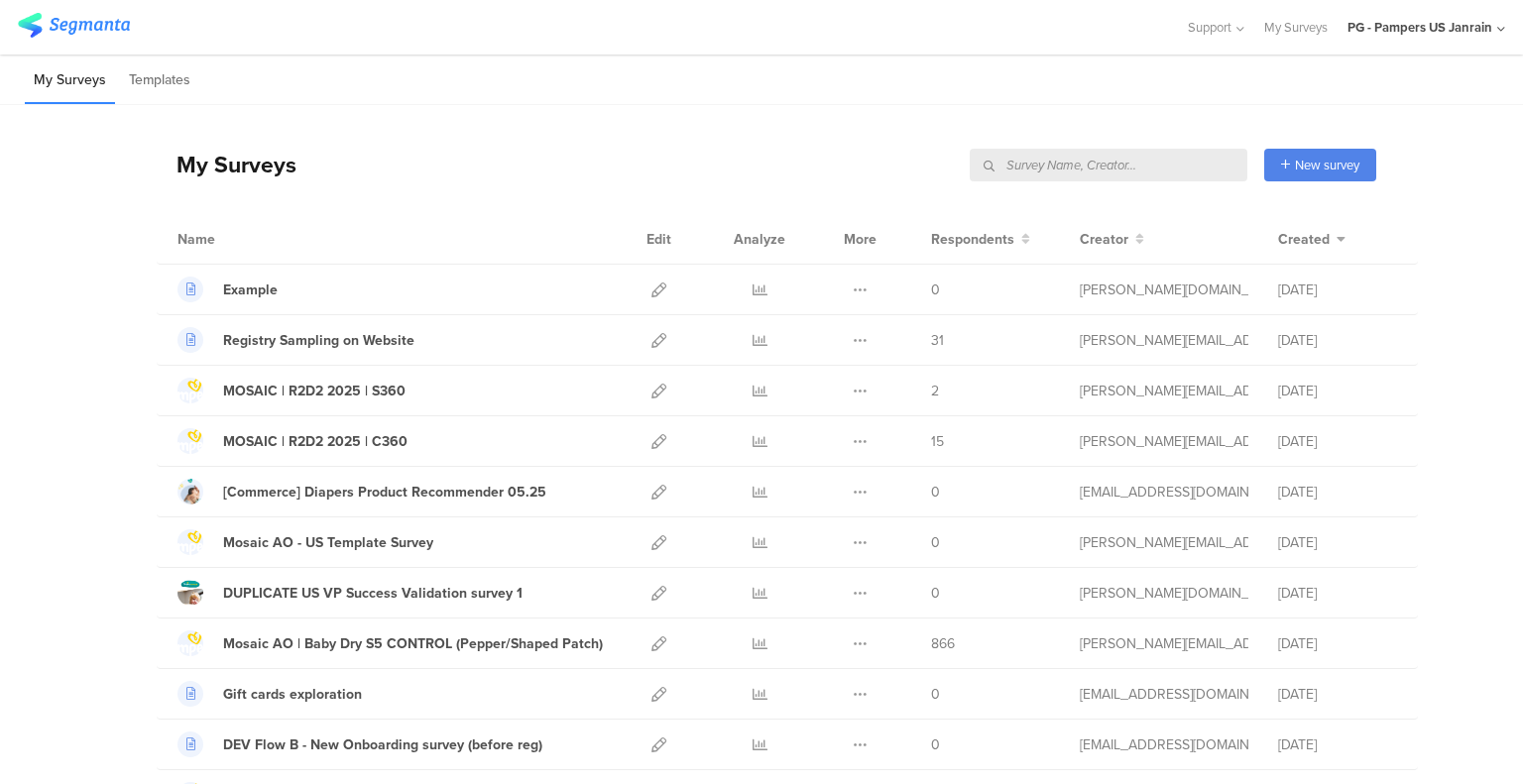 click at bounding box center (1109, 165) 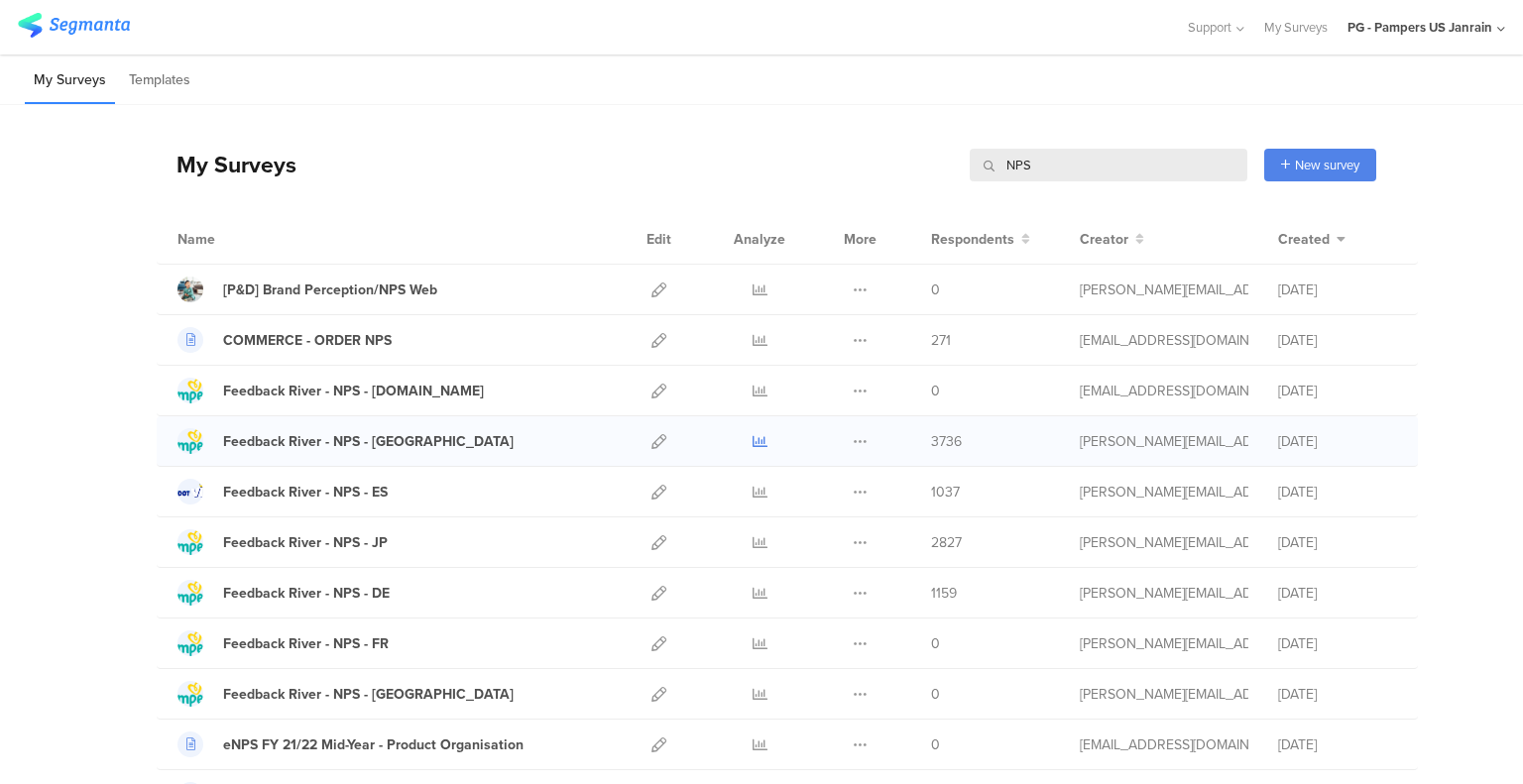 click at bounding box center [760, 441] 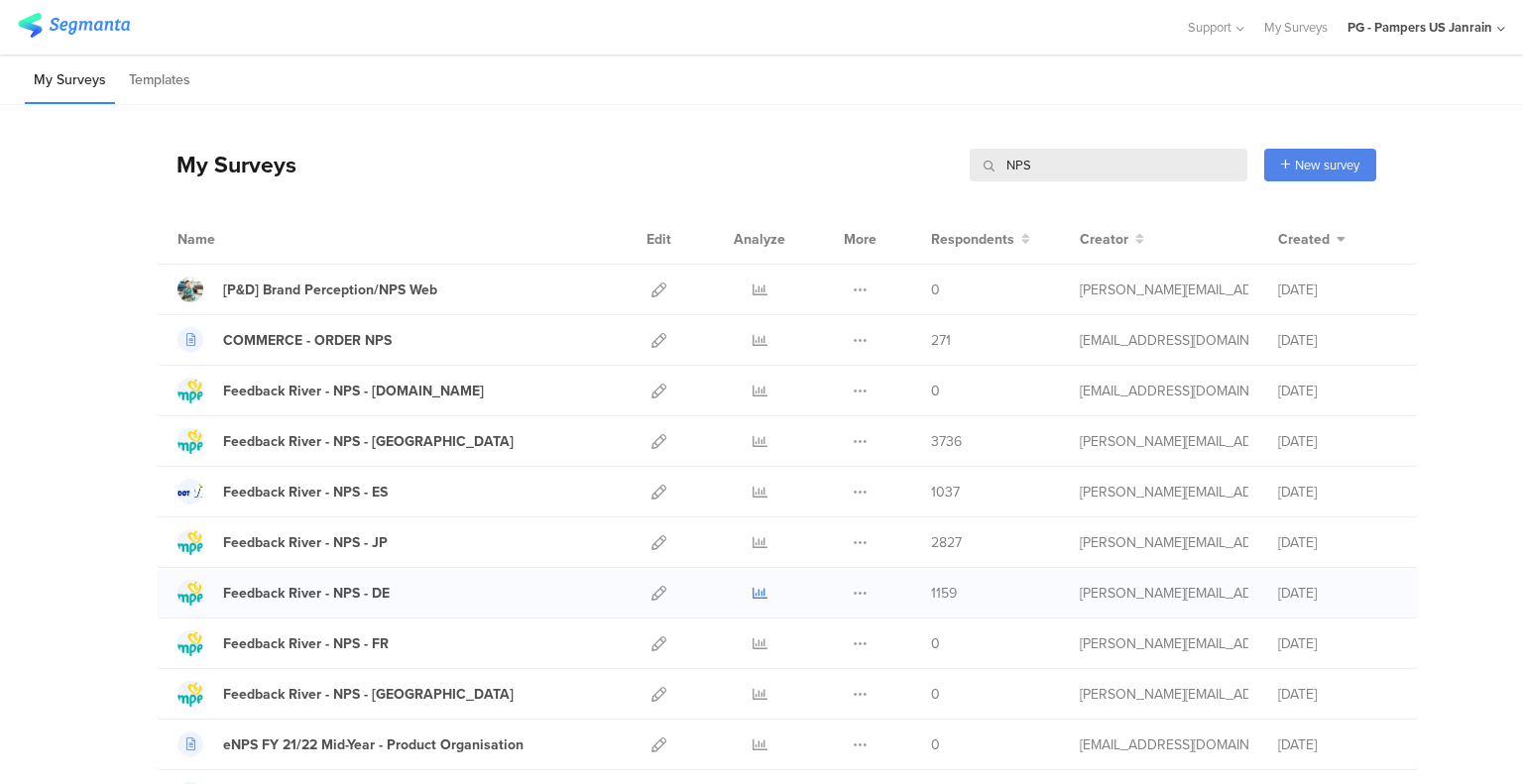 click at bounding box center (760, 593) 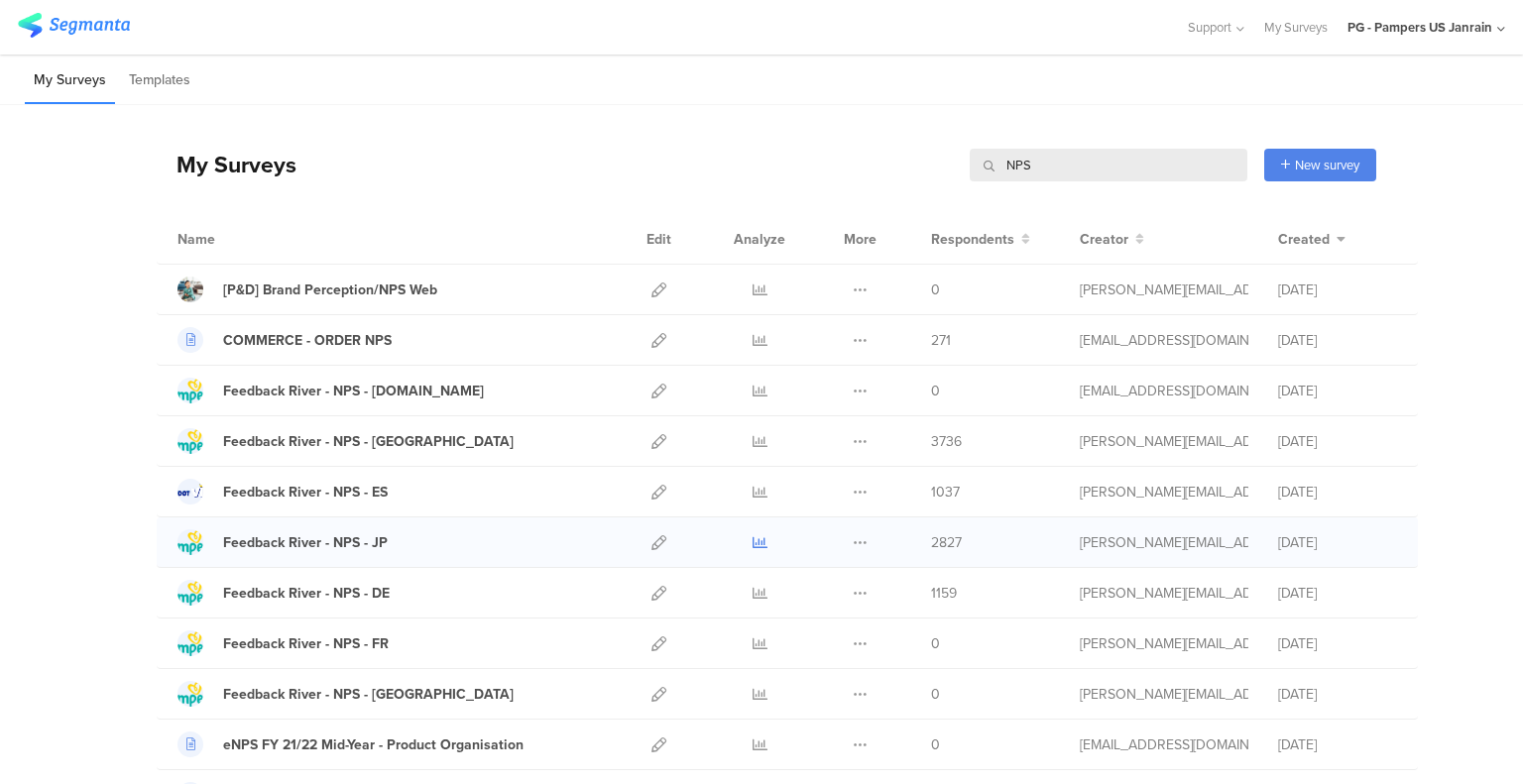 click at bounding box center (760, 542) 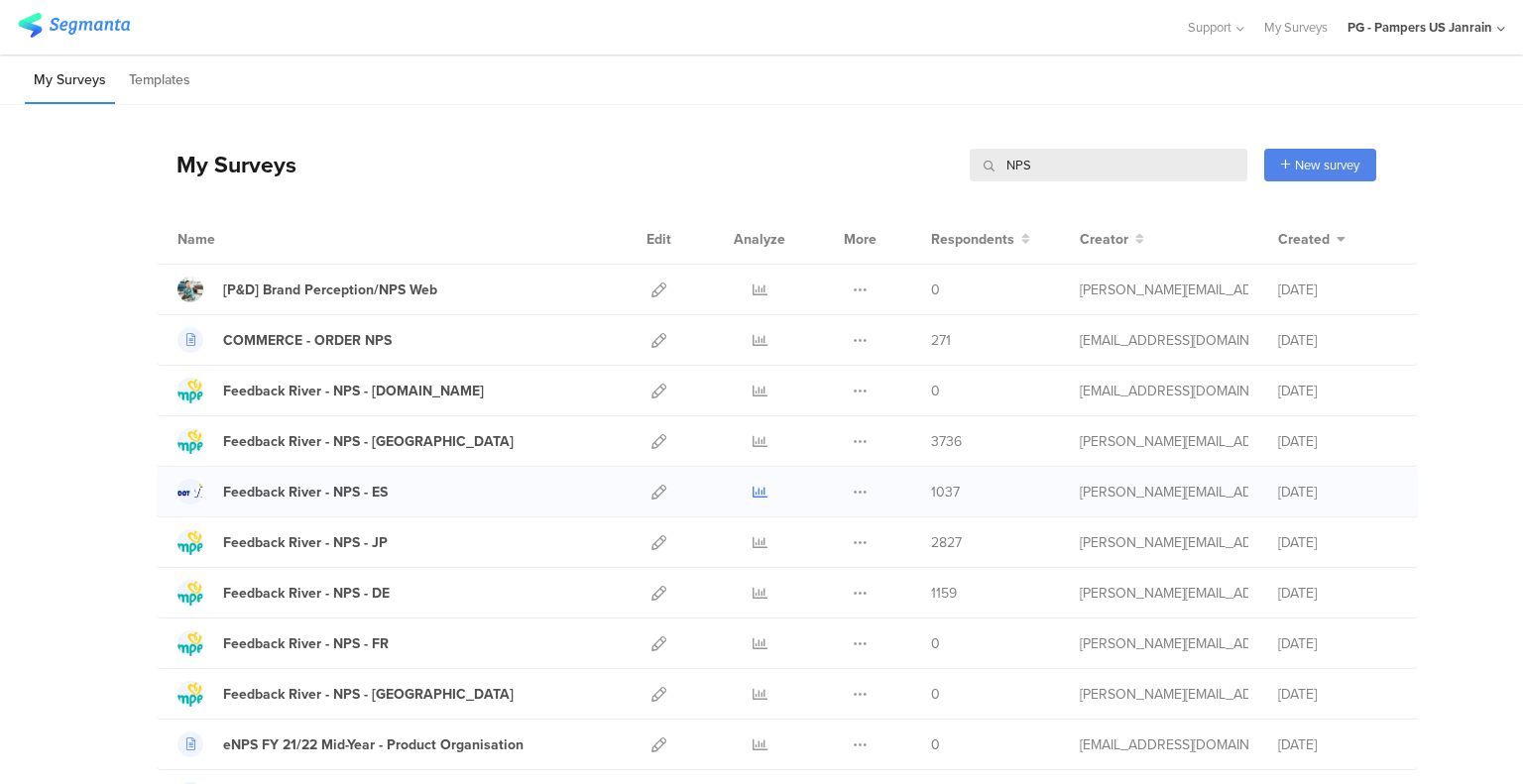 click at bounding box center [760, 492] 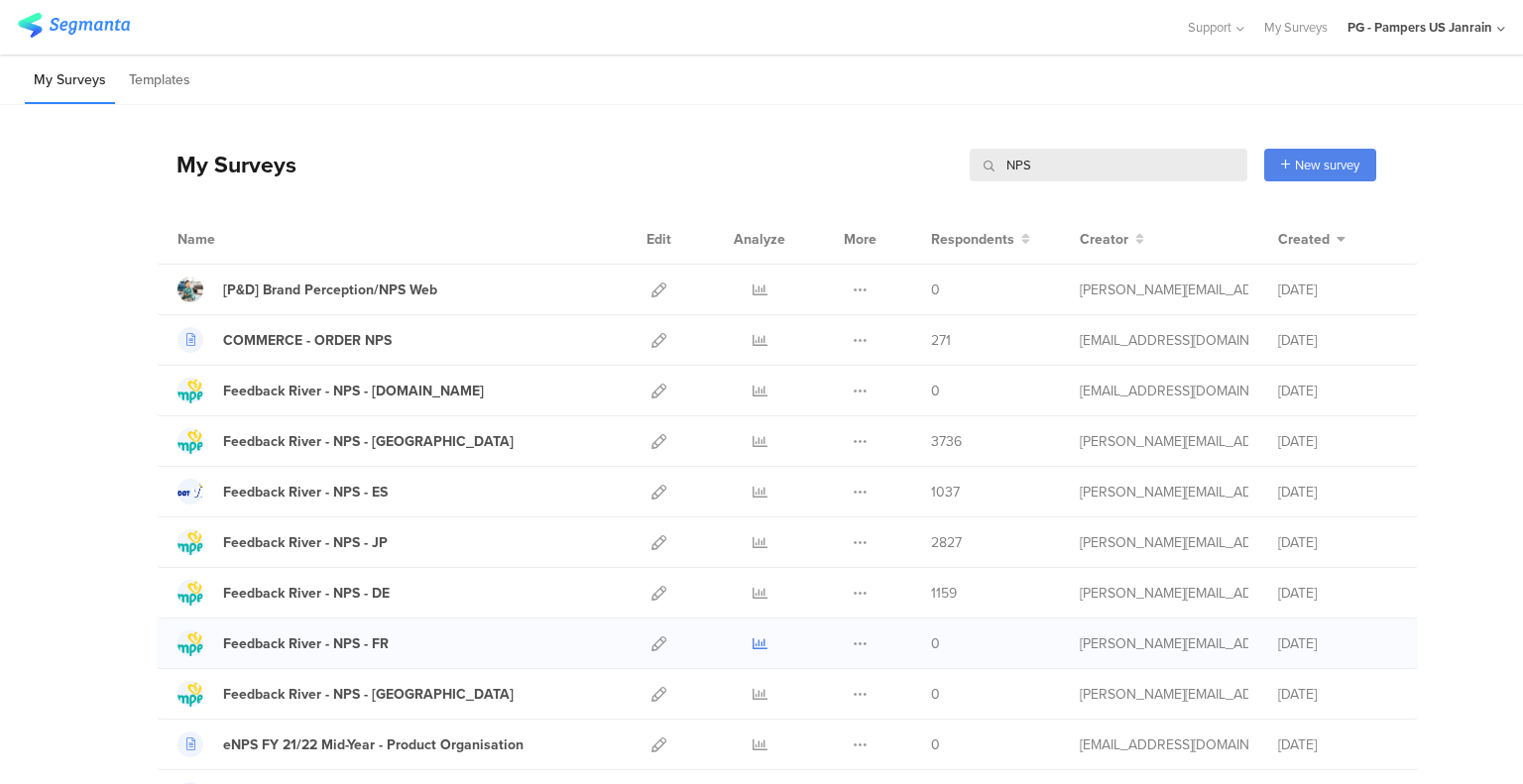 click at bounding box center [760, 643] 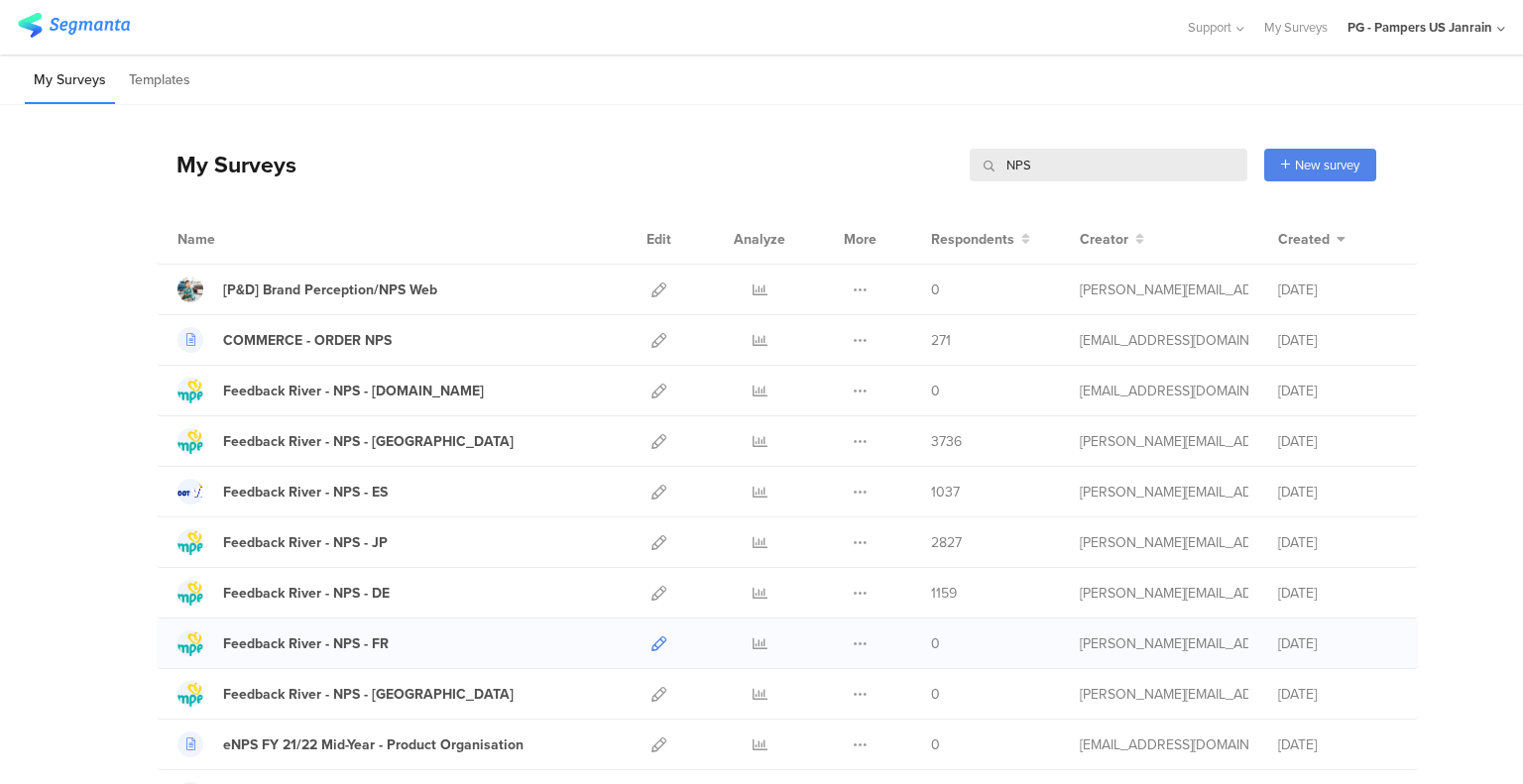 click at bounding box center (658, 643) 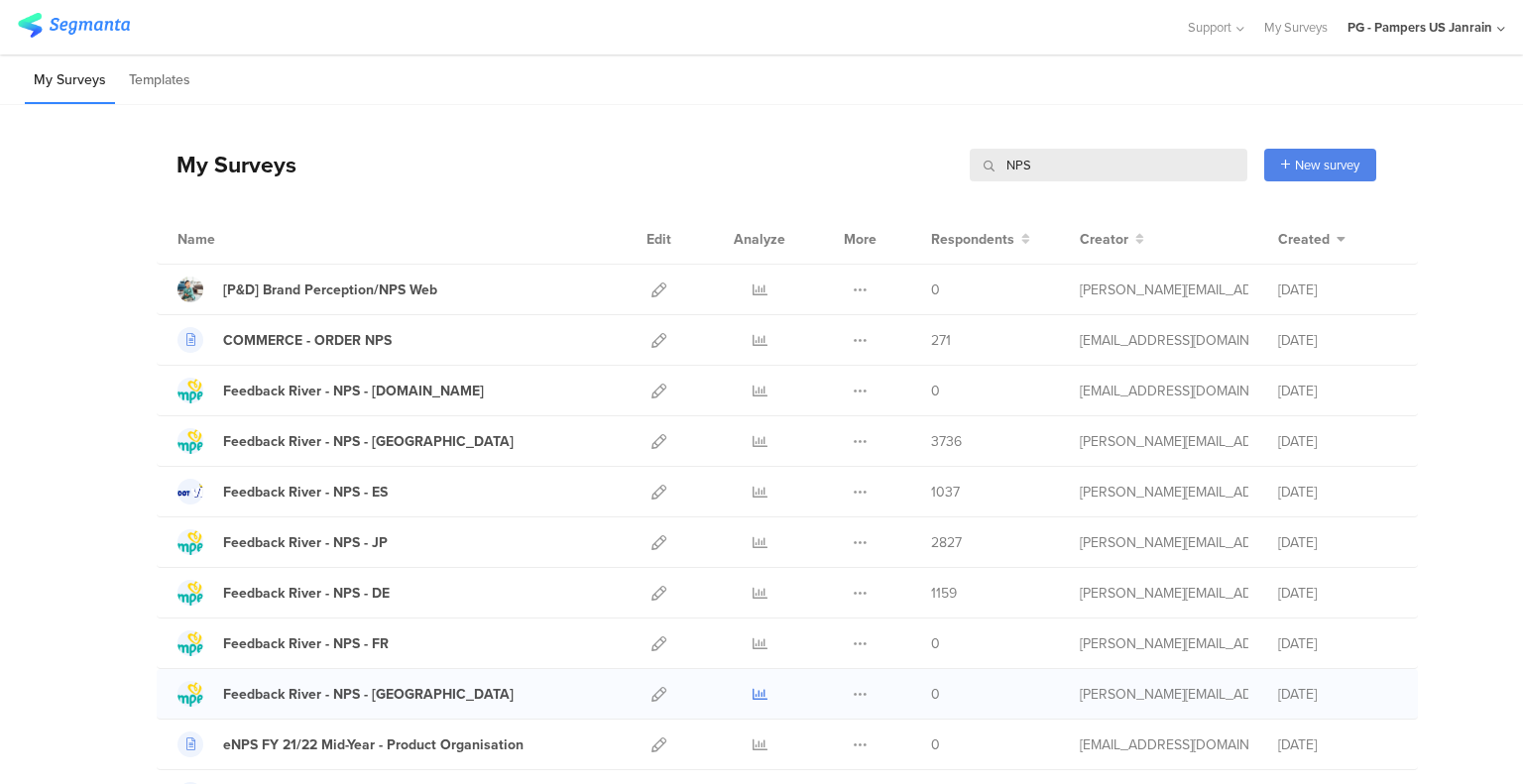 click at bounding box center [760, 694] 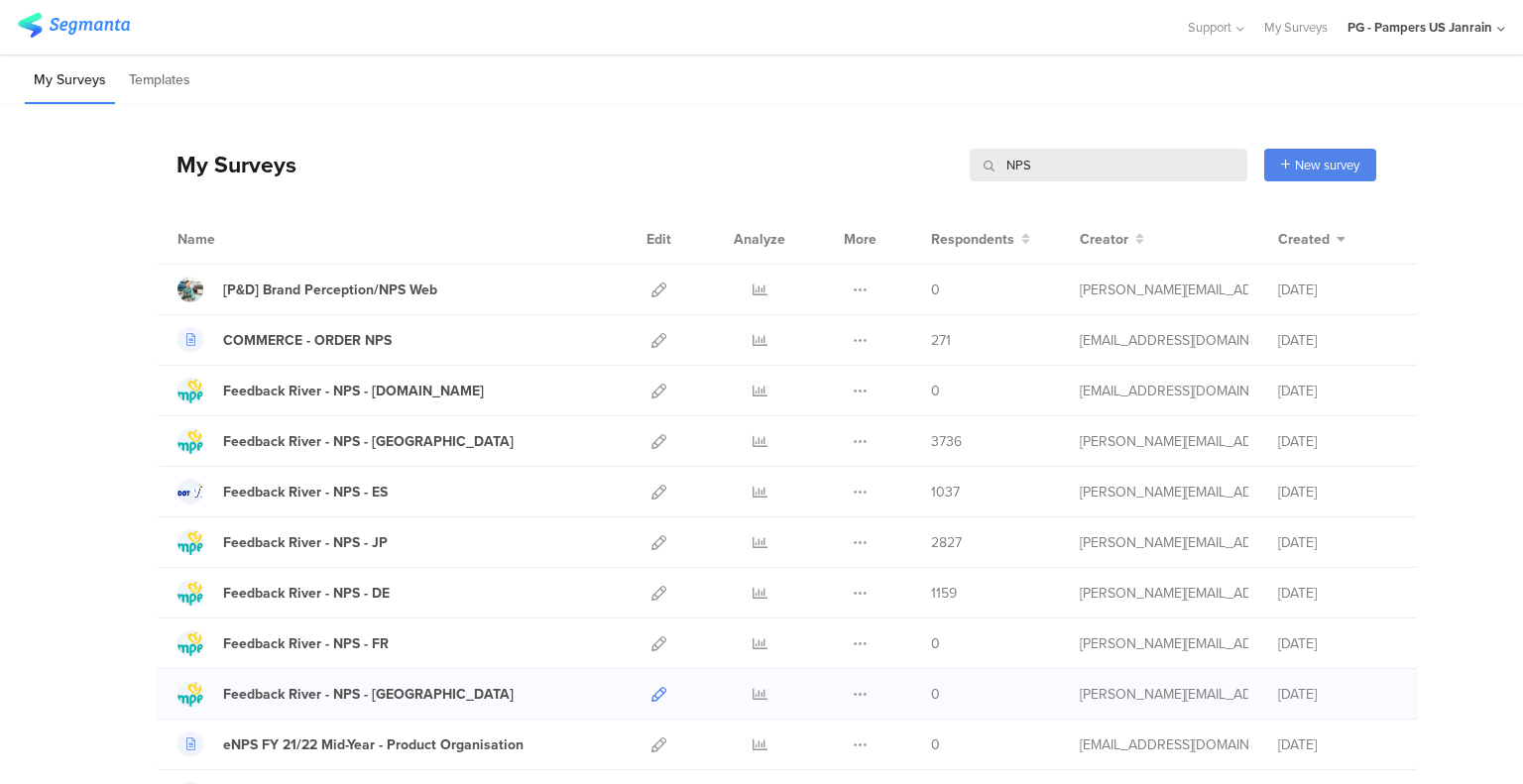 click at bounding box center [658, 694] 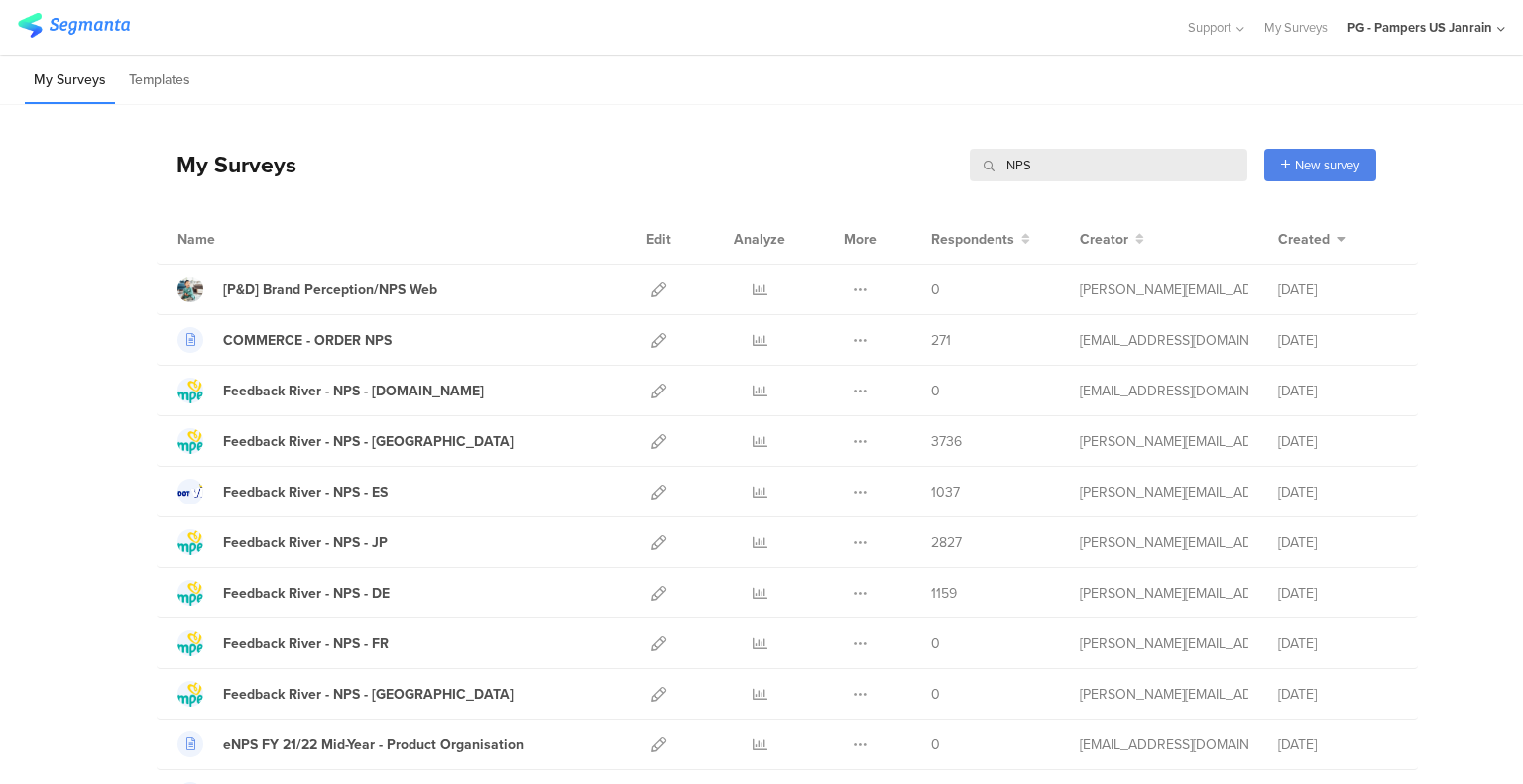 drag, startPoint x: 1076, startPoint y: 164, endPoint x: 856, endPoint y: 163, distance: 220.00227 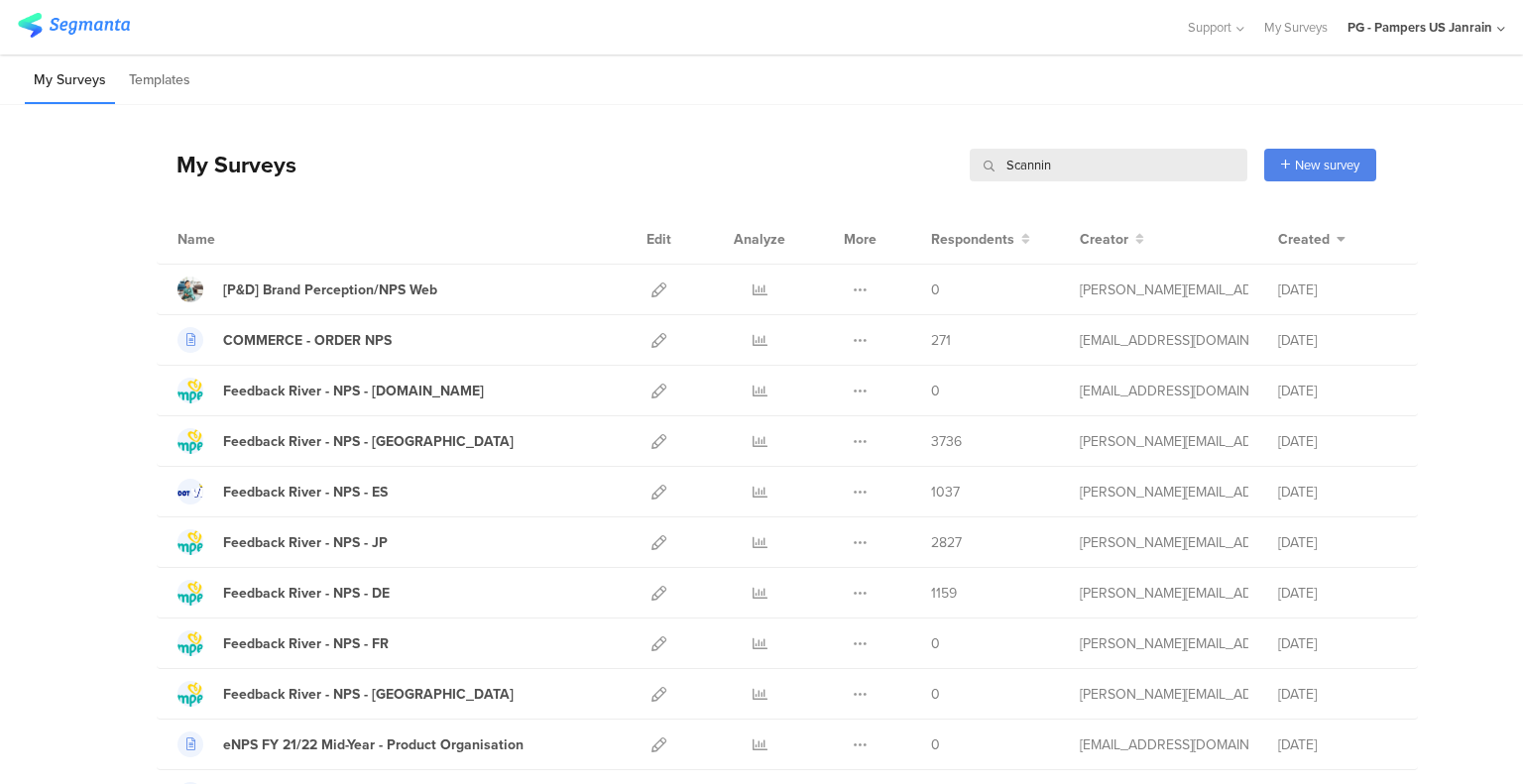 type on "Scanning" 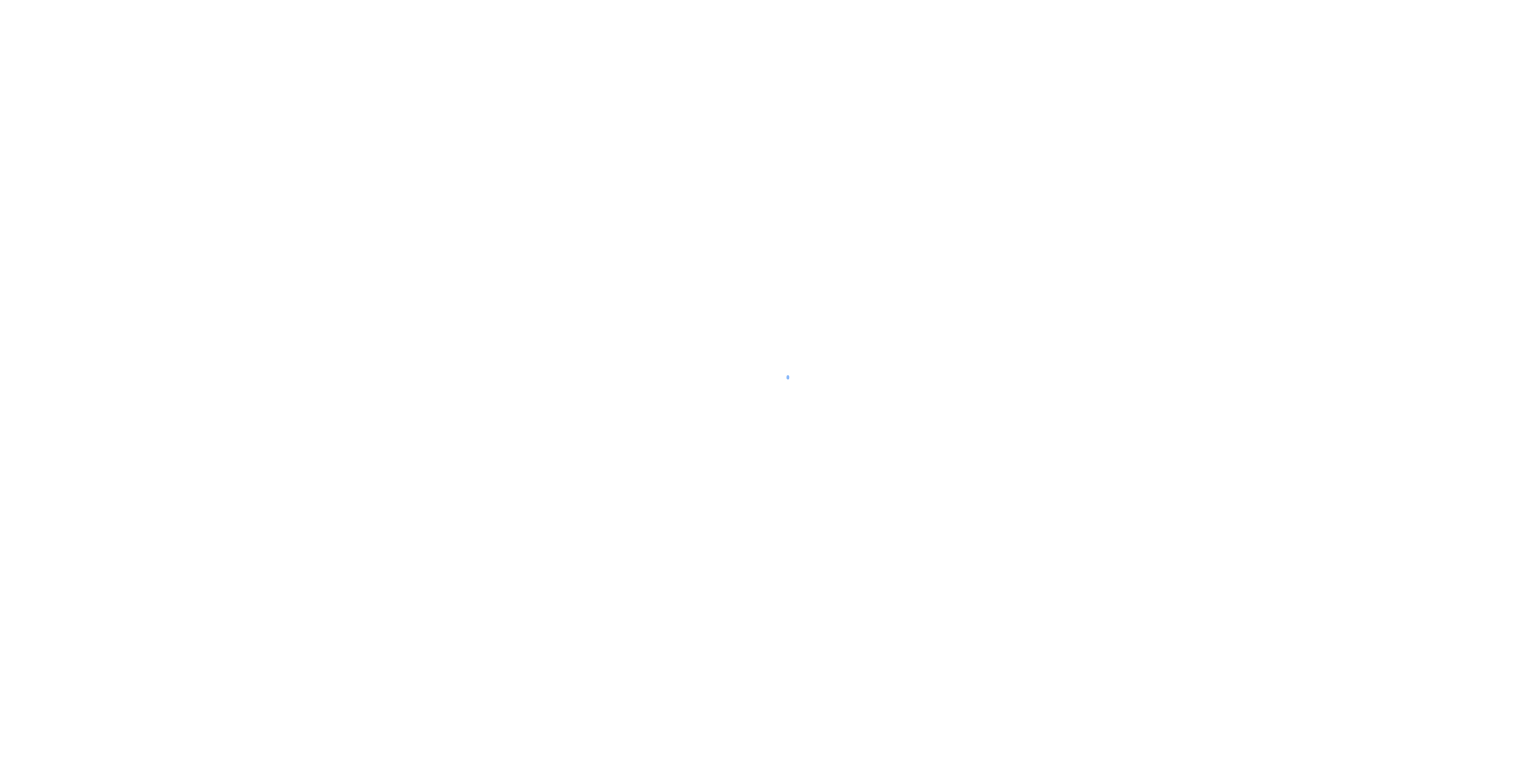 scroll, scrollTop: 0, scrollLeft: 0, axis: both 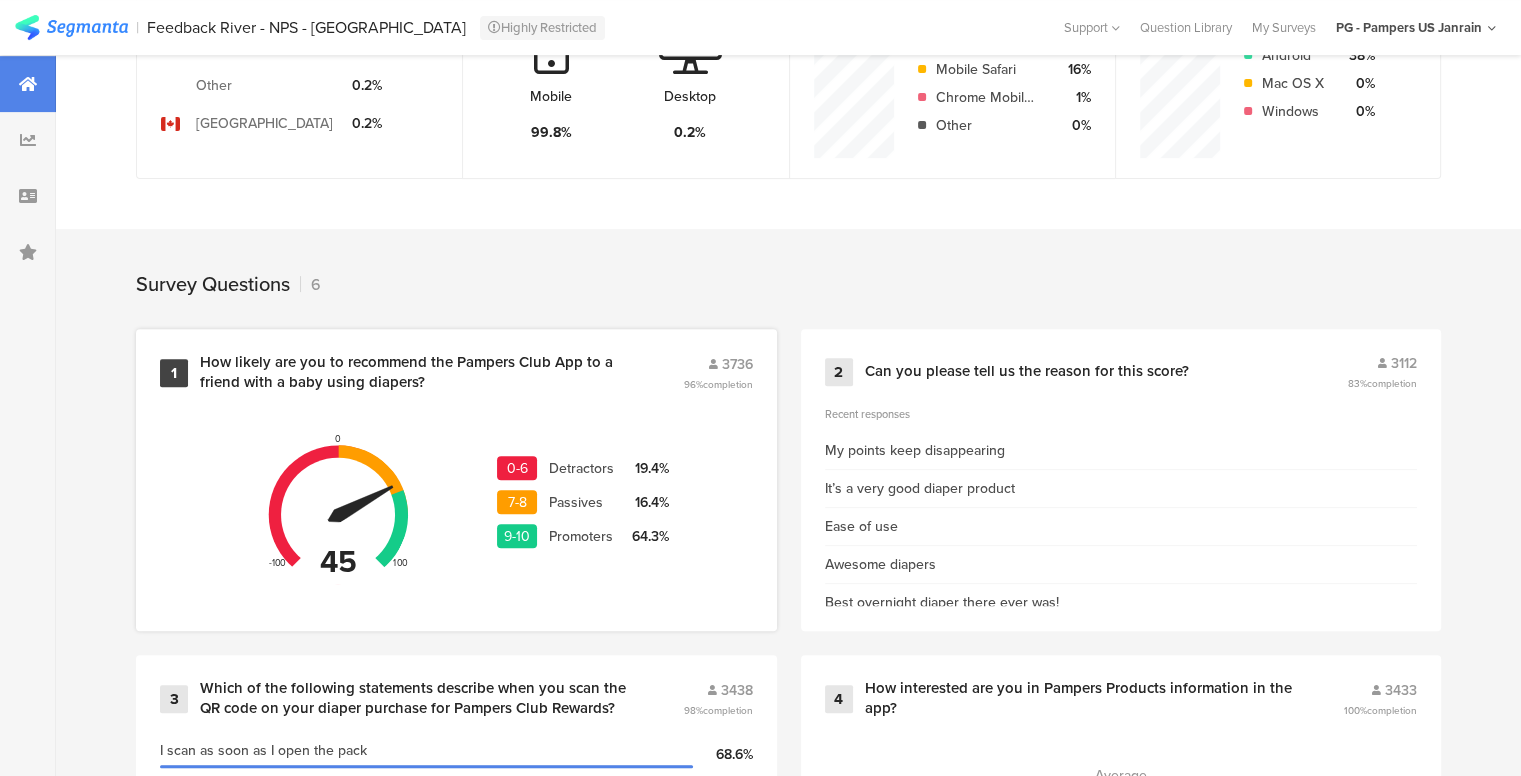 click on "How likely are you to recommend the Pampers Club App to a friend with a baby using diapers?" at bounding box center [417, 372] 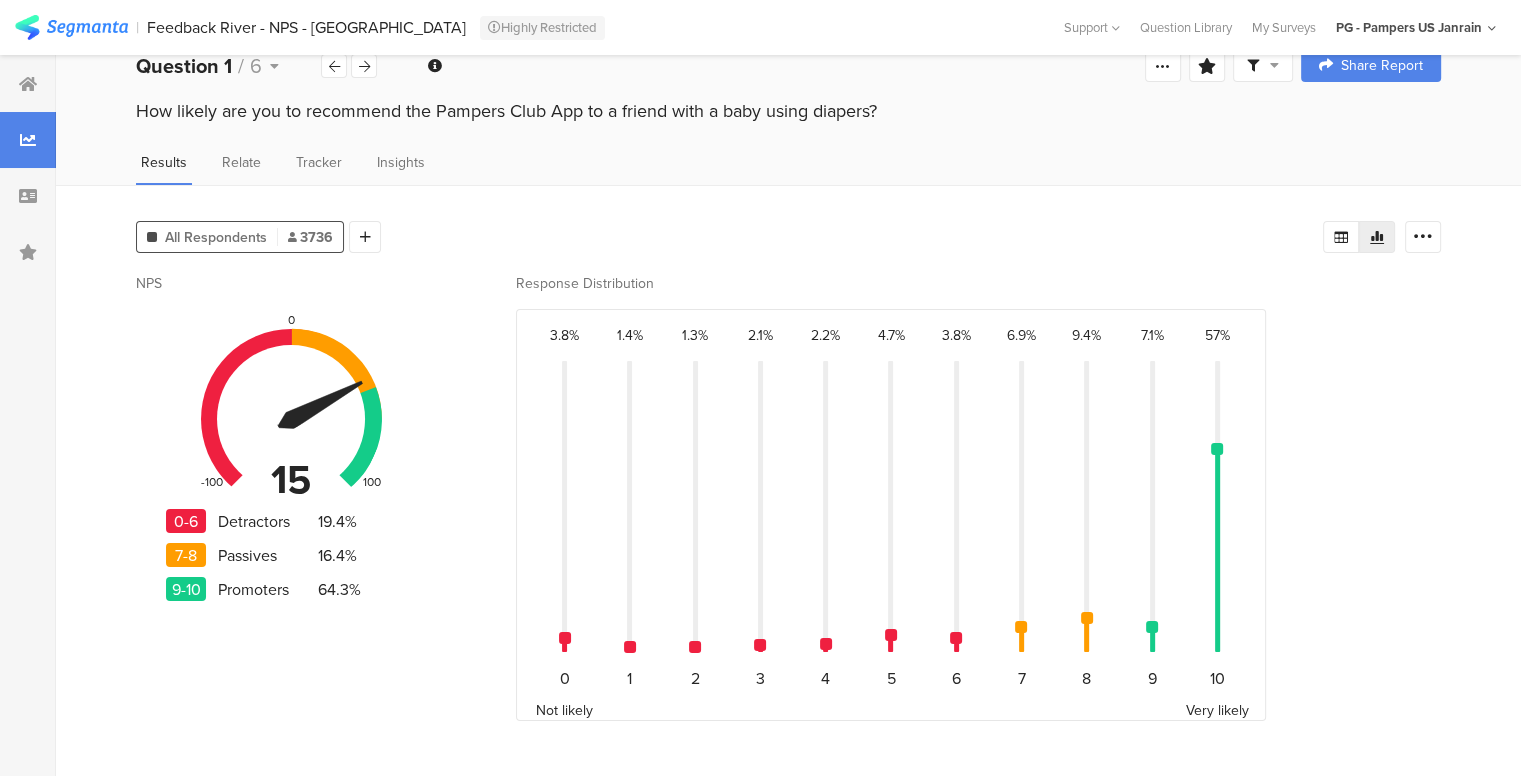 scroll, scrollTop: 0, scrollLeft: 0, axis: both 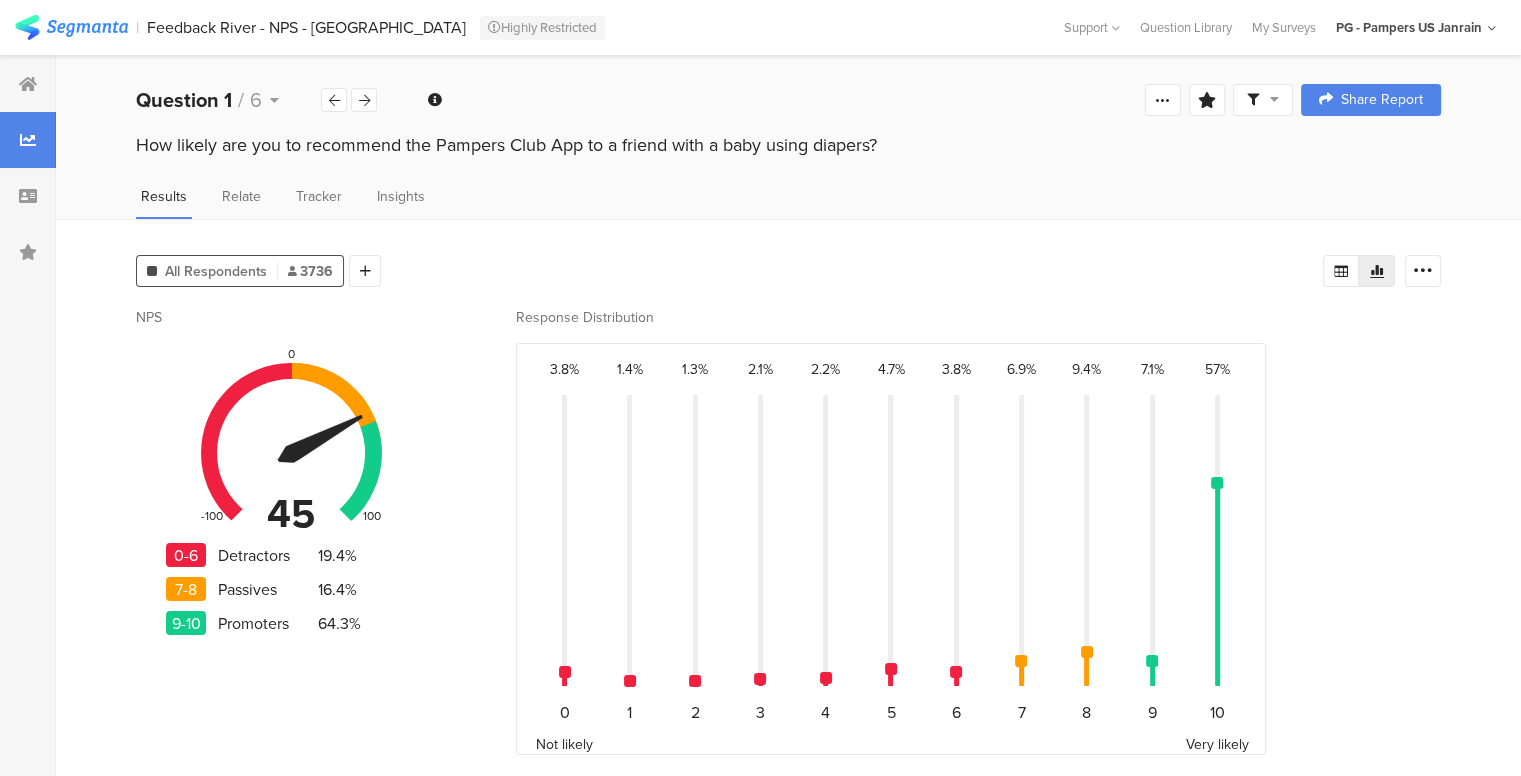 drag, startPoint x: 901, startPoint y: 141, endPoint x: 136, endPoint y: 142, distance: 765.0007 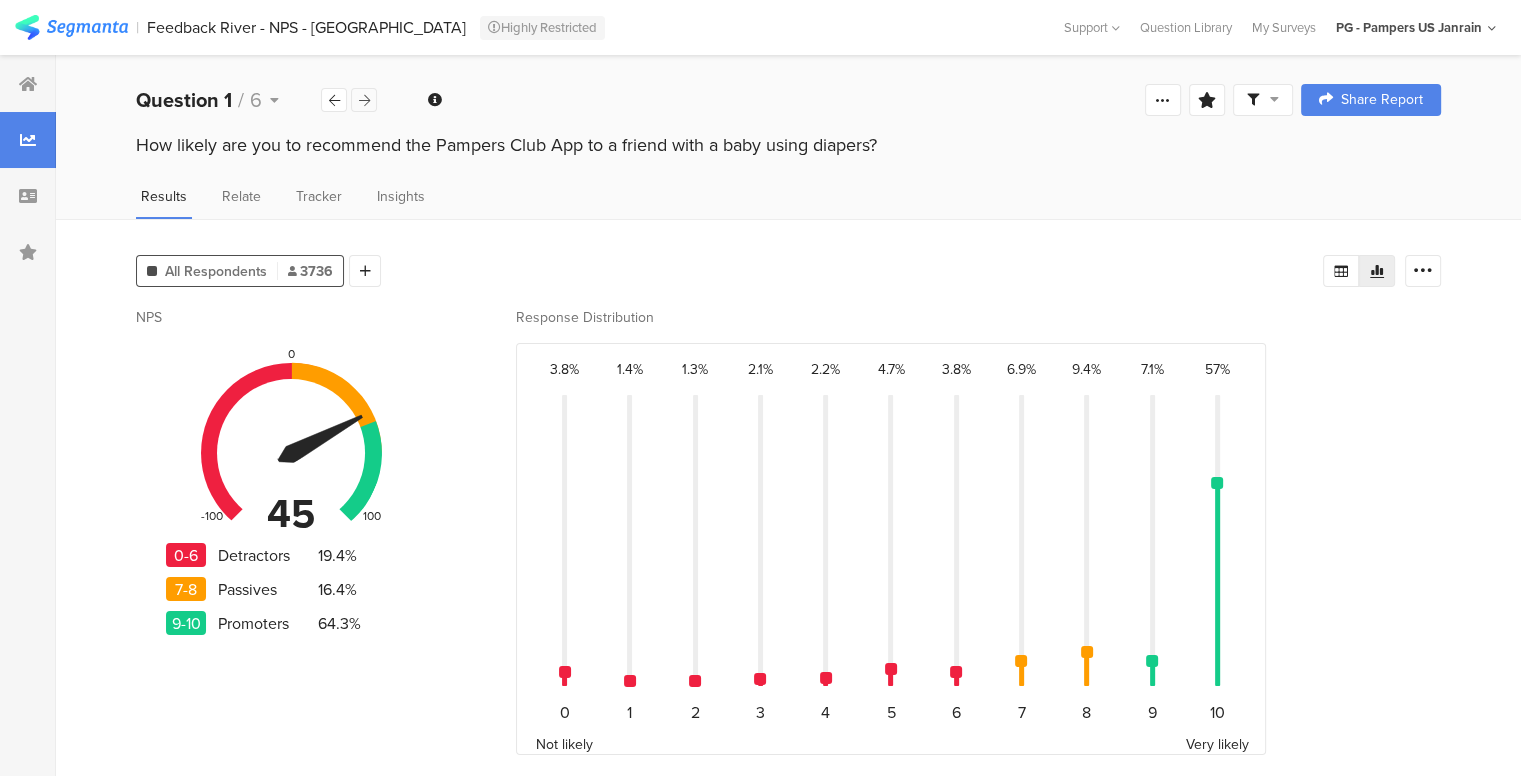 click at bounding box center (364, 100) 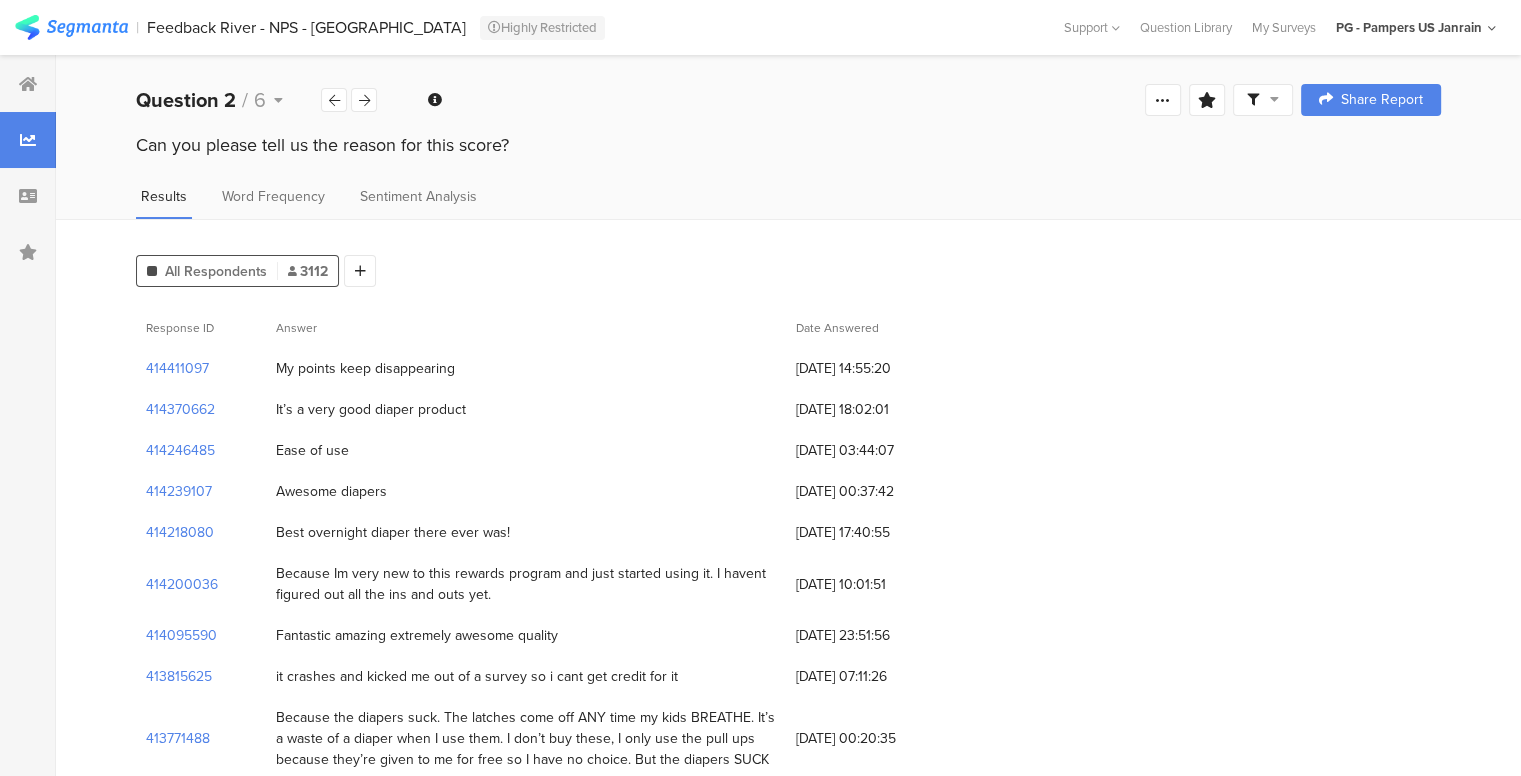 drag, startPoint x: 530, startPoint y: 145, endPoint x: 134, endPoint y: 145, distance: 396 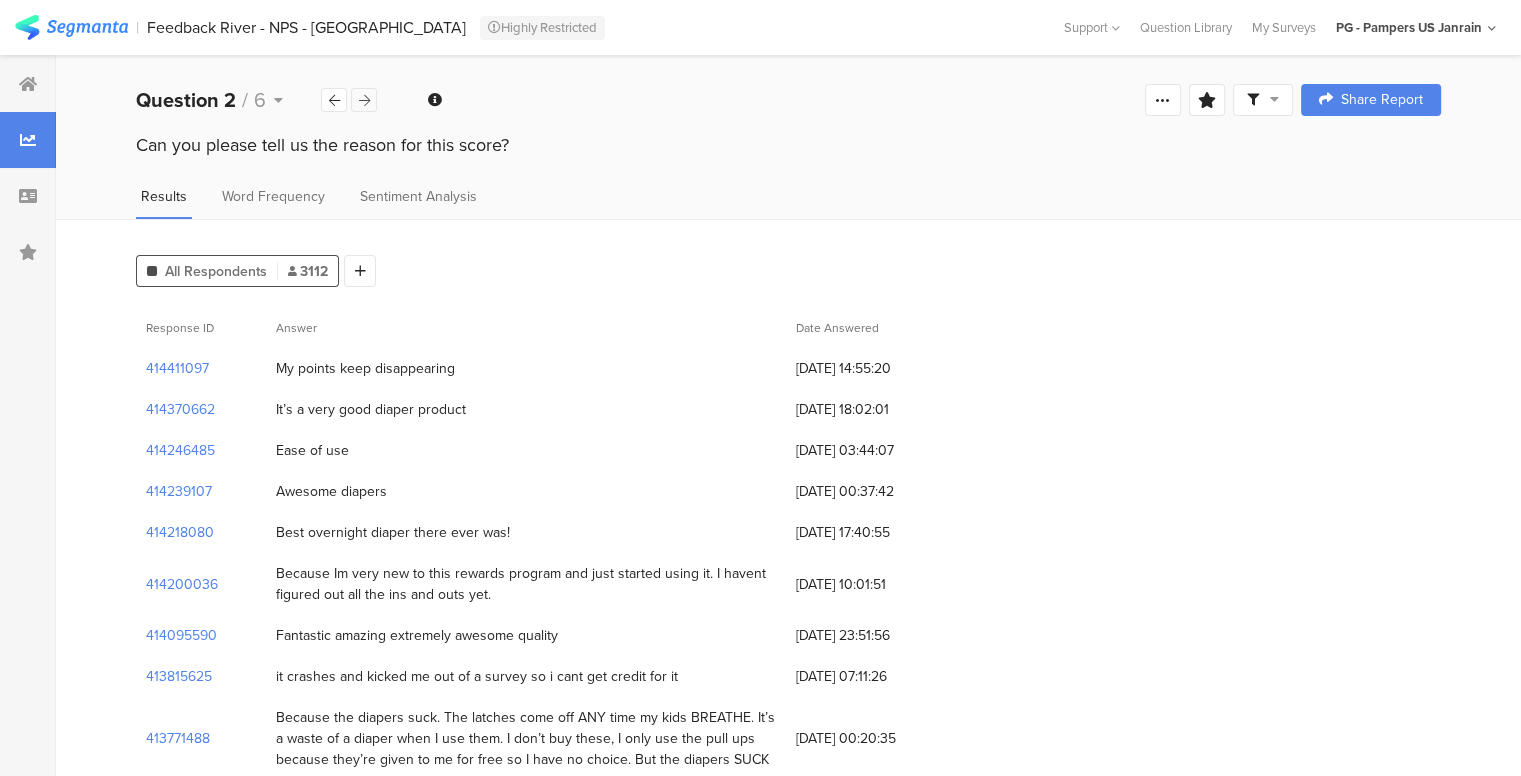 click at bounding box center [364, 100] 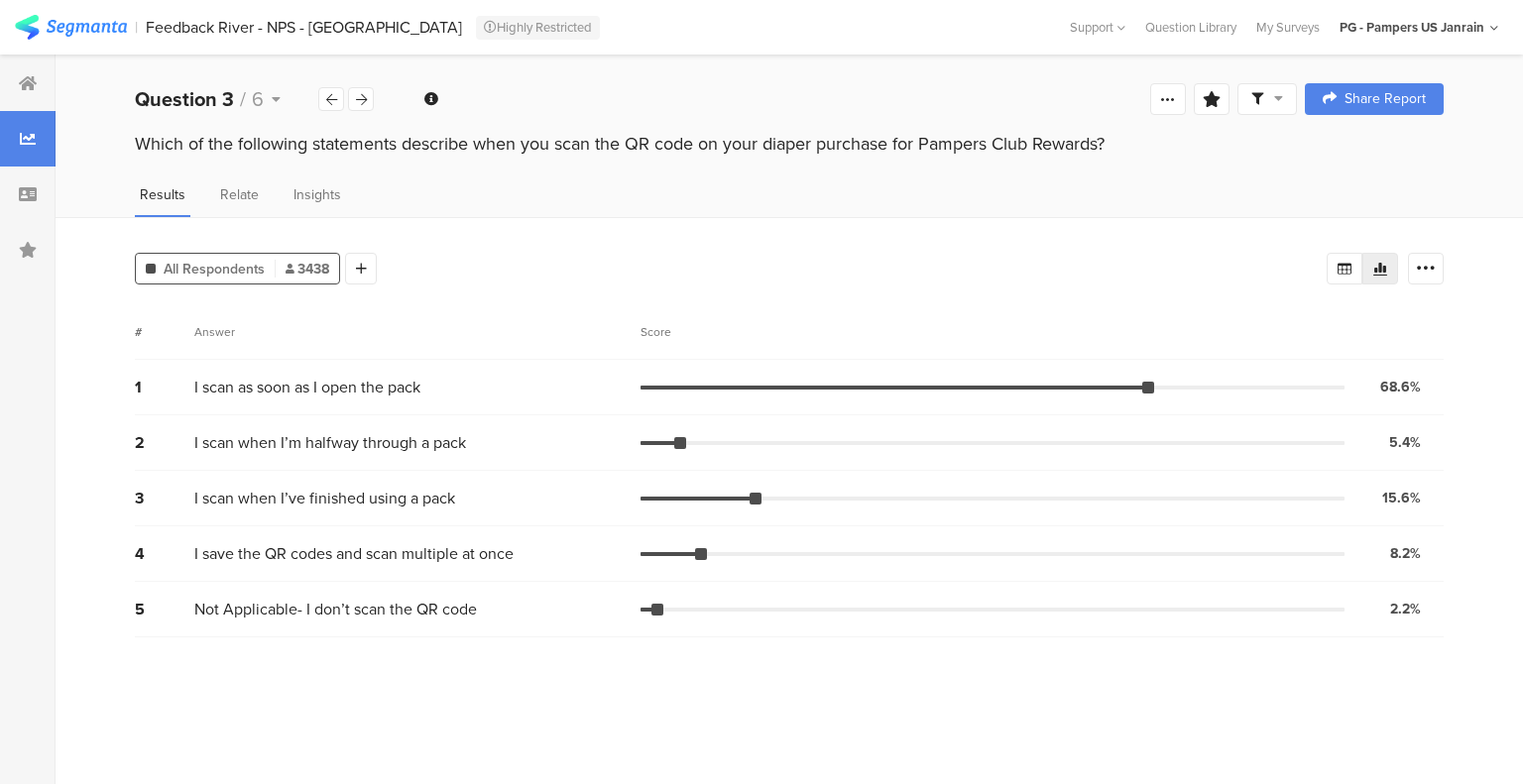 drag, startPoint x: 1116, startPoint y: 146, endPoint x: 133, endPoint y: 149, distance: 983.0046 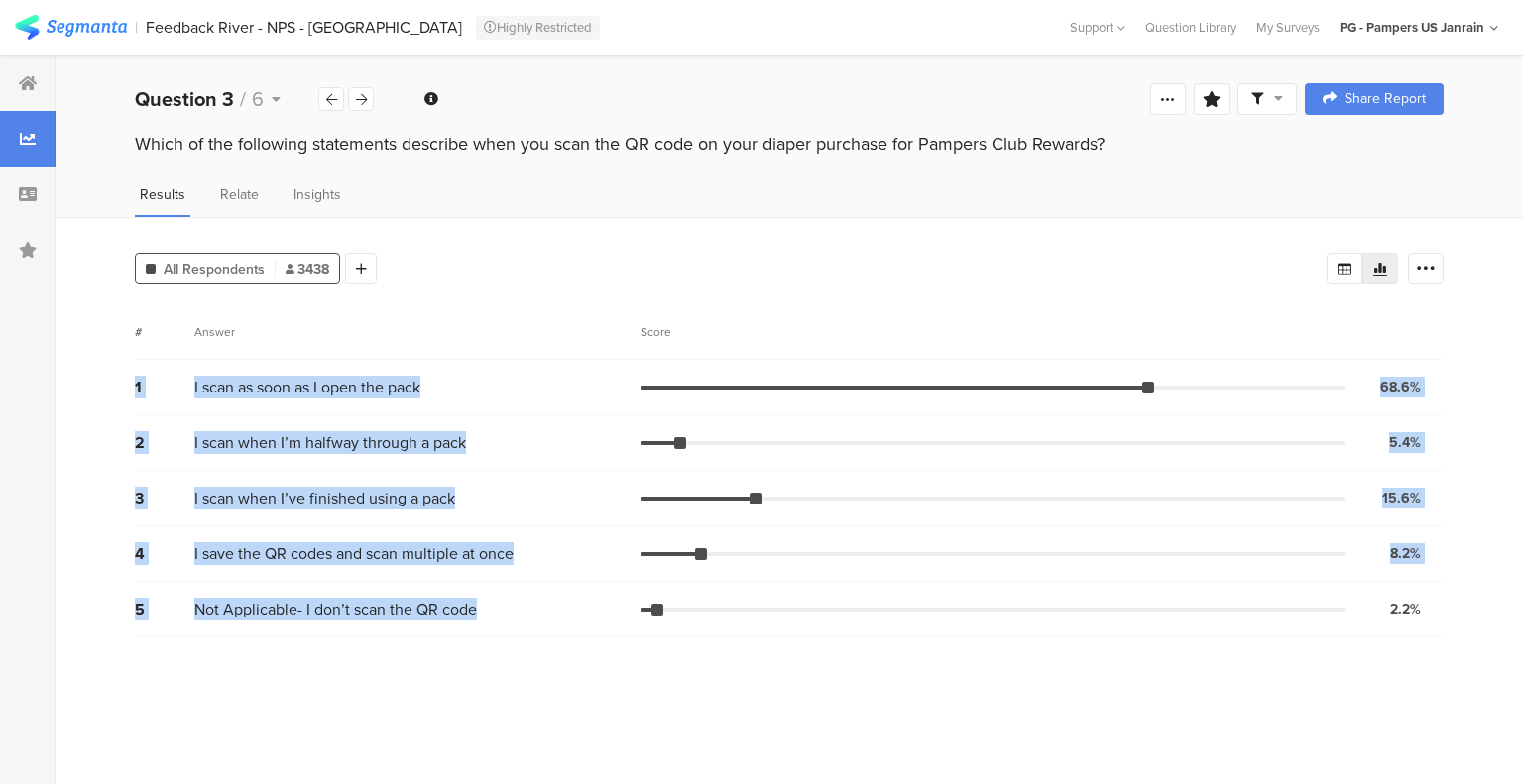 drag, startPoint x: 156, startPoint y: 346, endPoint x: 506, endPoint y: 624, distance: 446.97203 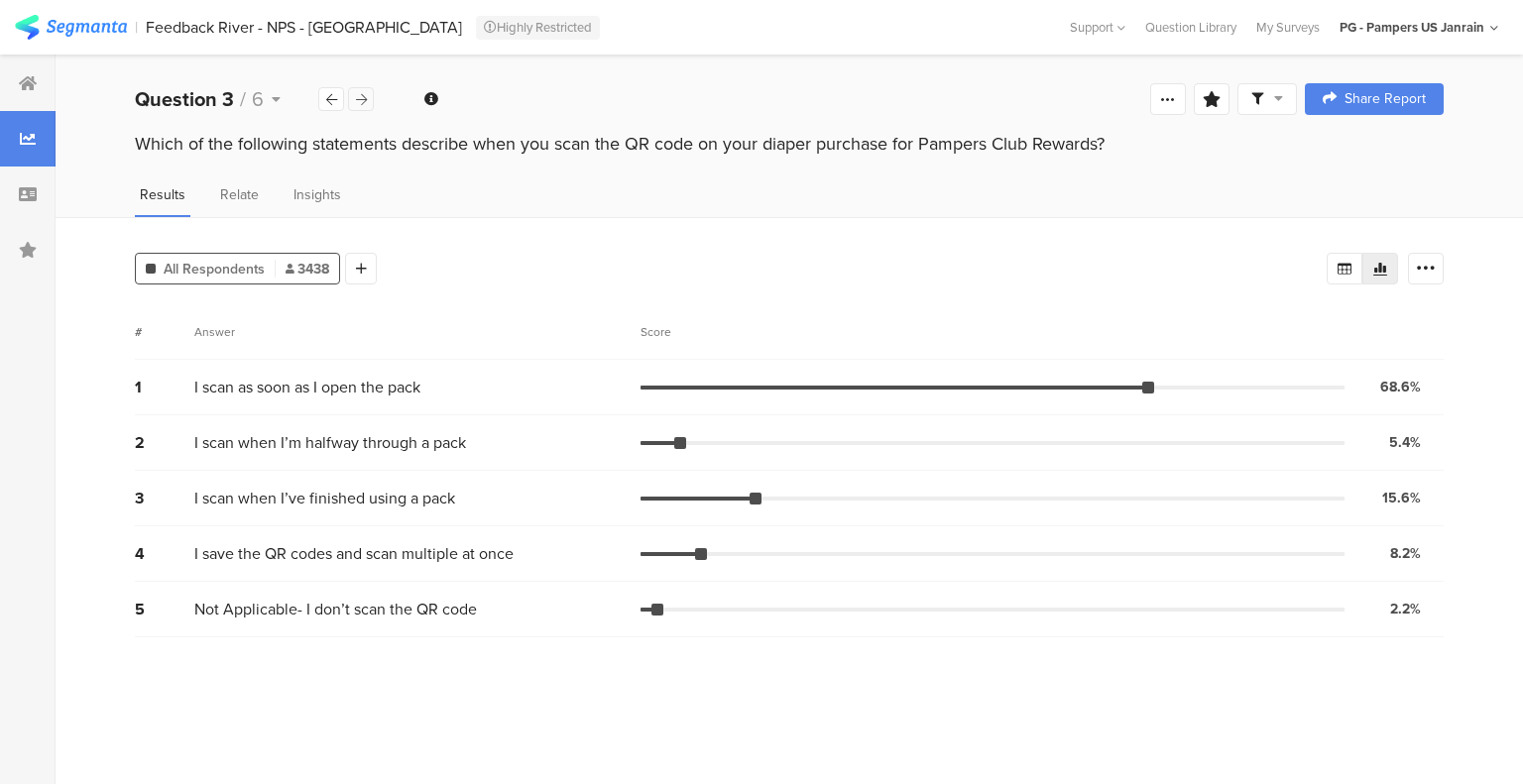 click at bounding box center [361, 99] 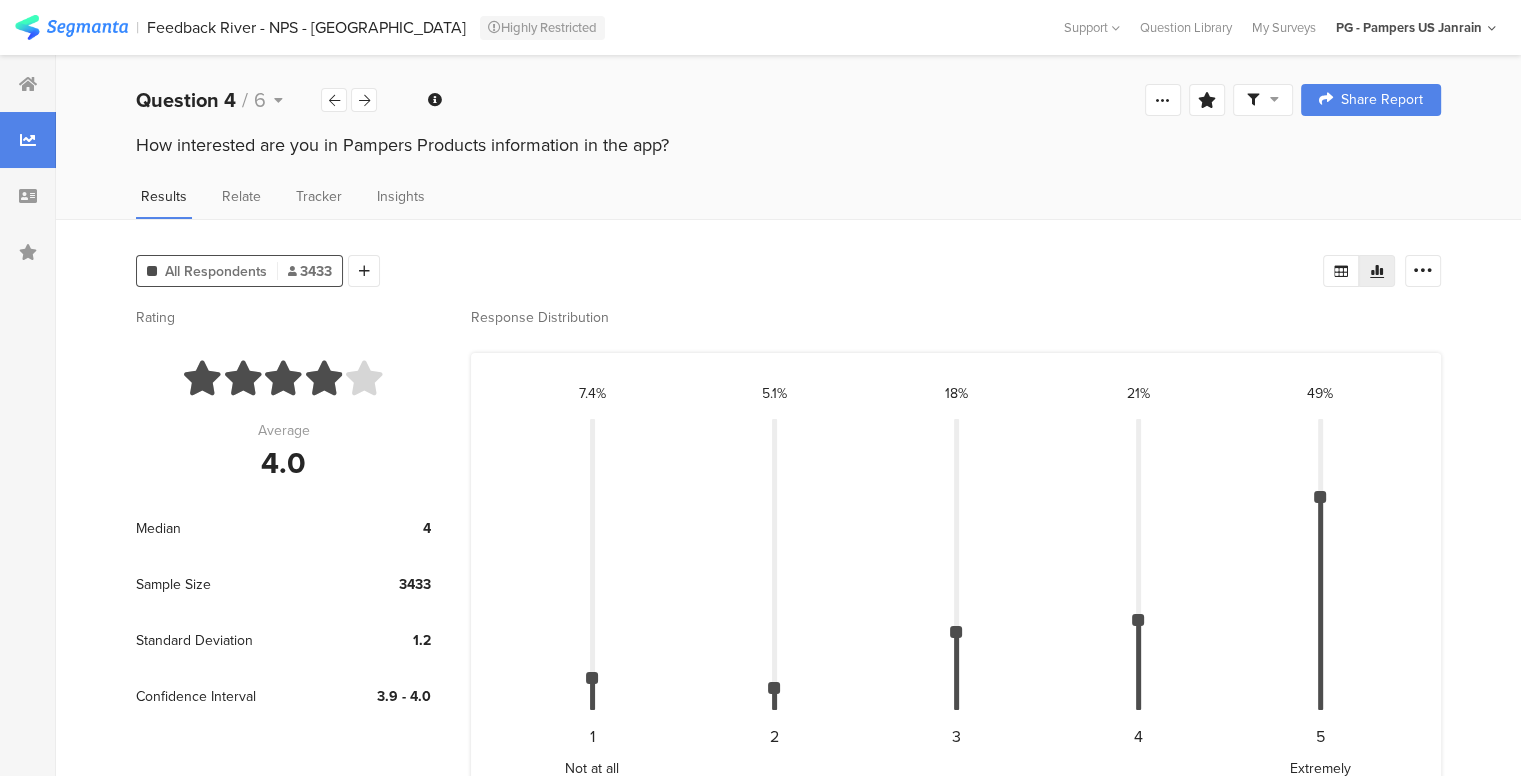 drag, startPoint x: 130, startPoint y: 144, endPoint x: 679, endPoint y: 171, distance: 549.6635 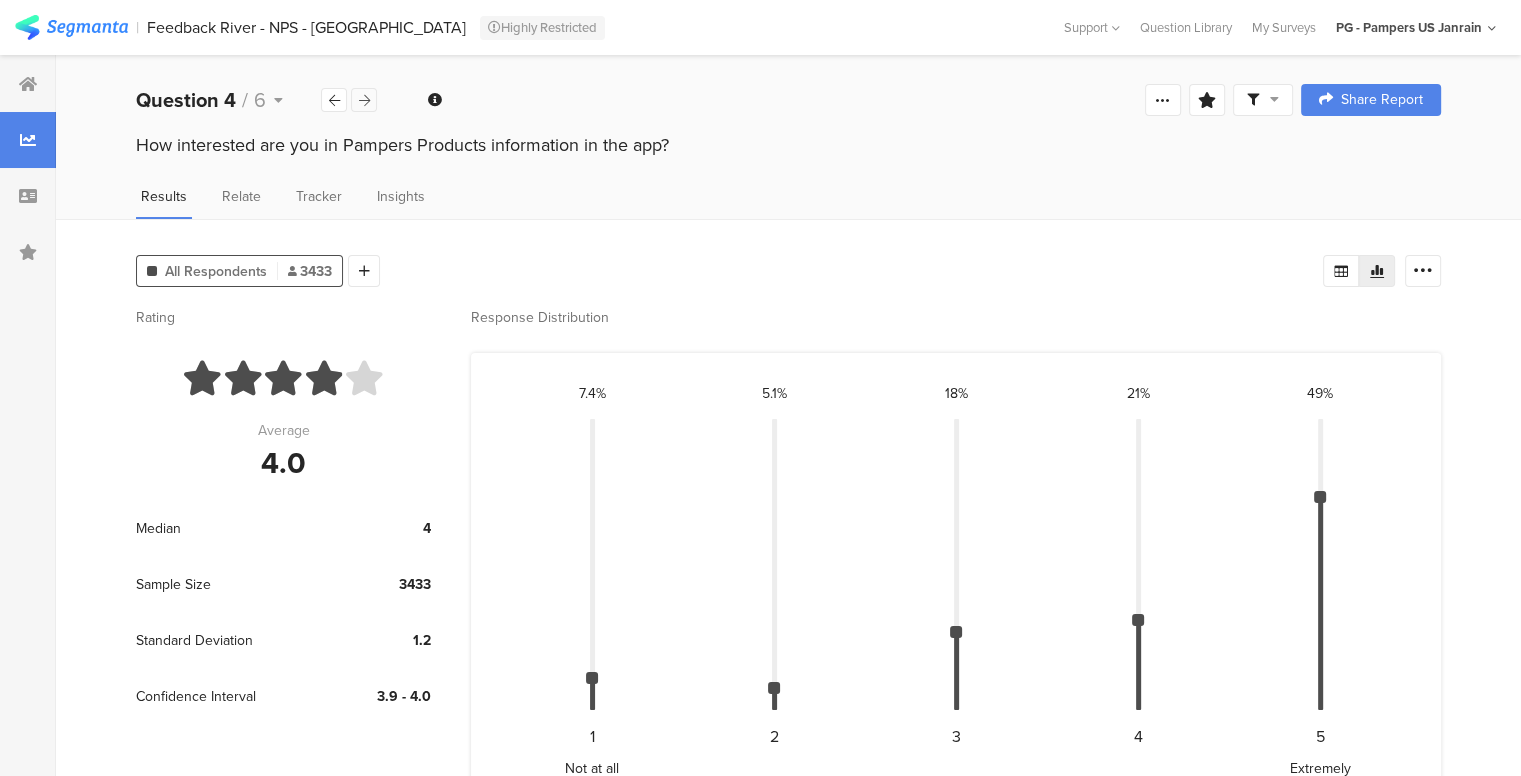 click at bounding box center [364, 100] 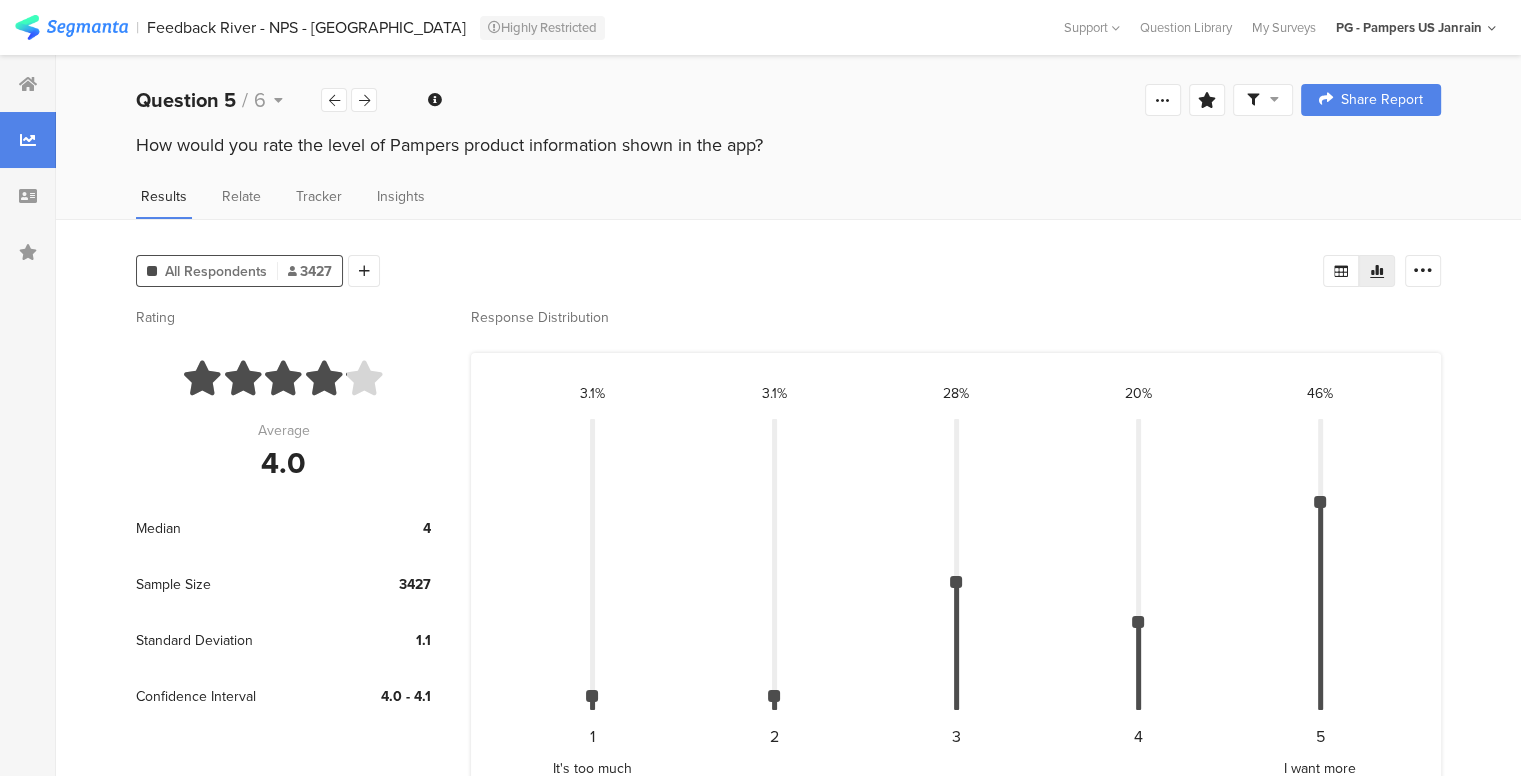 drag, startPoint x: 139, startPoint y: 137, endPoint x: 774, endPoint y: 142, distance: 635.0197 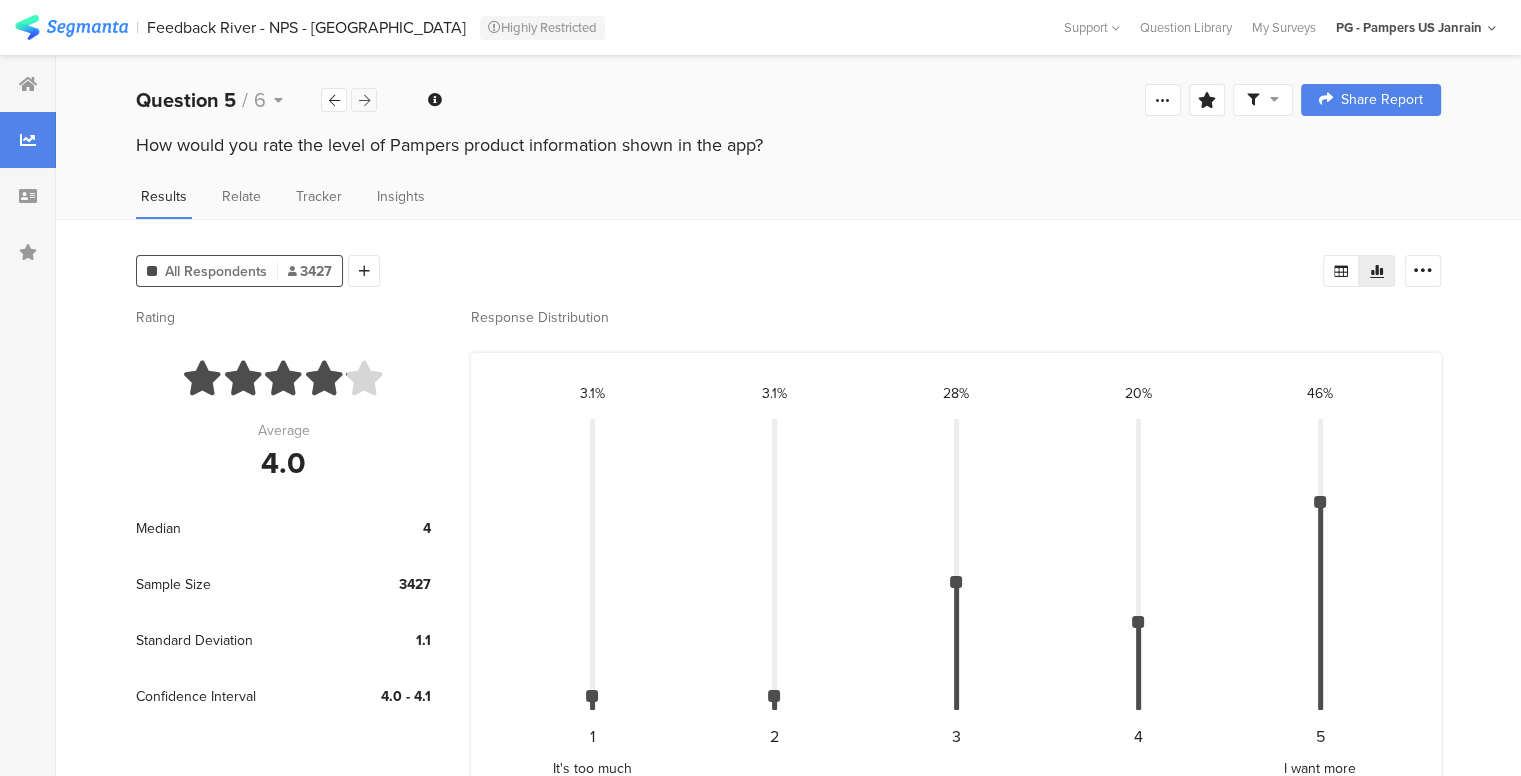 click at bounding box center [364, 100] 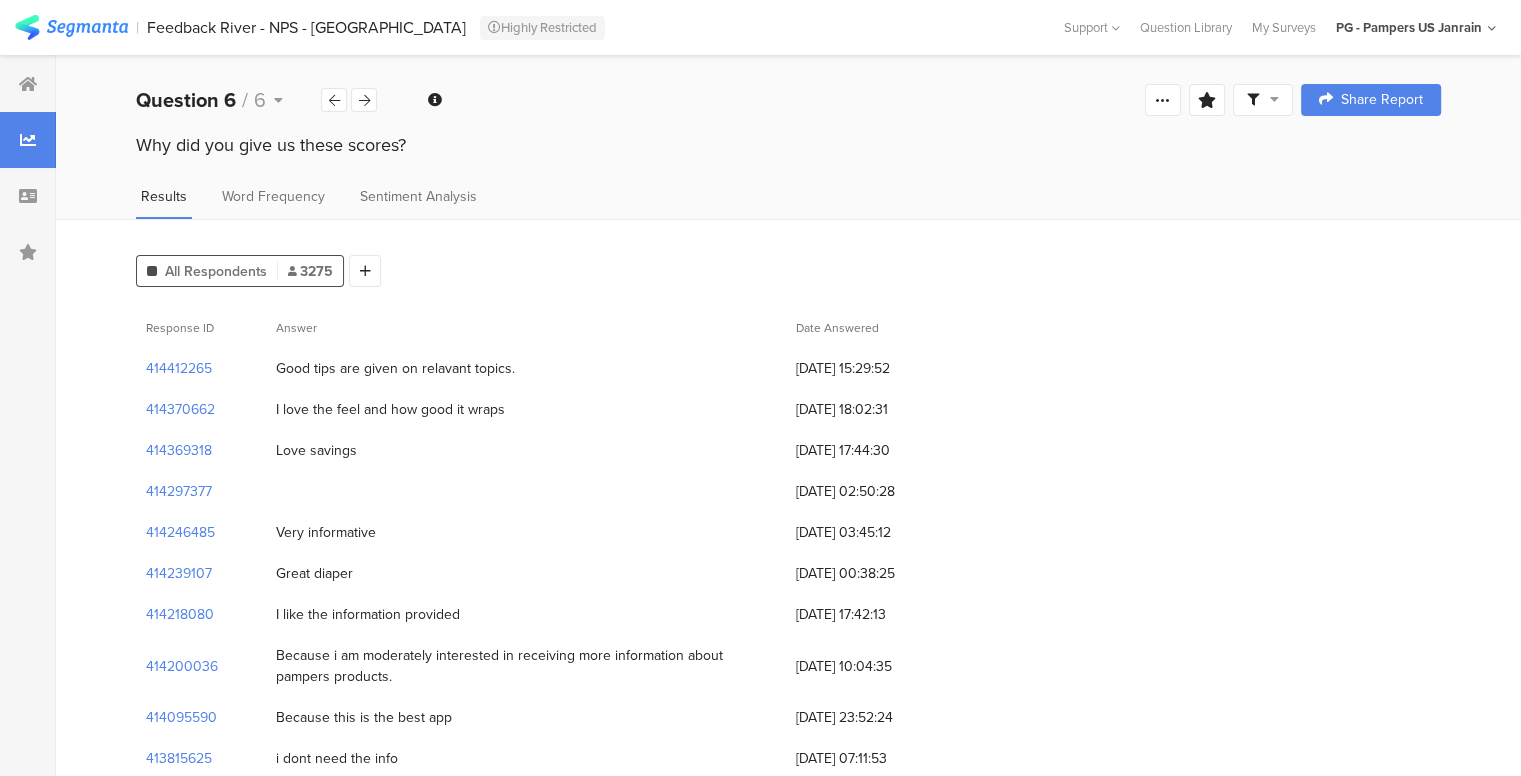 drag, startPoint x: 137, startPoint y: 139, endPoint x: 430, endPoint y: 143, distance: 293.0273 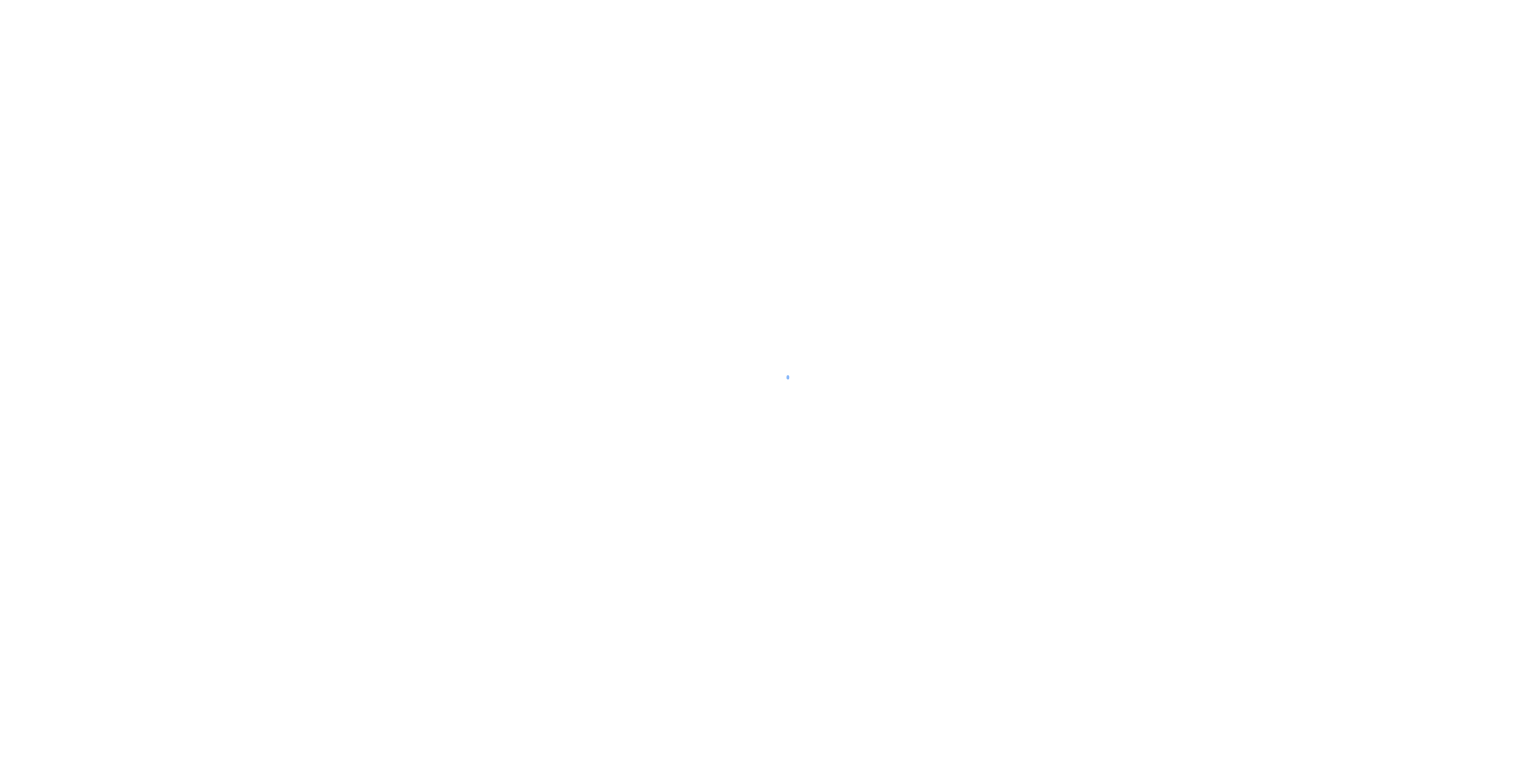 scroll, scrollTop: 0, scrollLeft: 0, axis: both 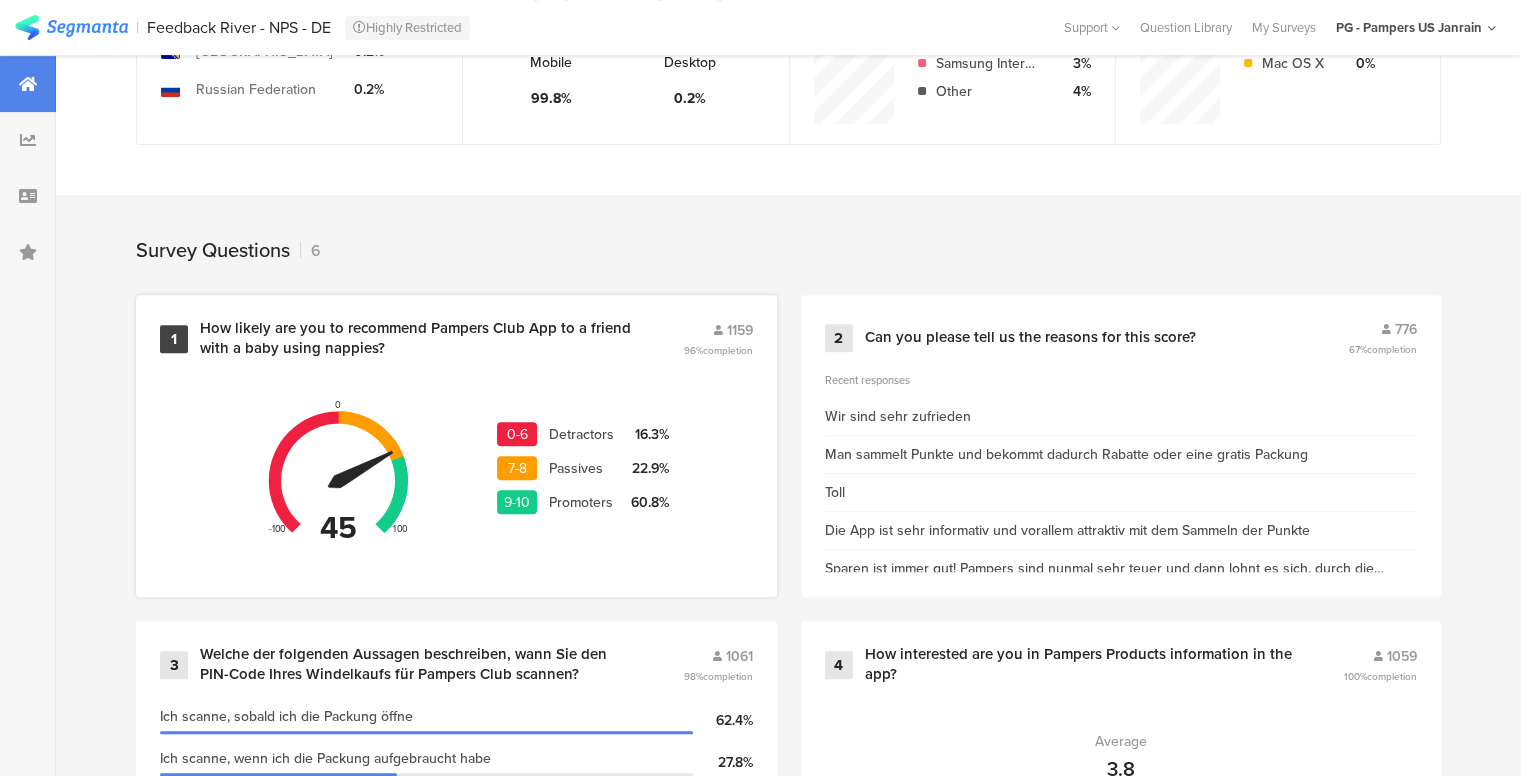 click on "How likely are you to recommend Pampers Club App to a friend with a baby using nappies?" at bounding box center (417, 338) 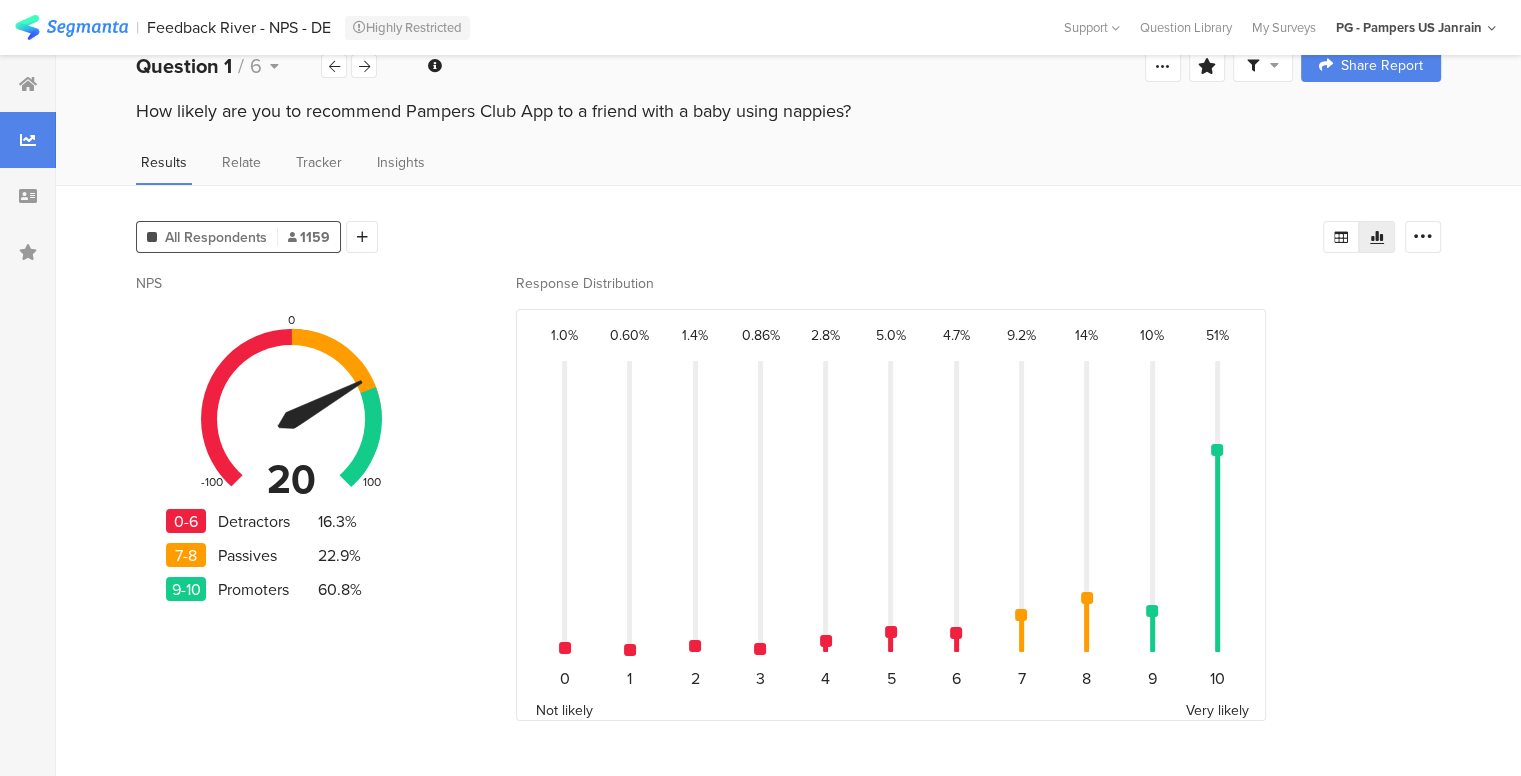 scroll, scrollTop: 0, scrollLeft: 0, axis: both 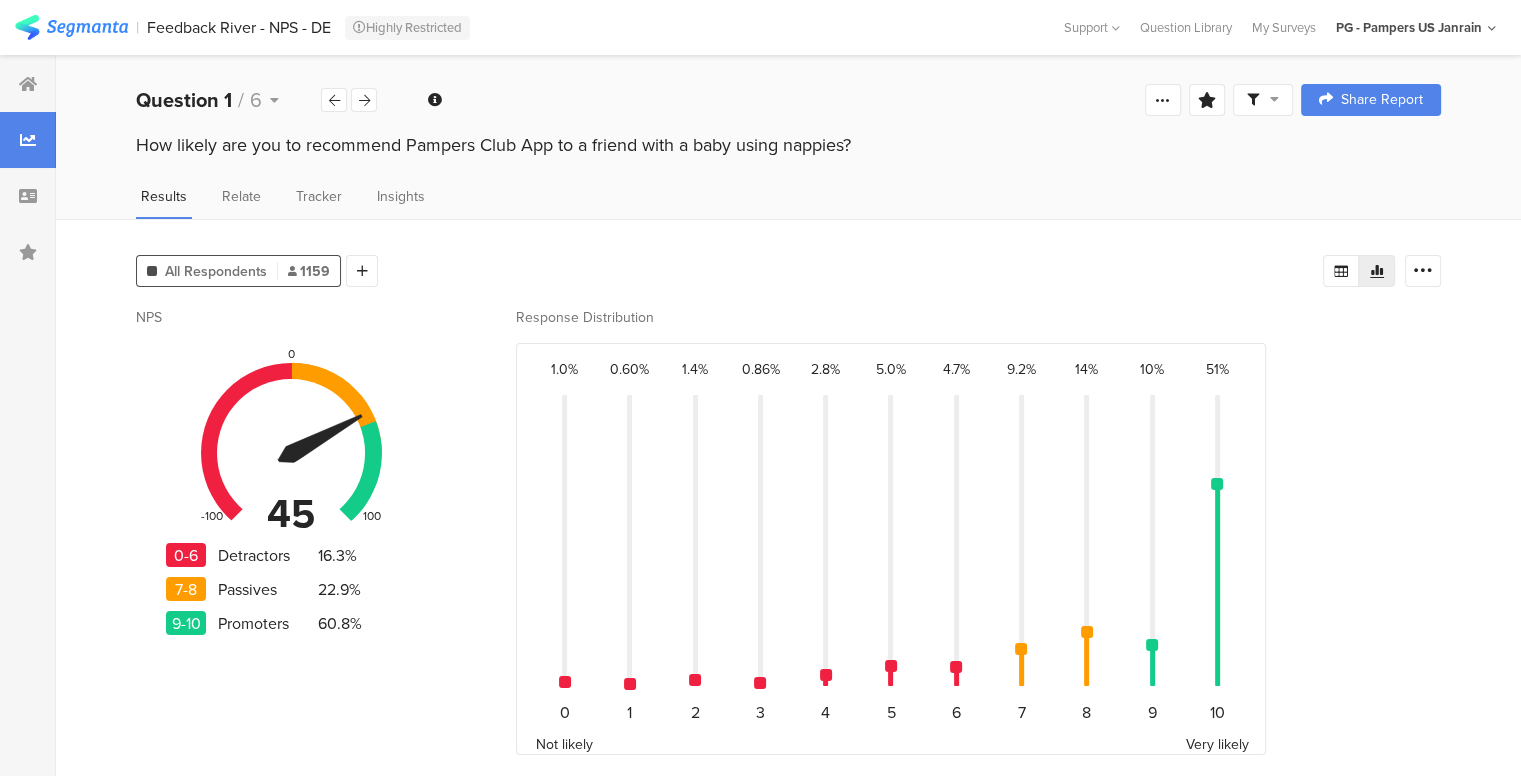 drag, startPoint x: 864, startPoint y: 154, endPoint x: 136, endPoint y: 155, distance: 728.0007 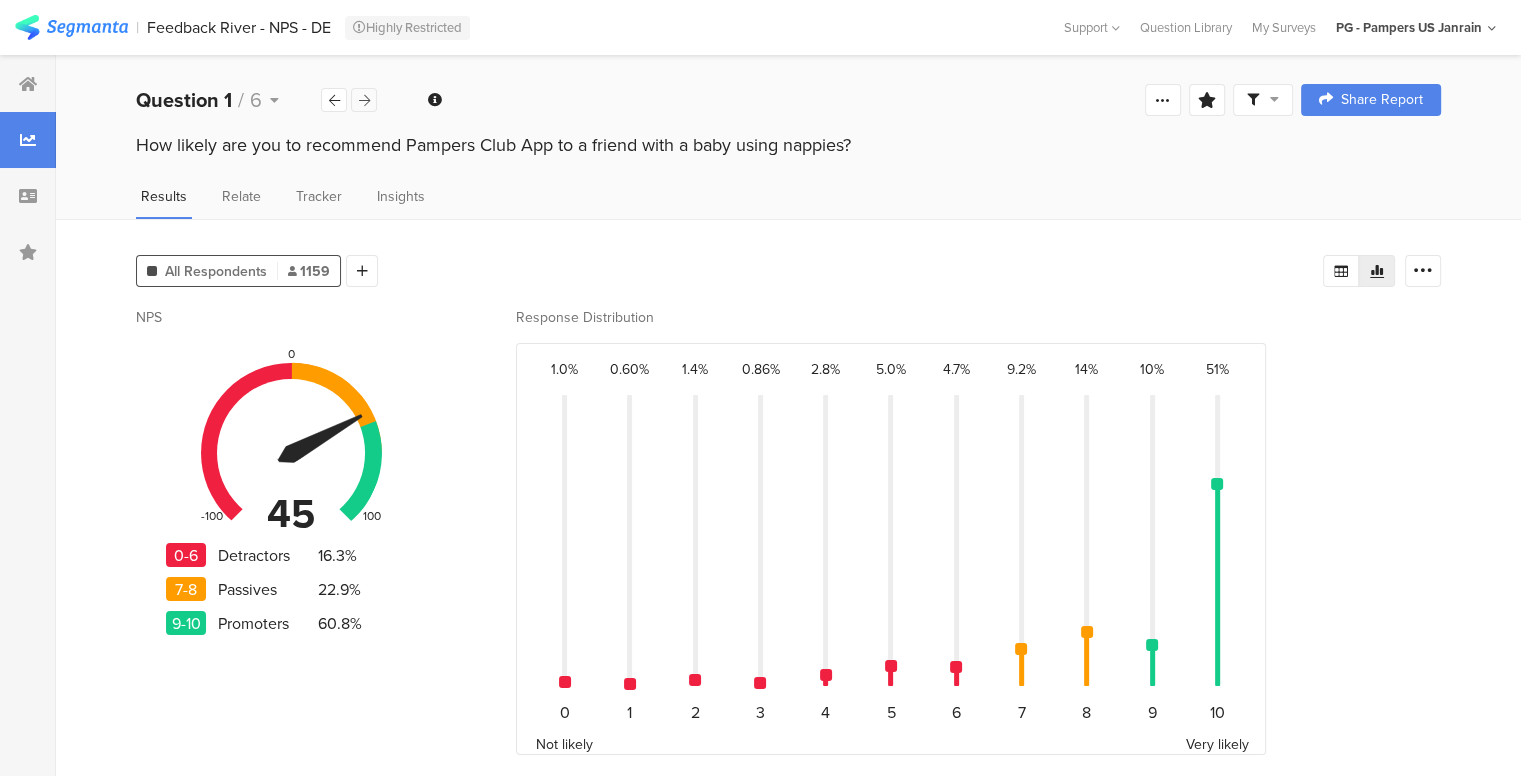 click at bounding box center (364, 100) 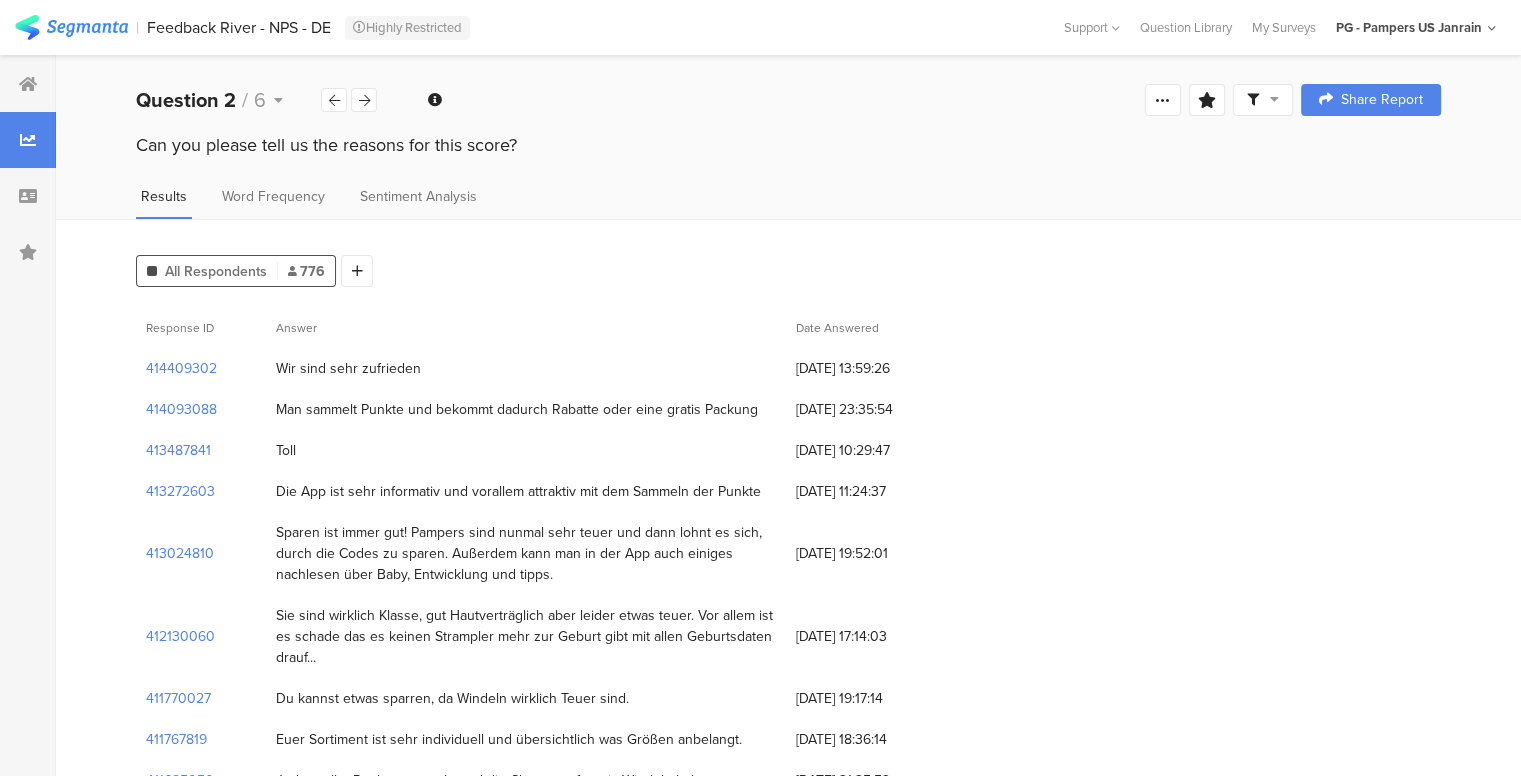 drag, startPoint x: 542, startPoint y: 147, endPoint x: 117, endPoint y: 153, distance: 425.04236 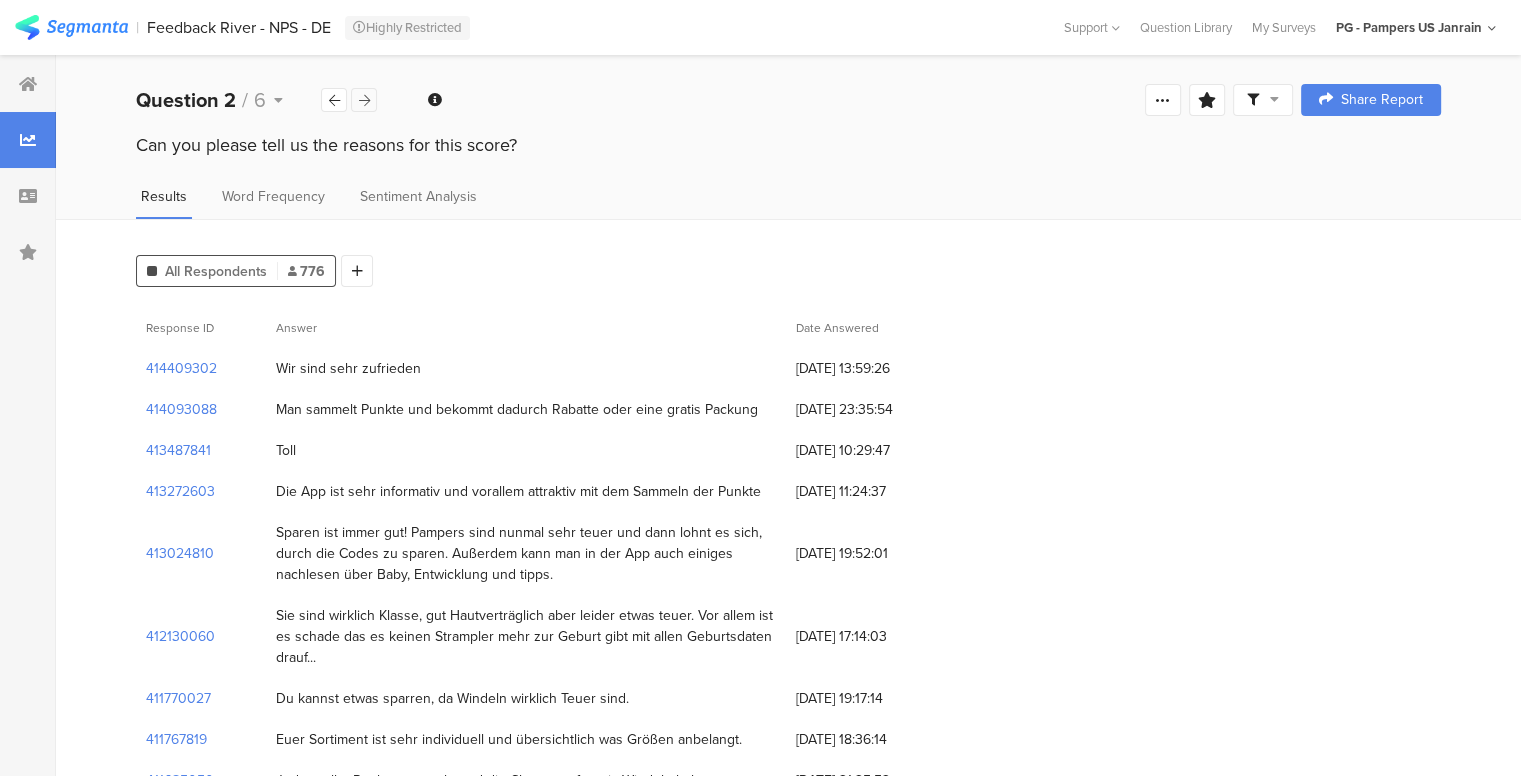 click at bounding box center [364, 100] 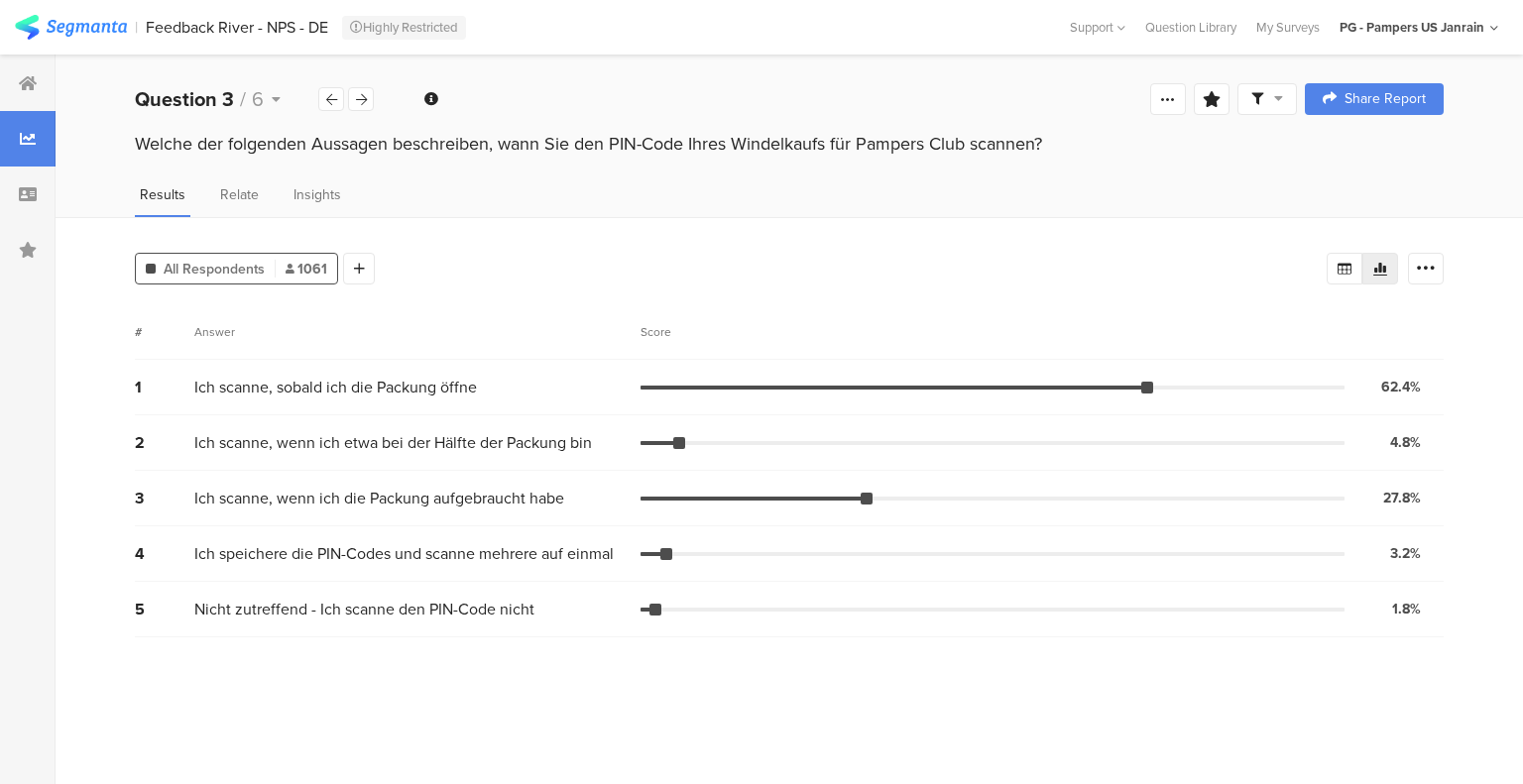 drag, startPoint x: 138, startPoint y: 138, endPoint x: 1053, endPoint y: 143, distance: 915.01366 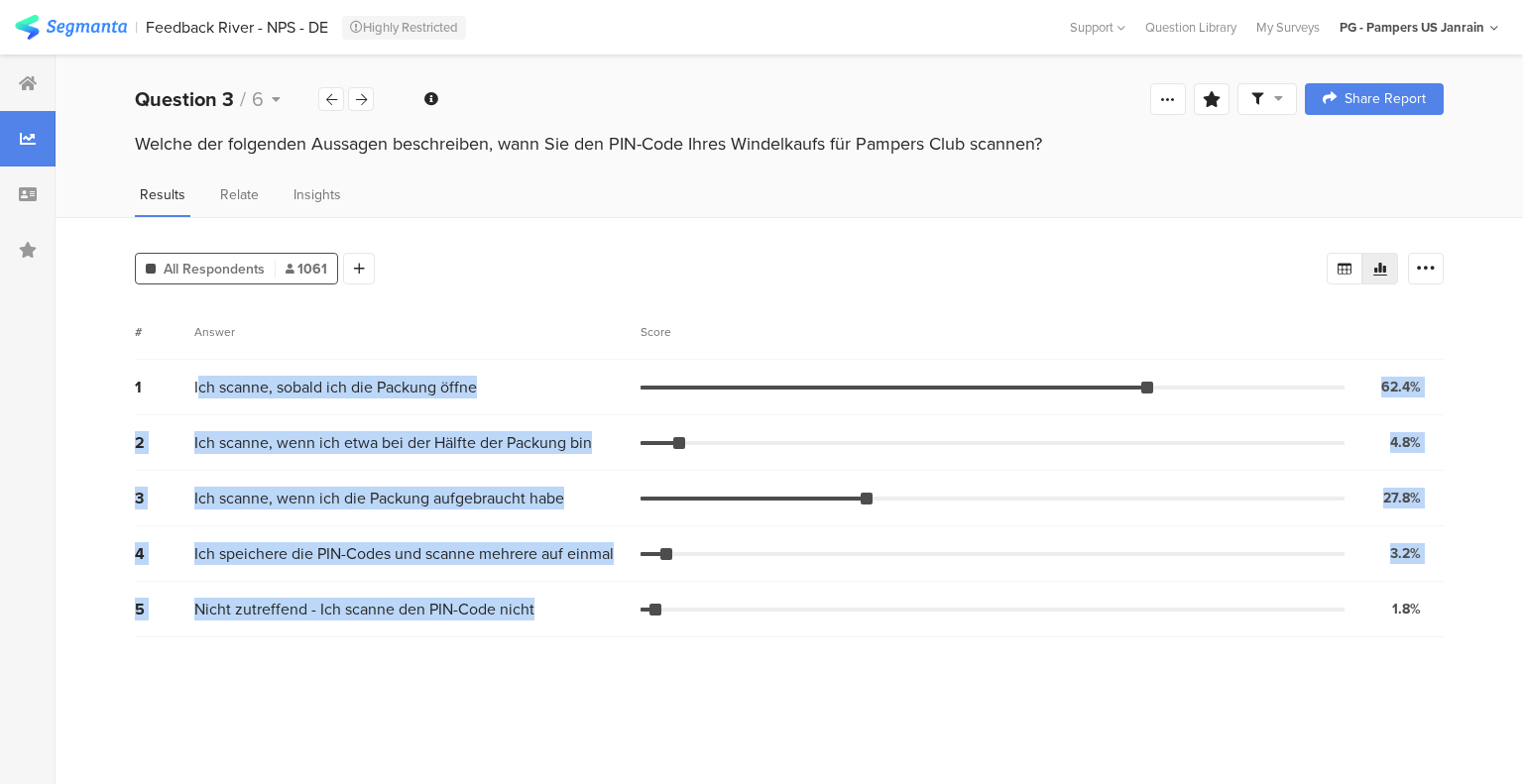 drag, startPoint x: 198, startPoint y: 380, endPoint x: 539, endPoint y: 628, distance: 421.64559 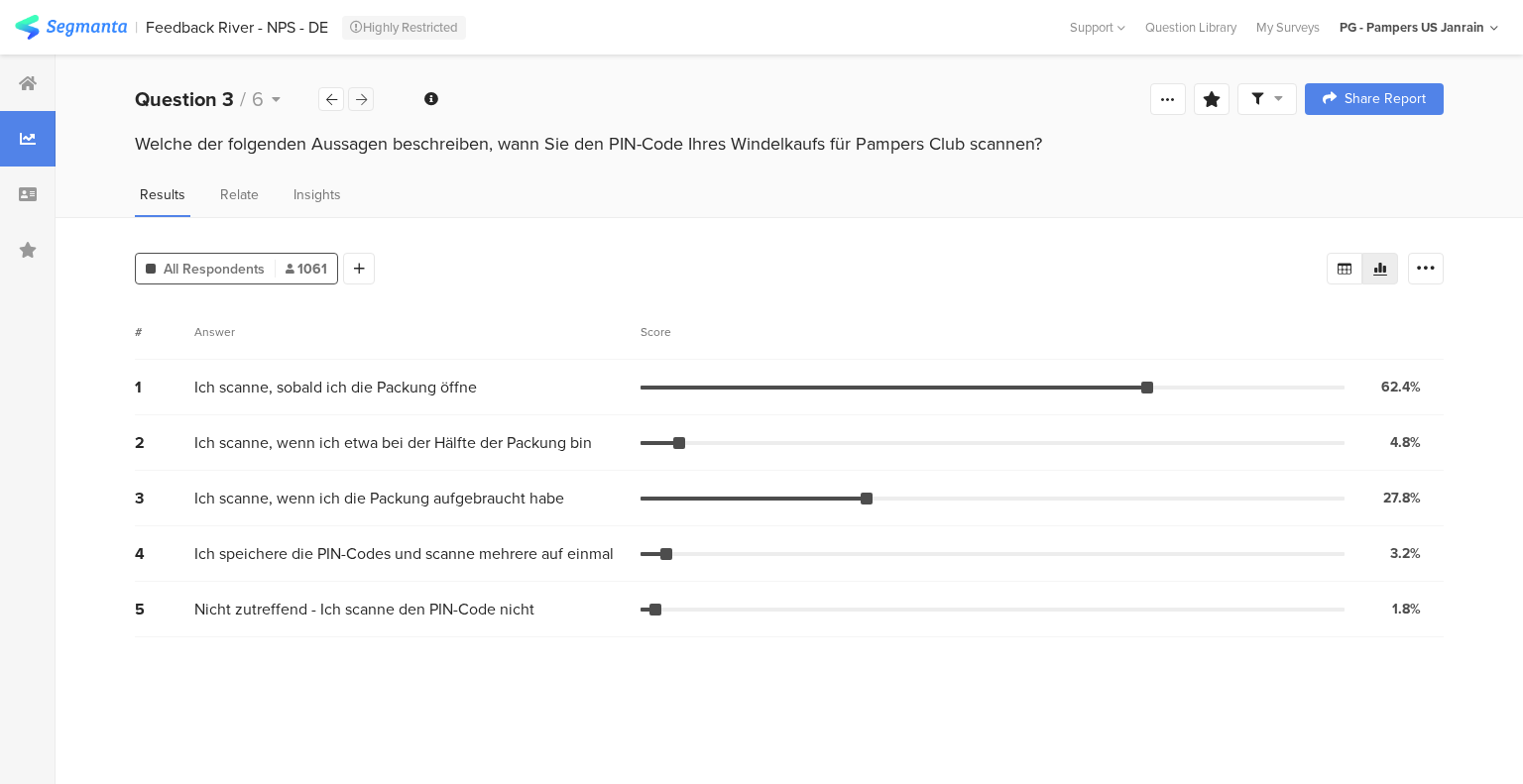 click at bounding box center [361, 99] 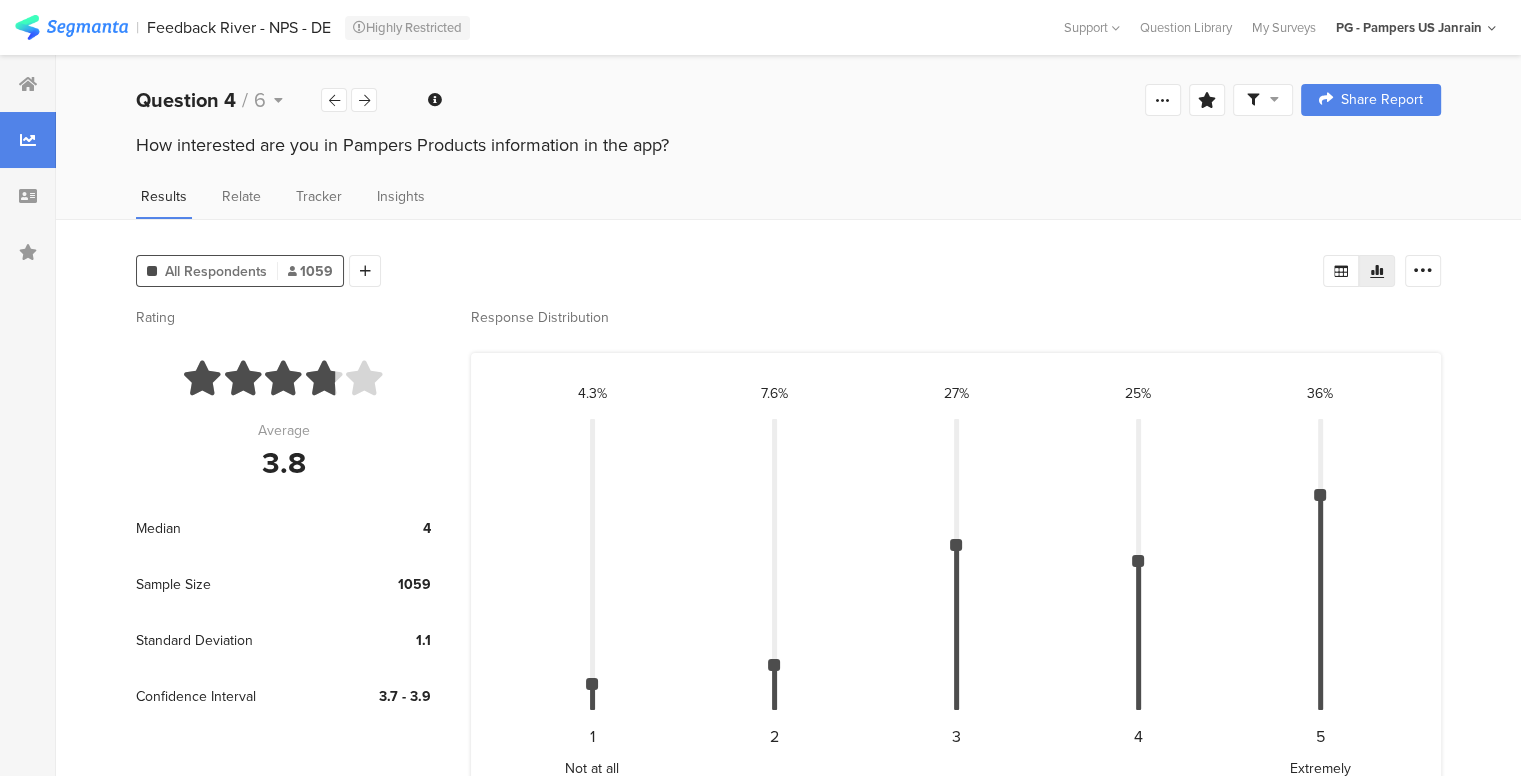drag, startPoint x: 668, startPoint y: 142, endPoint x: 118, endPoint y: 154, distance: 550.1309 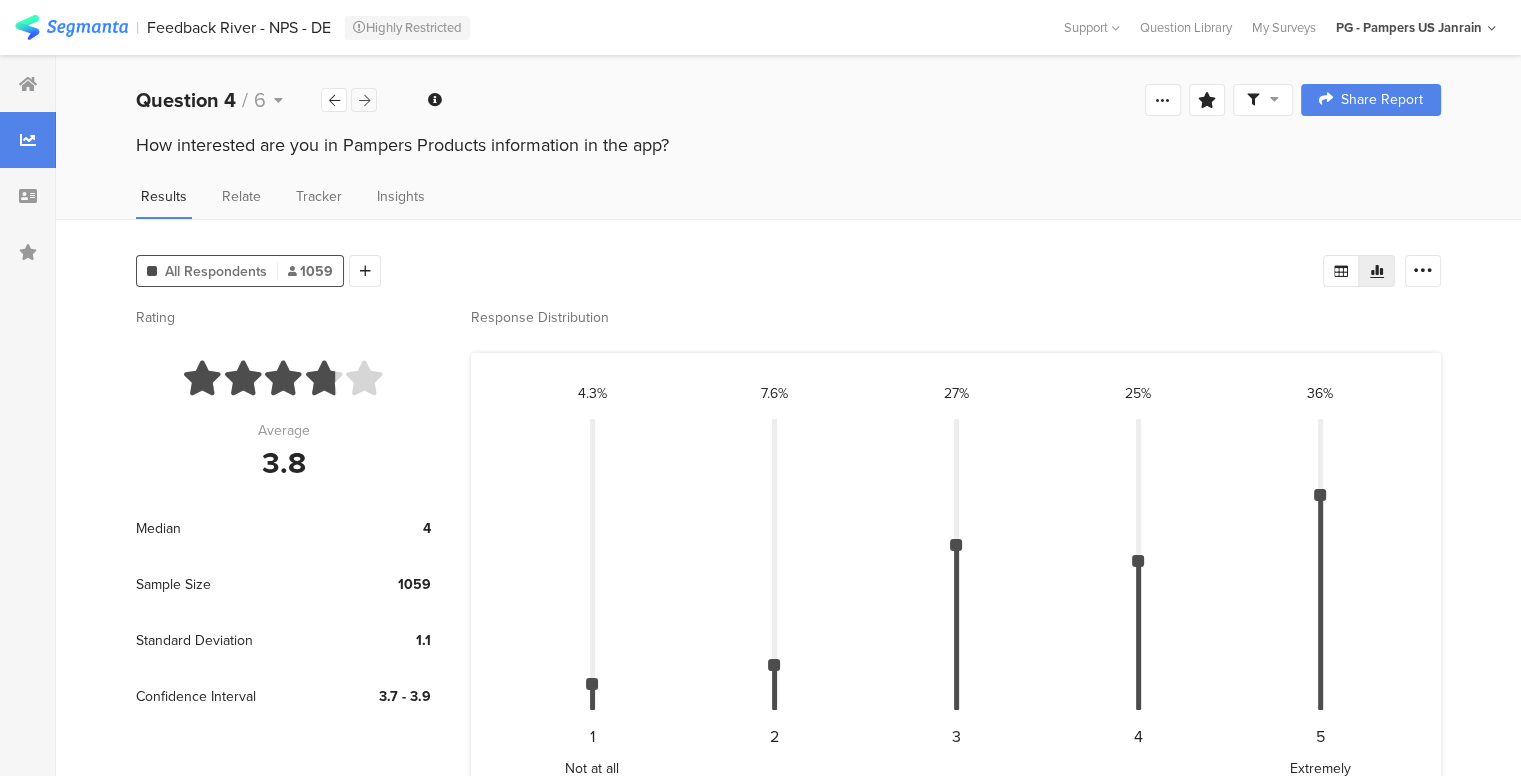 click at bounding box center (364, 100) 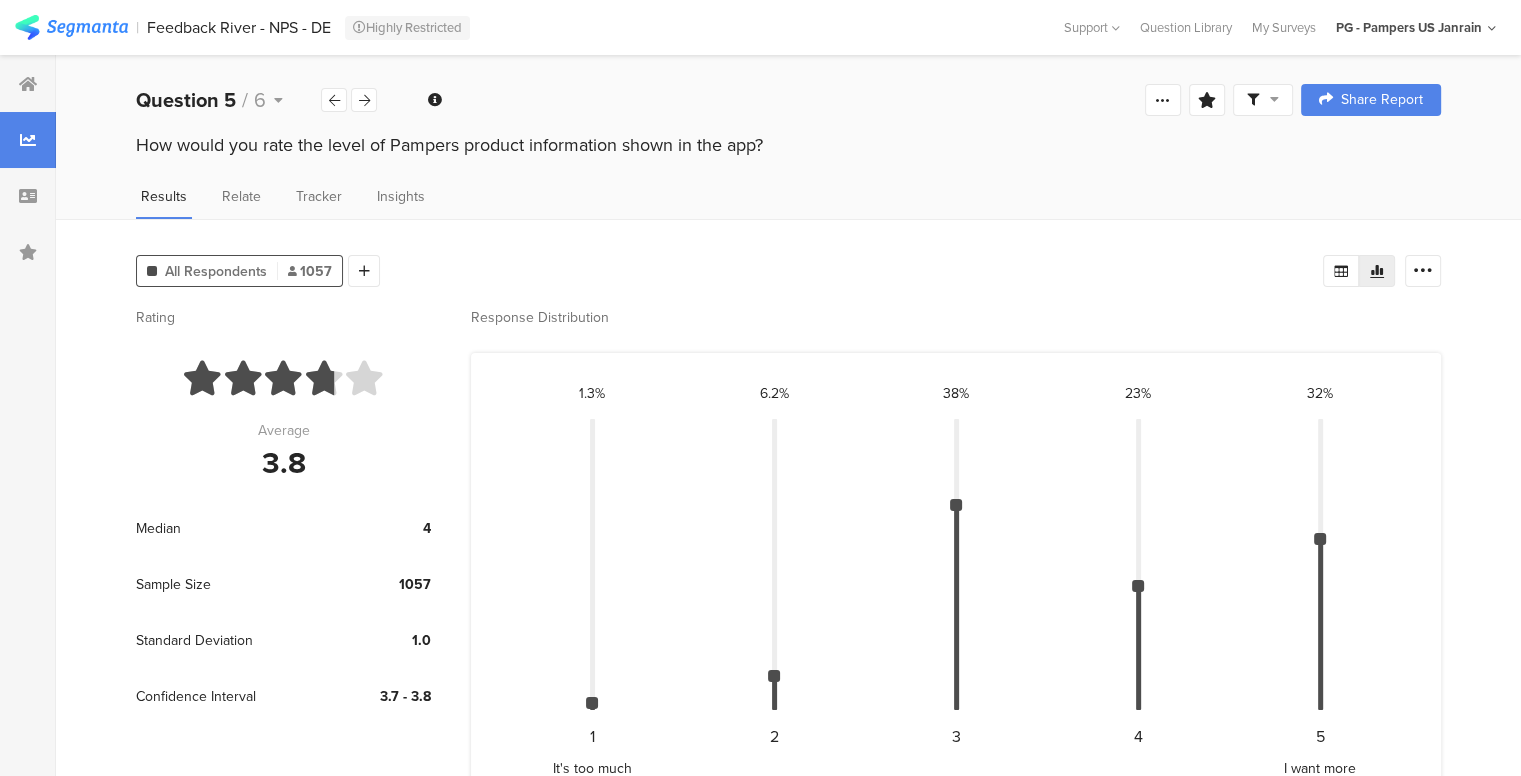 drag, startPoint x: 773, startPoint y: 145, endPoint x: 124, endPoint y: 145, distance: 649 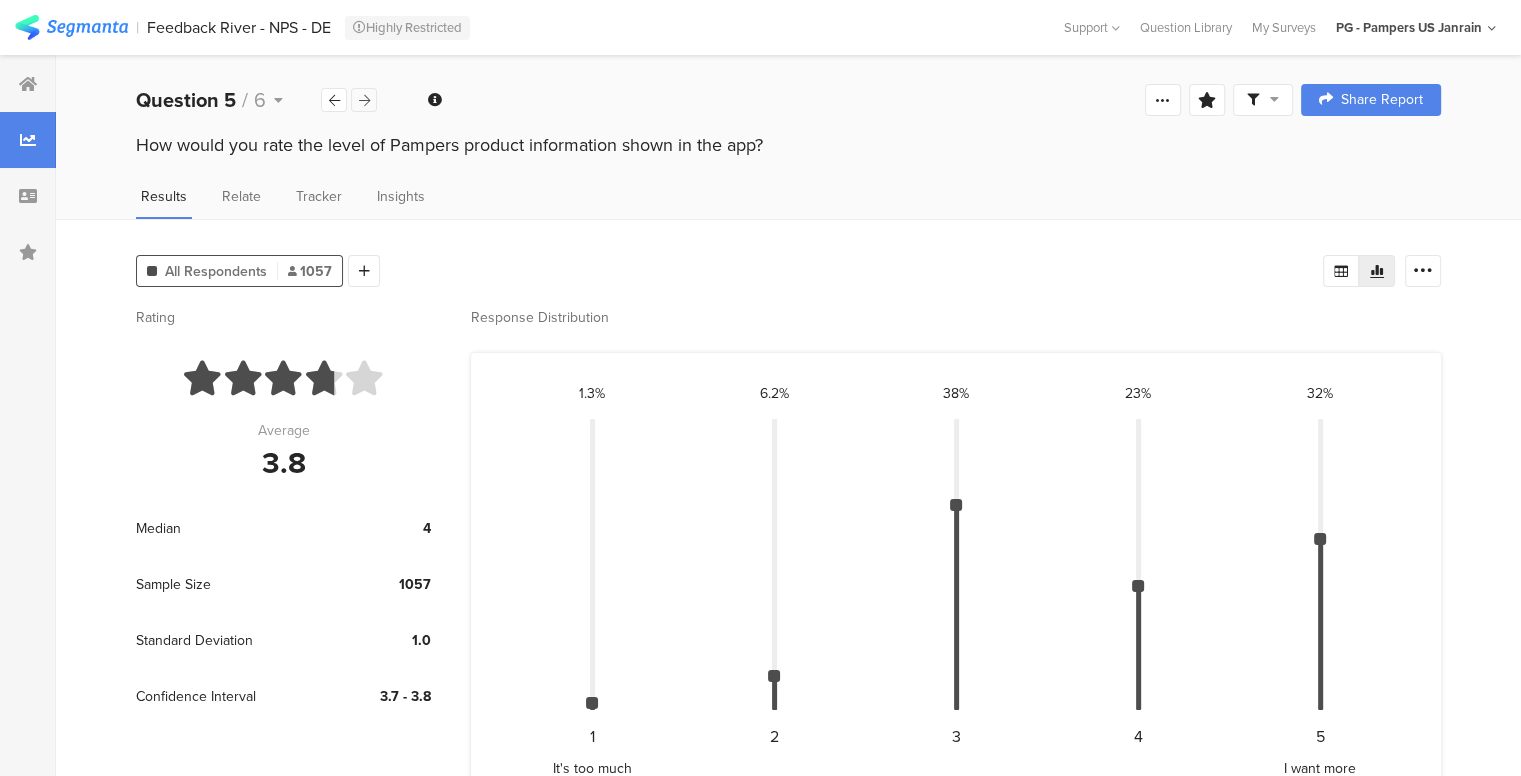 click at bounding box center (364, 100) 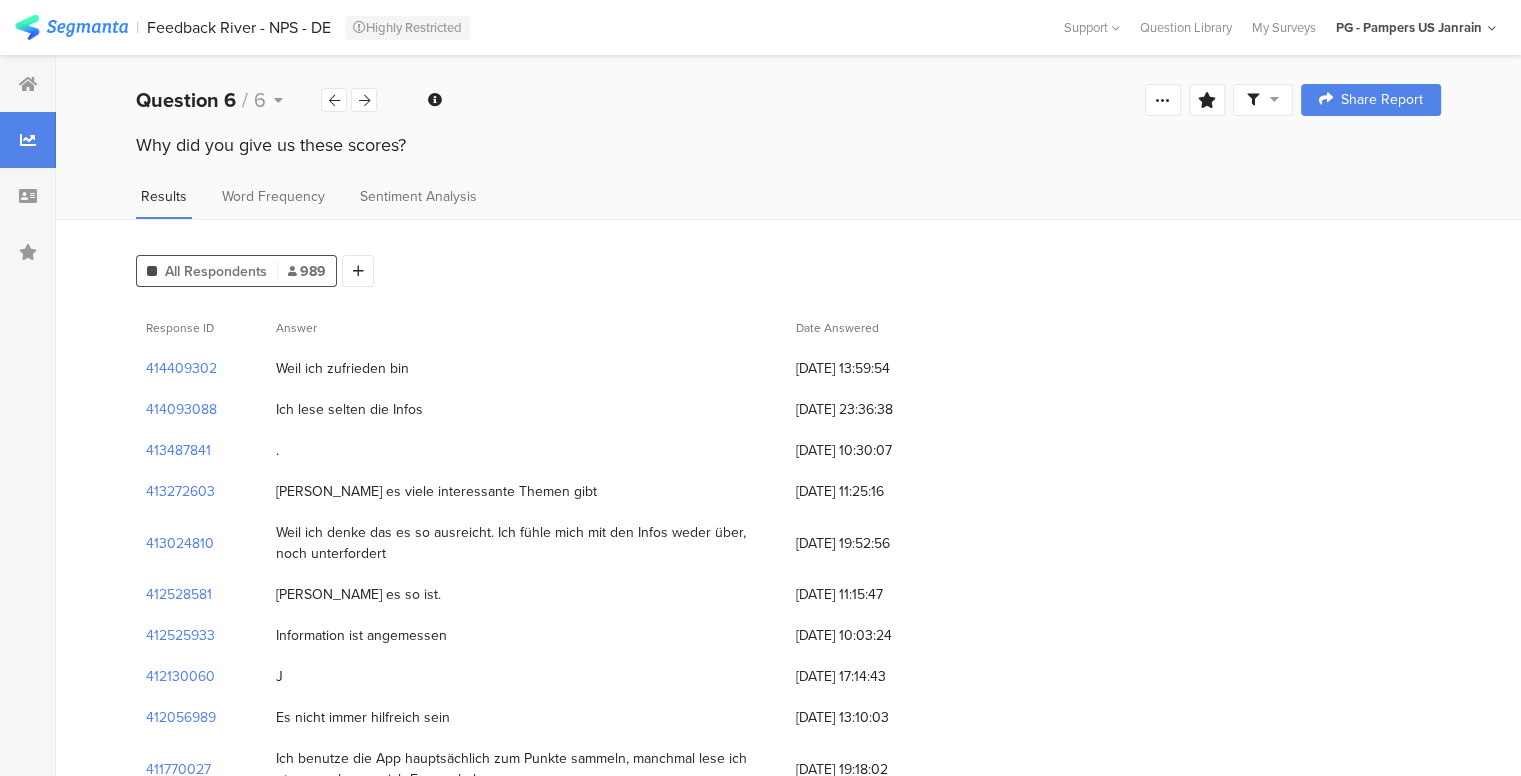drag, startPoint x: 429, startPoint y: 143, endPoint x: 56, endPoint y: 163, distance: 373.5358 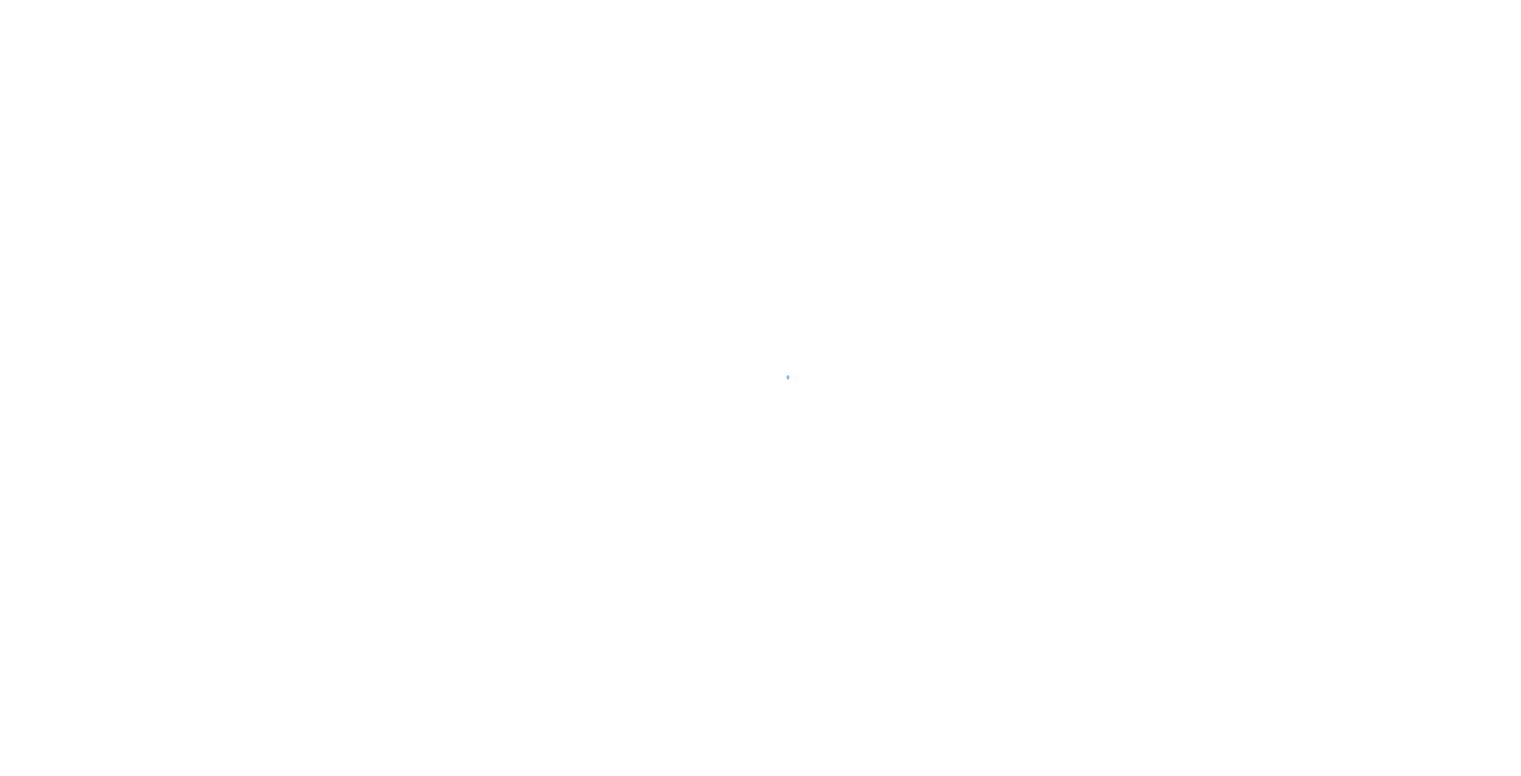 scroll, scrollTop: 0, scrollLeft: 0, axis: both 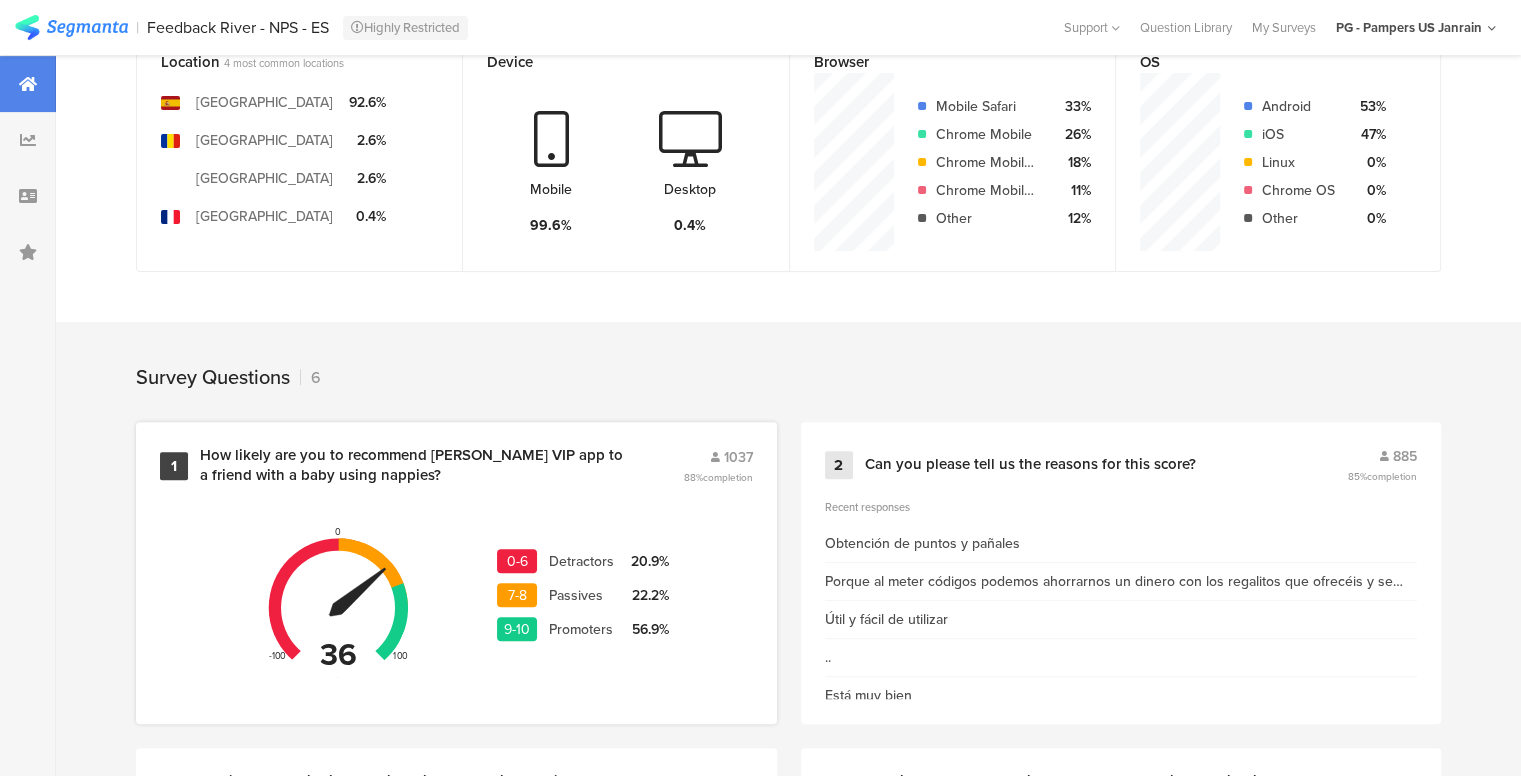 click on "How likely are you to recommend [PERSON_NAME] VIP app to a friend with a baby using nappies?" at bounding box center [417, 465] 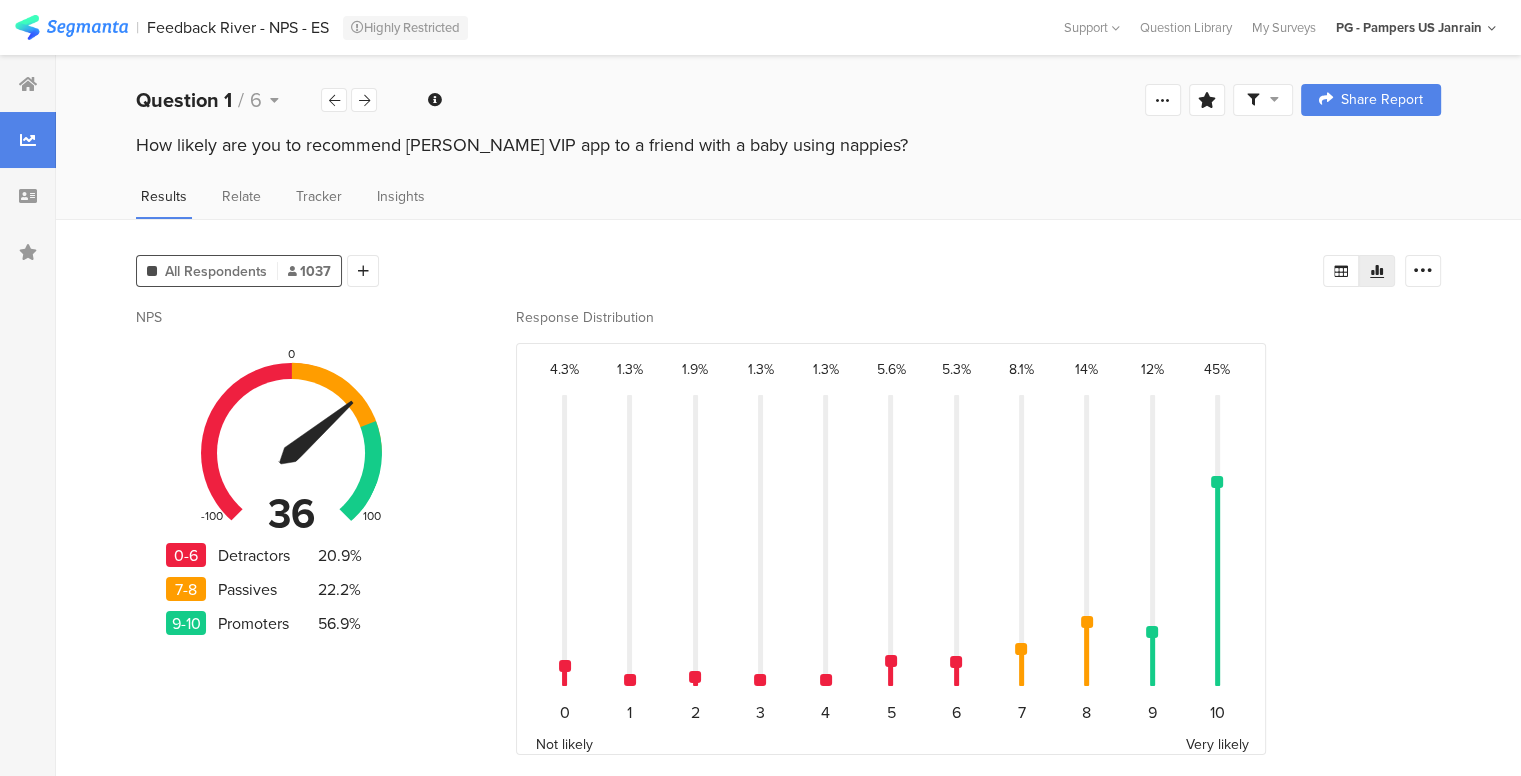 drag, startPoint x: 877, startPoint y: 147, endPoint x: 134, endPoint y: 150, distance: 743.00604 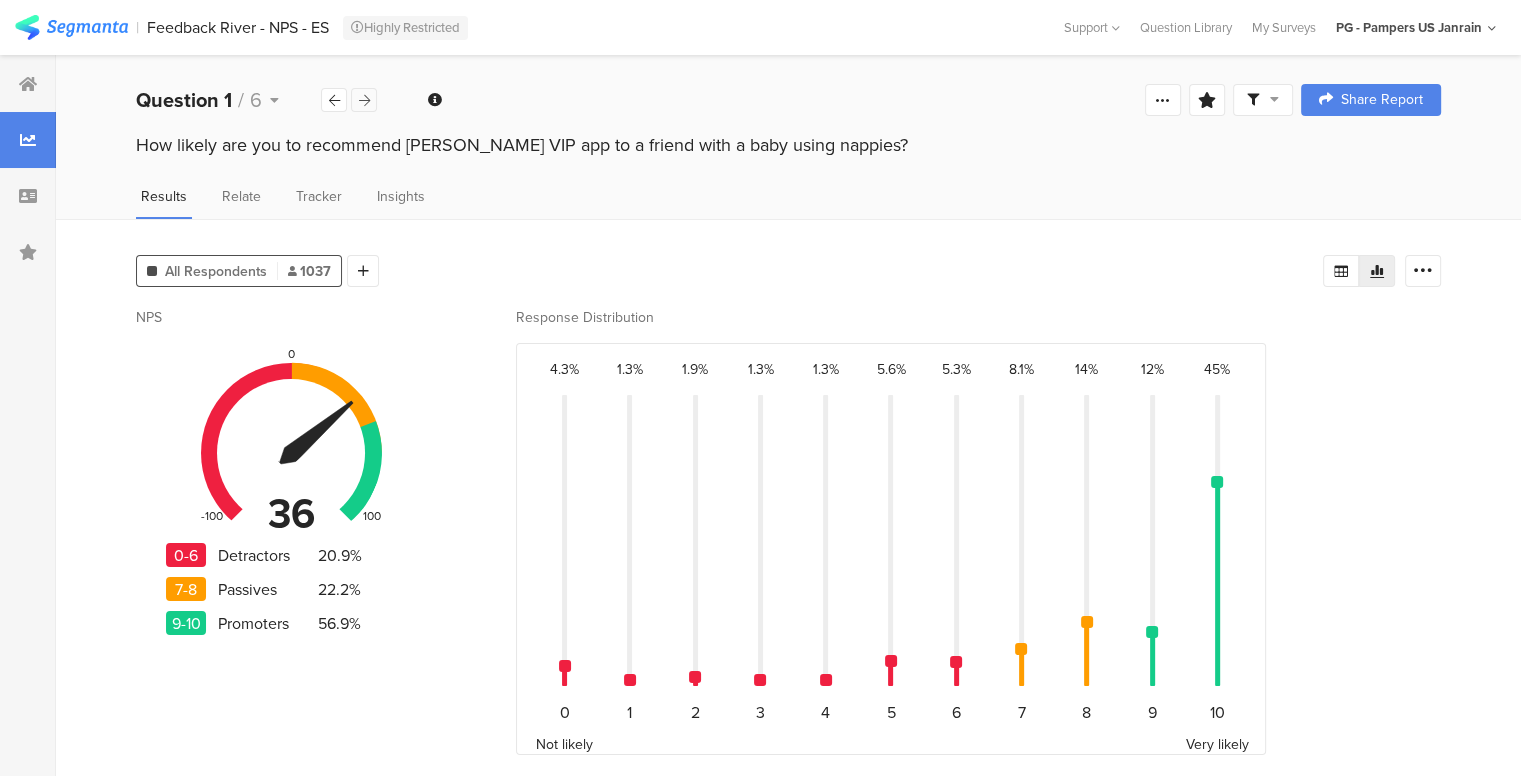 click at bounding box center [364, 100] 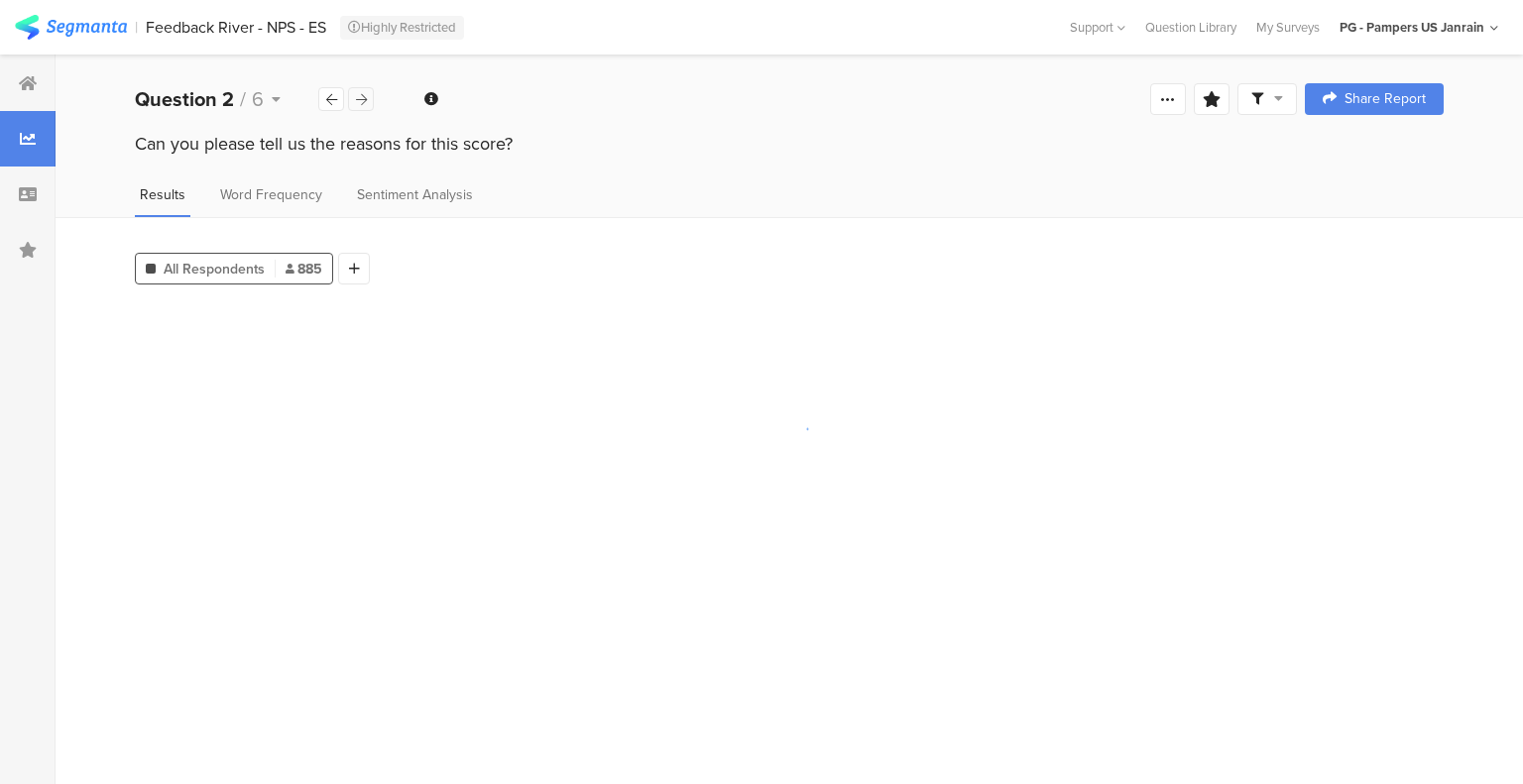 click at bounding box center [361, 99] 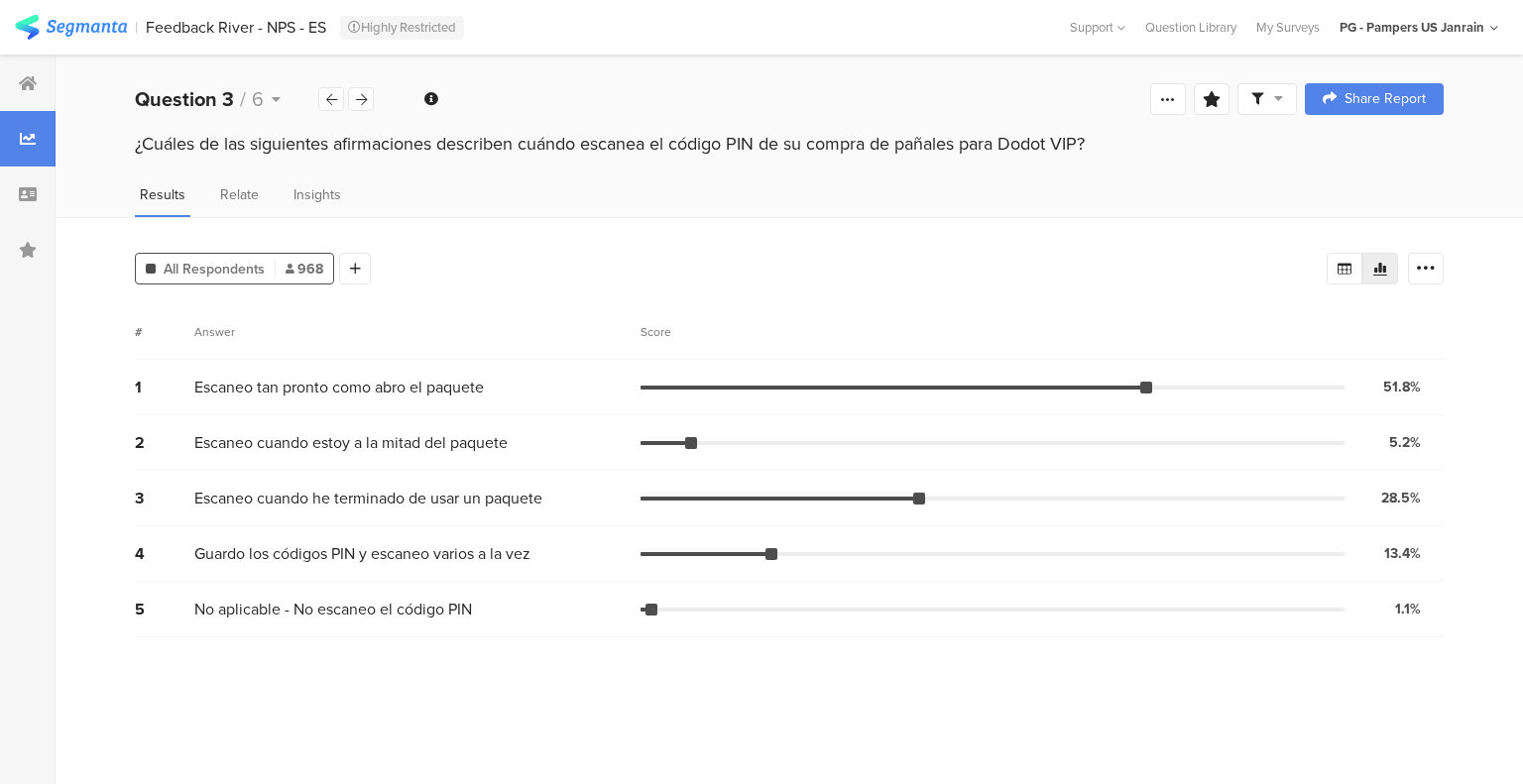 drag, startPoint x: 1118, startPoint y: 147, endPoint x: 115, endPoint y: 138, distance: 1003.04038 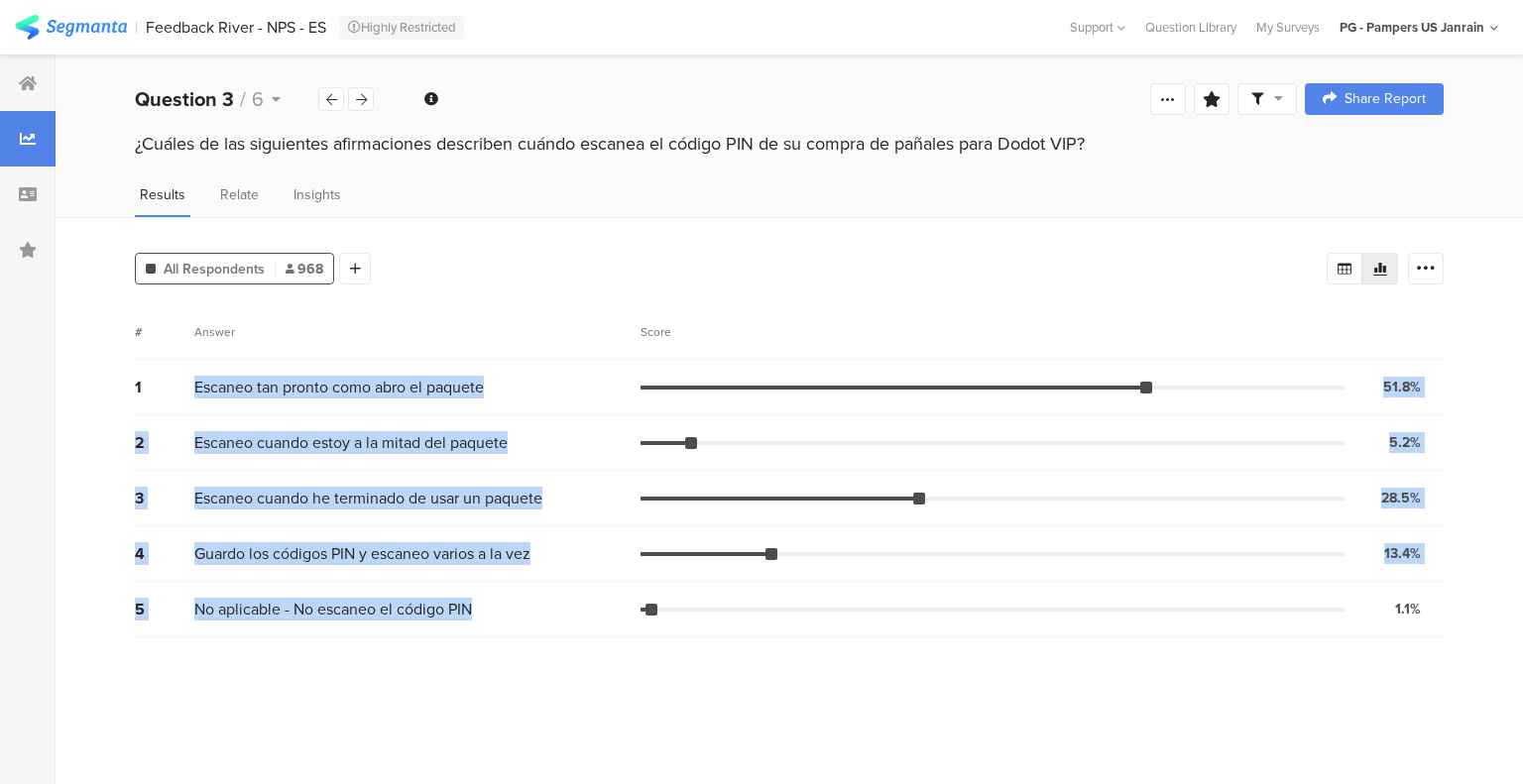 drag, startPoint x: 196, startPoint y: 382, endPoint x: 491, endPoint y: 621, distance: 379.66564 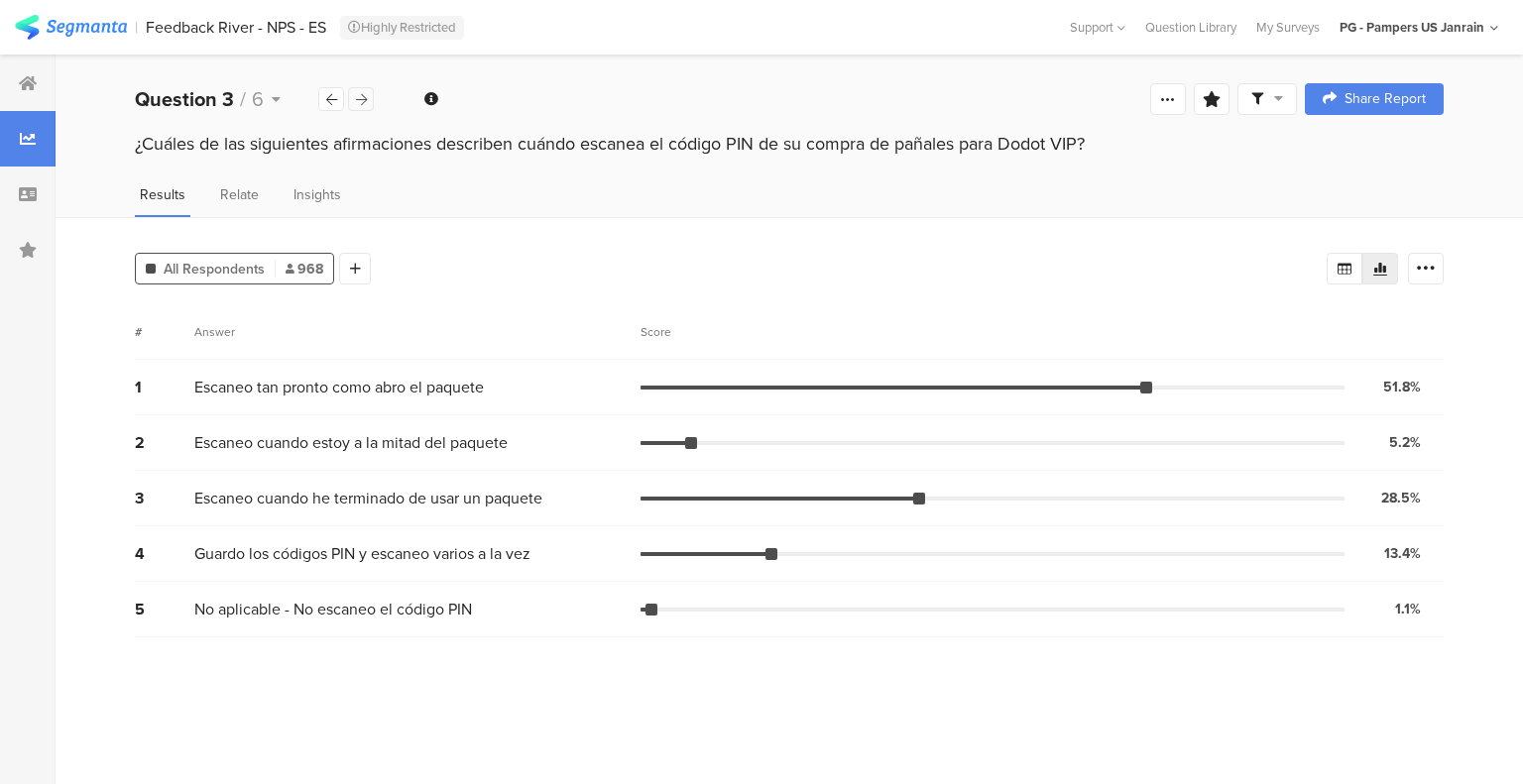 click at bounding box center (361, 99) 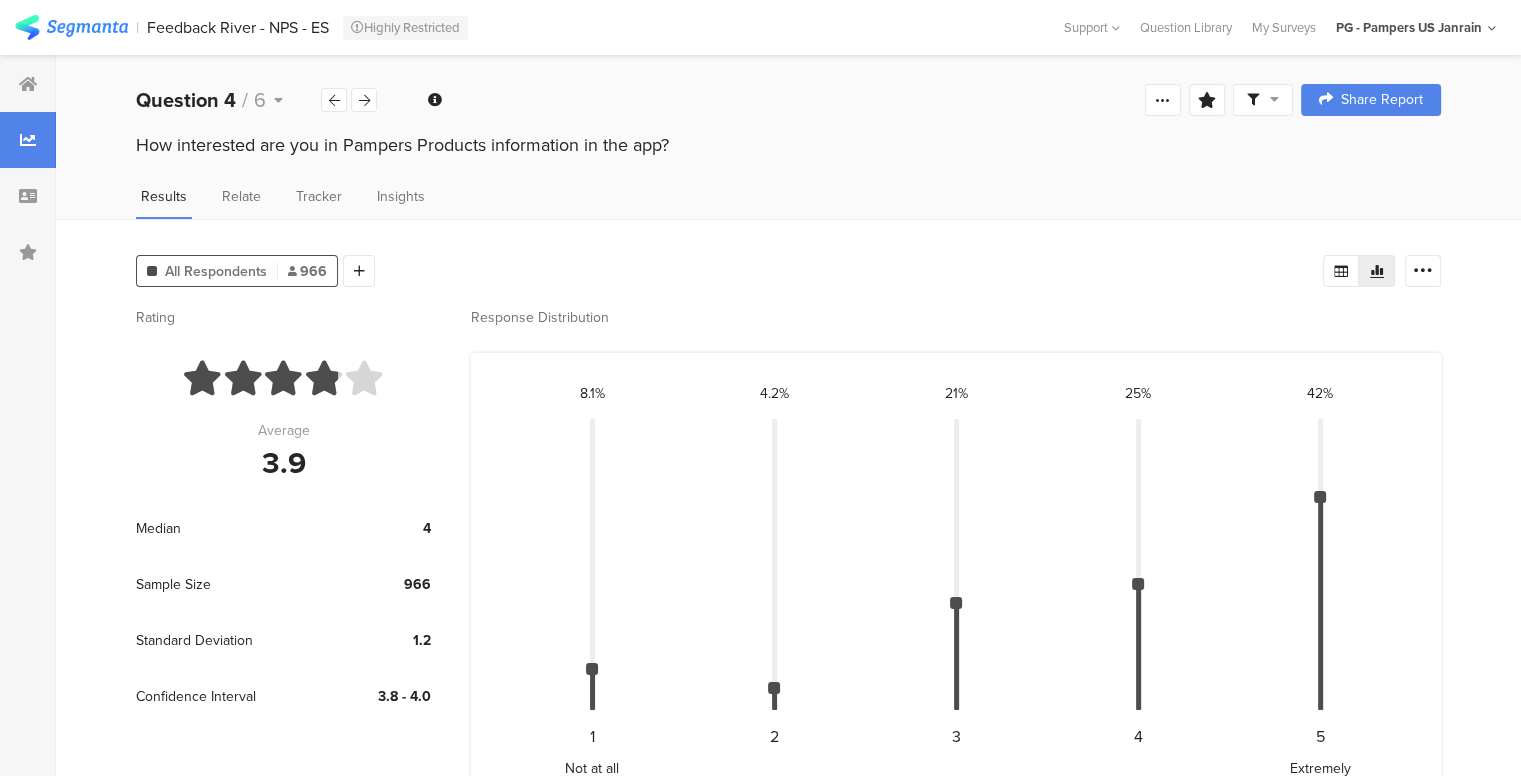 click on "Welcome page 1   How likely are you to recommend Dodot VIP app to a friend with a baby using nappies? 2   Can you please tell us the reasons for this score? 3   ¿Cuáles de las siguientes afirmaciones describen cuándo escanea el código PIN de su compra de pañales para Dodot VIP? 4   How interested are you in Pampers Products information in the app? 5   How would you rate the level of Dodot product information shown in the app? 6   Why did you give us these scores? Ending page   Question 4   /   6                     Confidence Level       95   %     Preview survey     Edit survey   Export Results       Purge results     Save Analysis   Name             Save   Cancel
Complete Responses Only
Edit Sample
Share Report
Share     Cancel
Share Report
Share Report" at bounding box center (788, 100) 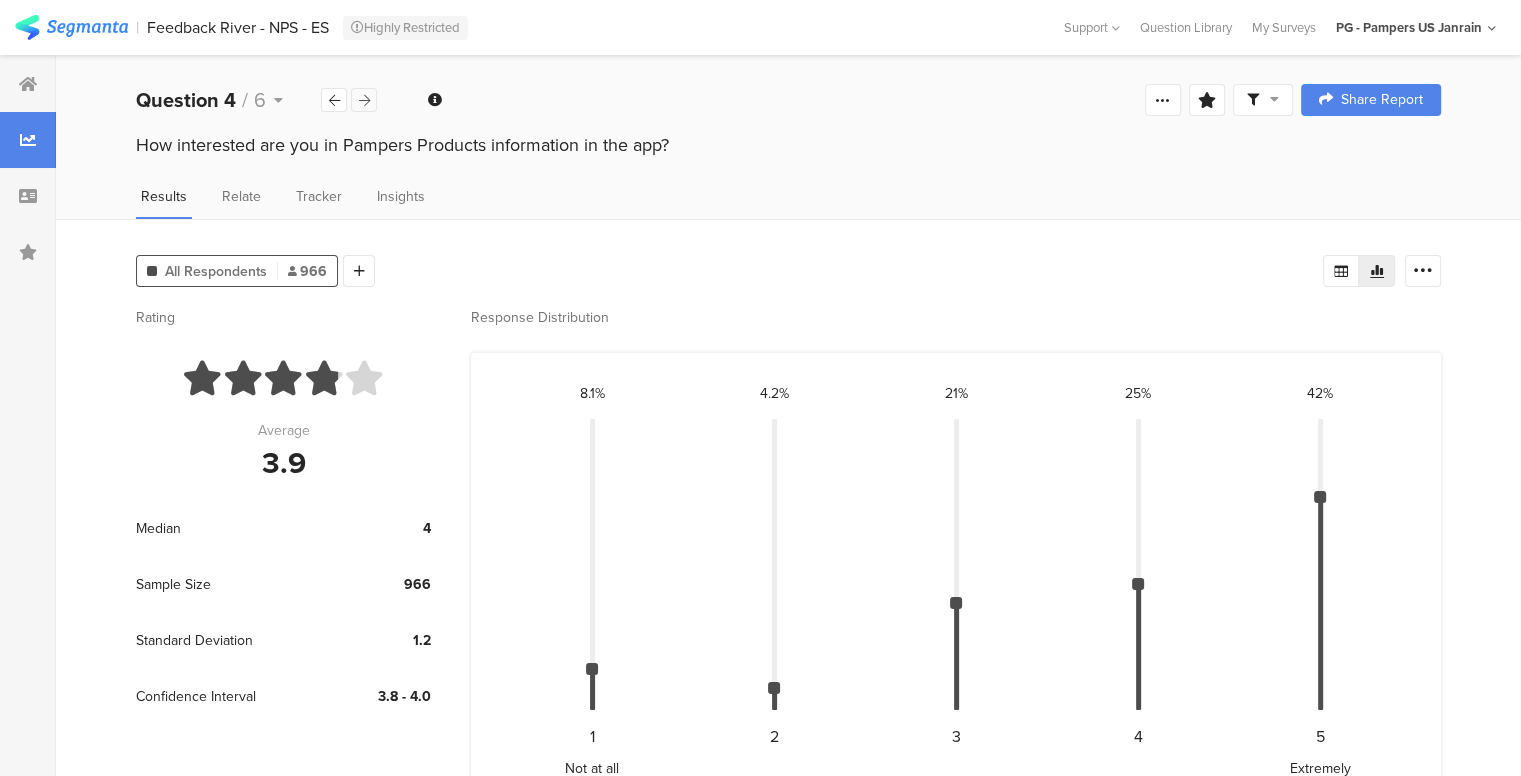click at bounding box center (364, 100) 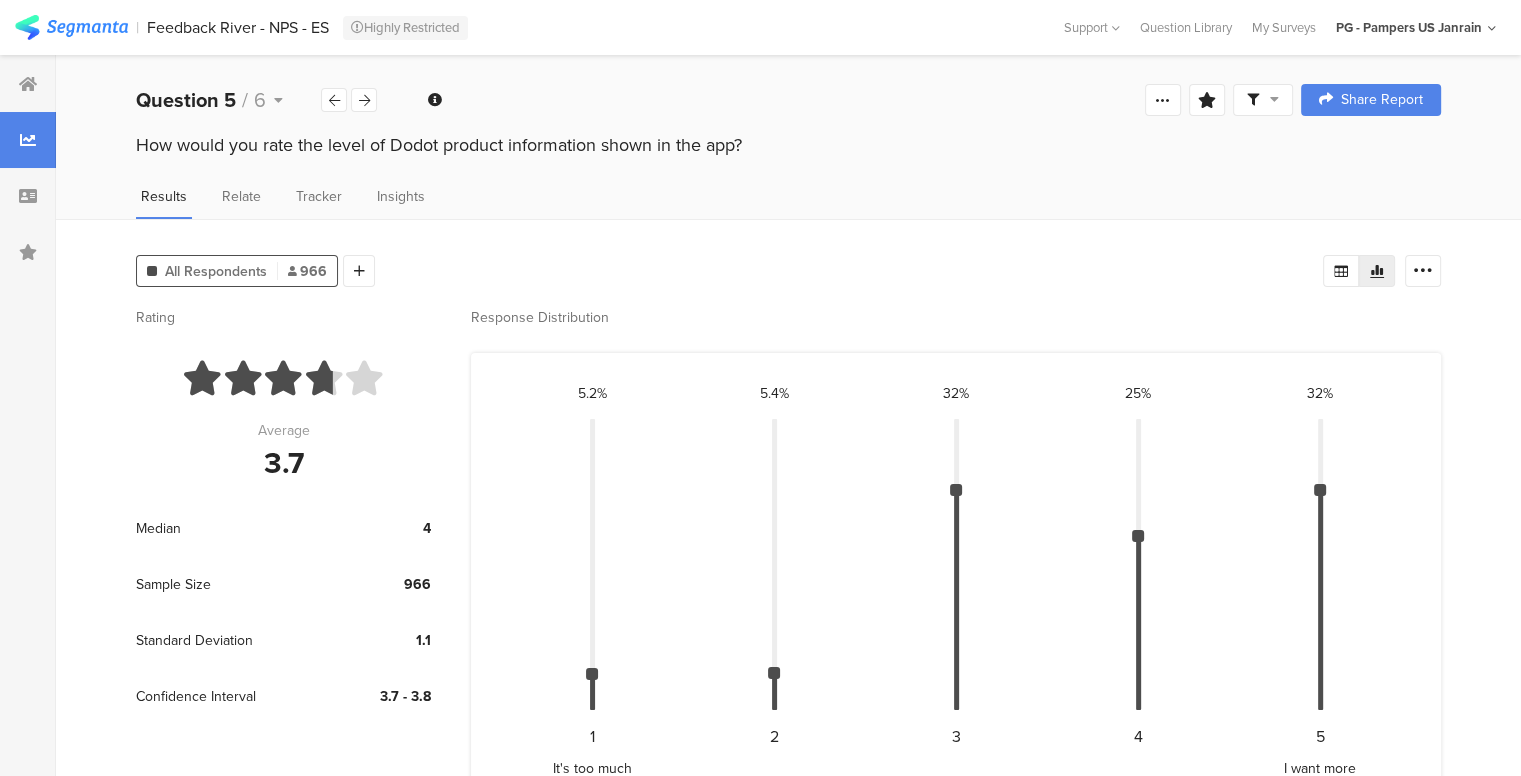 drag, startPoint x: 755, startPoint y: 144, endPoint x: 101, endPoint y: 155, distance: 654.0925 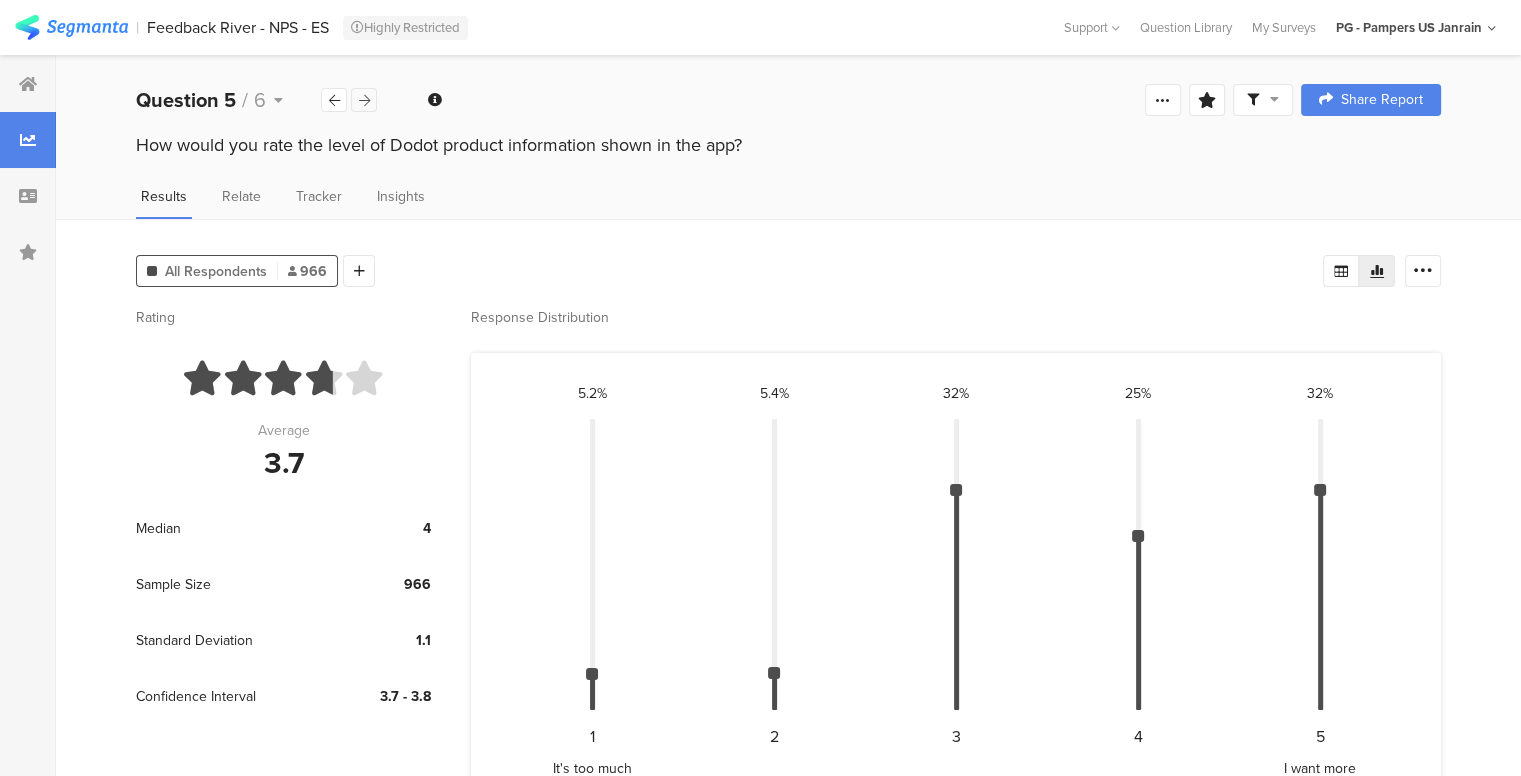 click at bounding box center (364, 100) 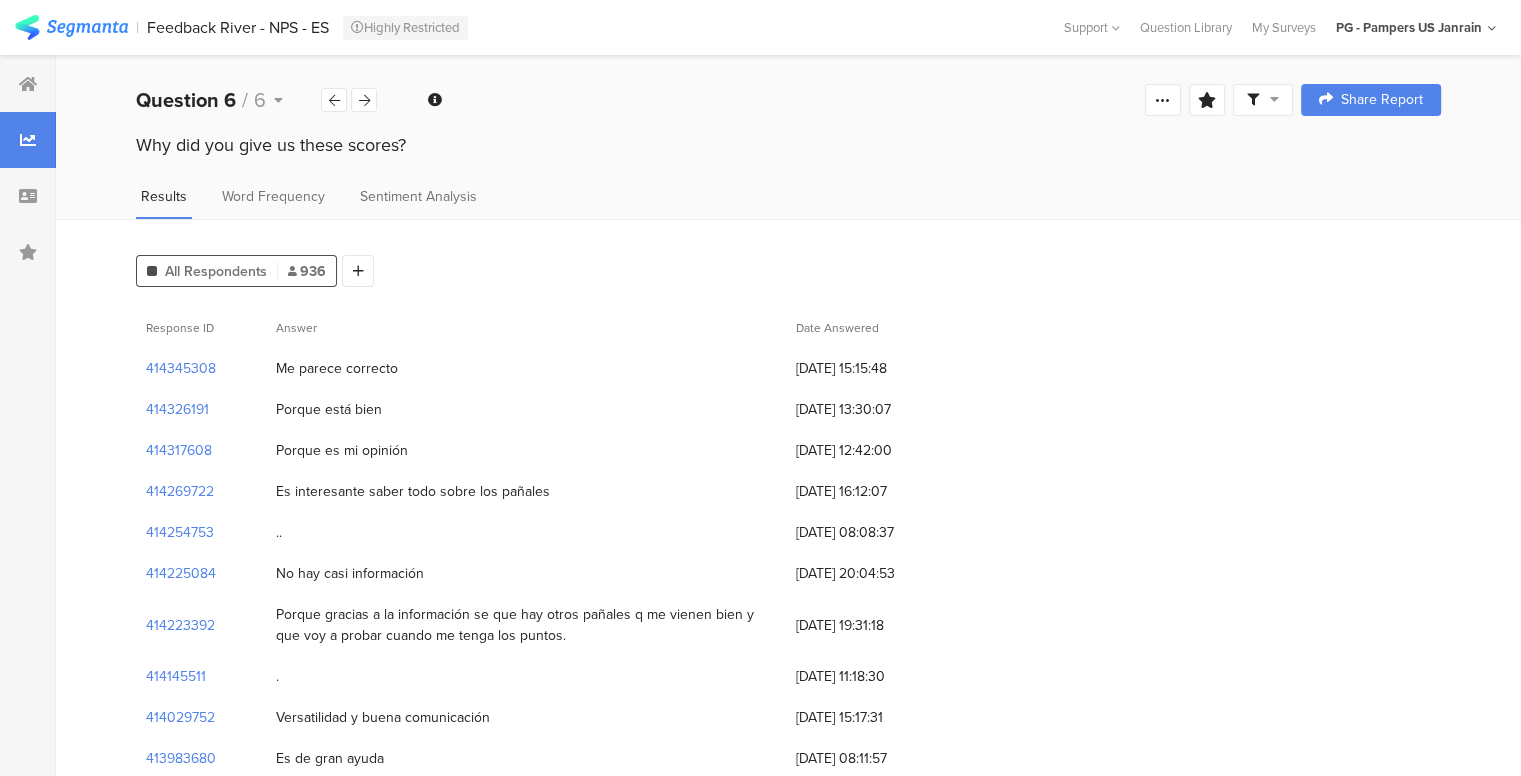 drag, startPoint x: 411, startPoint y: 142, endPoint x: 96, endPoint y: 148, distance: 315.05713 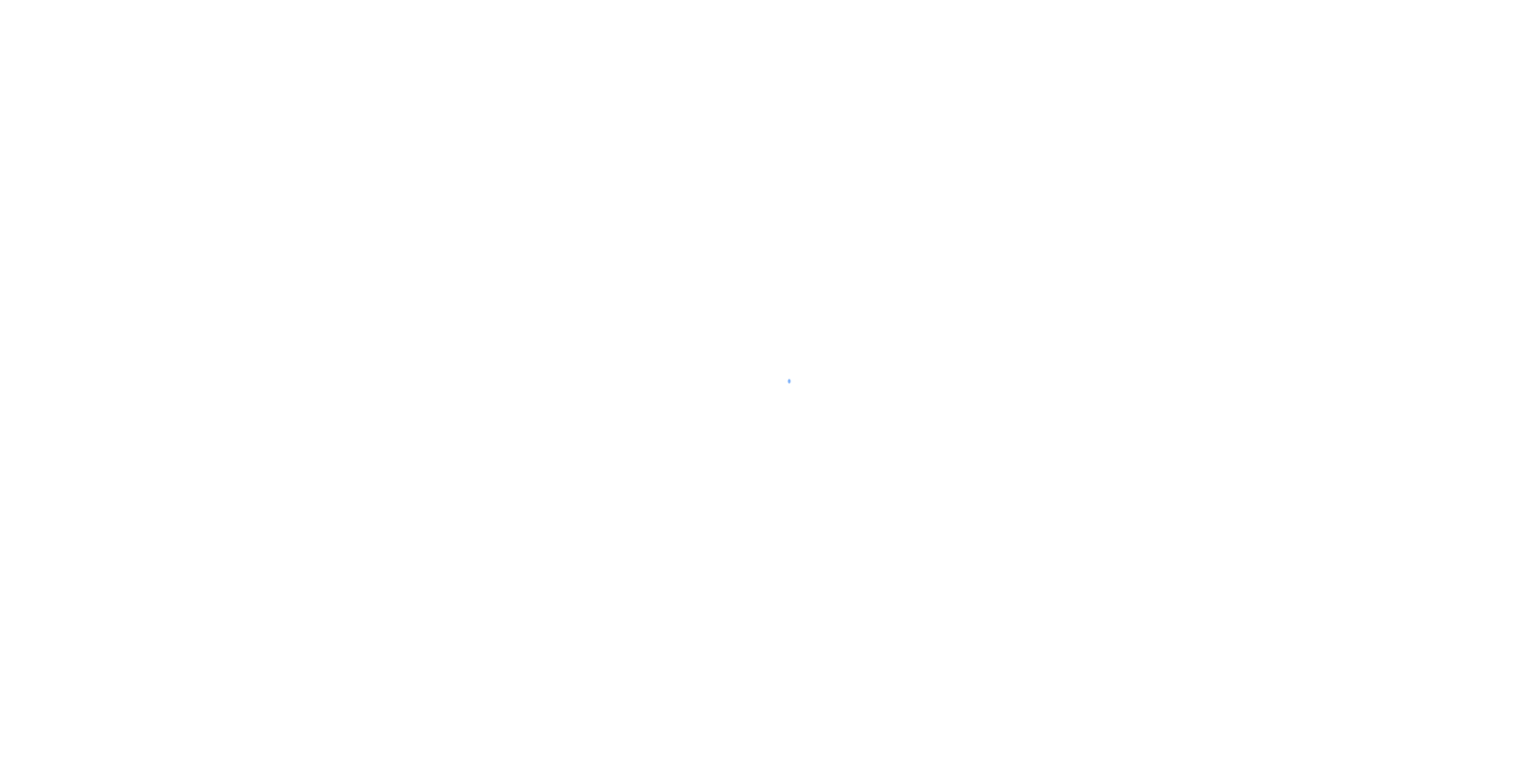 scroll, scrollTop: 0, scrollLeft: 0, axis: both 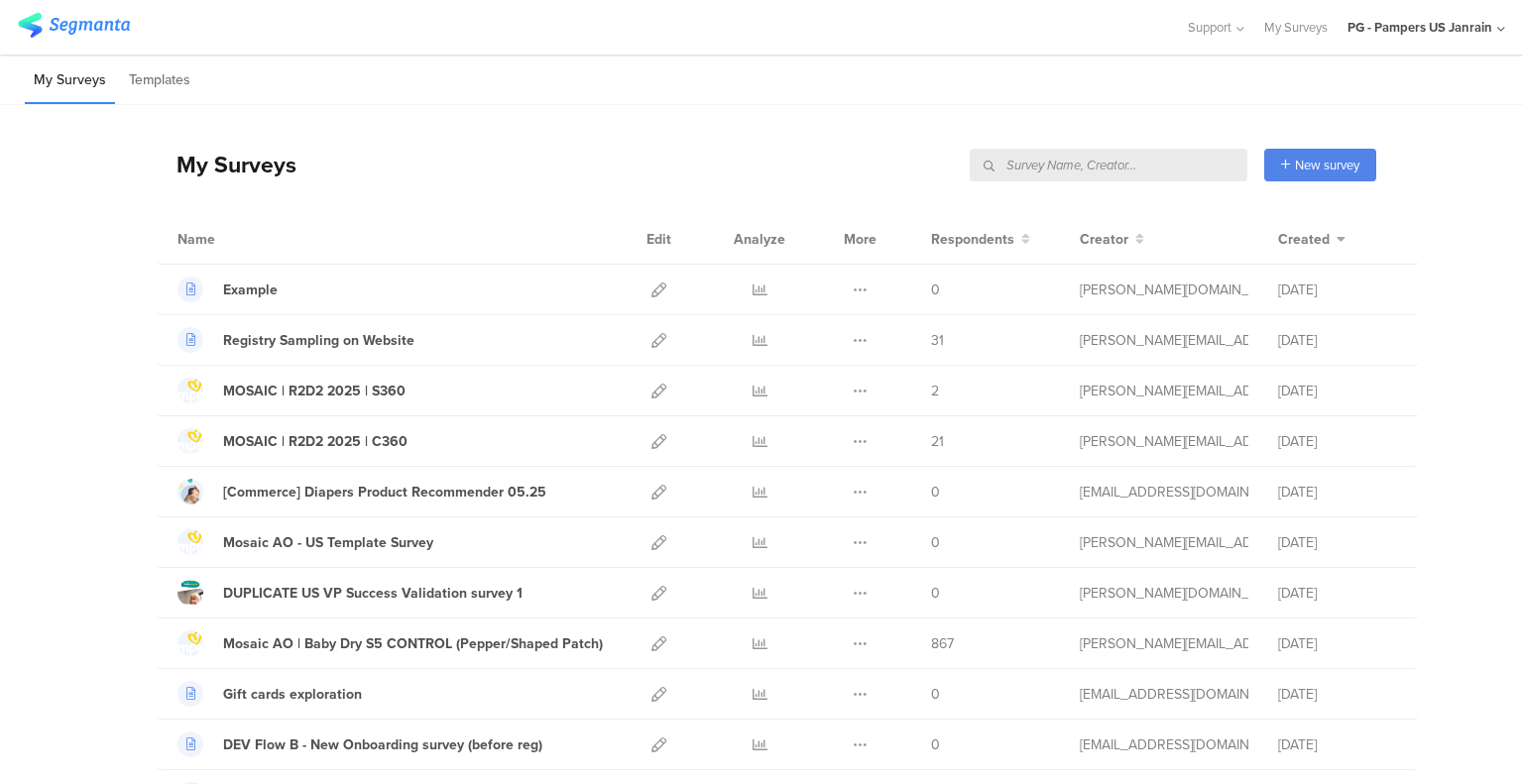 click at bounding box center [1109, 165] 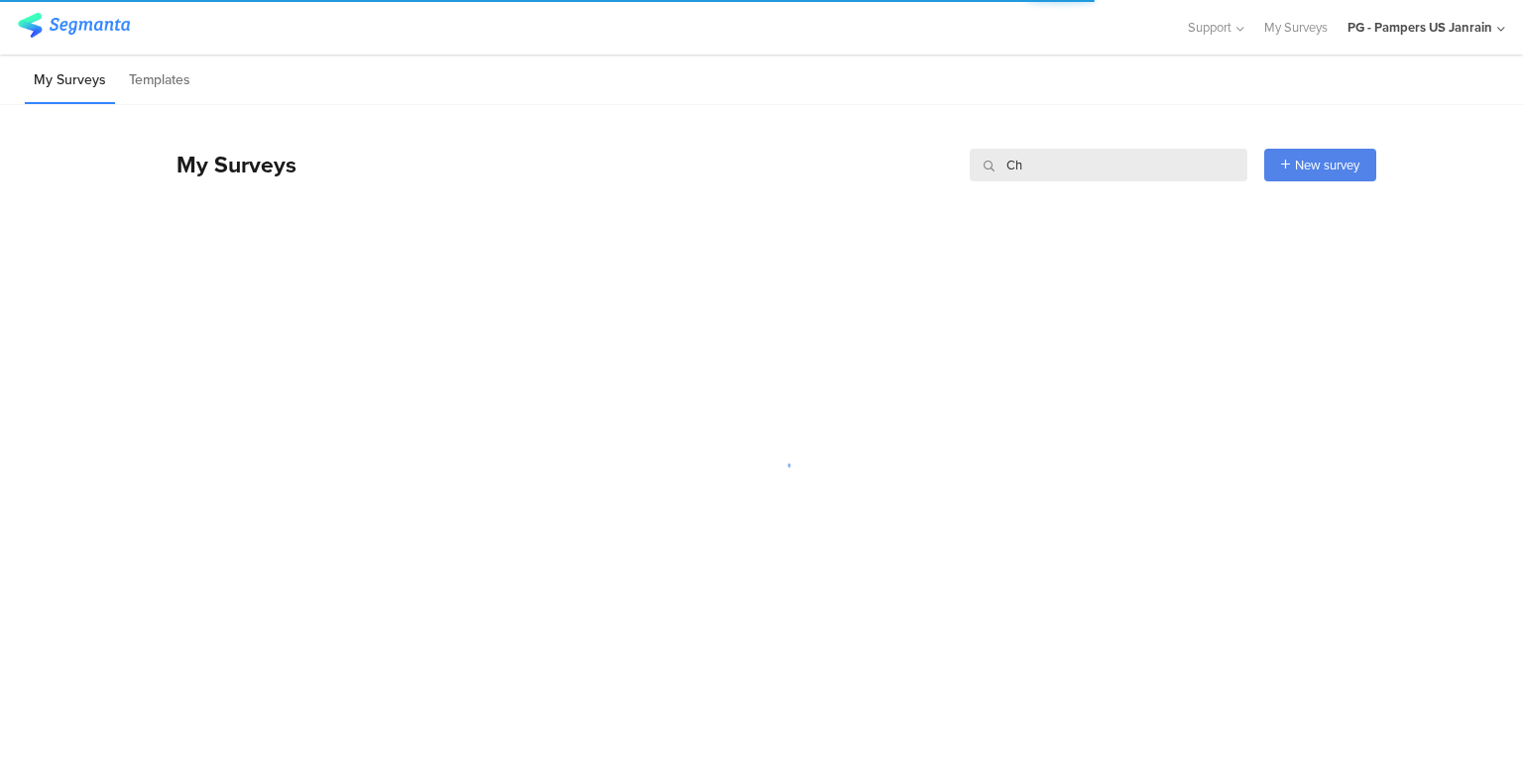 type on "C" 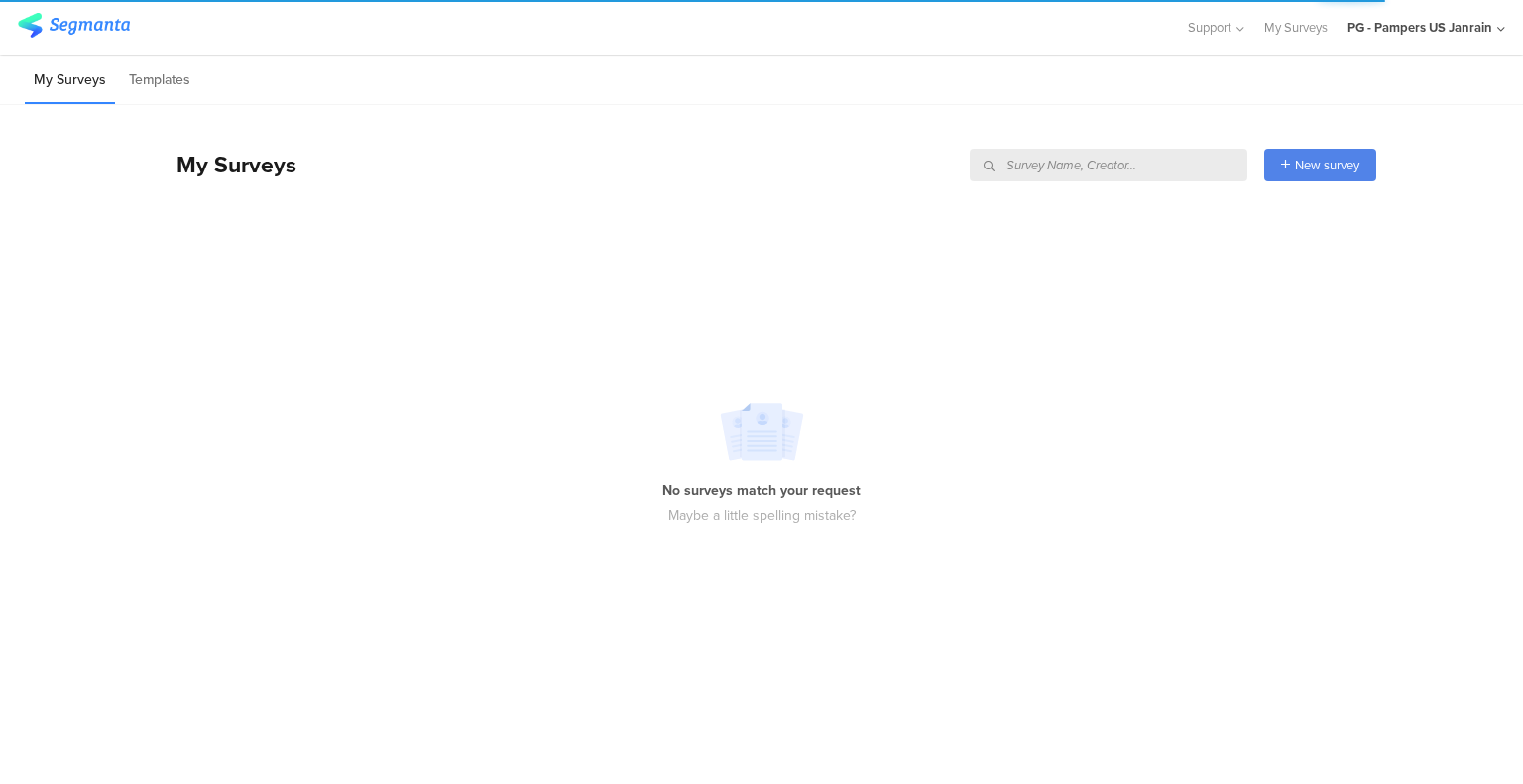 click at bounding box center [1109, 165] 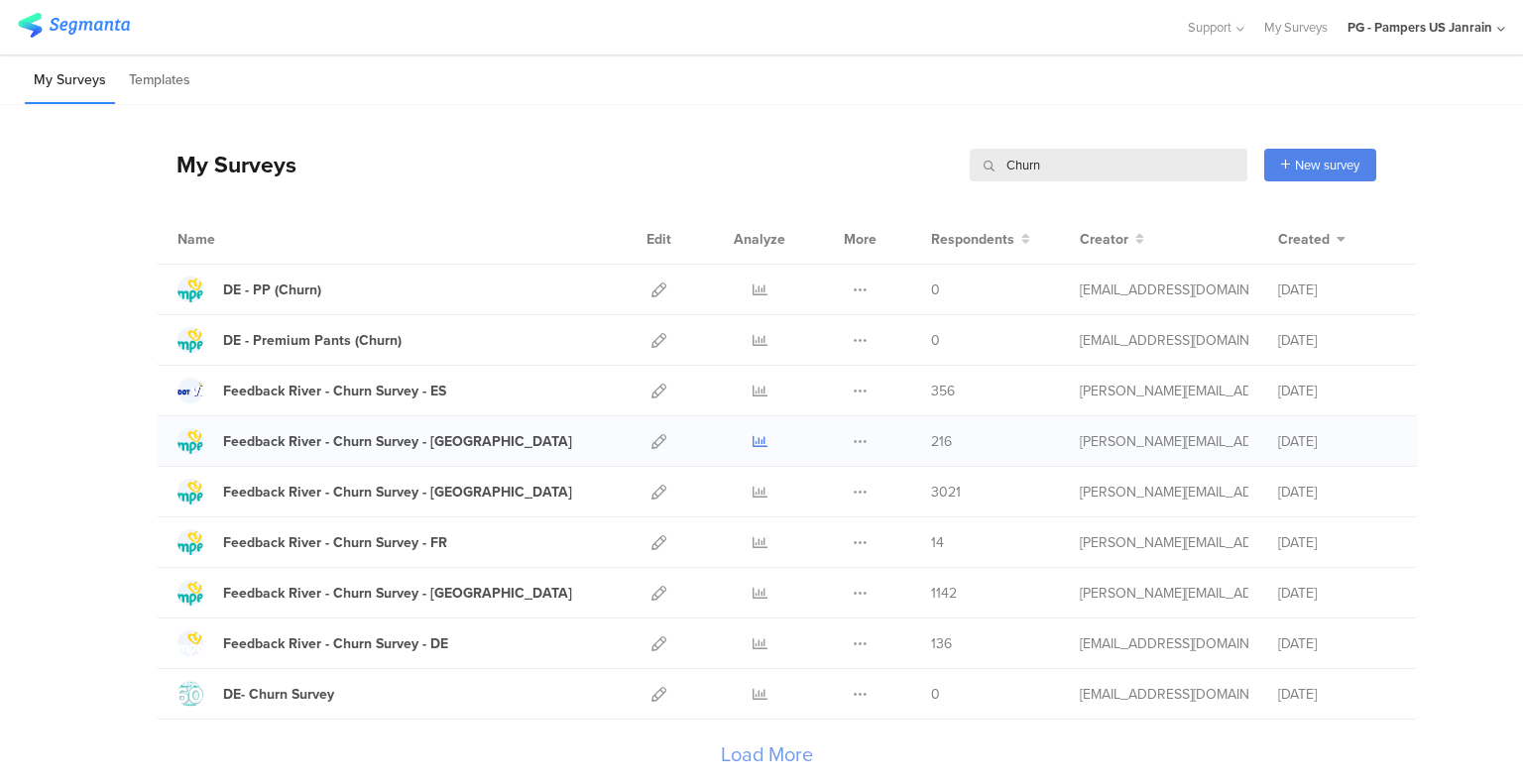 type on "Churn" 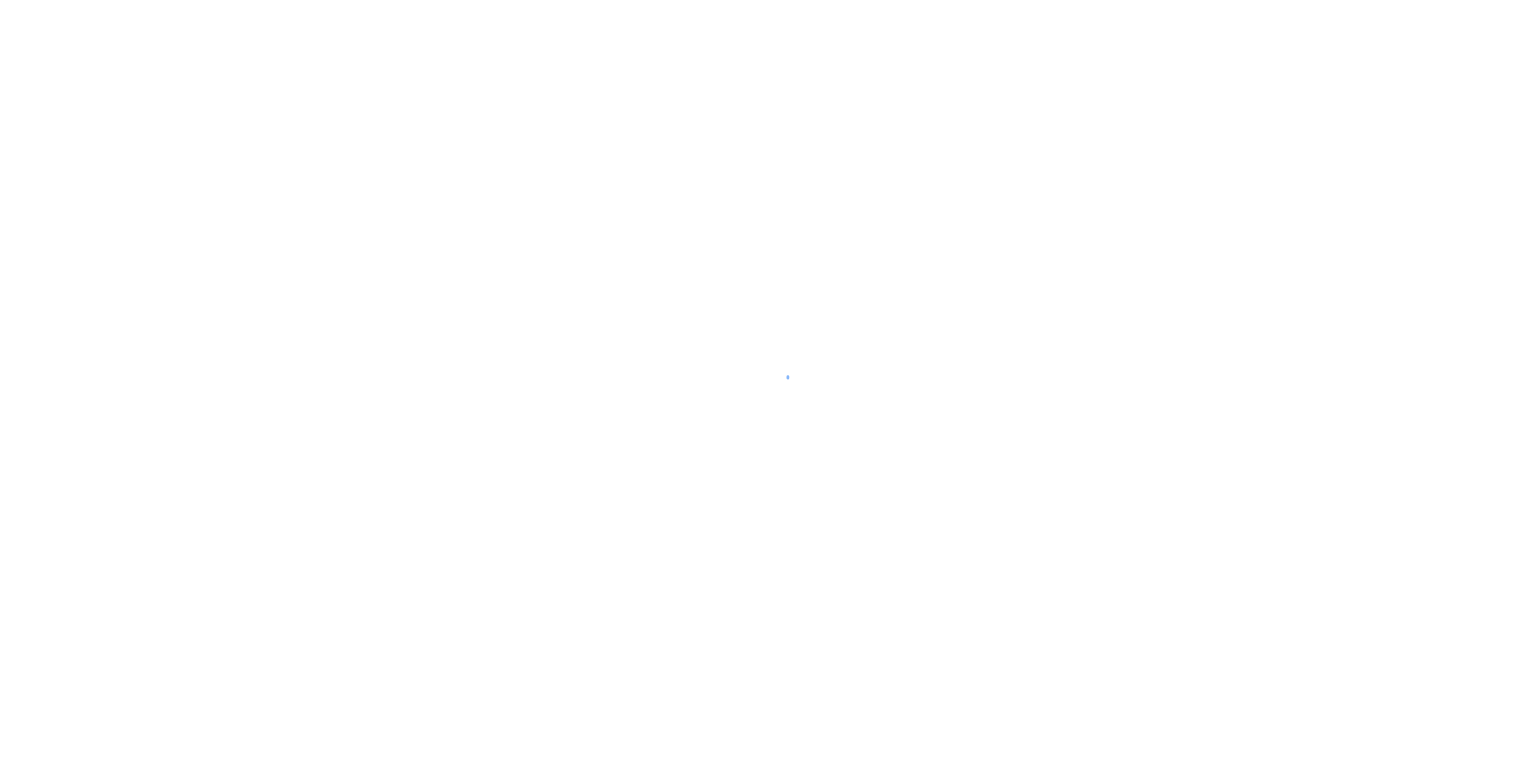 scroll, scrollTop: 0, scrollLeft: 0, axis: both 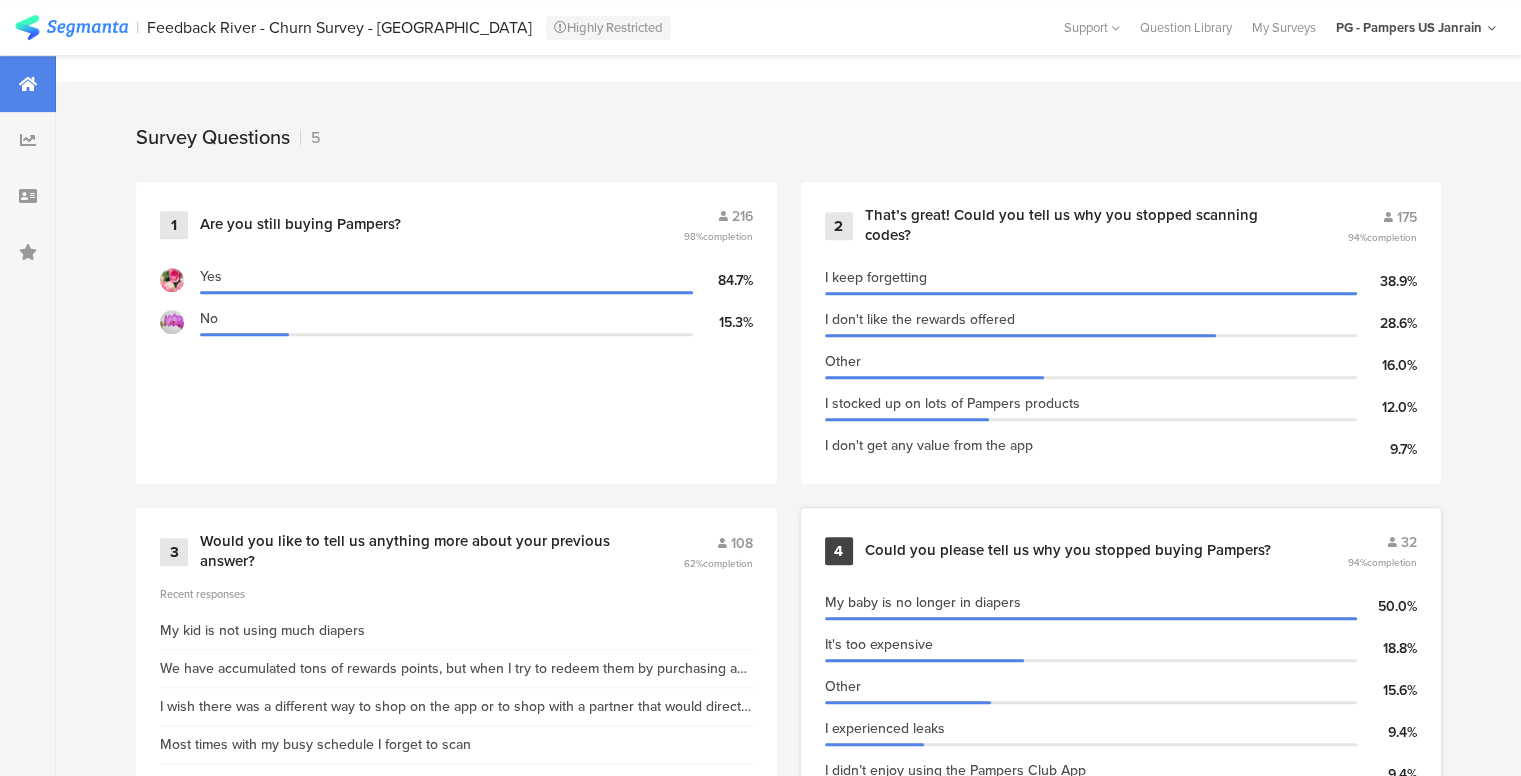 click on "Could you please tell us why you stopped buying Pampers?" at bounding box center [1068, 551] 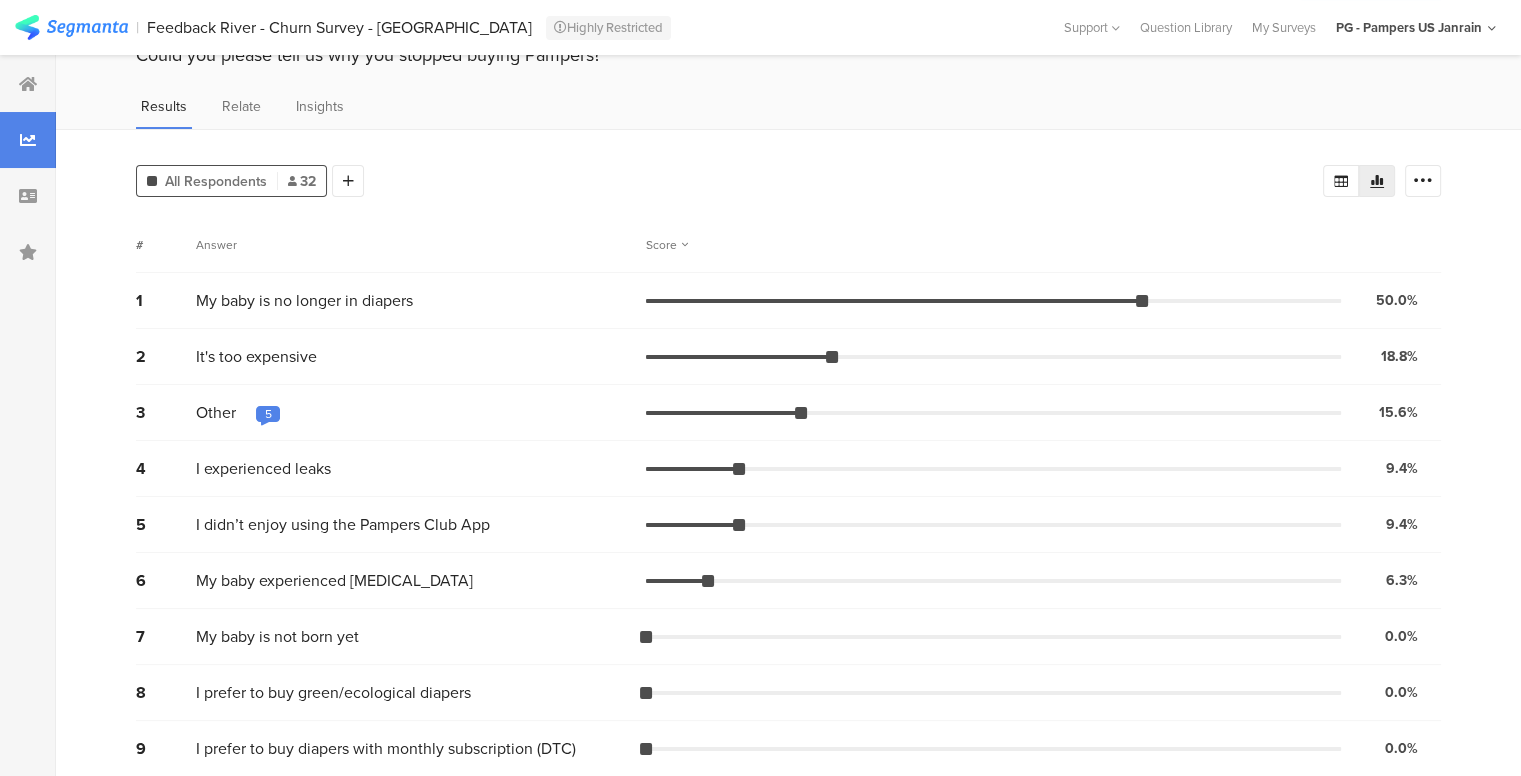 scroll, scrollTop: 103, scrollLeft: 0, axis: vertical 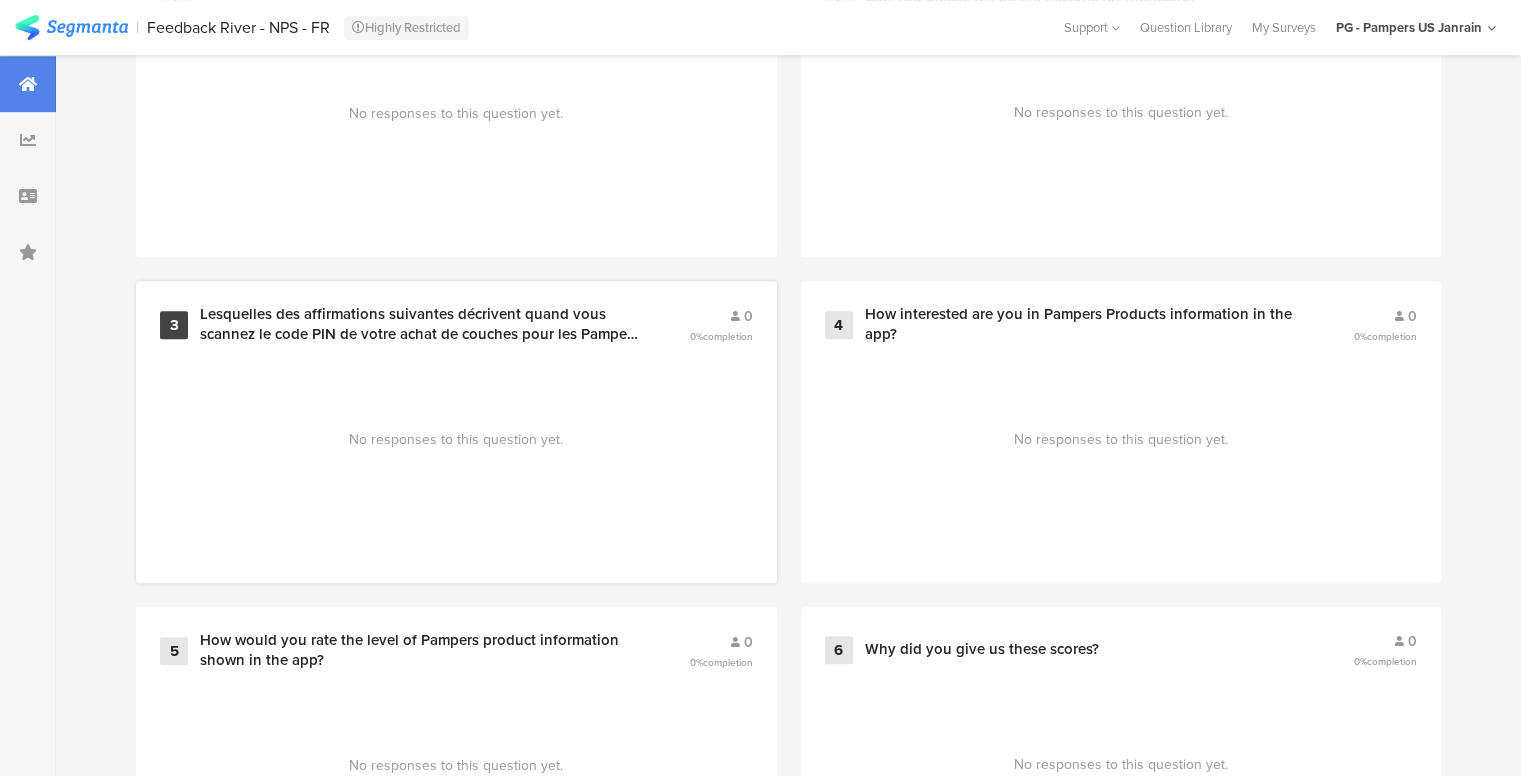 click on "Lesquelles des affirmations suivantes décrivent quand vous scannez le code PIN de votre achat de couches pour les Pampers Club ?" at bounding box center (420, 324) 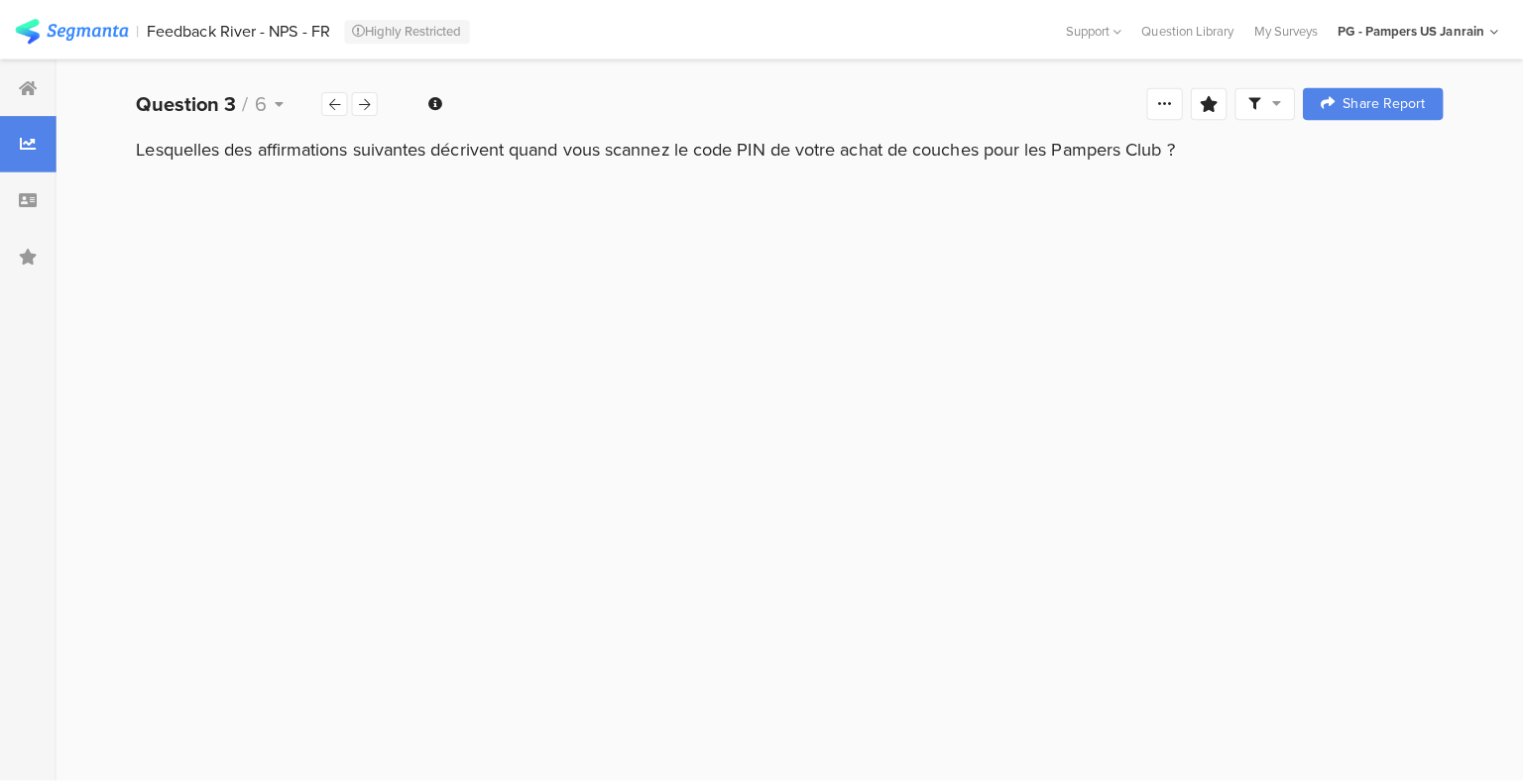 scroll, scrollTop: 0, scrollLeft: 0, axis: both 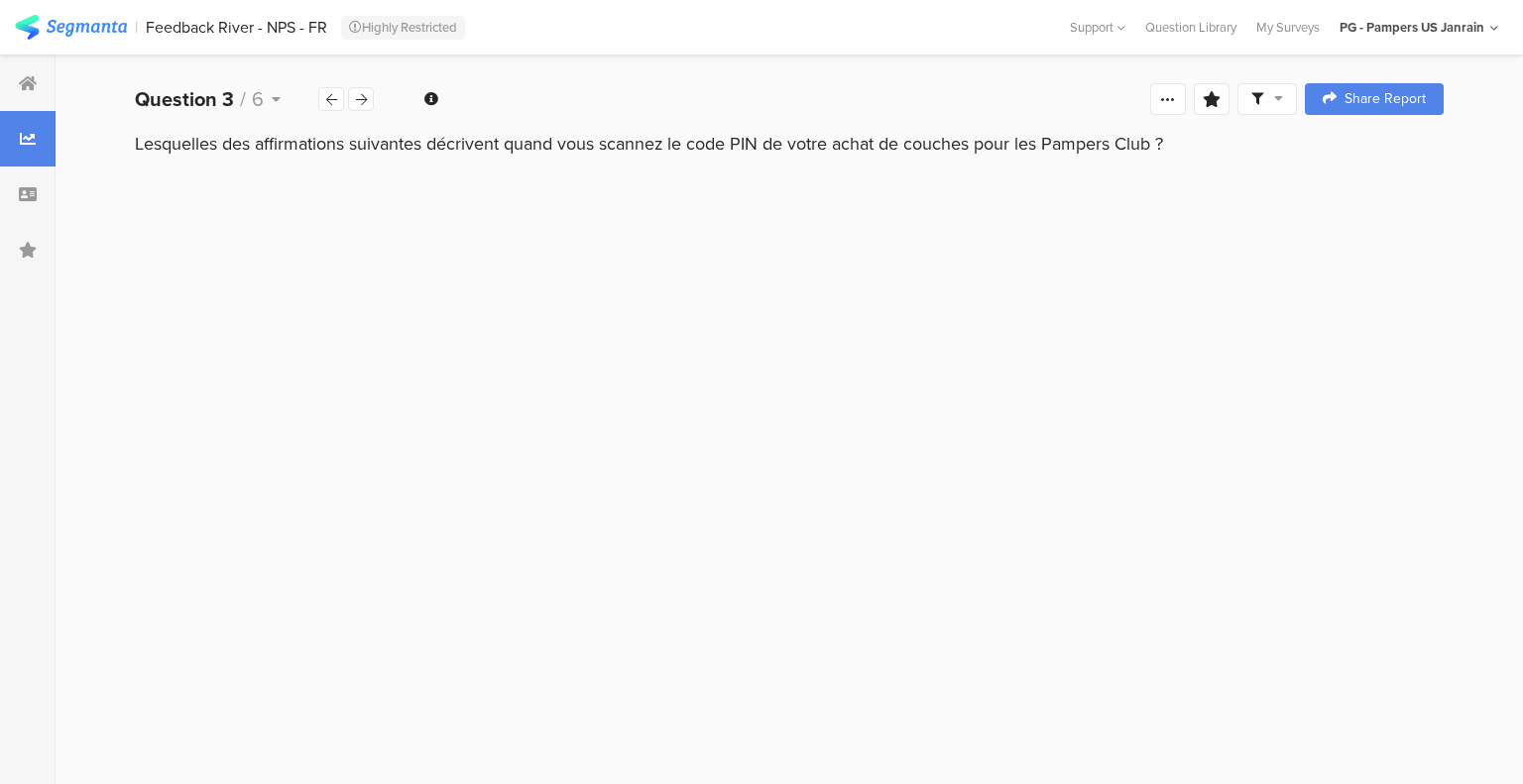 drag, startPoint x: 1170, startPoint y: 147, endPoint x: 135, endPoint y: 154, distance: 1035.0237 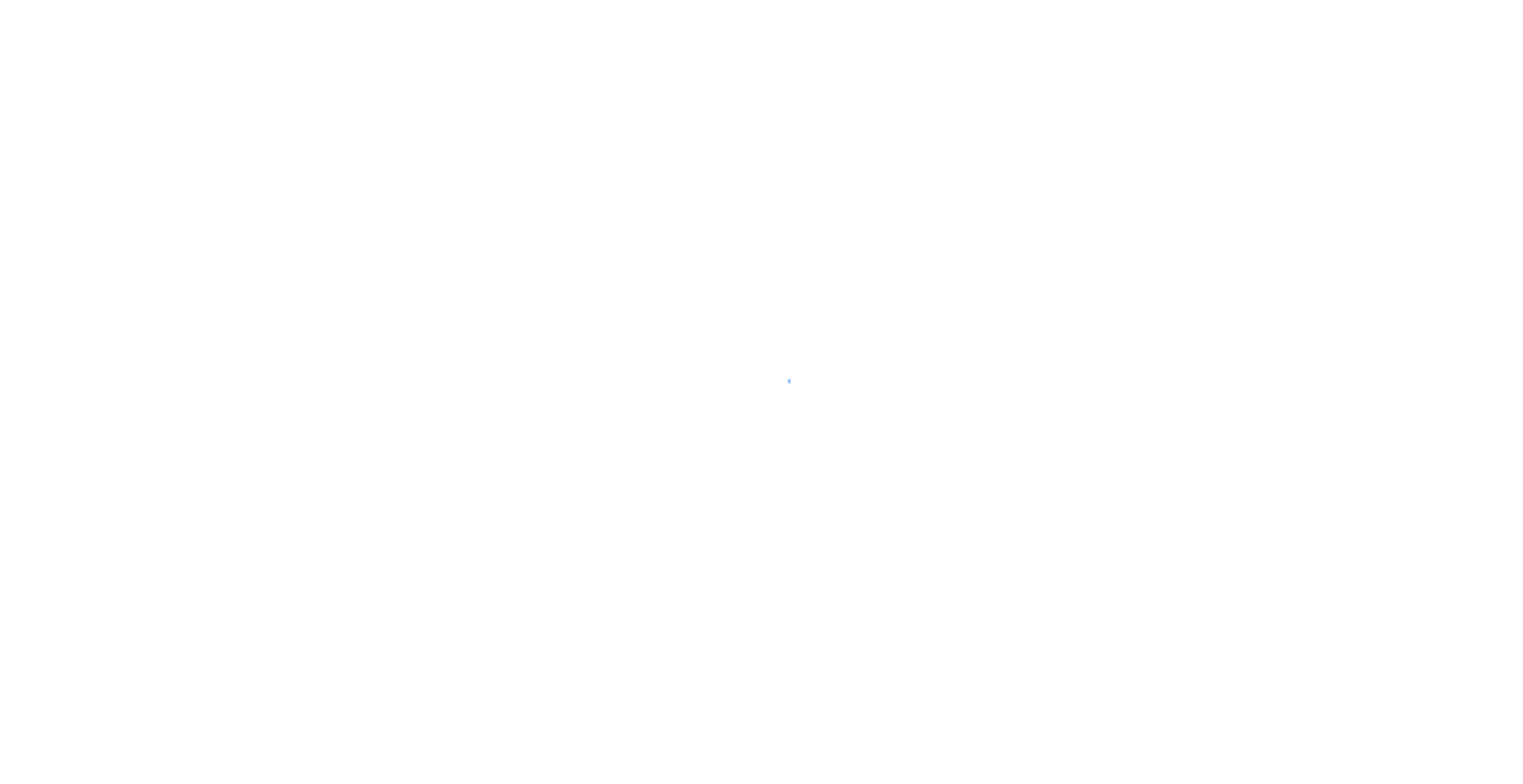 scroll, scrollTop: 0, scrollLeft: 0, axis: both 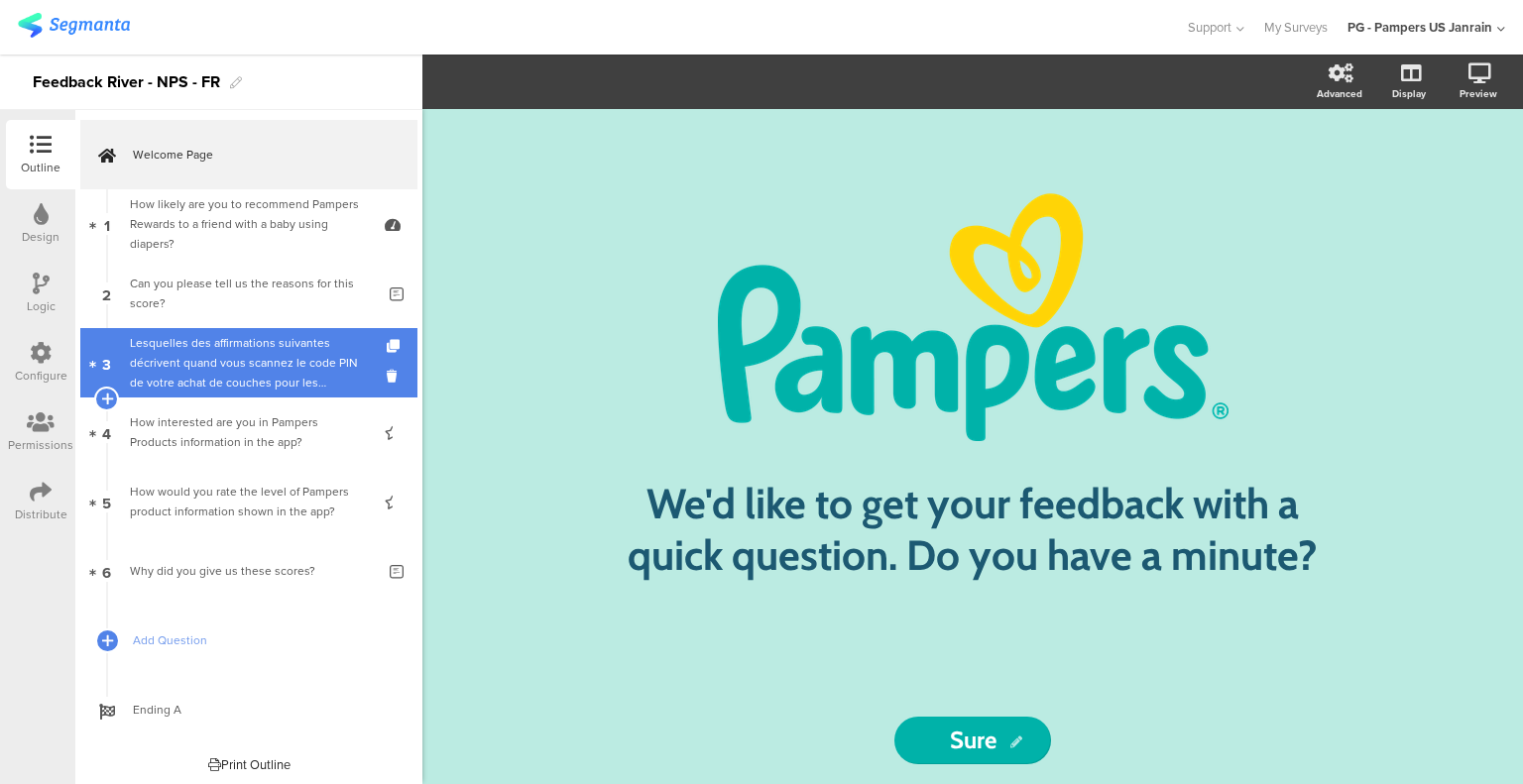 click on "Lesquelles des affirmations suivantes décrivent quand vous scannez le code PIN de votre achat de couches pour les Pampers Club ?" at bounding box center (248, 363) 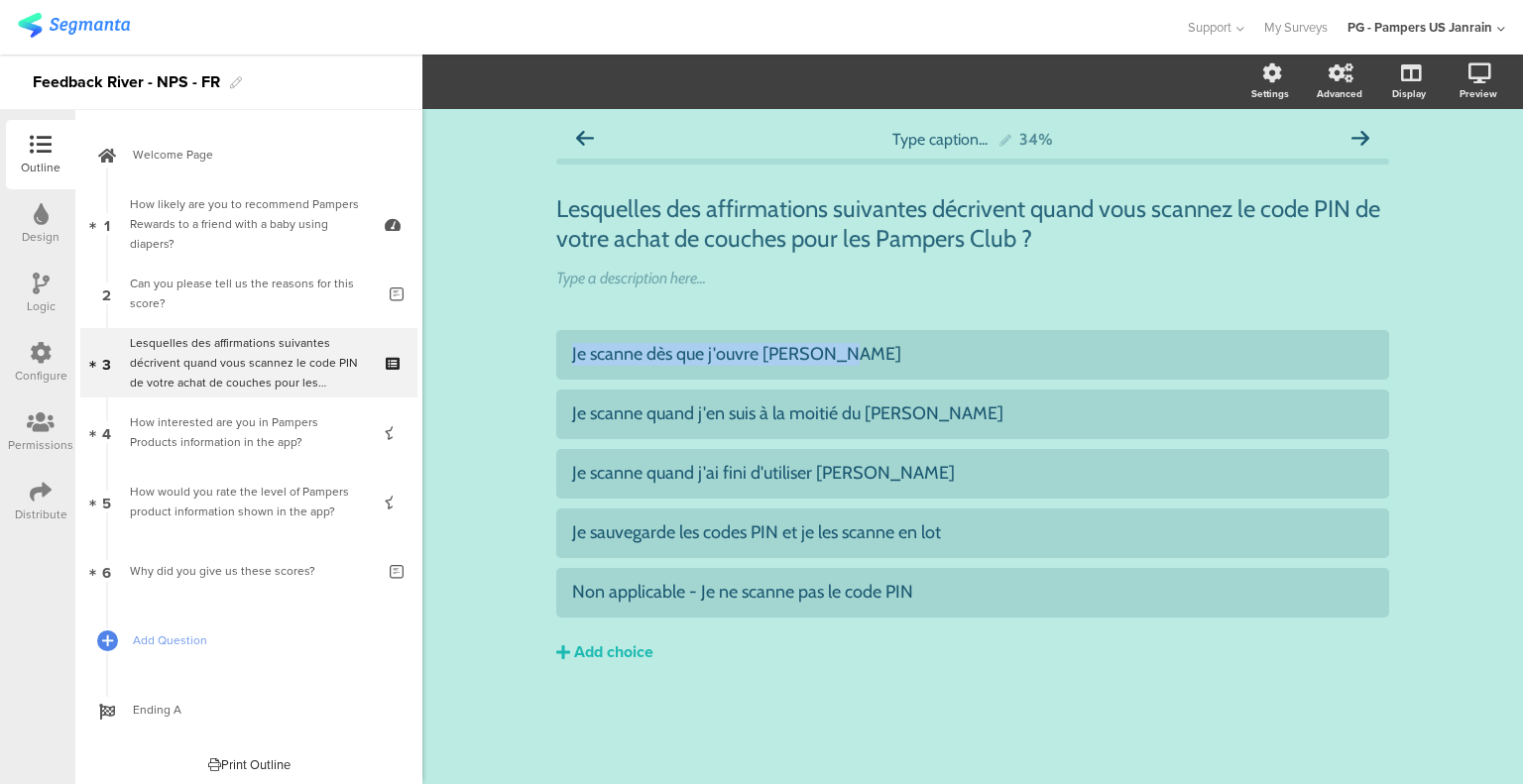 drag, startPoint x: 845, startPoint y: 355, endPoint x: 502, endPoint y: 351, distance: 343.02332 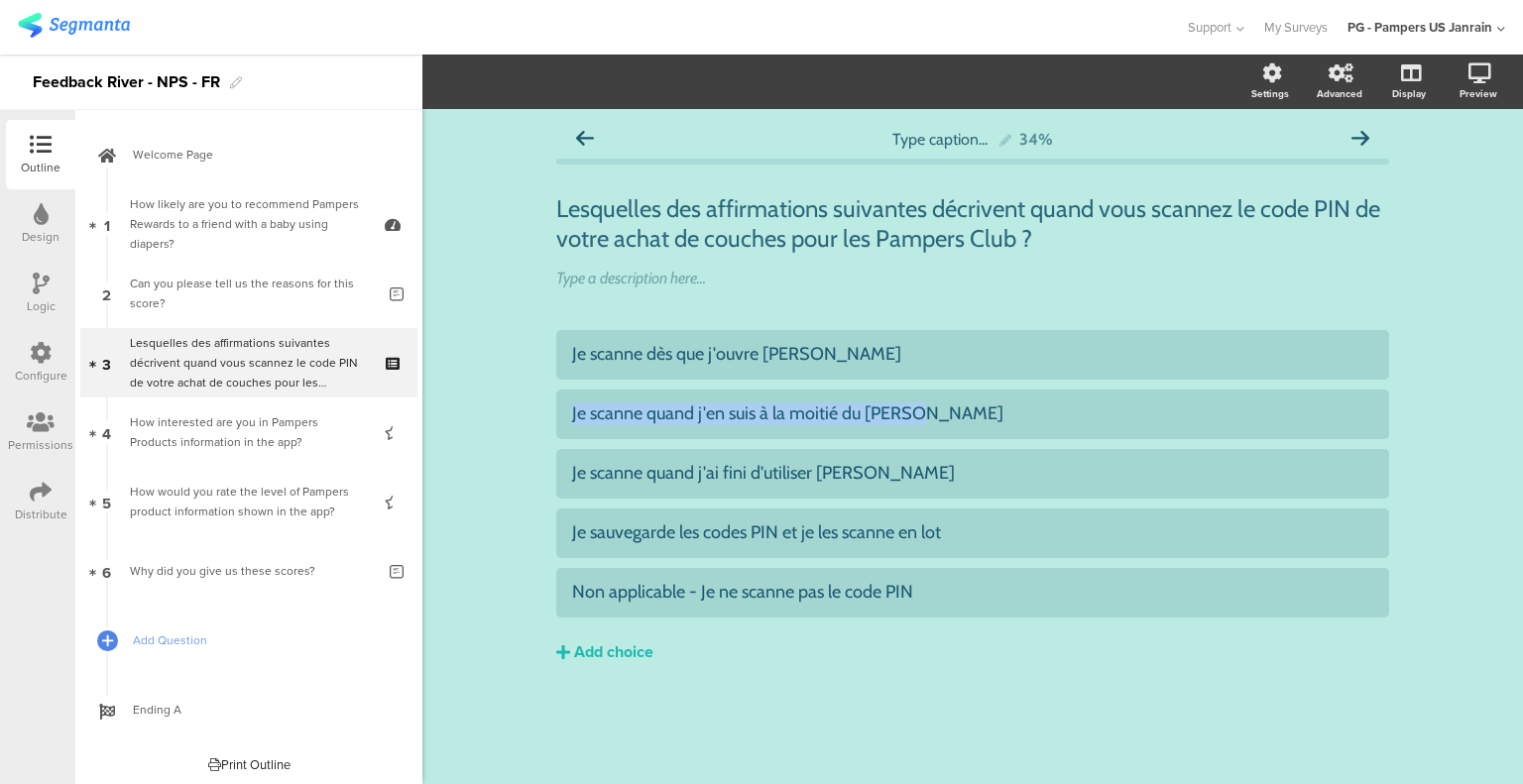 drag, startPoint x: 924, startPoint y: 412, endPoint x: 541, endPoint y: 419, distance: 383.06396 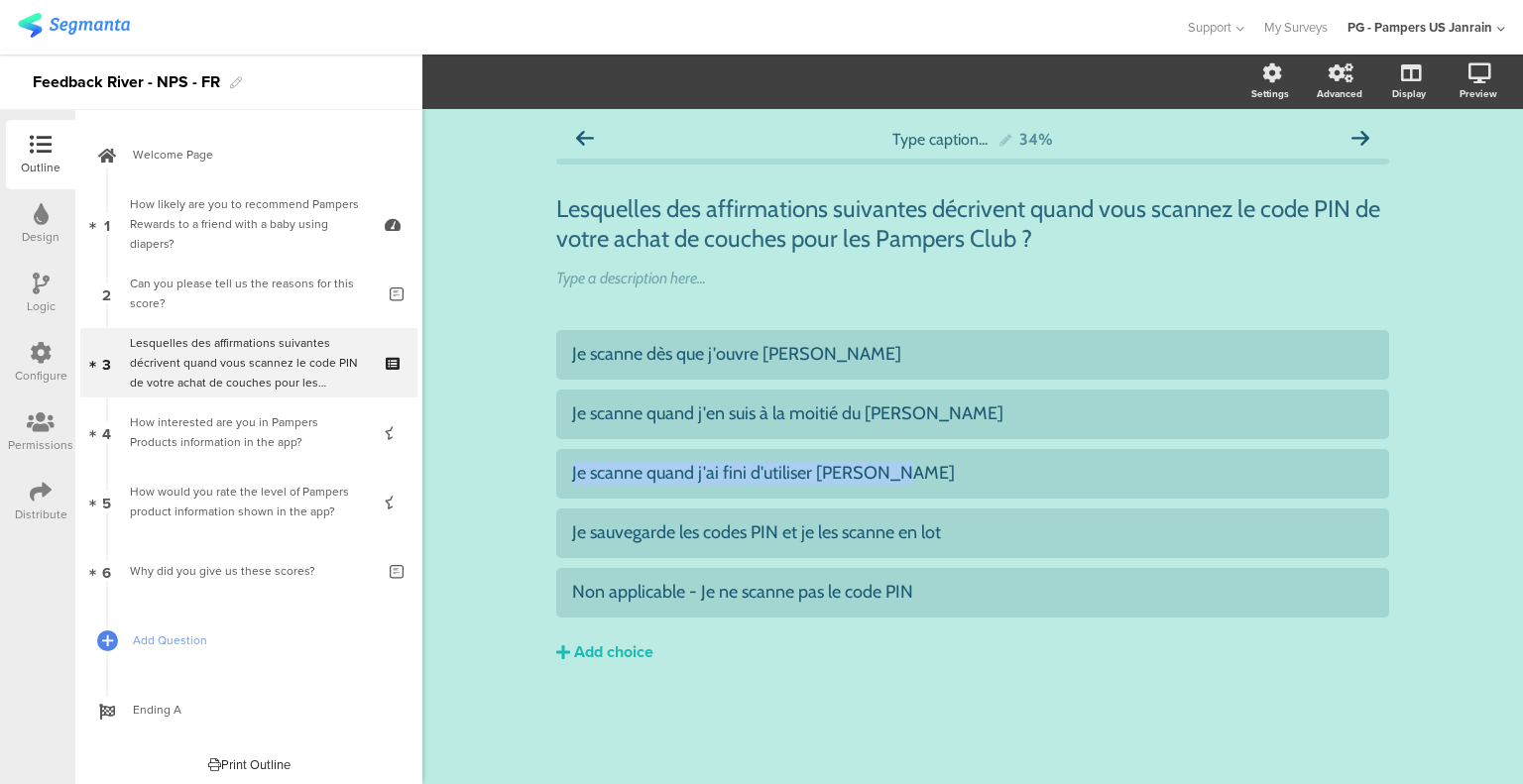 drag, startPoint x: 884, startPoint y: 469, endPoint x: 535, endPoint y: 474, distance: 349.03581 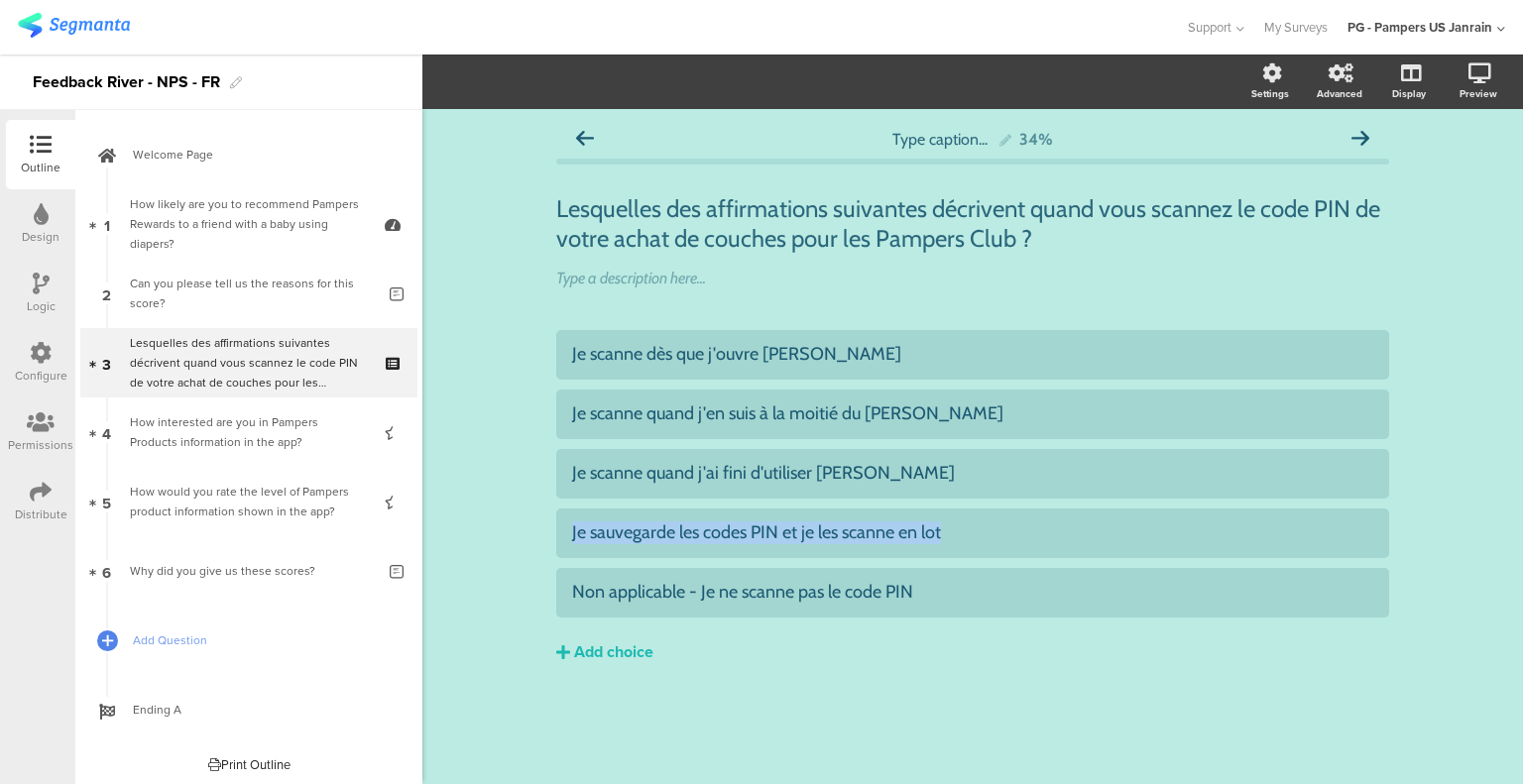 drag, startPoint x: 948, startPoint y: 536, endPoint x: 517, endPoint y: 518, distance: 431.37571 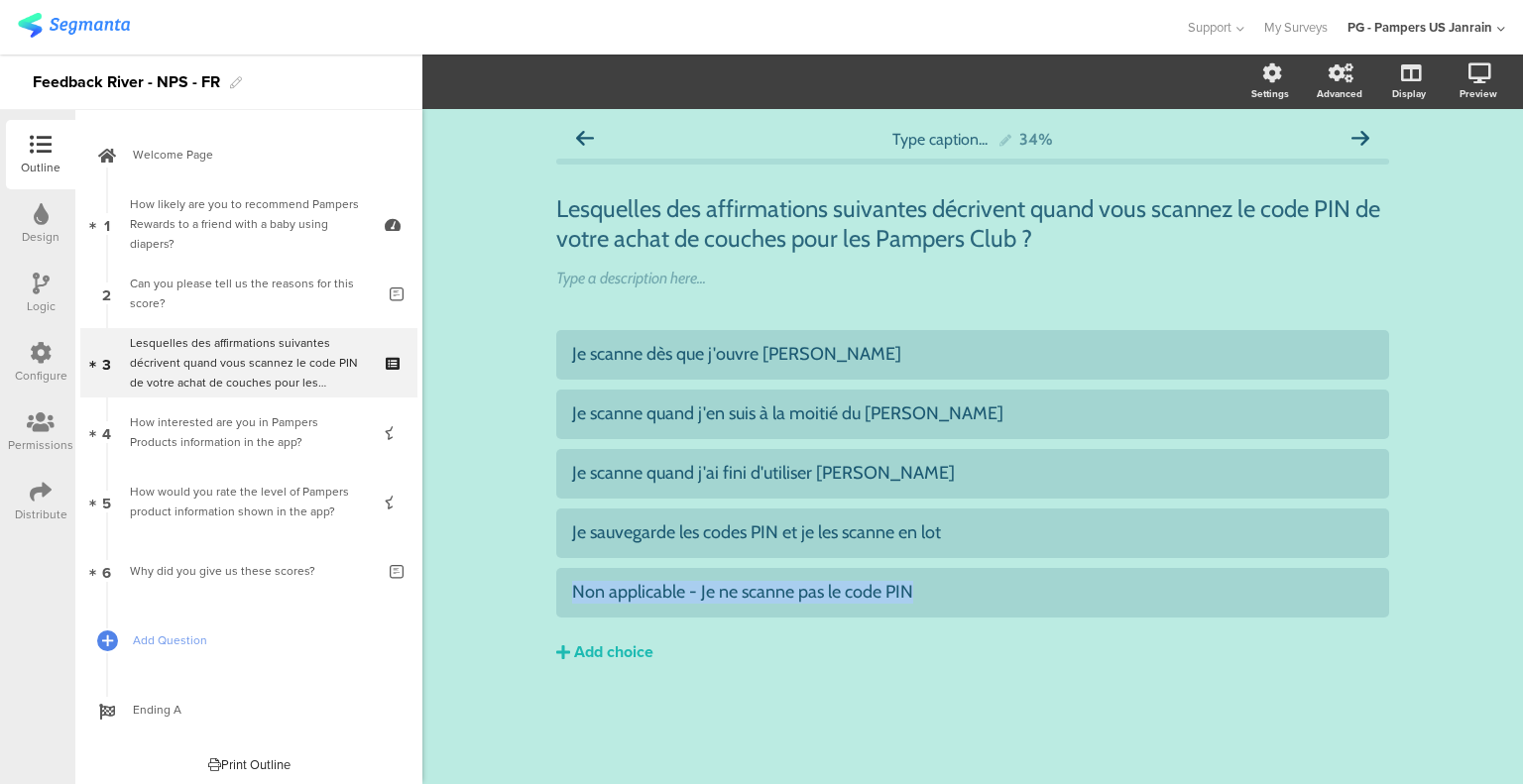 drag, startPoint x: 916, startPoint y: 587, endPoint x: 477, endPoint y: 575, distance: 439.164 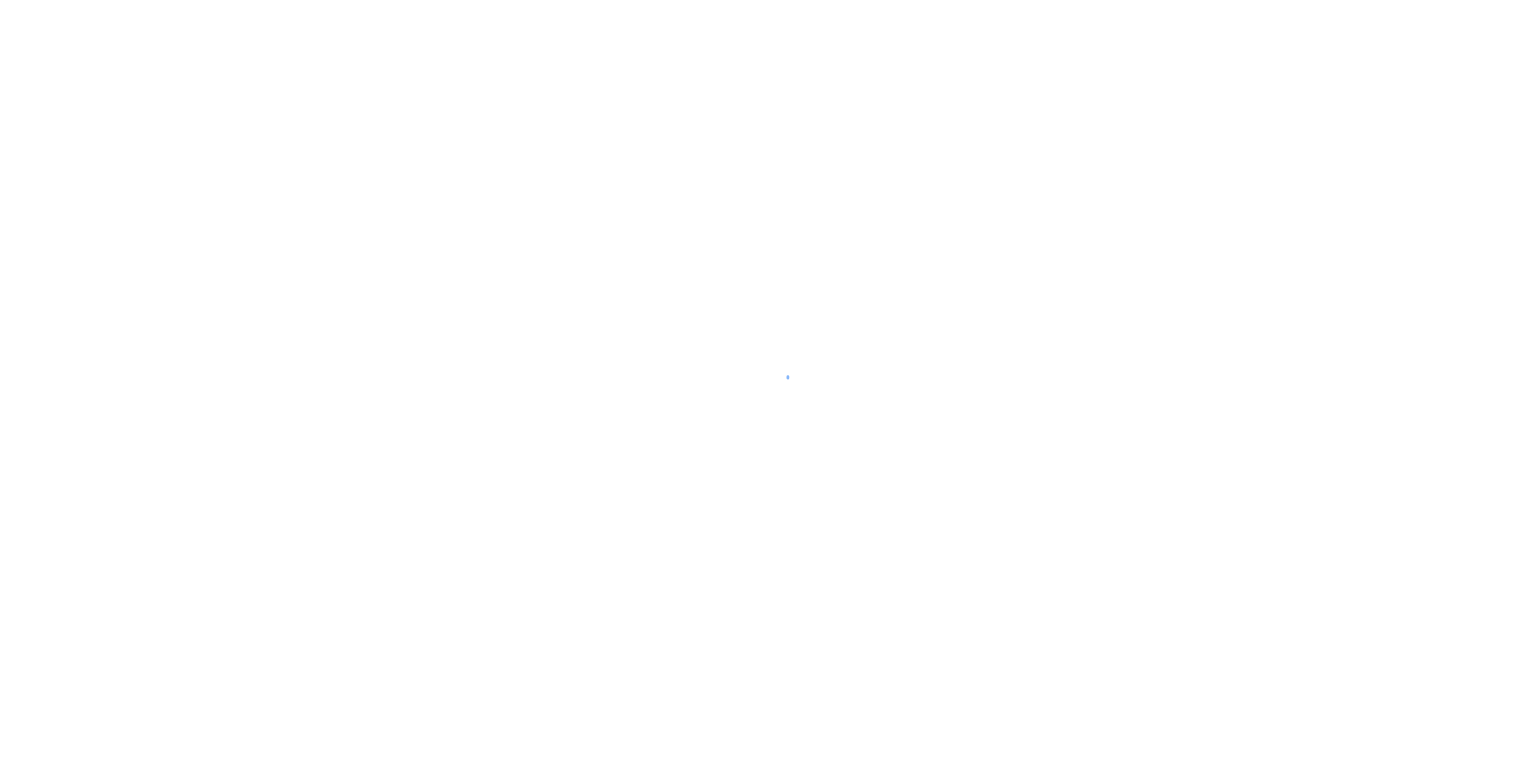 scroll, scrollTop: 0, scrollLeft: 0, axis: both 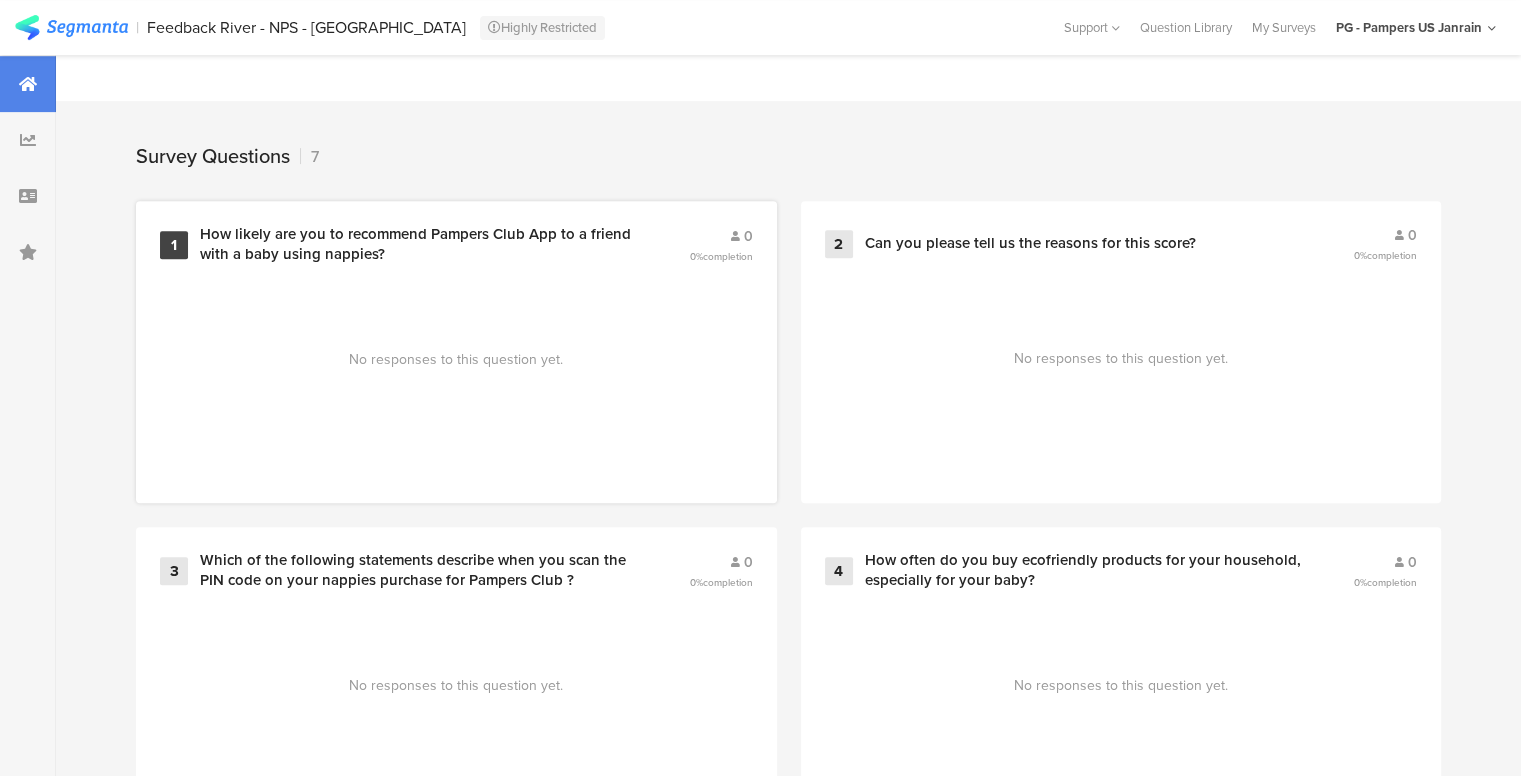 click on "How likely are you to recommend Pampers Club App to a friend with a baby using nappies?" at bounding box center [420, 244] 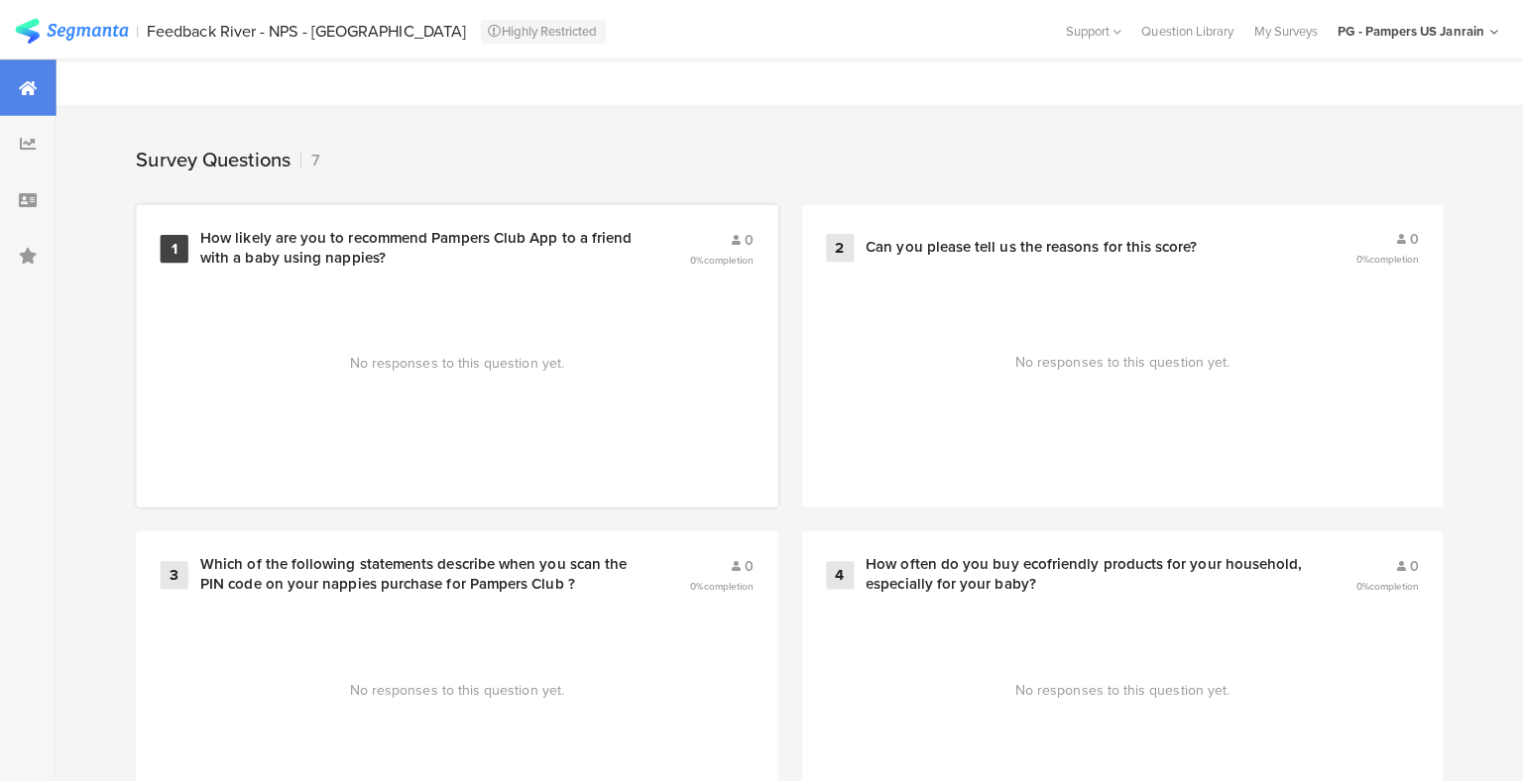 scroll, scrollTop: 0, scrollLeft: 0, axis: both 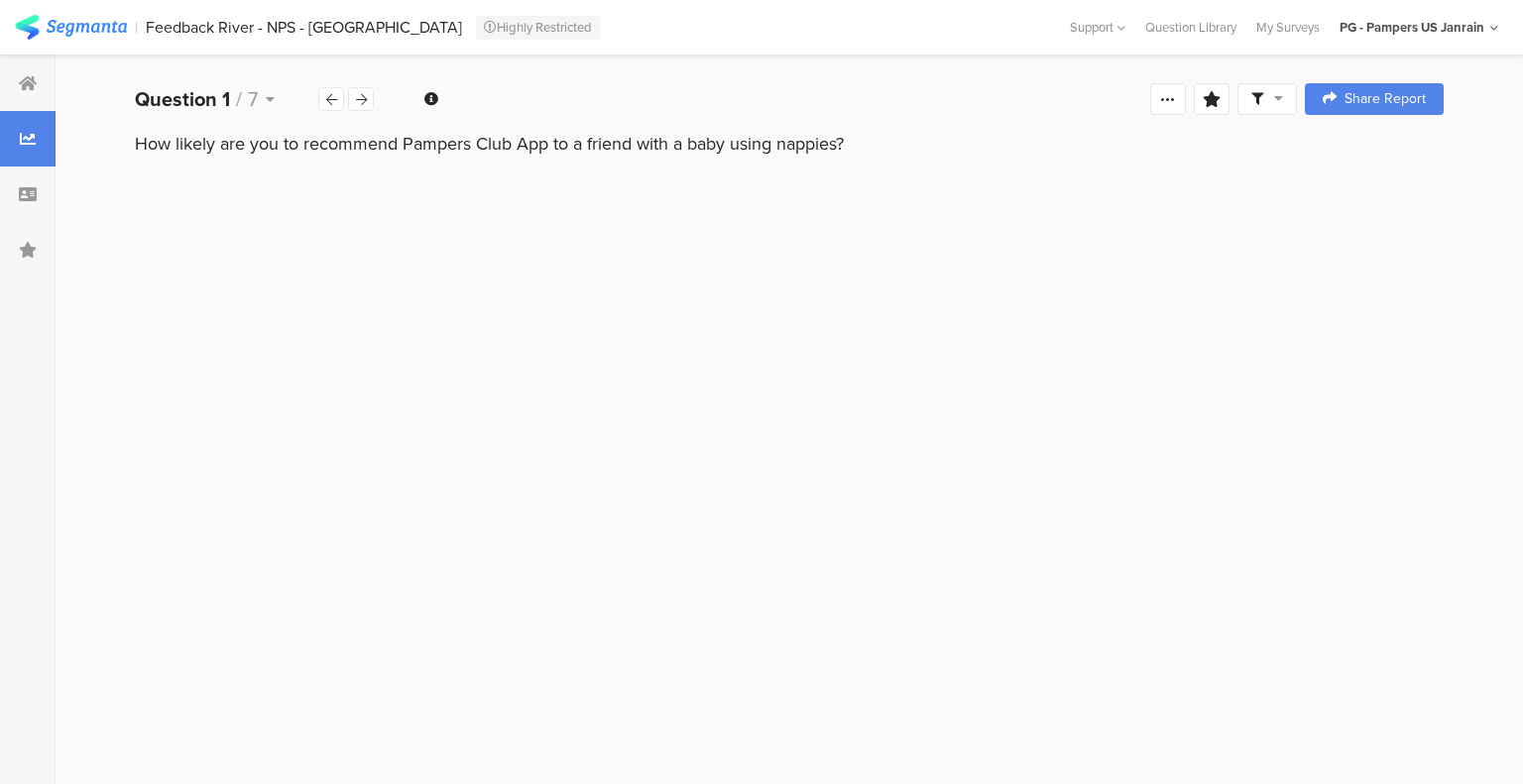 drag, startPoint x: 861, startPoint y: 138, endPoint x: 123, endPoint y: 148, distance: 738.0677 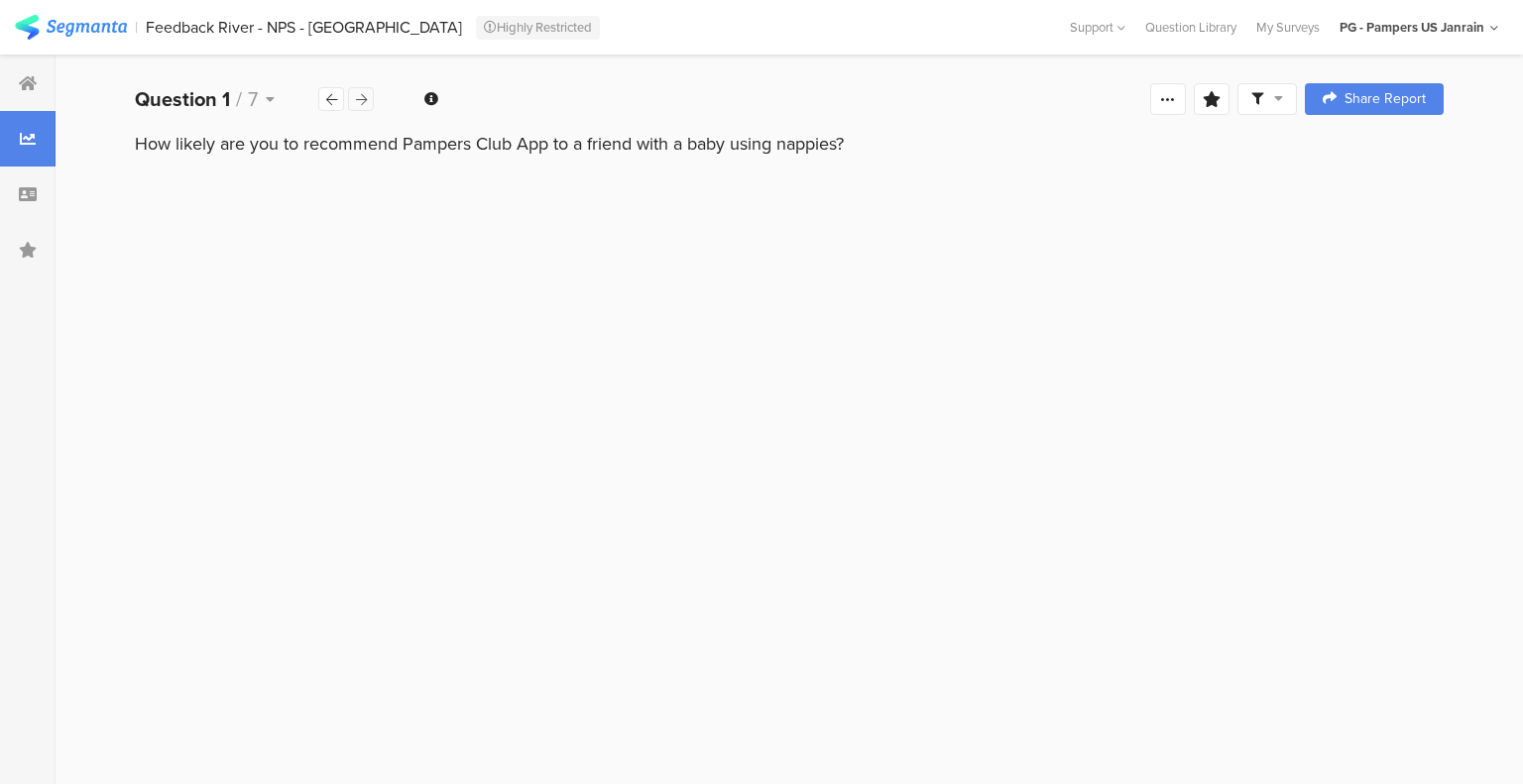 click at bounding box center (361, 99) 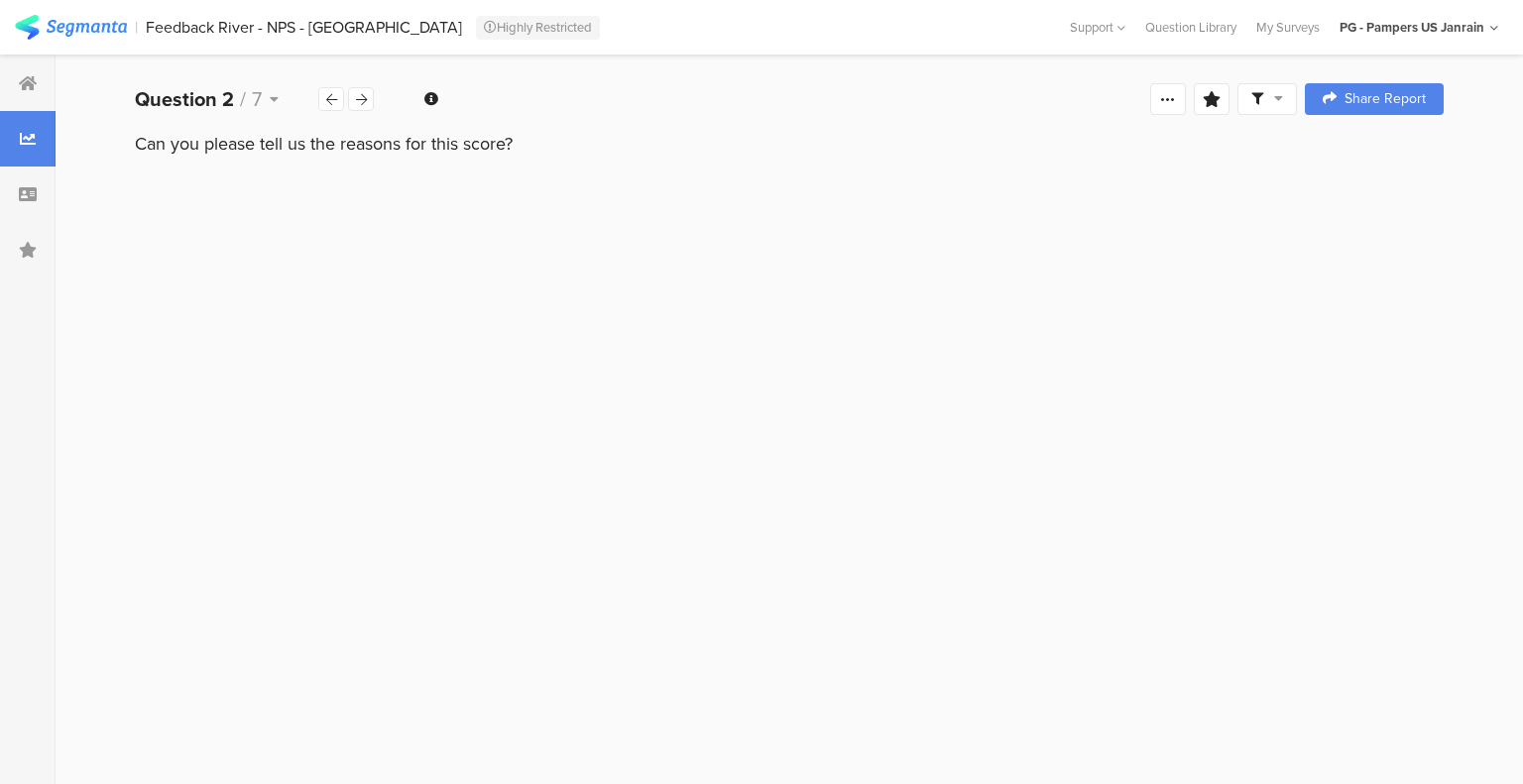 drag, startPoint x: 549, startPoint y: 148, endPoint x: 91, endPoint y: 164, distance: 458.27939 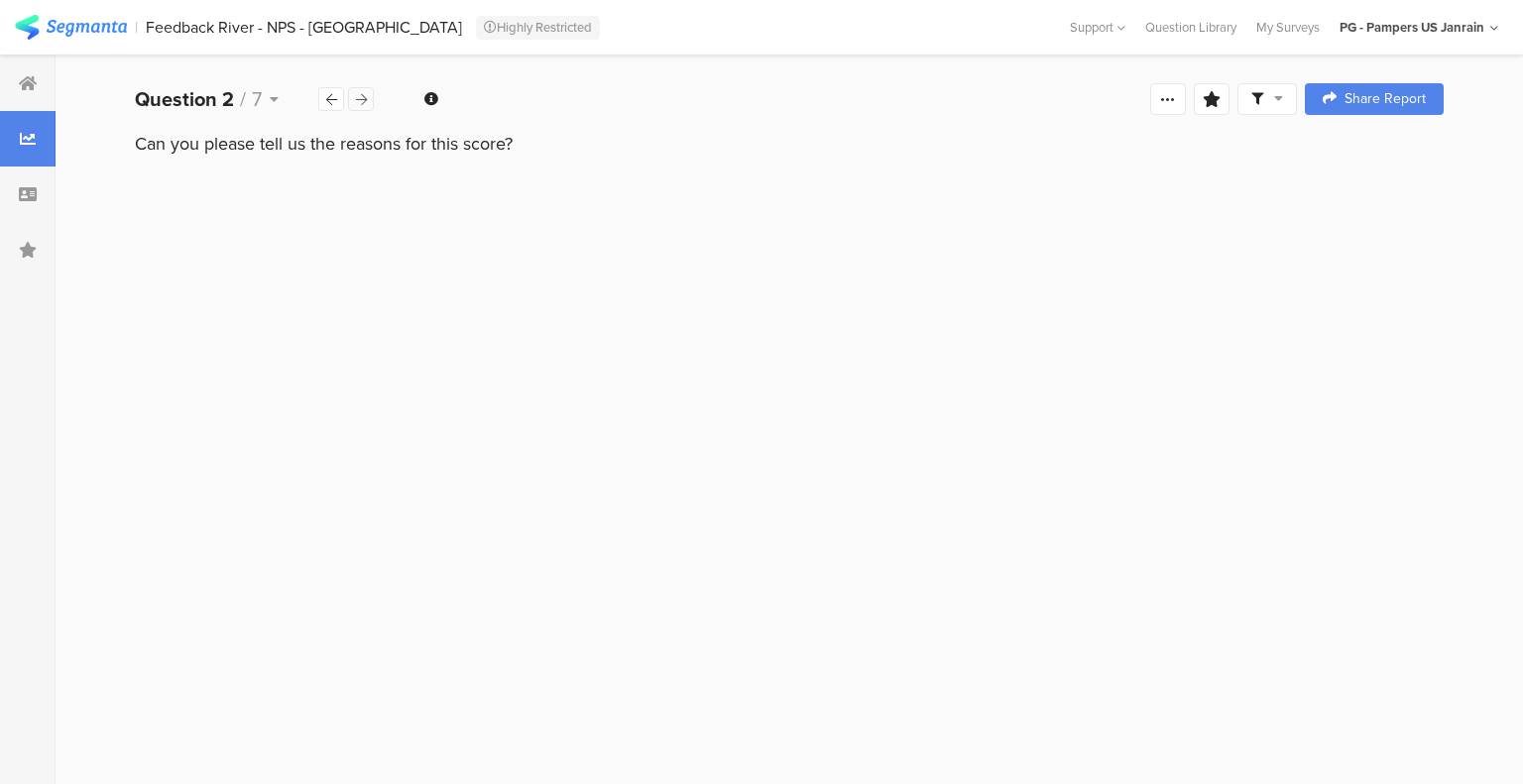 click at bounding box center [361, 99] 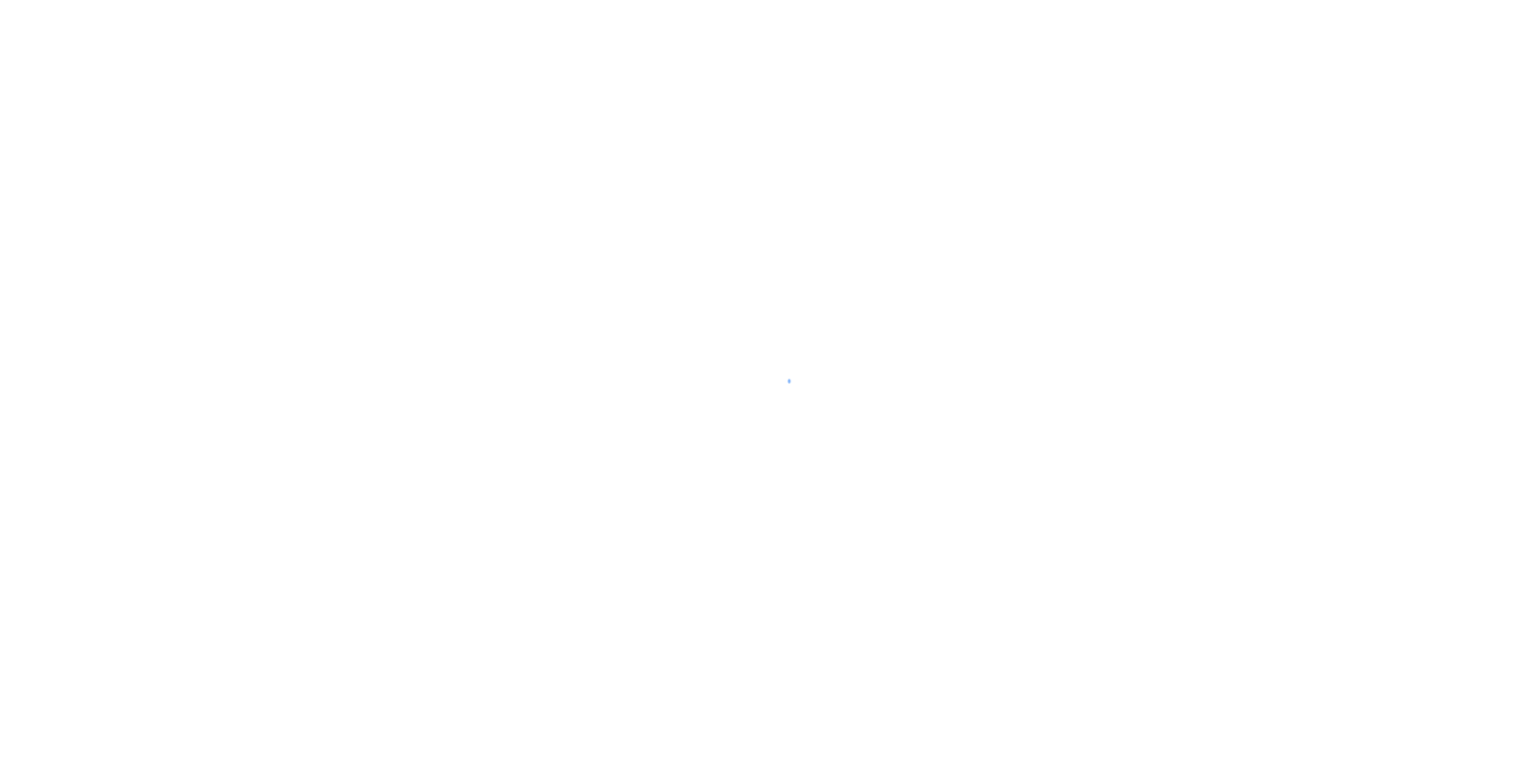 scroll, scrollTop: 0, scrollLeft: 0, axis: both 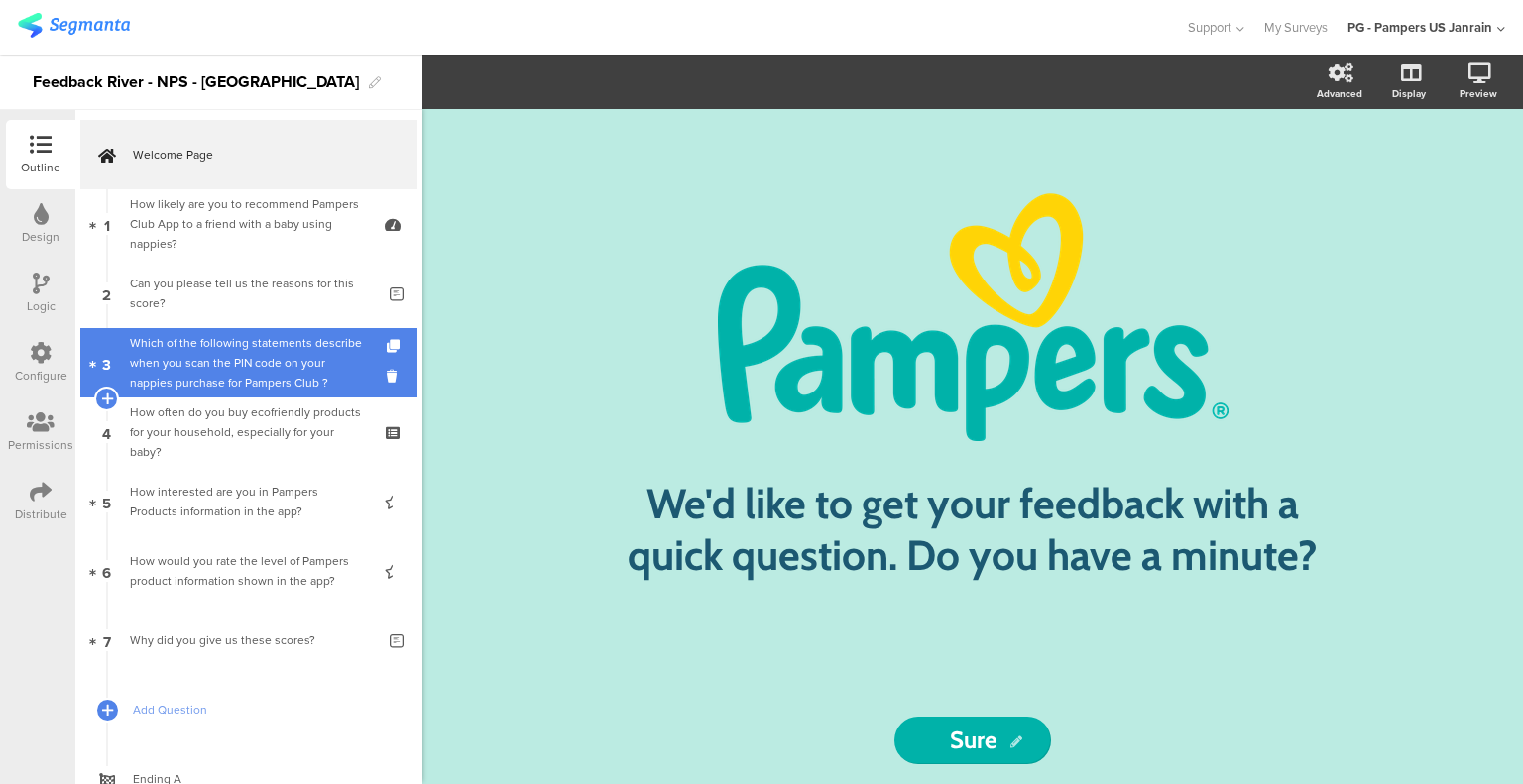 click on "Which of the following statements describe when you scan the PIN code on your nappies purchase for Pampers Club ?" at bounding box center (248, 363) 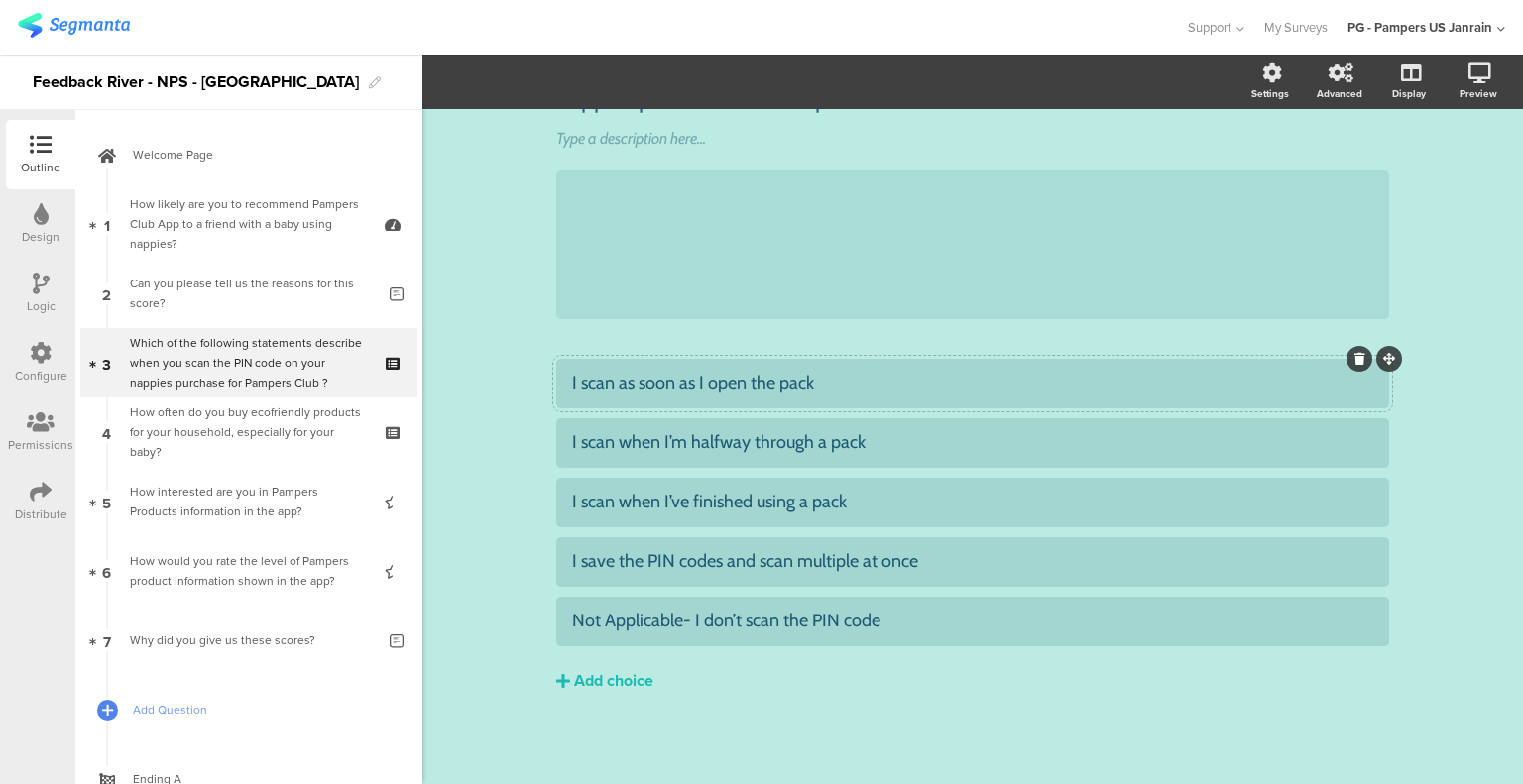 scroll, scrollTop: 0, scrollLeft: 0, axis: both 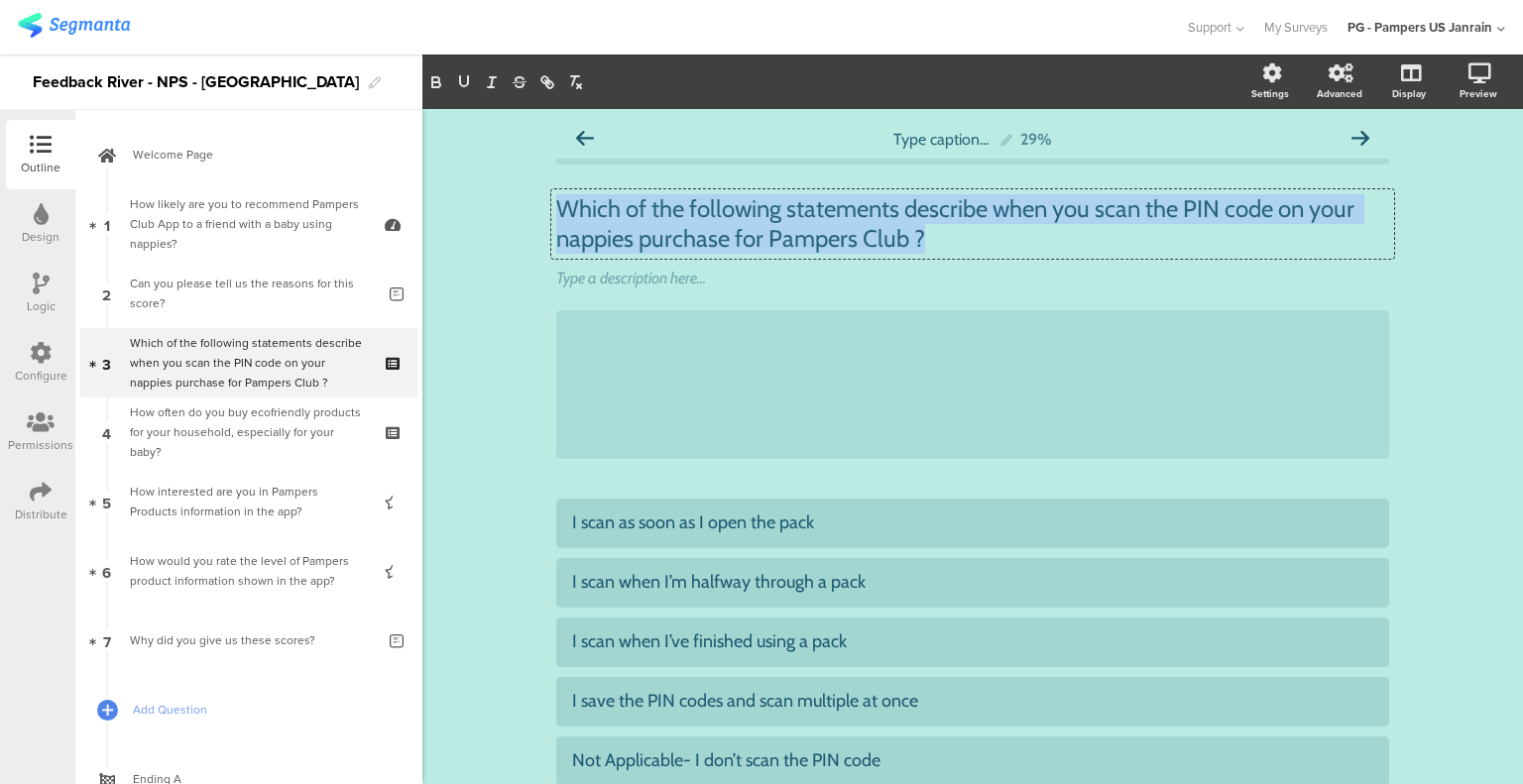 drag, startPoint x: 942, startPoint y: 245, endPoint x: 475, endPoint y: 217, distance: 467.83865 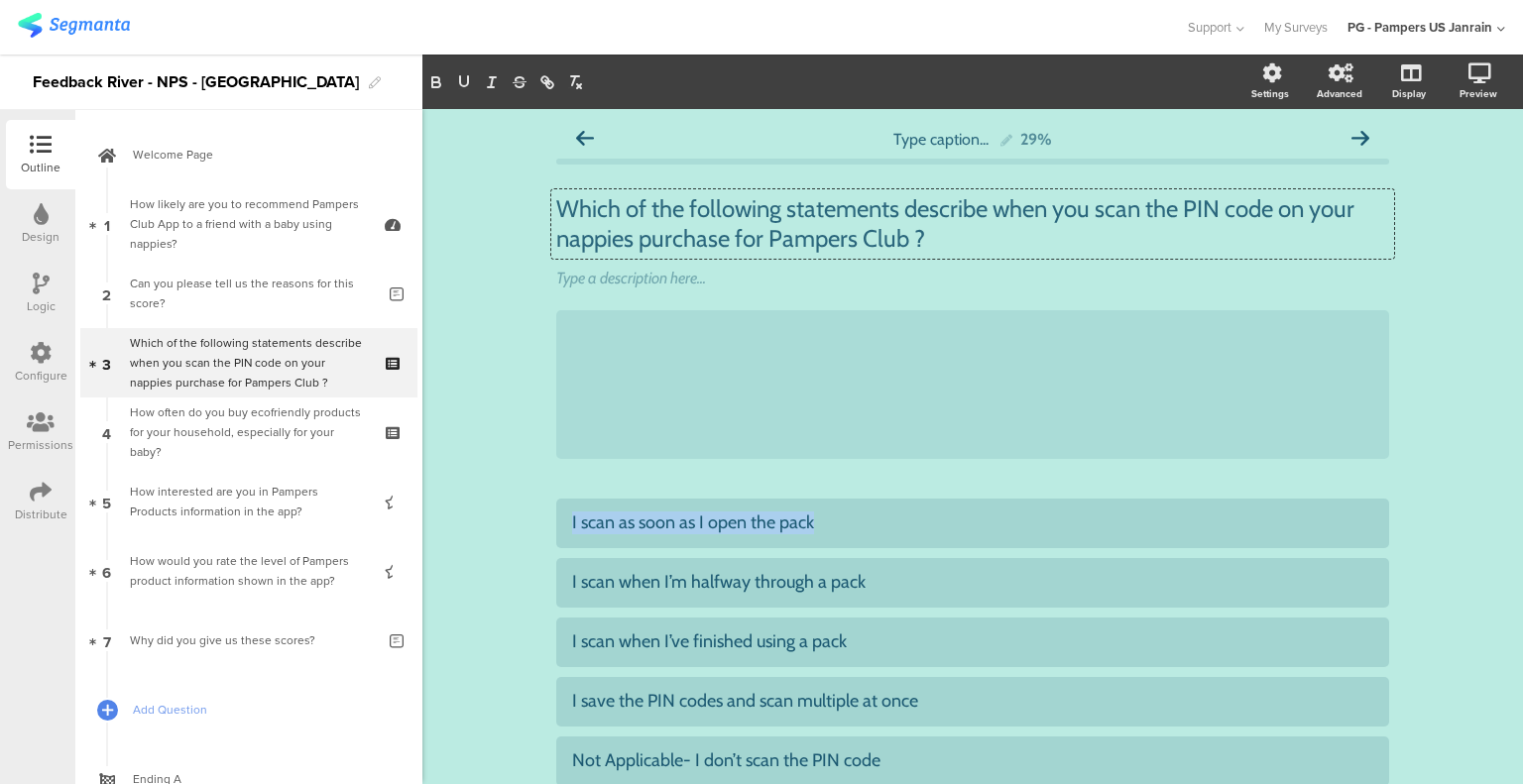 drag, startPoint x: 861, startPoint y: 517, endPoint x: 535, endPoint y: 530, distance: 326.2591 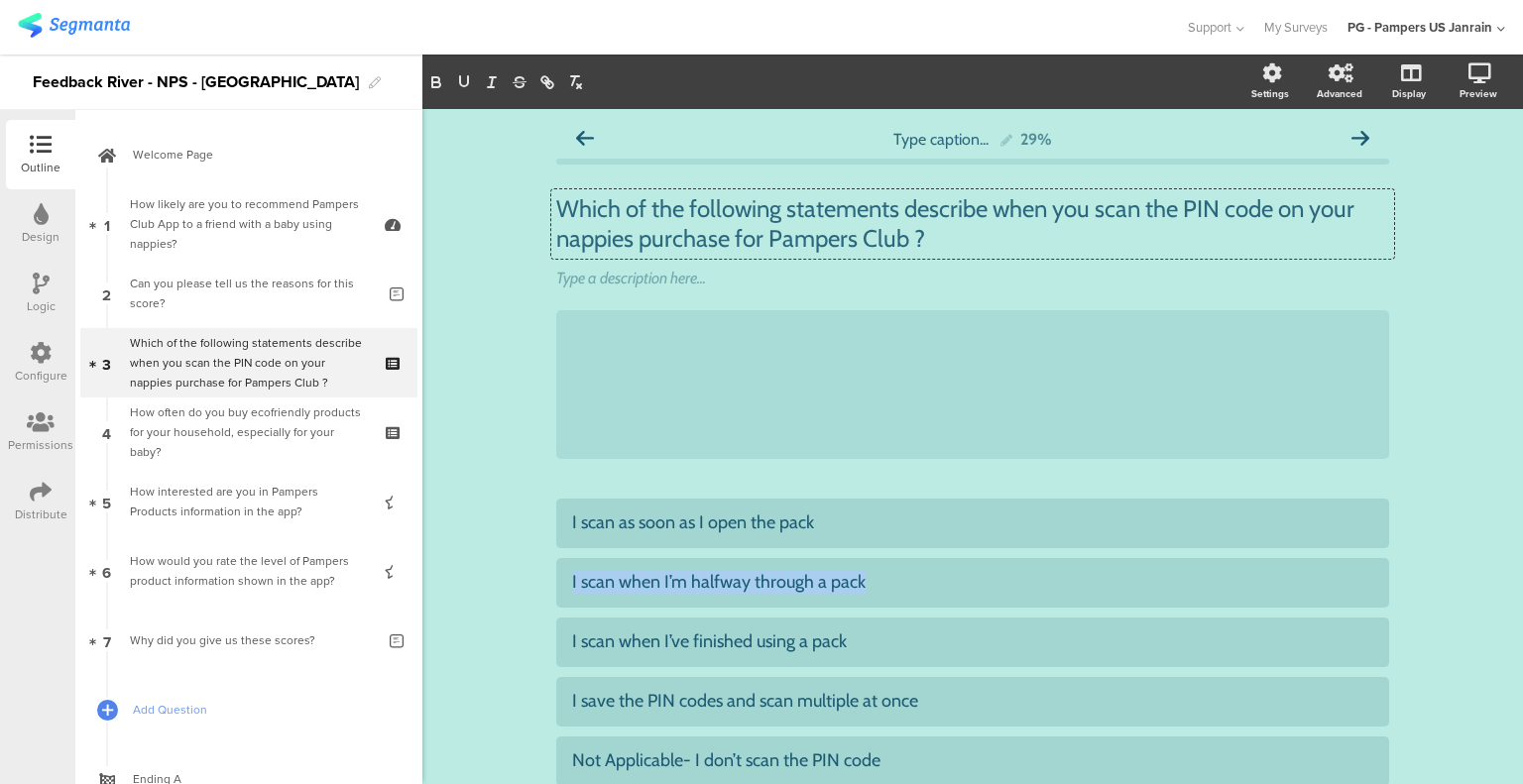drag, startPoint x: 879, startPoint y: 582, endPoint x: 533, endPoint y: 549, distance: 347.5701 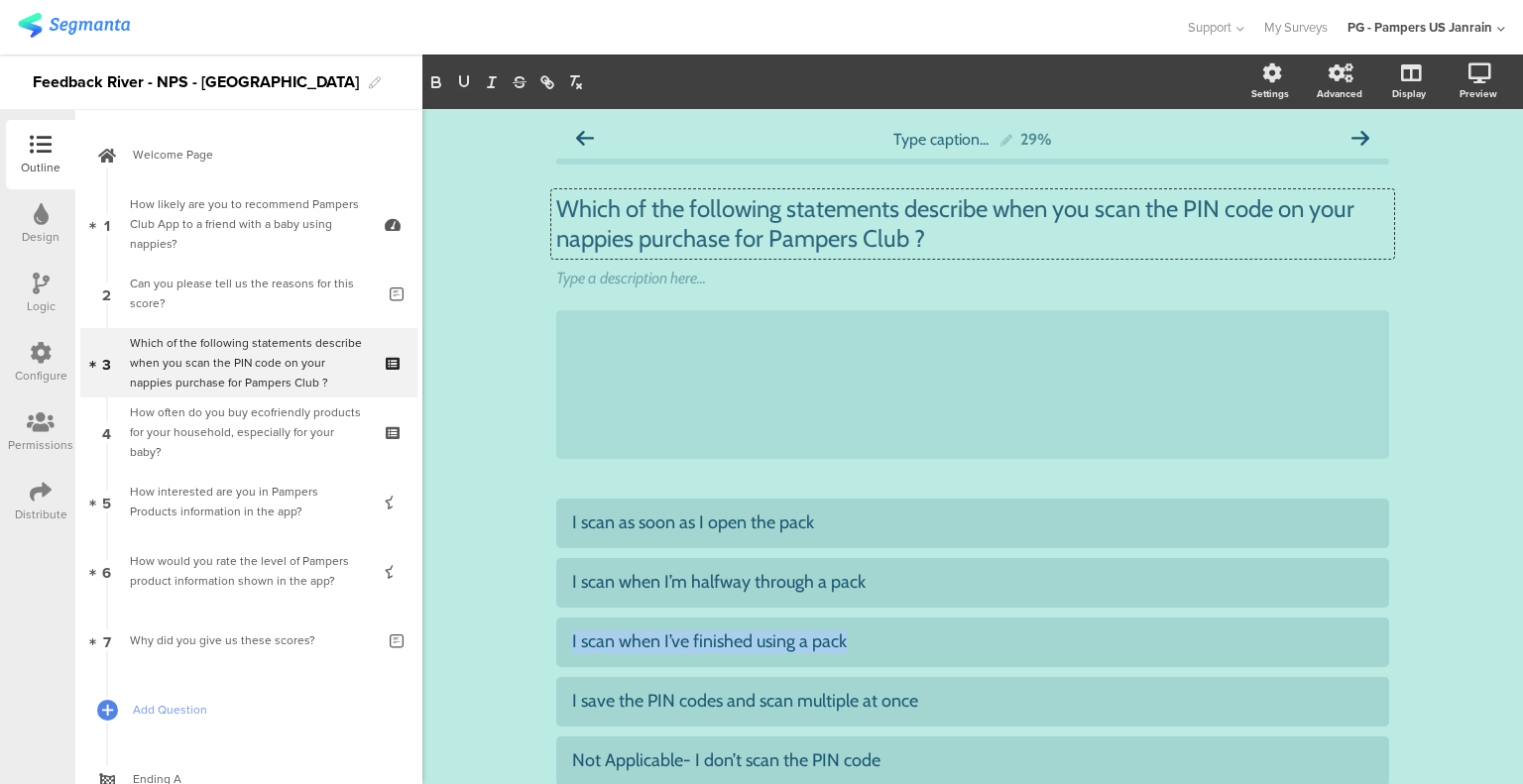 drag, startPoint x: 857, startPoint y: 636, endPoint x: 535, endPoint y: 621, distance: 322.34919 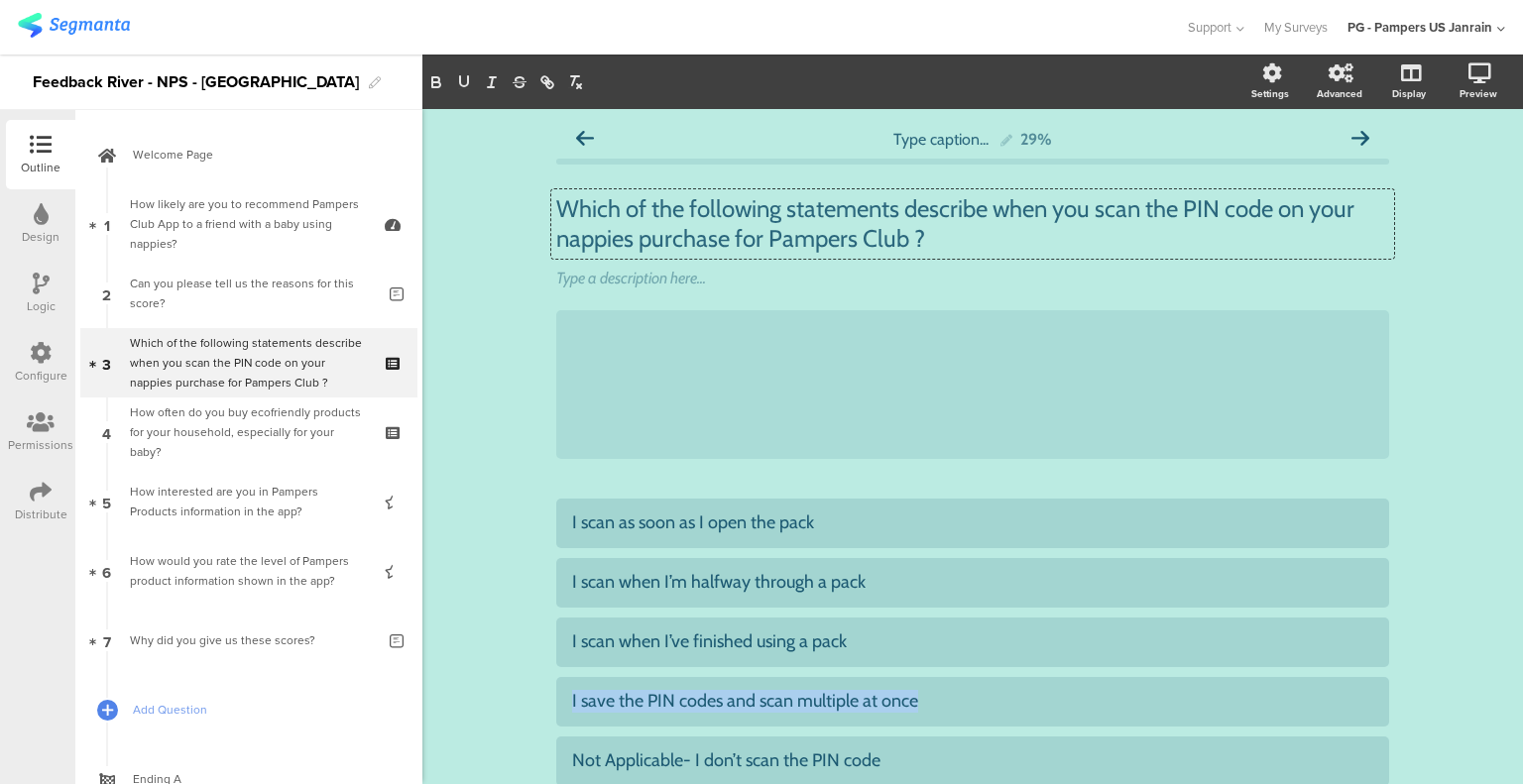 drag, startPoint x: 935, startPoint y: 700, endPoint x: 484, endPoint y: 681, distance: 451.40004 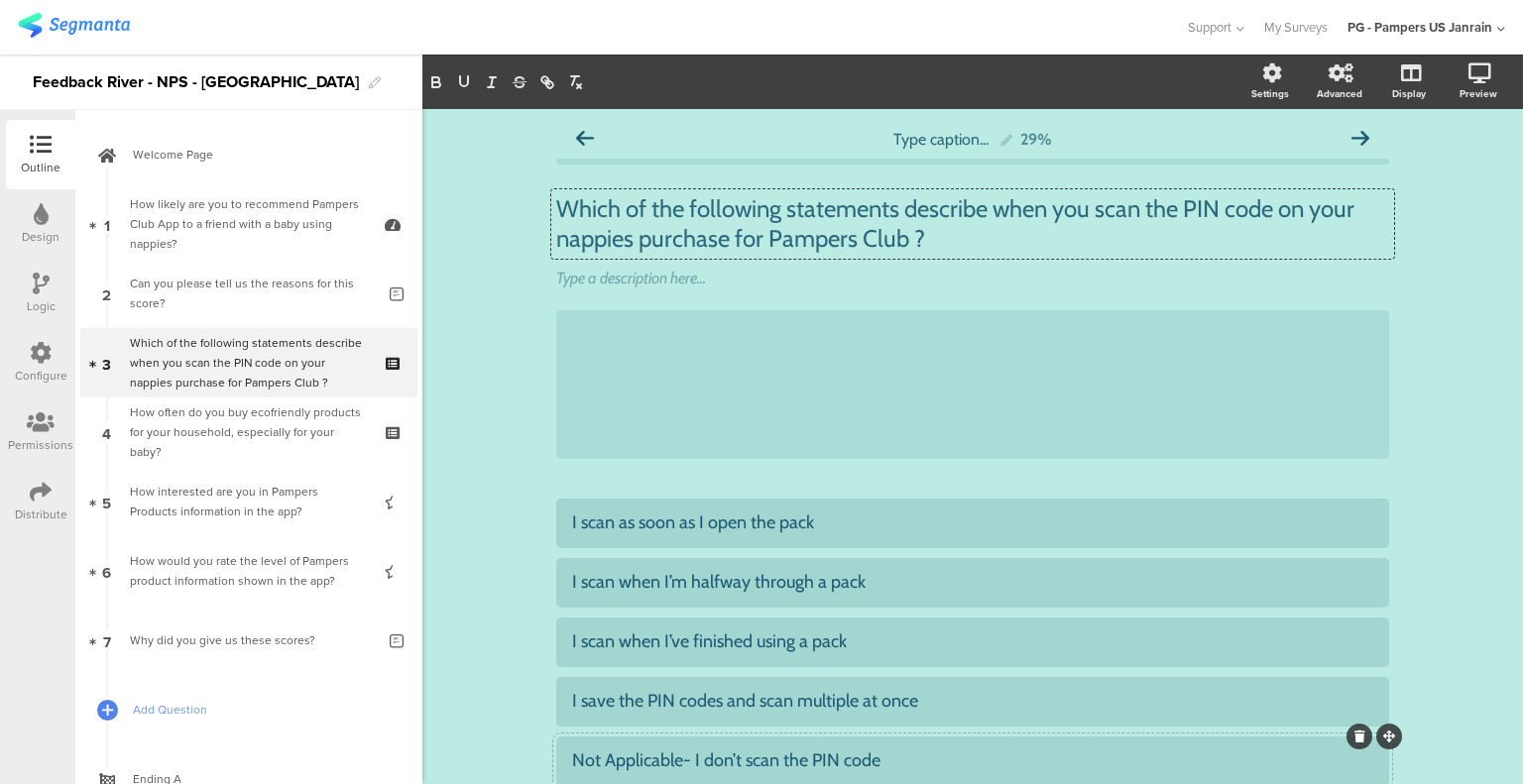 scroll, scrollTop: 140, scrollLeft: 0, axis: vertical 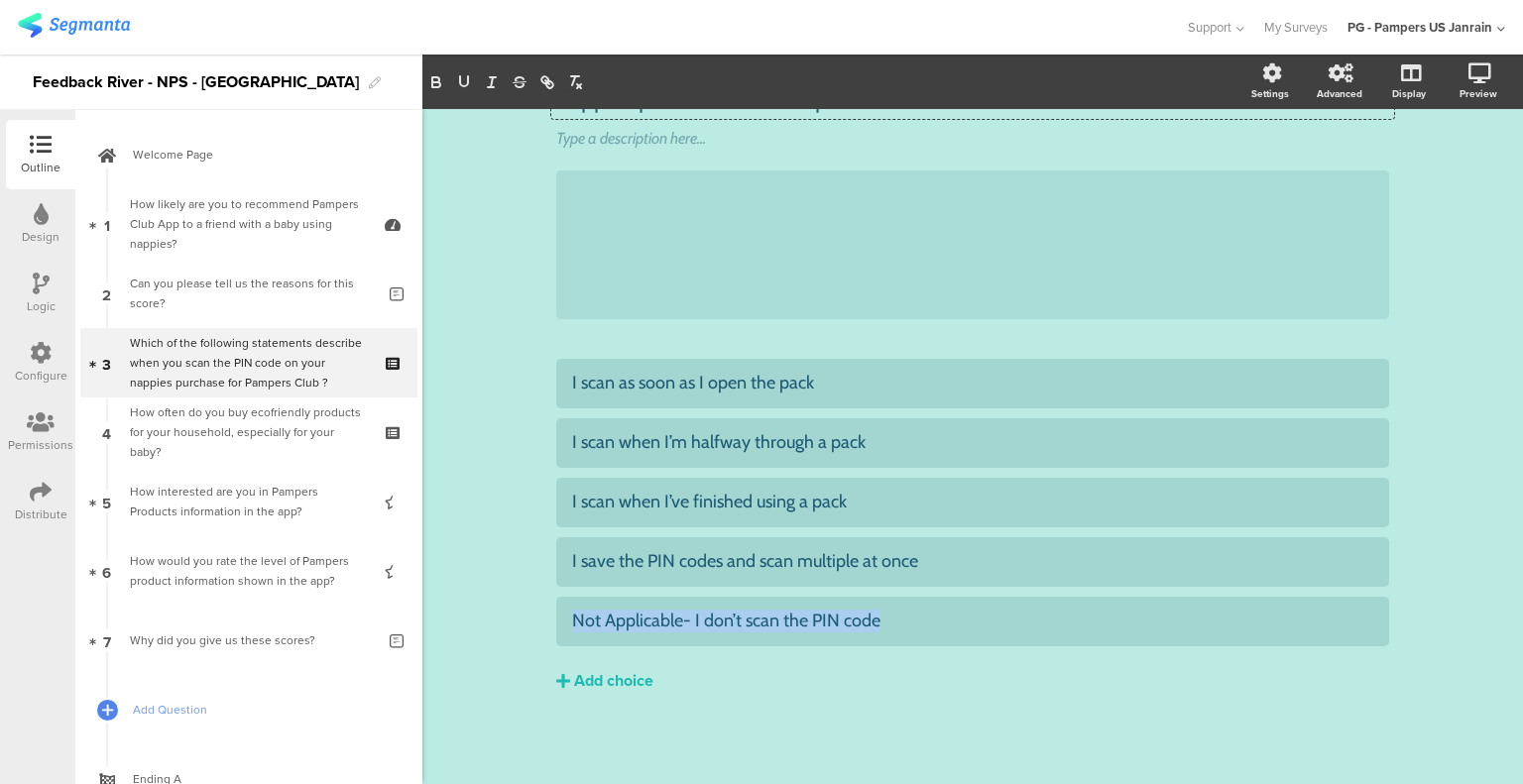 drag, startPoint x: 880, startPoint y: 619, endPoint x: 457, endPoint y: 632, distance: 423.19972 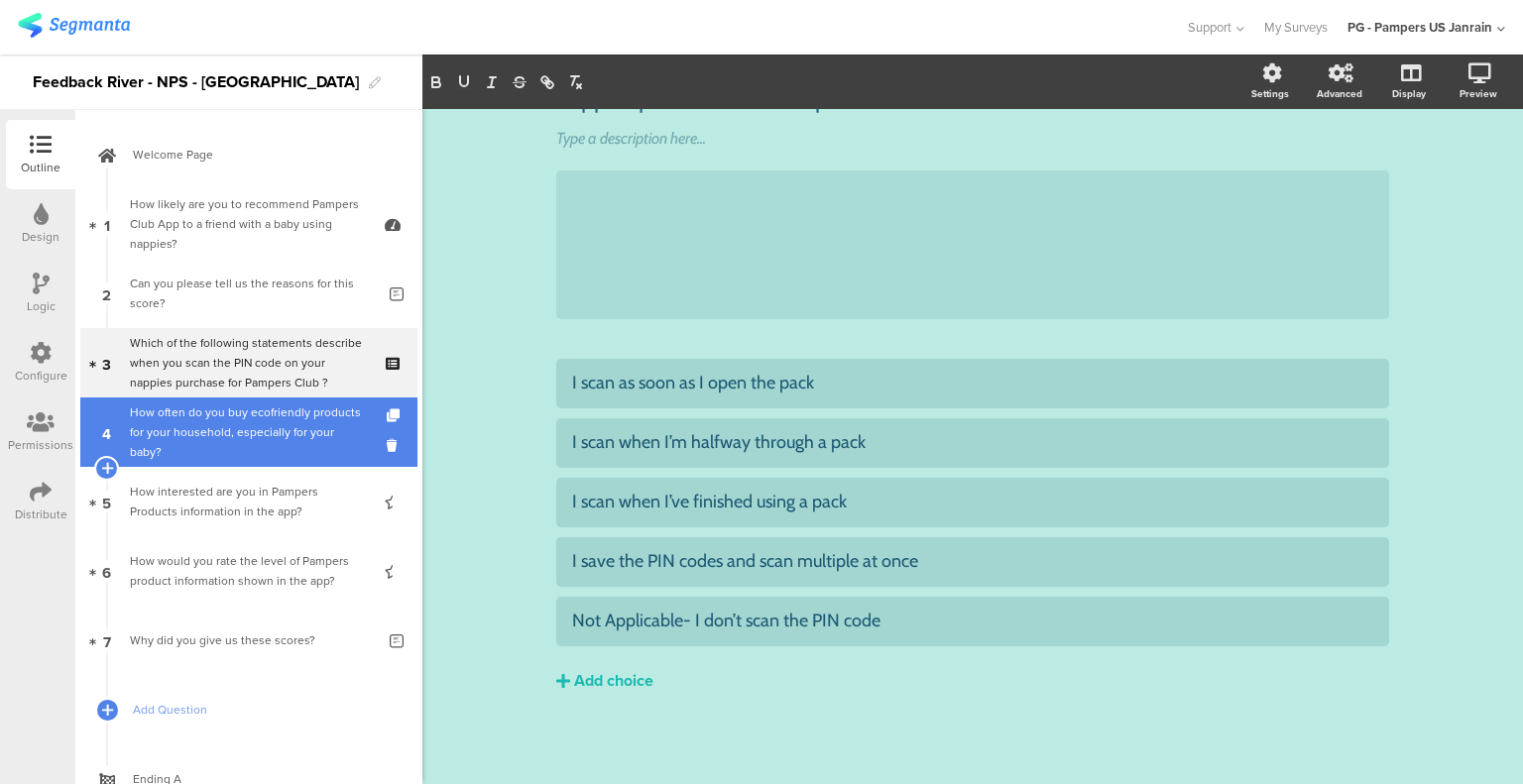 click on "How often do you buy ecofriendly products for your household, especially for your baby?" at bounding box center [248, 432] 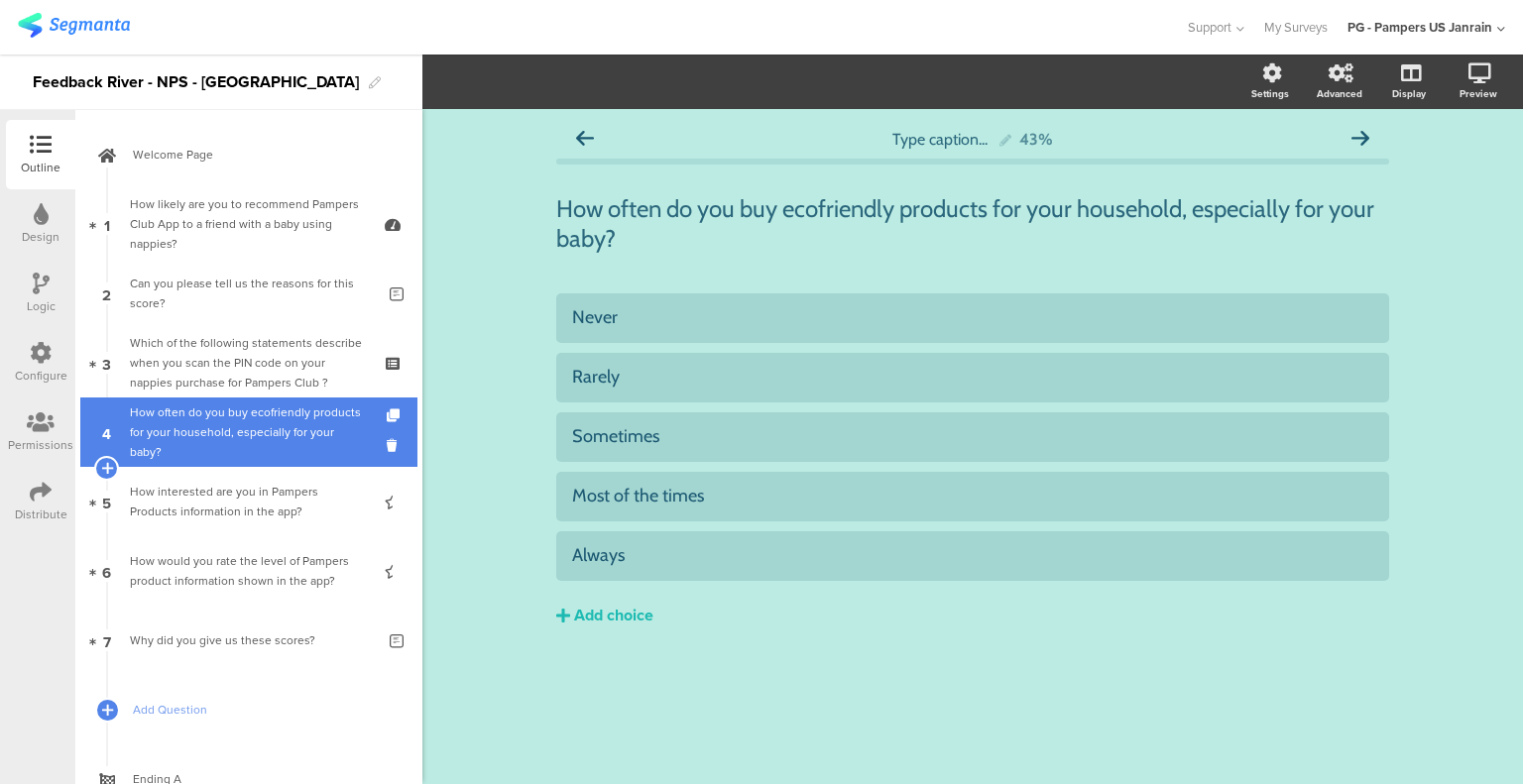 scroll, scrollTop: 0, scrollLeft: 0, axis: both 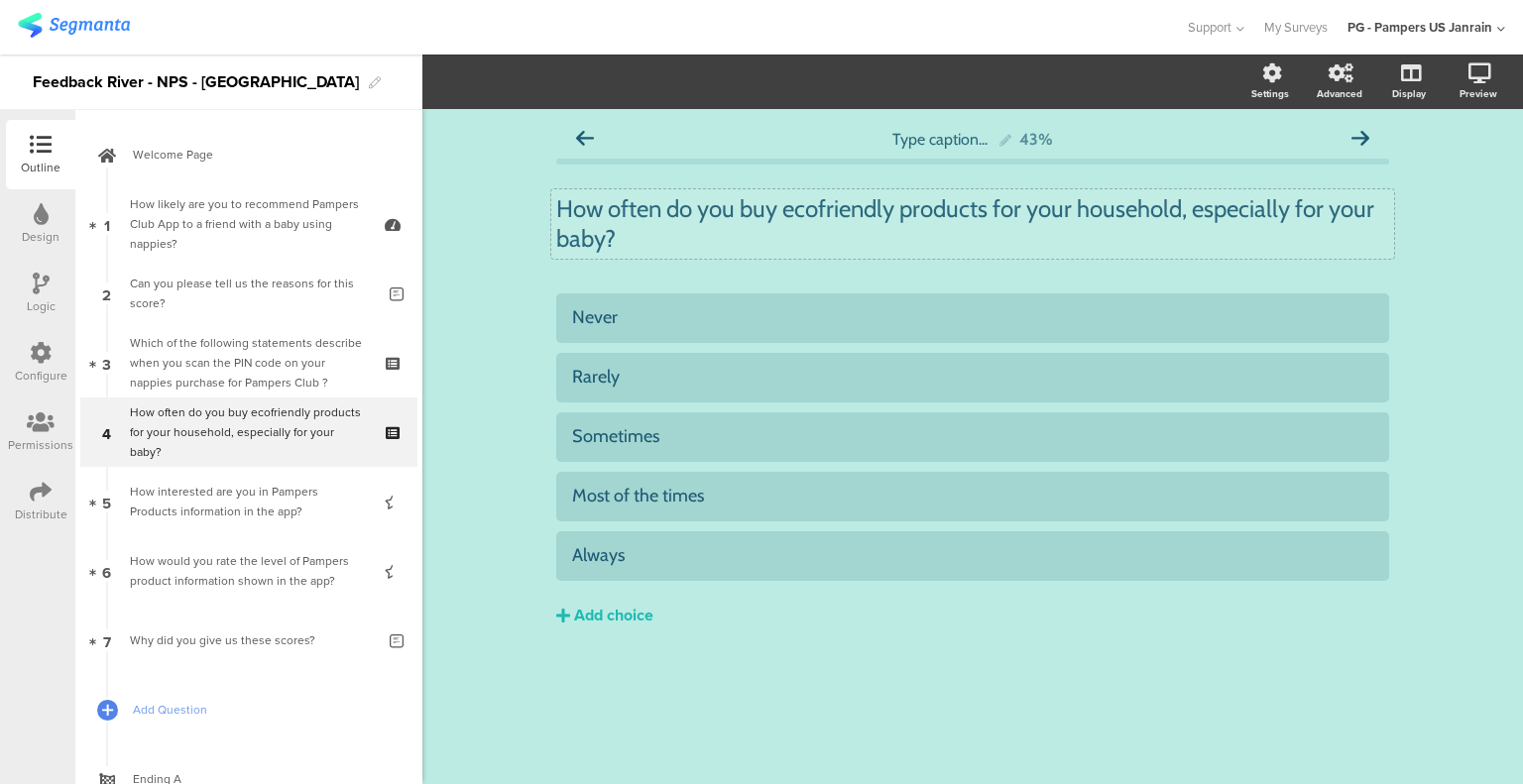 click on "How often do you buy ecofriendly products for your household, especially for your baby?
How often do you buy ecofriendly products for your household, especially for your baby?" 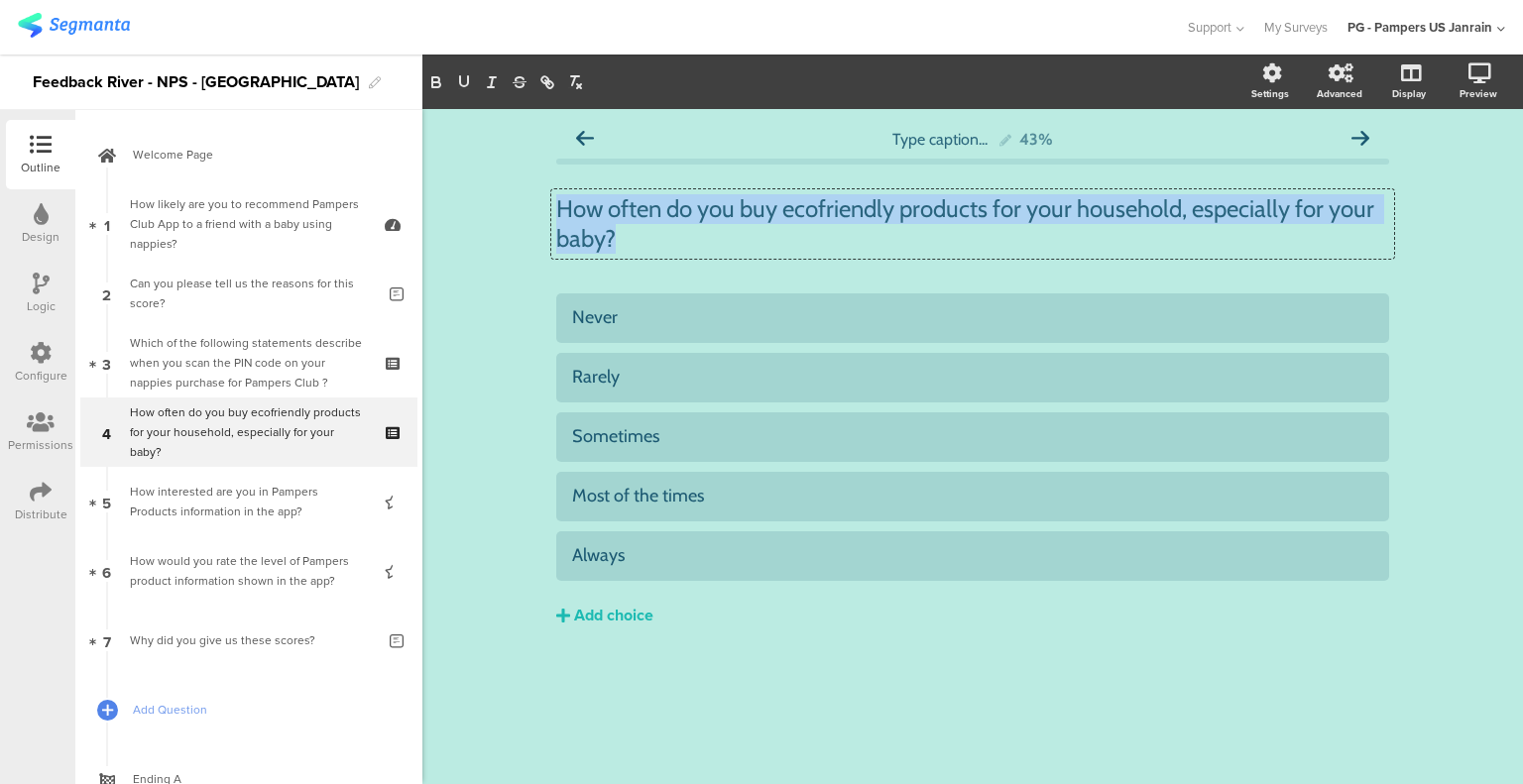 drag, startPoint x: 629, startPoint y: 241, endPoint x: 484, endPoint y: 189, distance: 154.0422 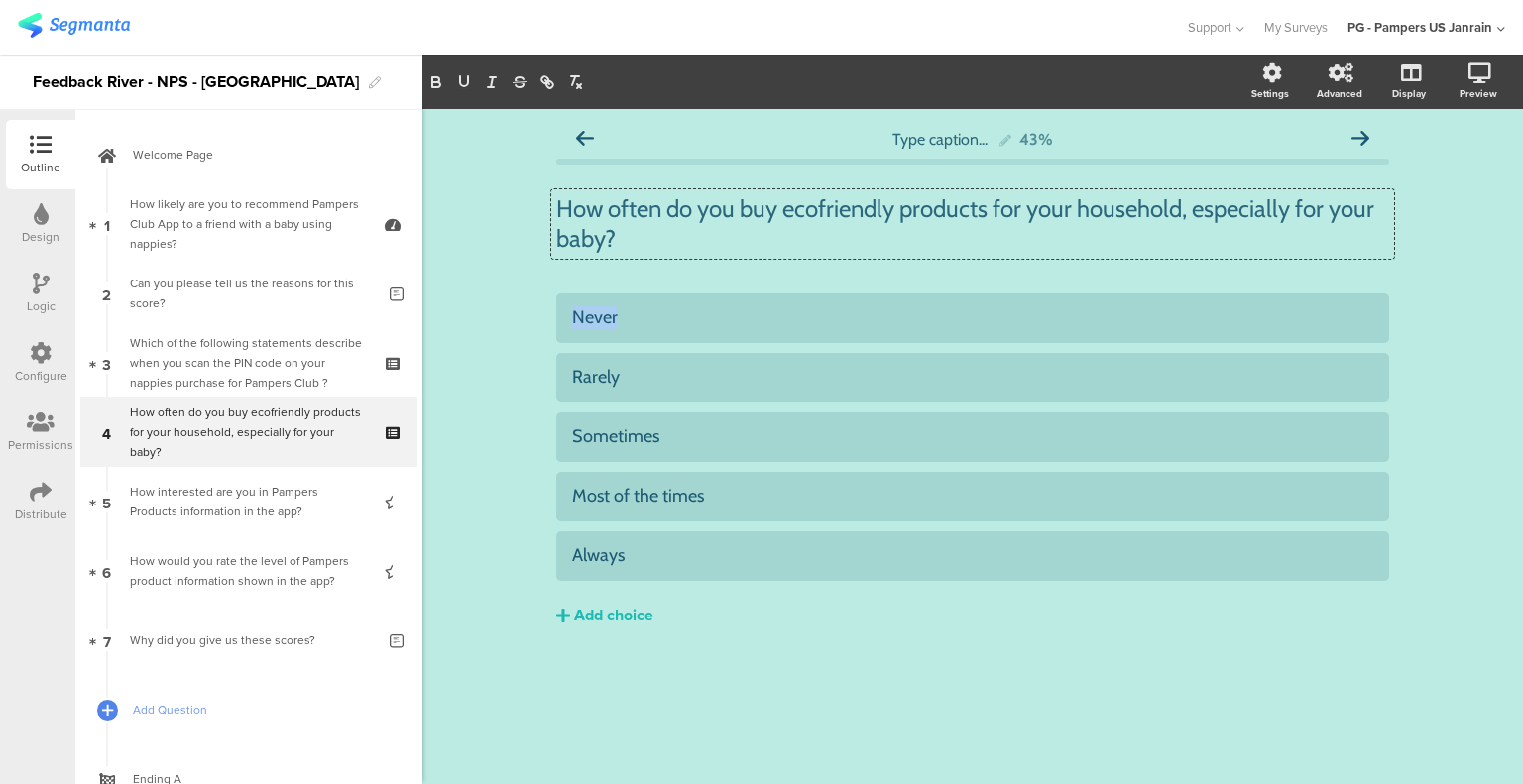 drag, startPoint x: 619, startPoint y: 314, endPoint x: 541, endPoint y: 316, distance: 78.025637 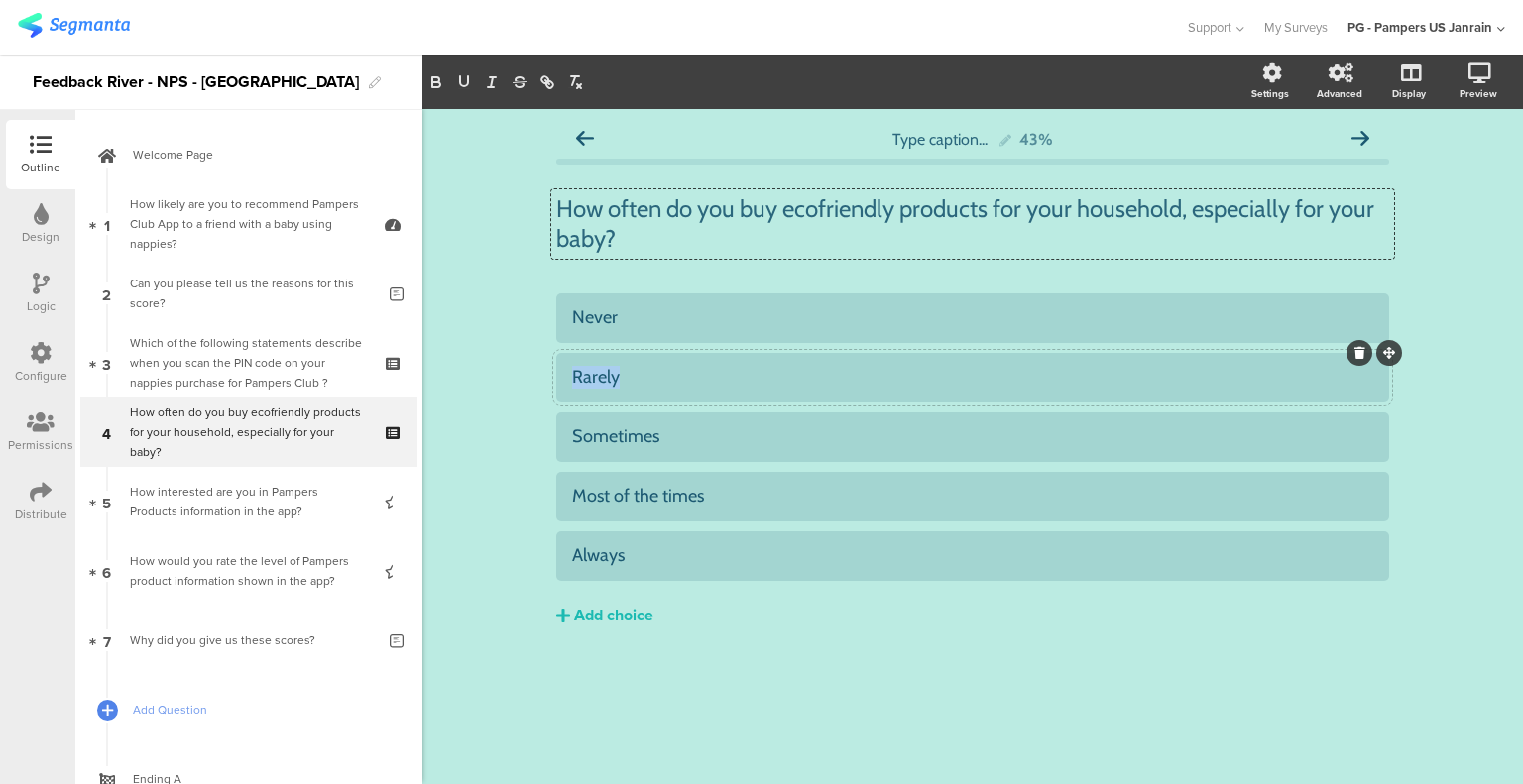 drag, startPoint x: 637, startPoint y: 368, endPoint x: 560, endPoint y: 368, distance: 77 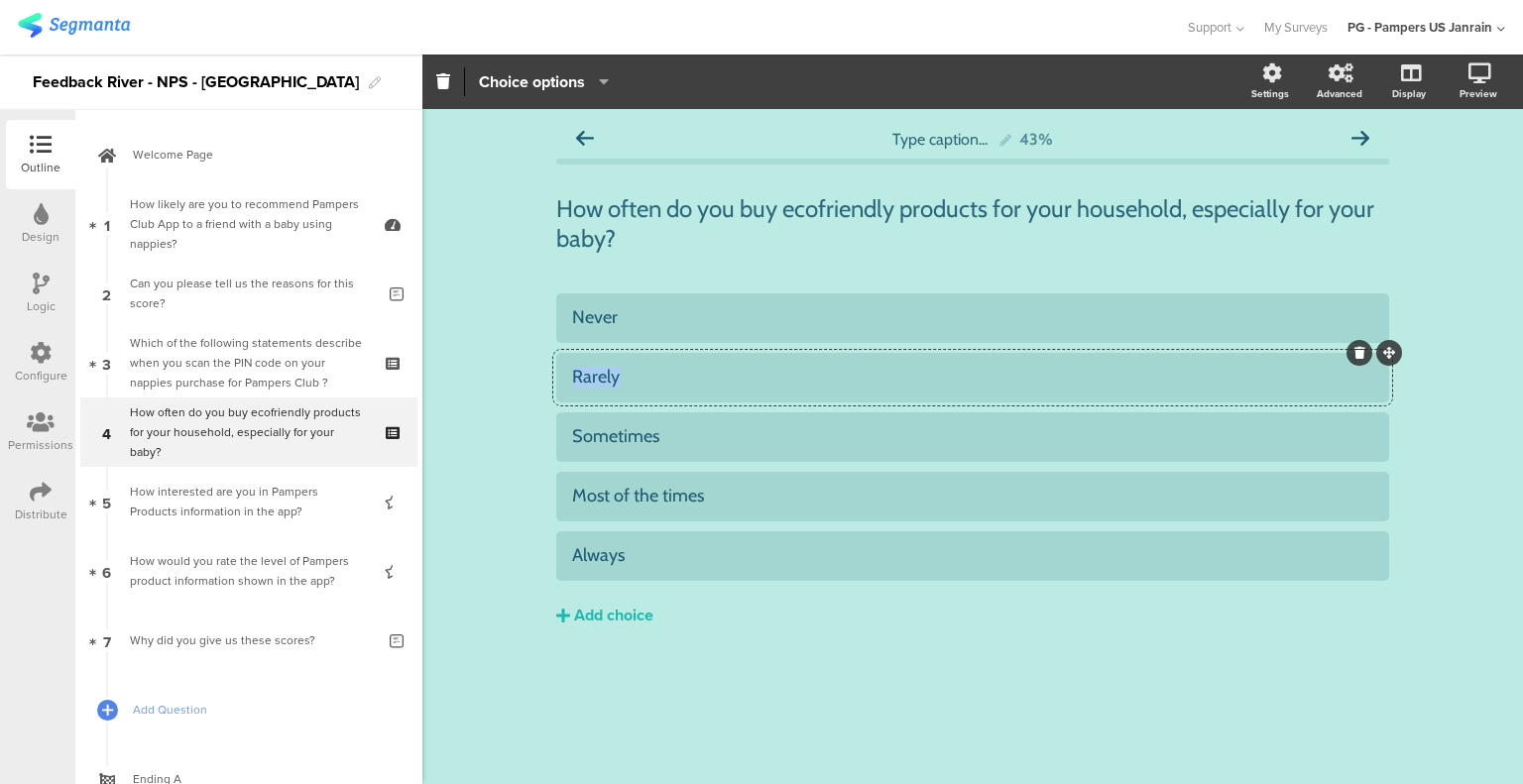 copy on "Rarely" 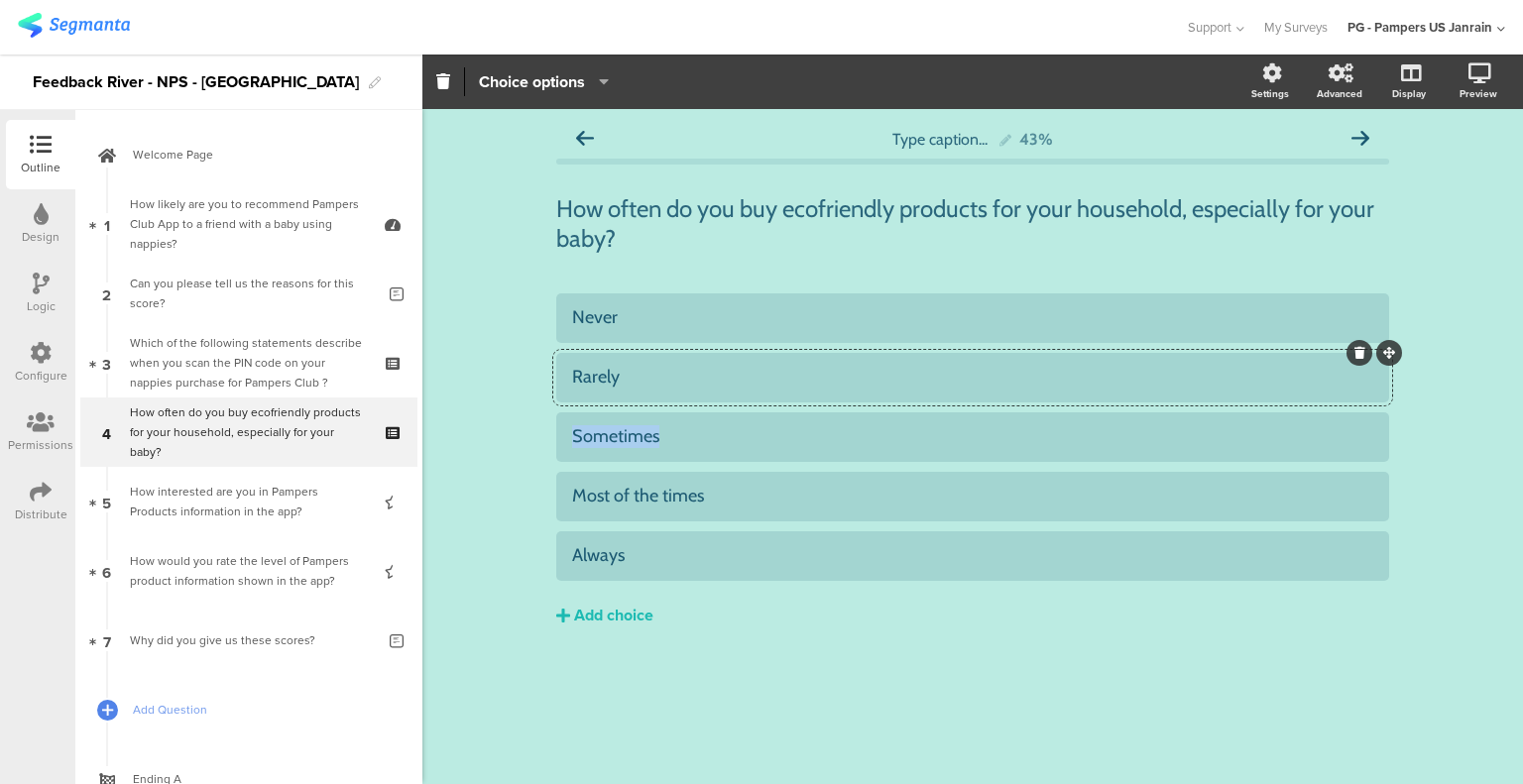 drag, startPoint x: 670, startPoint y: 437, endPoint x: 524, endPoint y: 426, distance: 146.4138 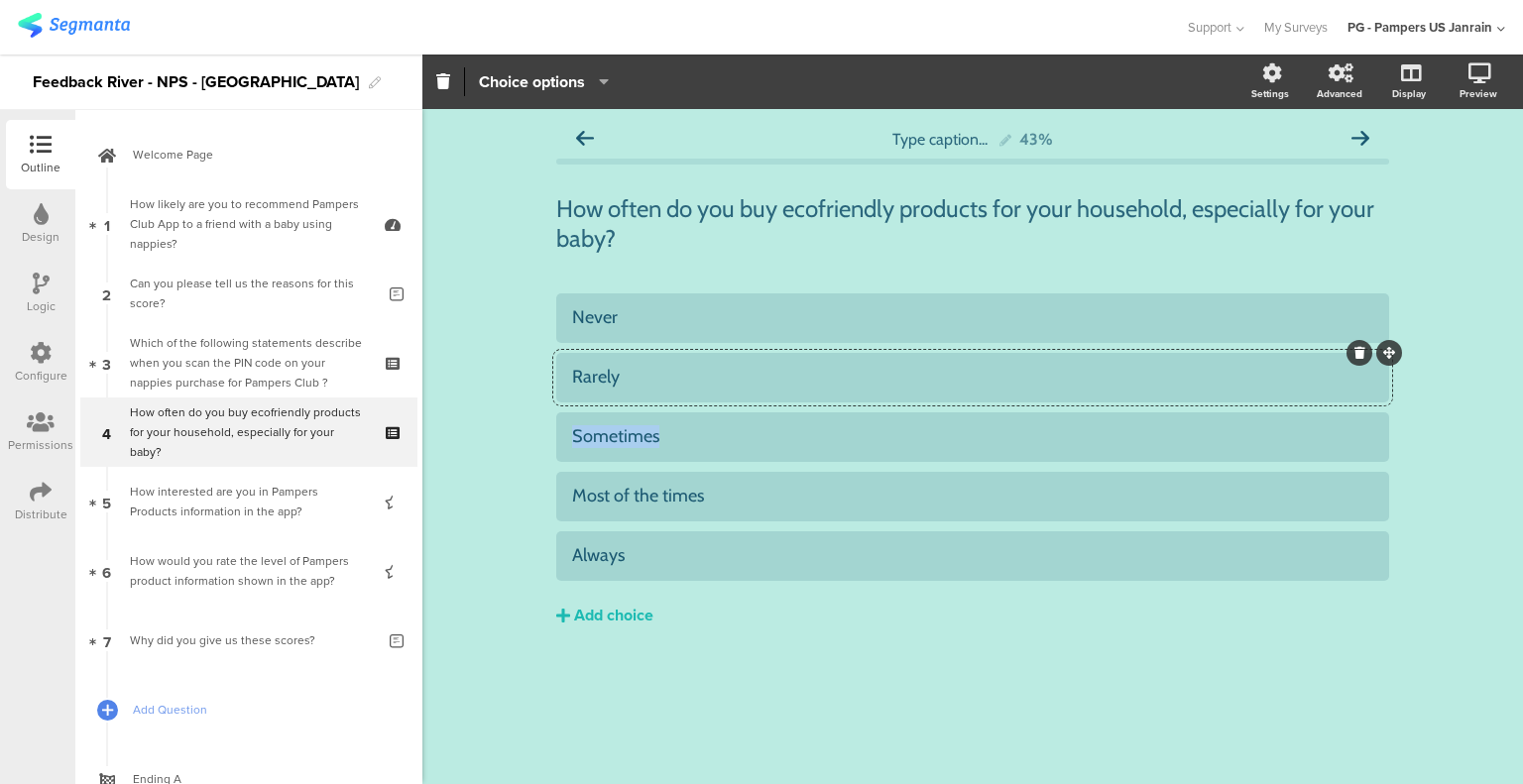 click on "Type caption...
43%
How often do you buy ecofriendly products for your household, especially for your baby?
How often do you buy ecofriendly products for your household, especially for your baby?
Never" 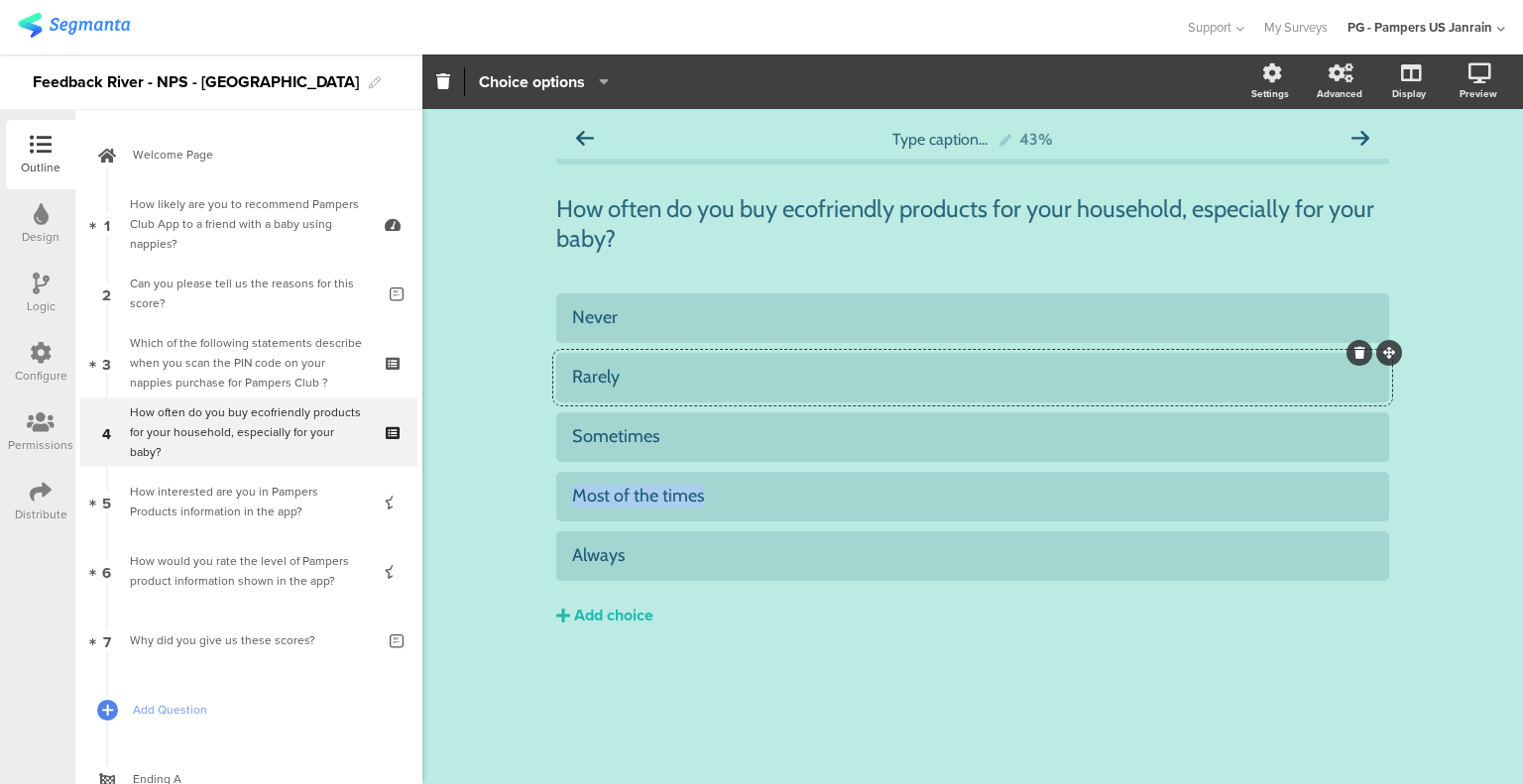 drag, startPoint x: 709, startPoint y: 493, endPoint x: 543, endPoint y: 485, distance: 166.19266 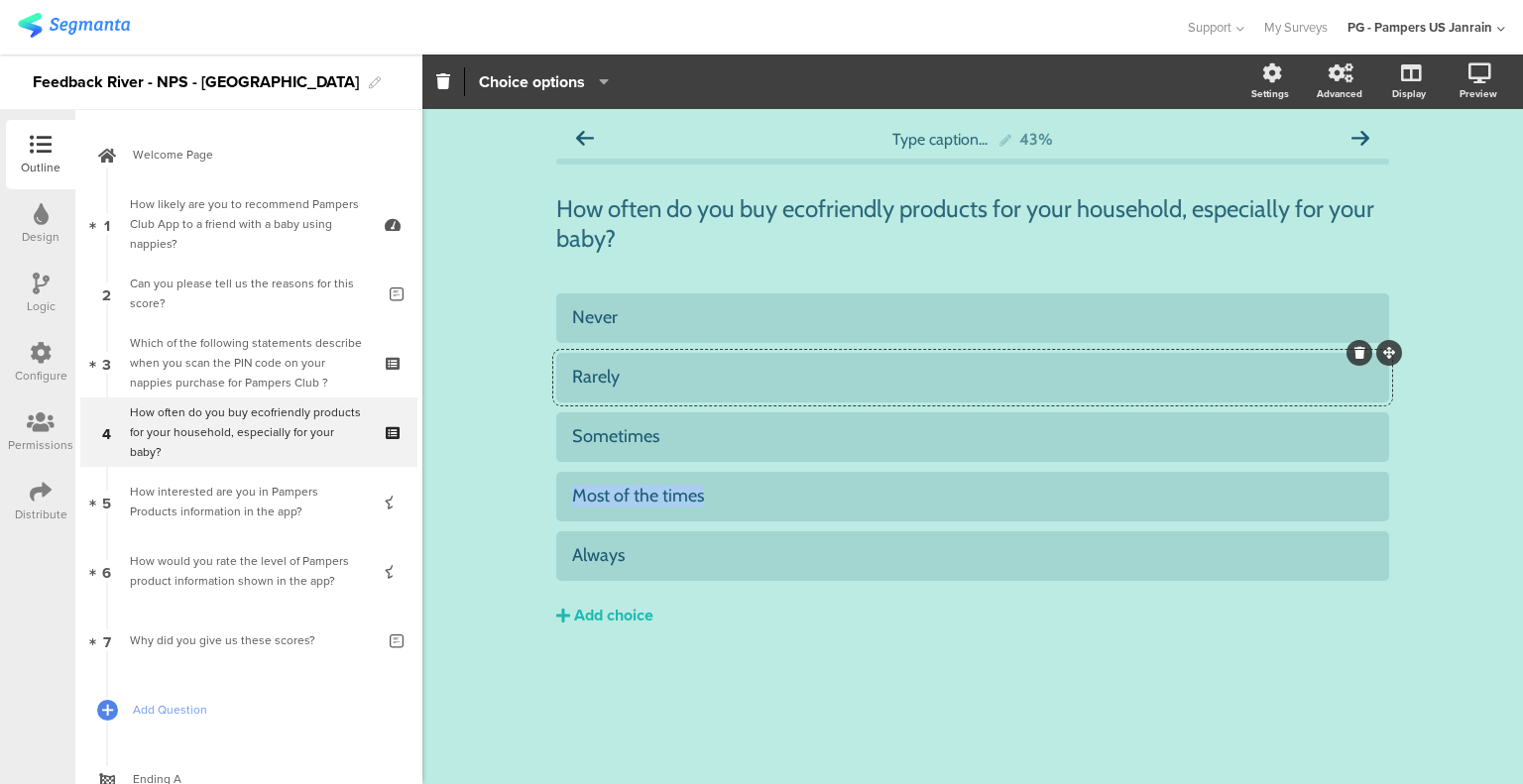 click on "Type caption...
43%
How often do you buy ecofriendly products for your household, especially for your baby?
How often do you buy ecofriendly products for your household, especially for your baby?
Never" 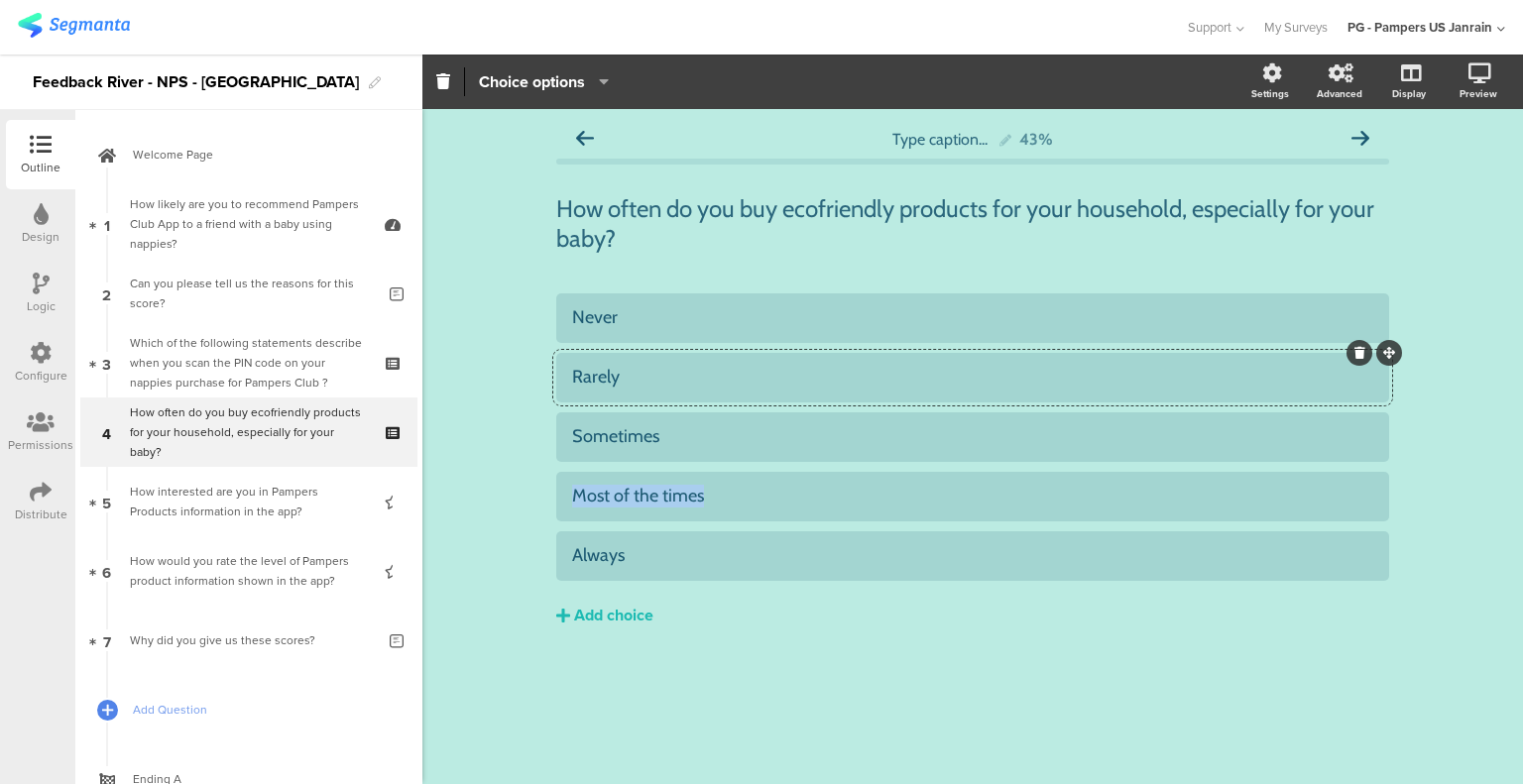 copy on "Most of the times" 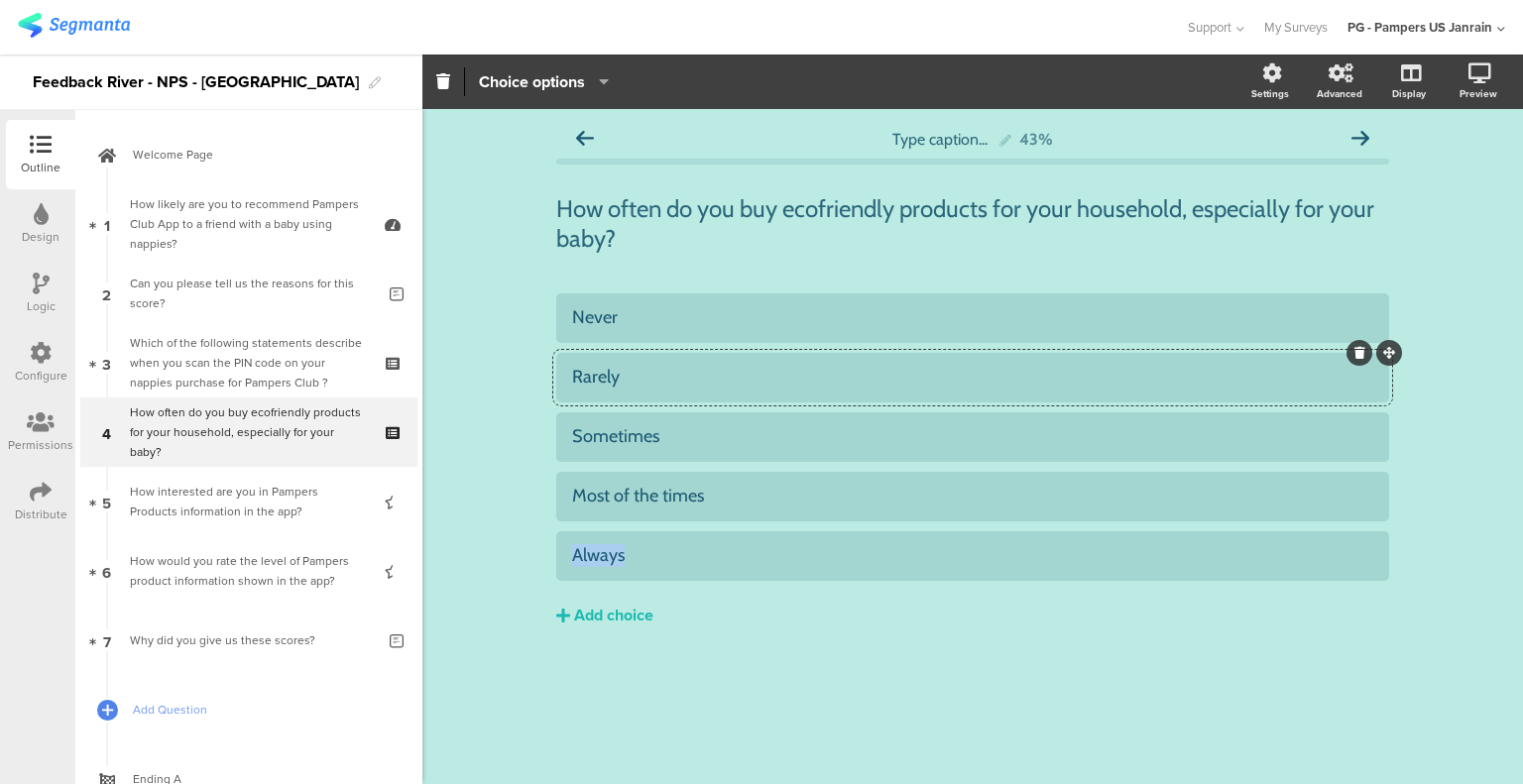 drag, startPoint x: 649, startPoint y: 557, endPoint x: 524, endPoint y: 542, distance: 125.89678 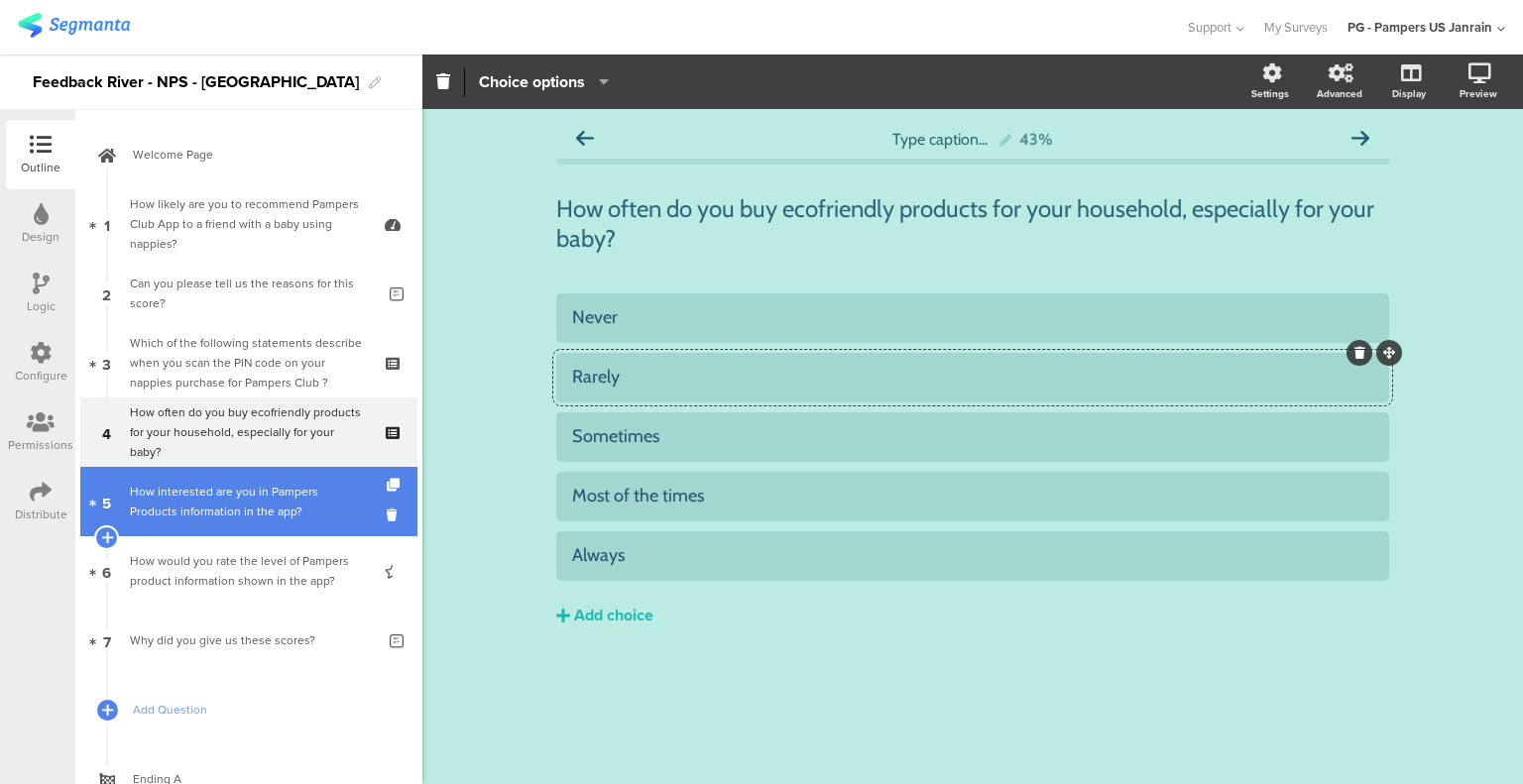 click on "How interested are you in Pampers Products information in the app?" at bounding box center [248, 502] 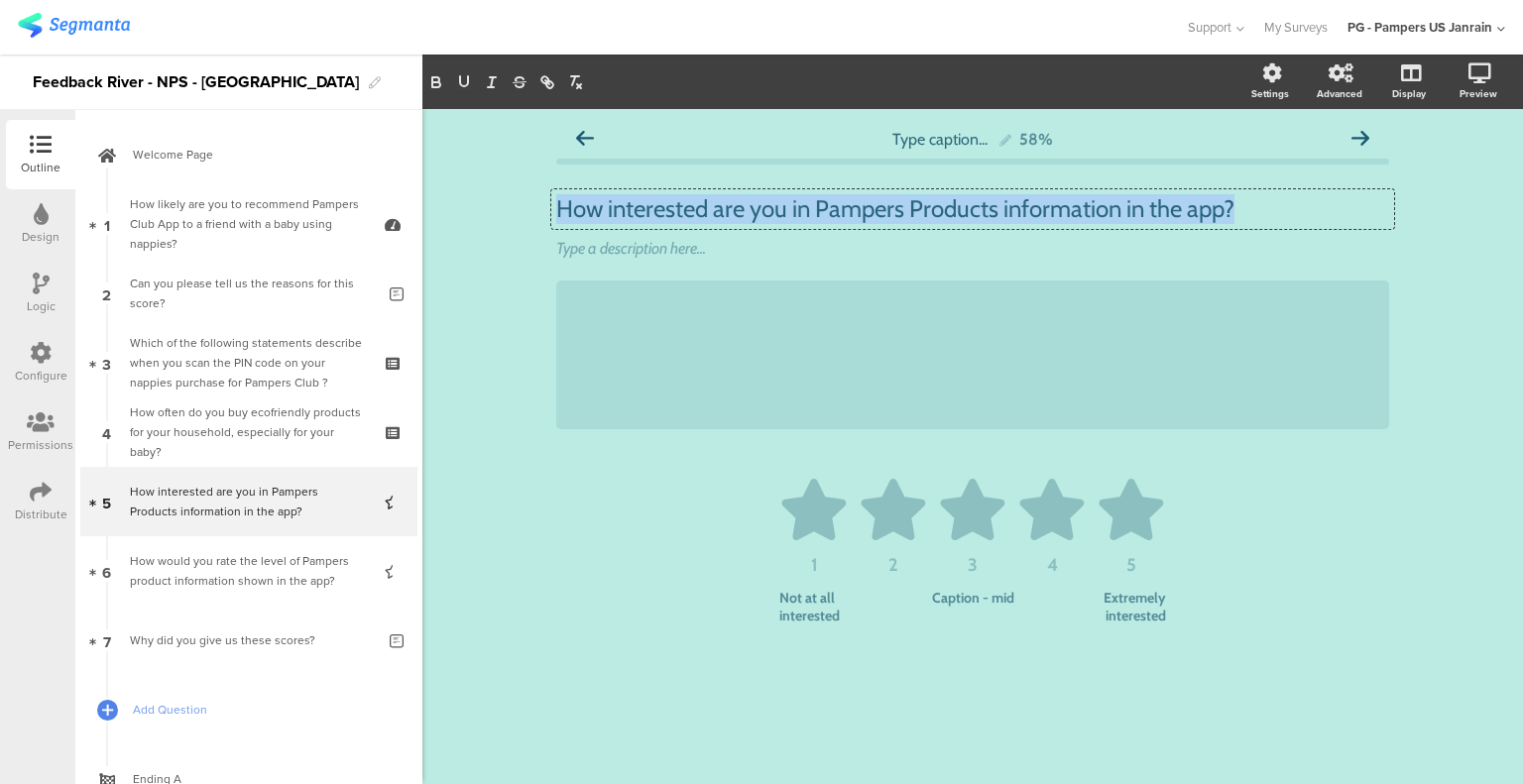 drag, startPoint x: 1240, startPoint y: 204, endPoint x: 483, endPoint y: 140, distance: 759.7006 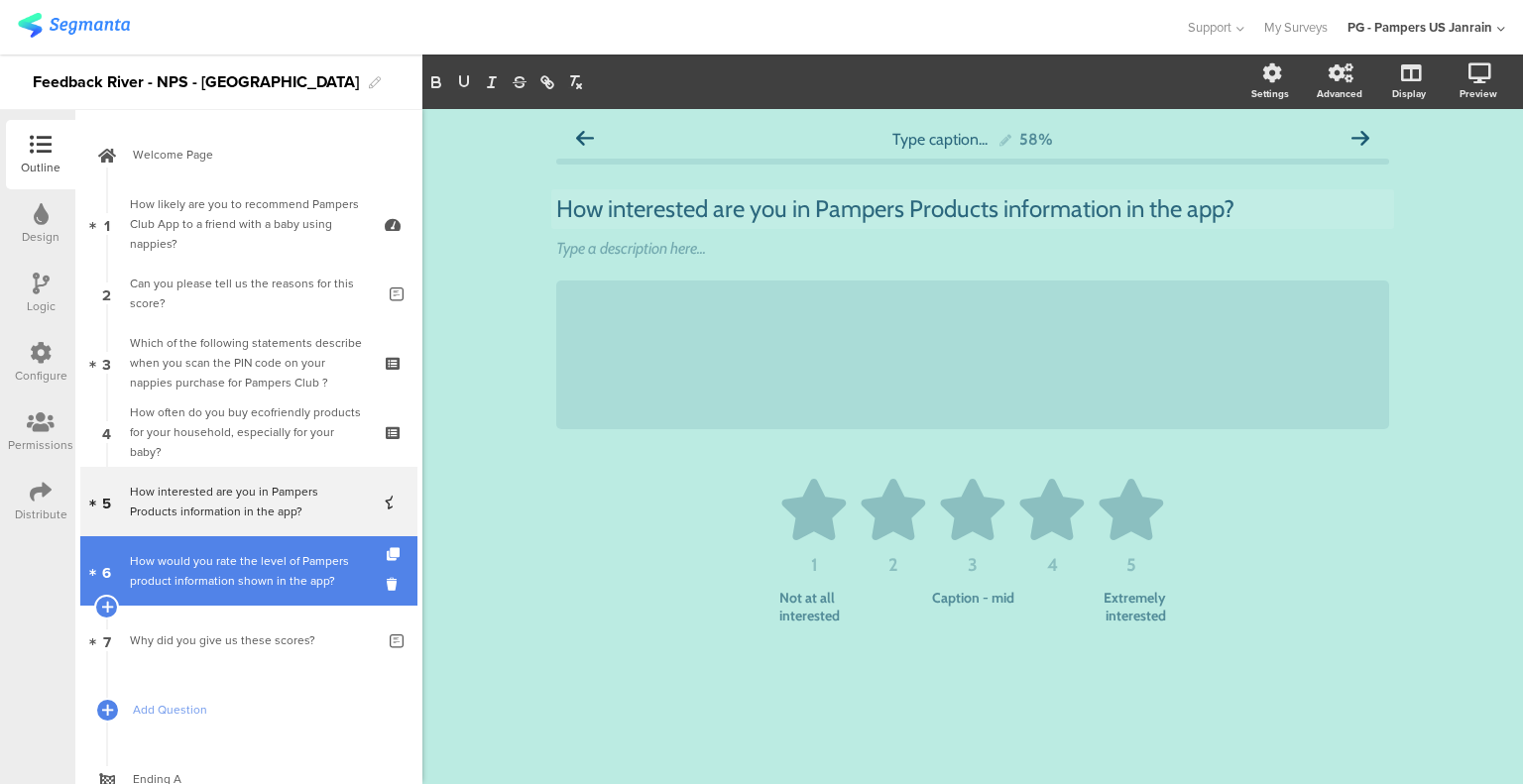 click on "How would you rate the level of Pampers product information shown in the app?" at bounding box center [248, 571] 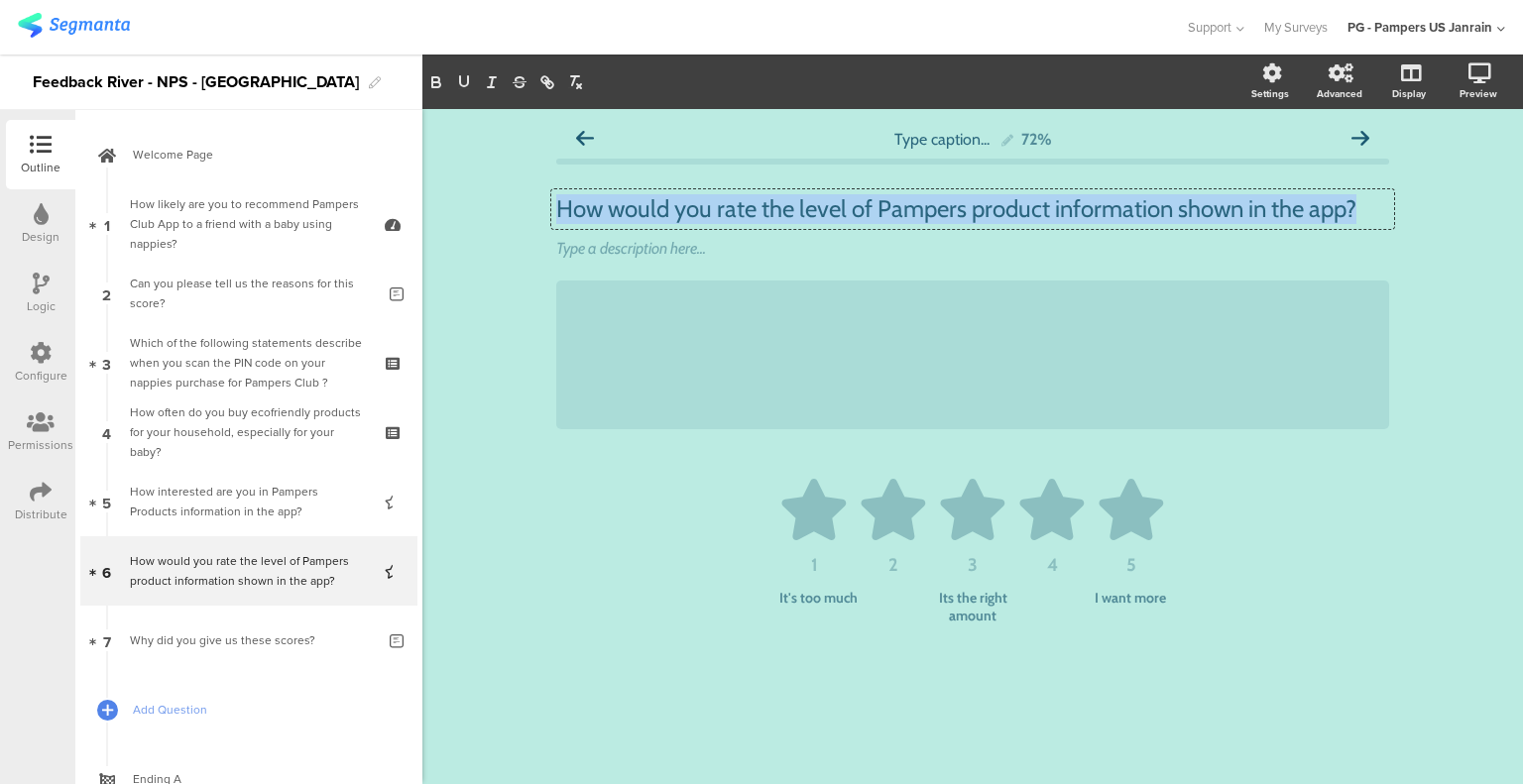 drag, startPoint x: 1372, startPoint y: 205, endPoint x: 416, endPoint y: 234, distance: 956.4398 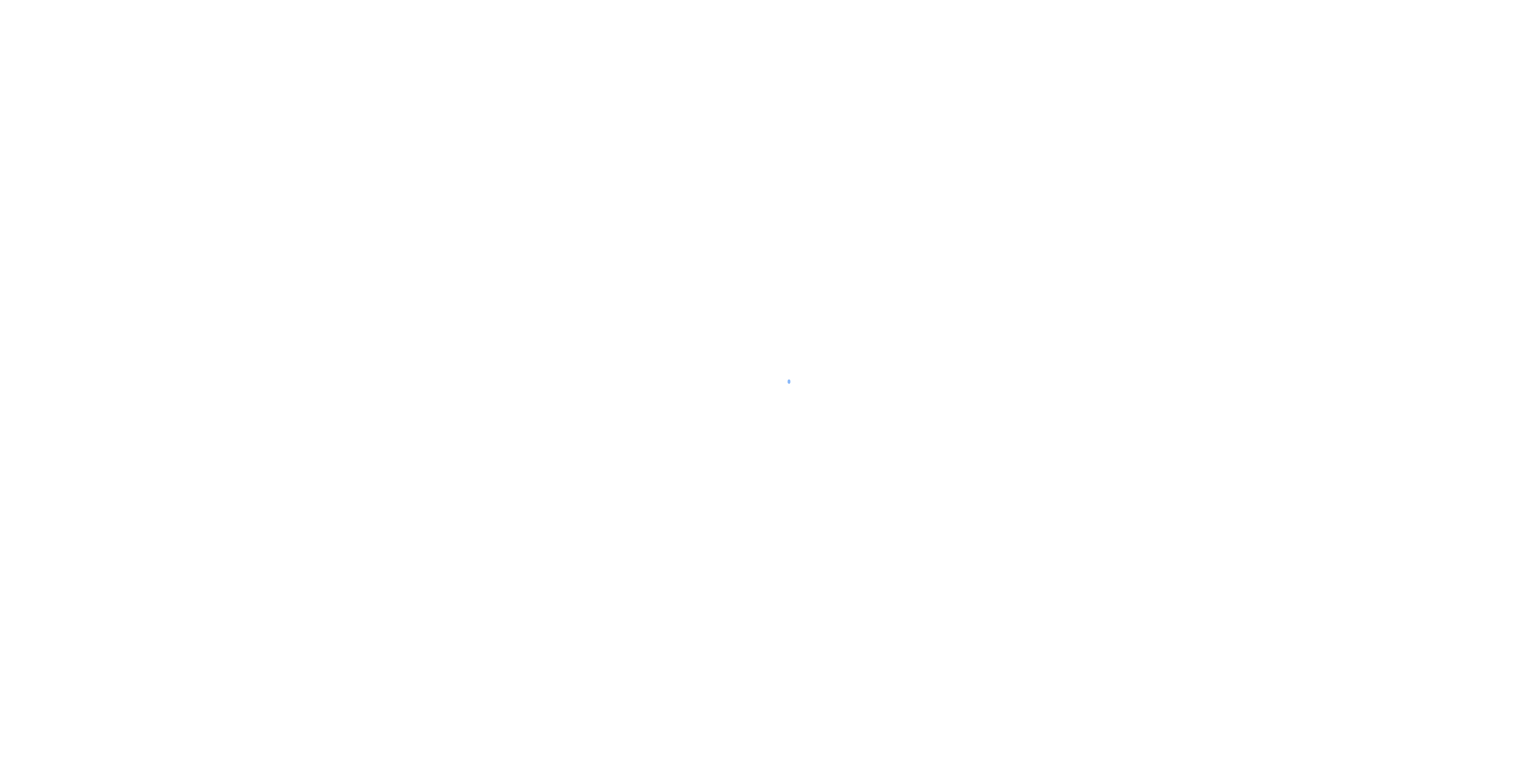 scroll, scrollTop: 0, scrollLeft: 0, axis: both 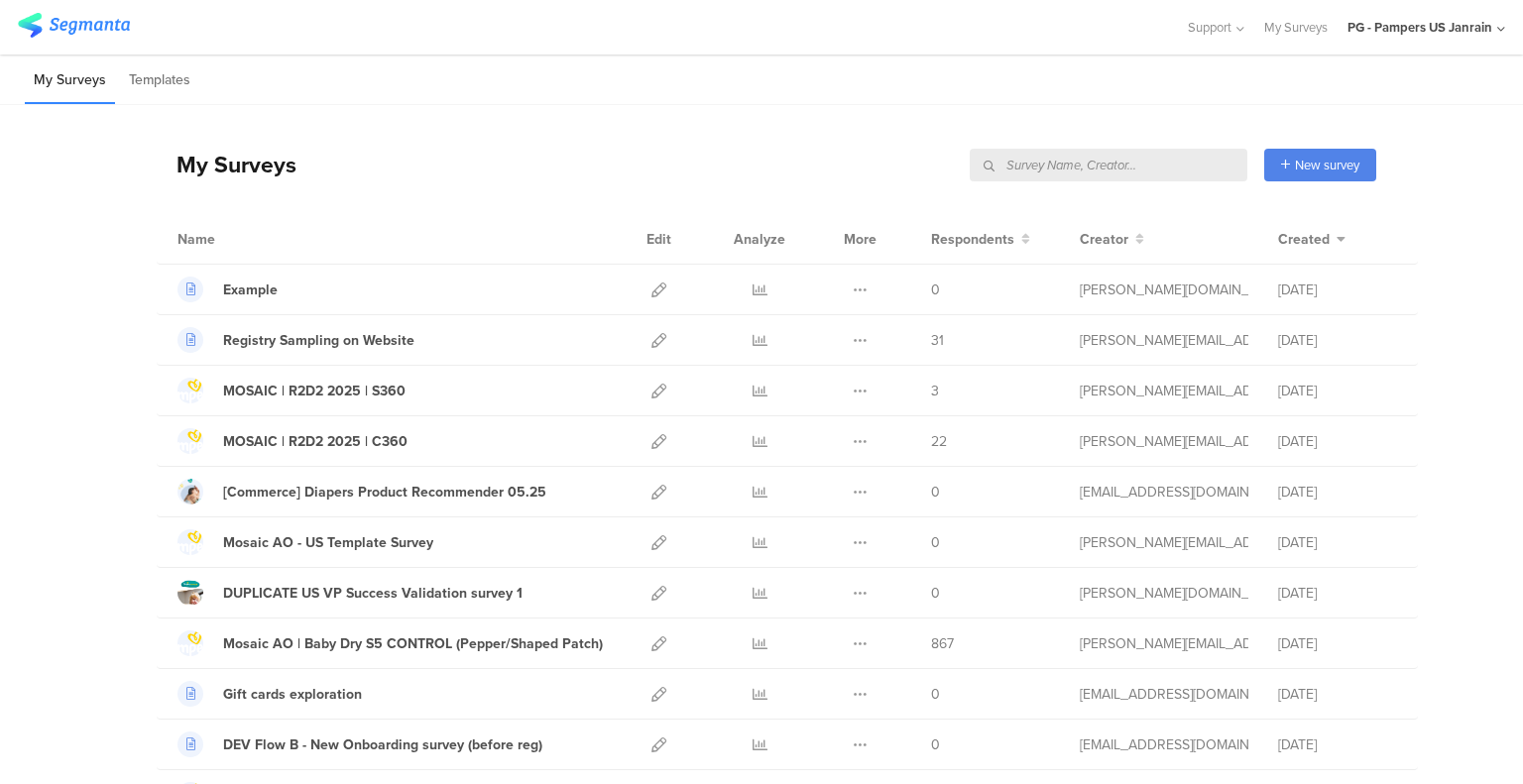 click at bounding box center [1109, 165] 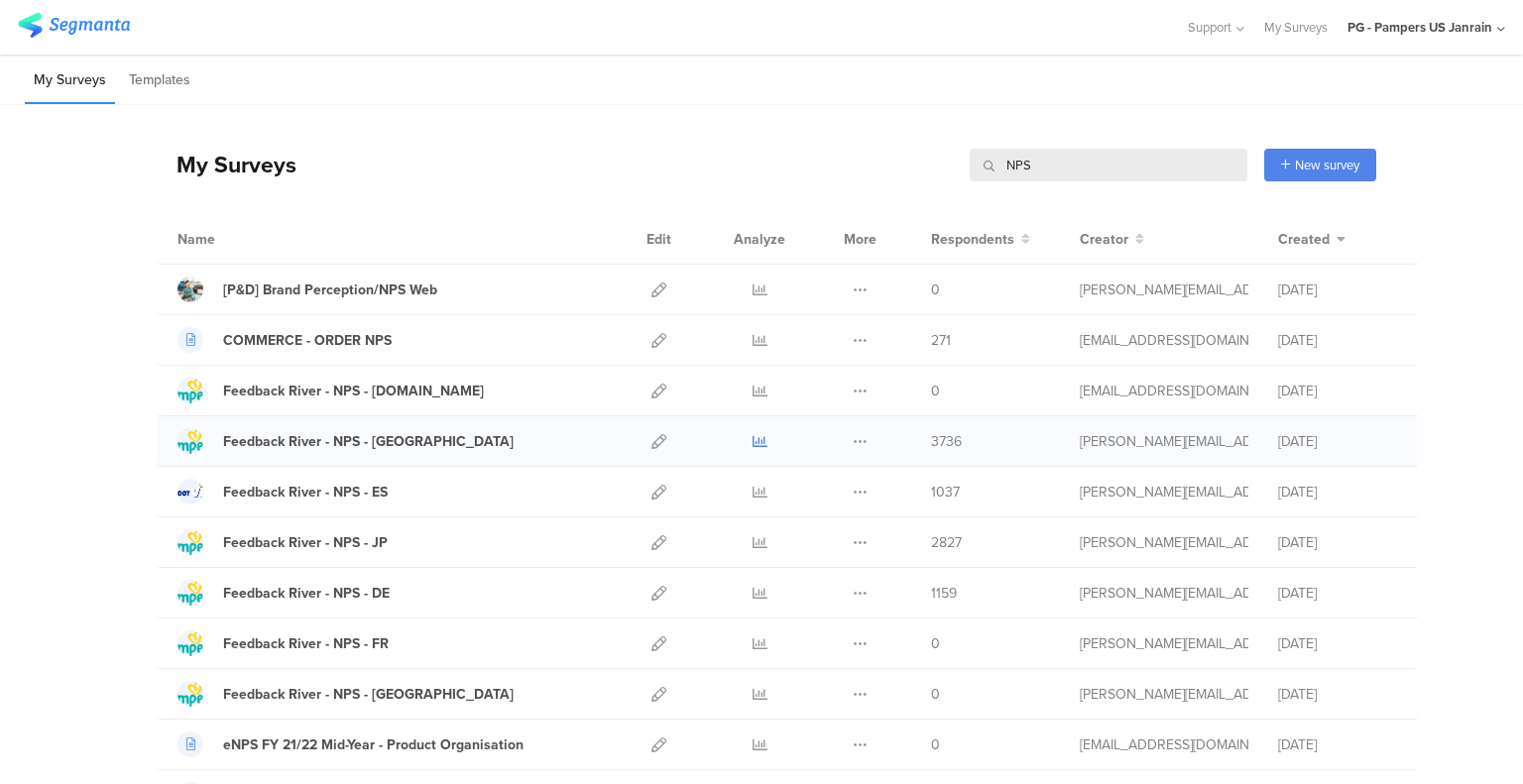 click at bounding box center [760, 441] 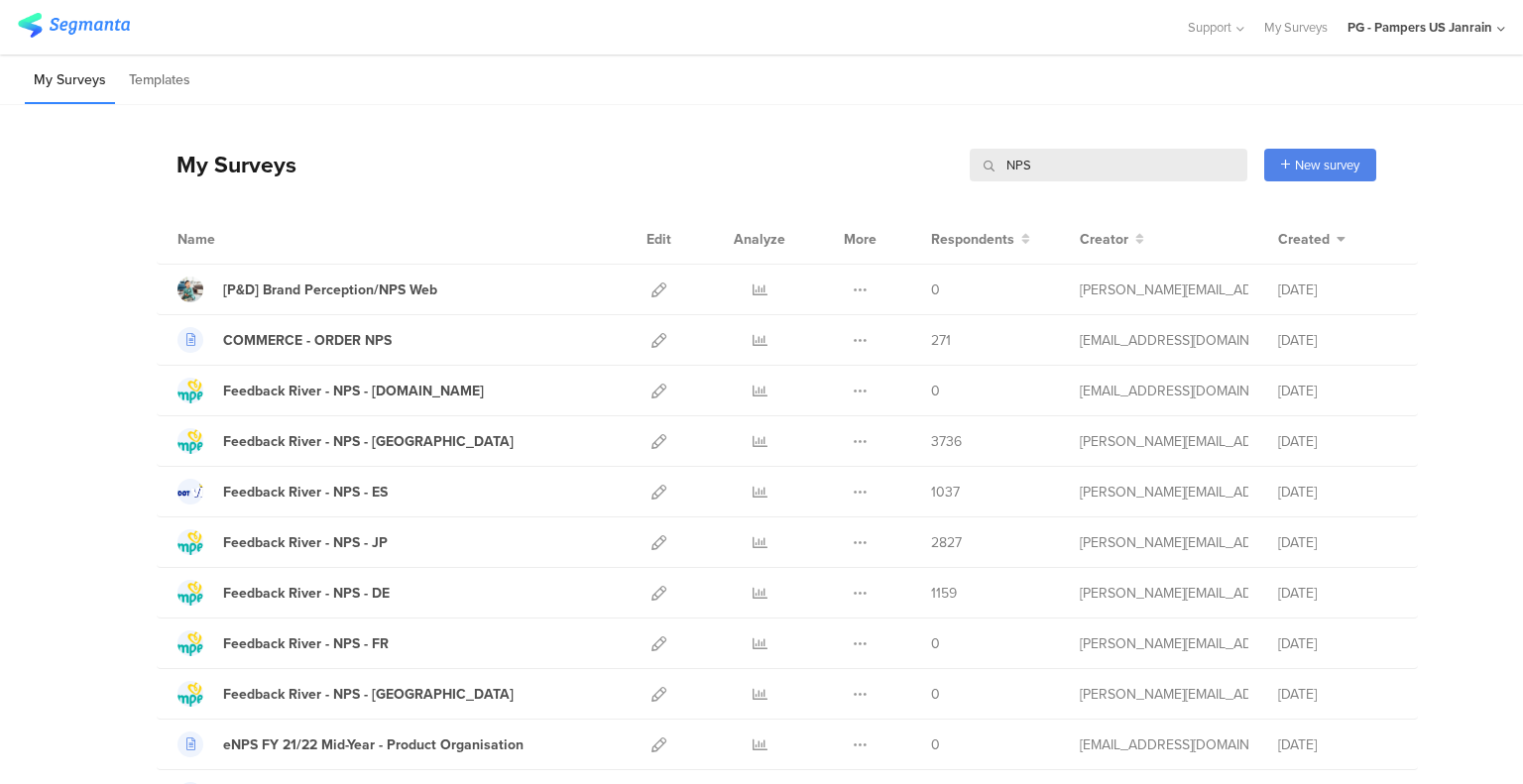 drag, startPoint x: 1032, startPoint y: 169, endPoint x: 900, endPoint y: 173, distance: 132.06059 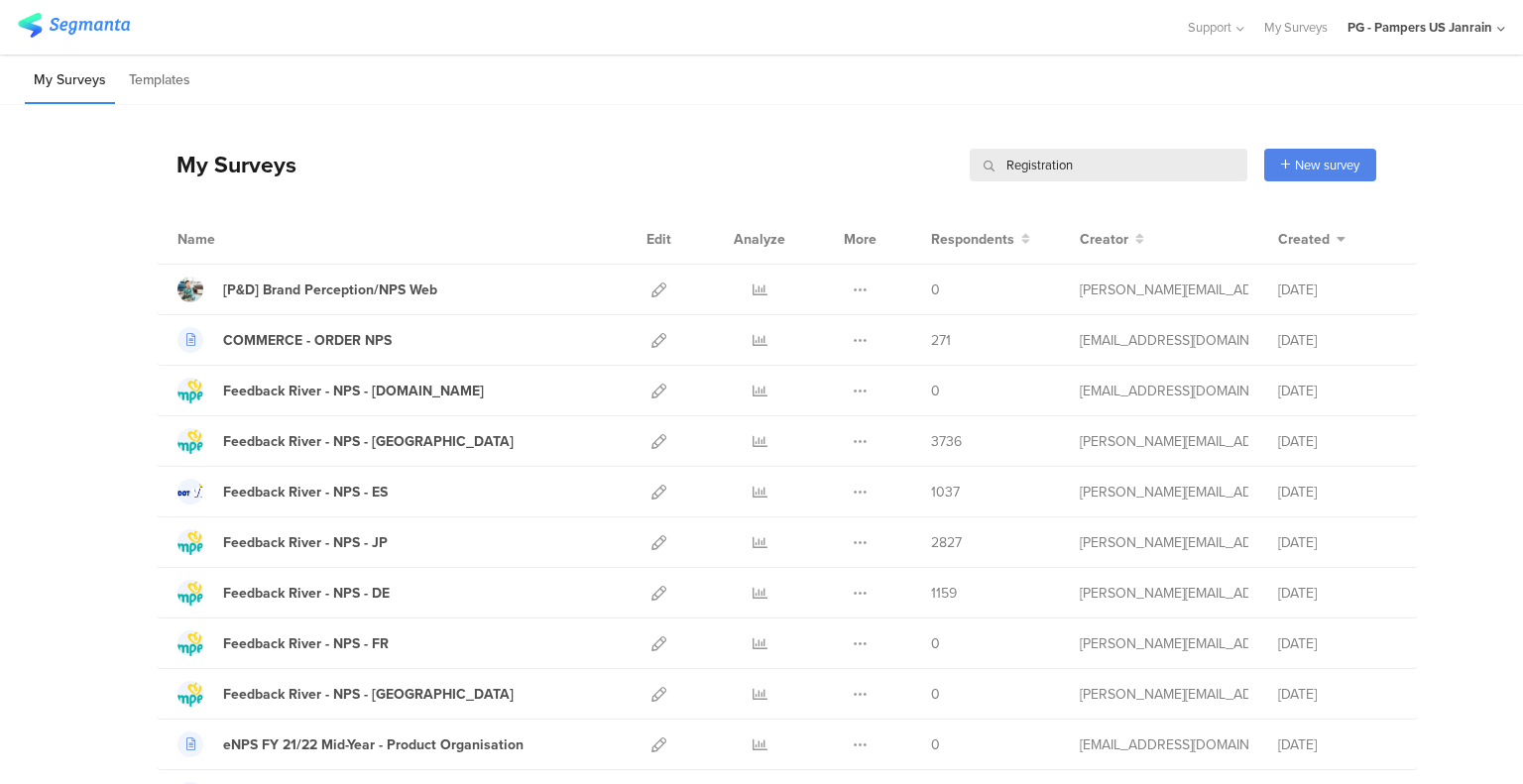 type on "Registration" 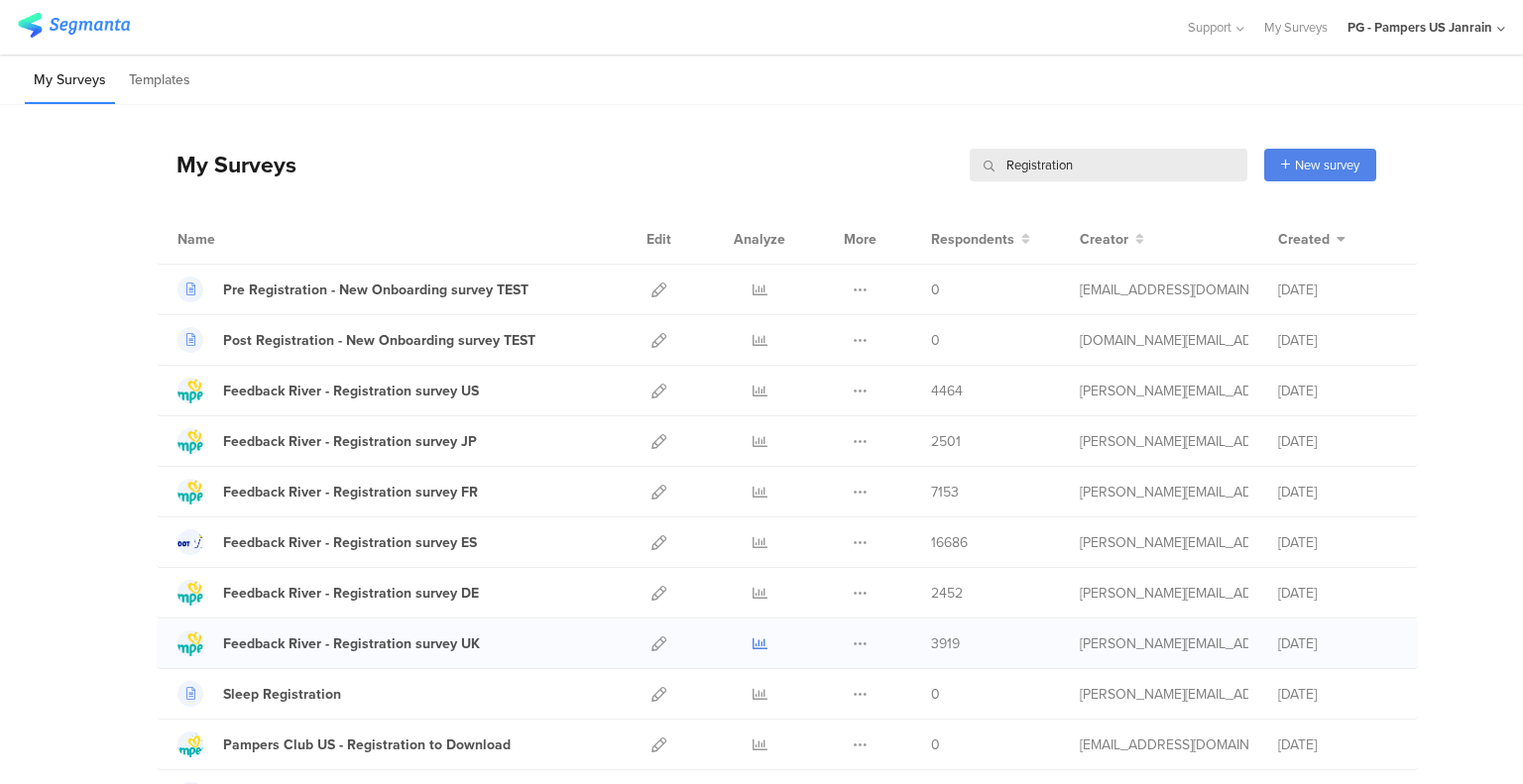 click at bounding box center (760, 643) 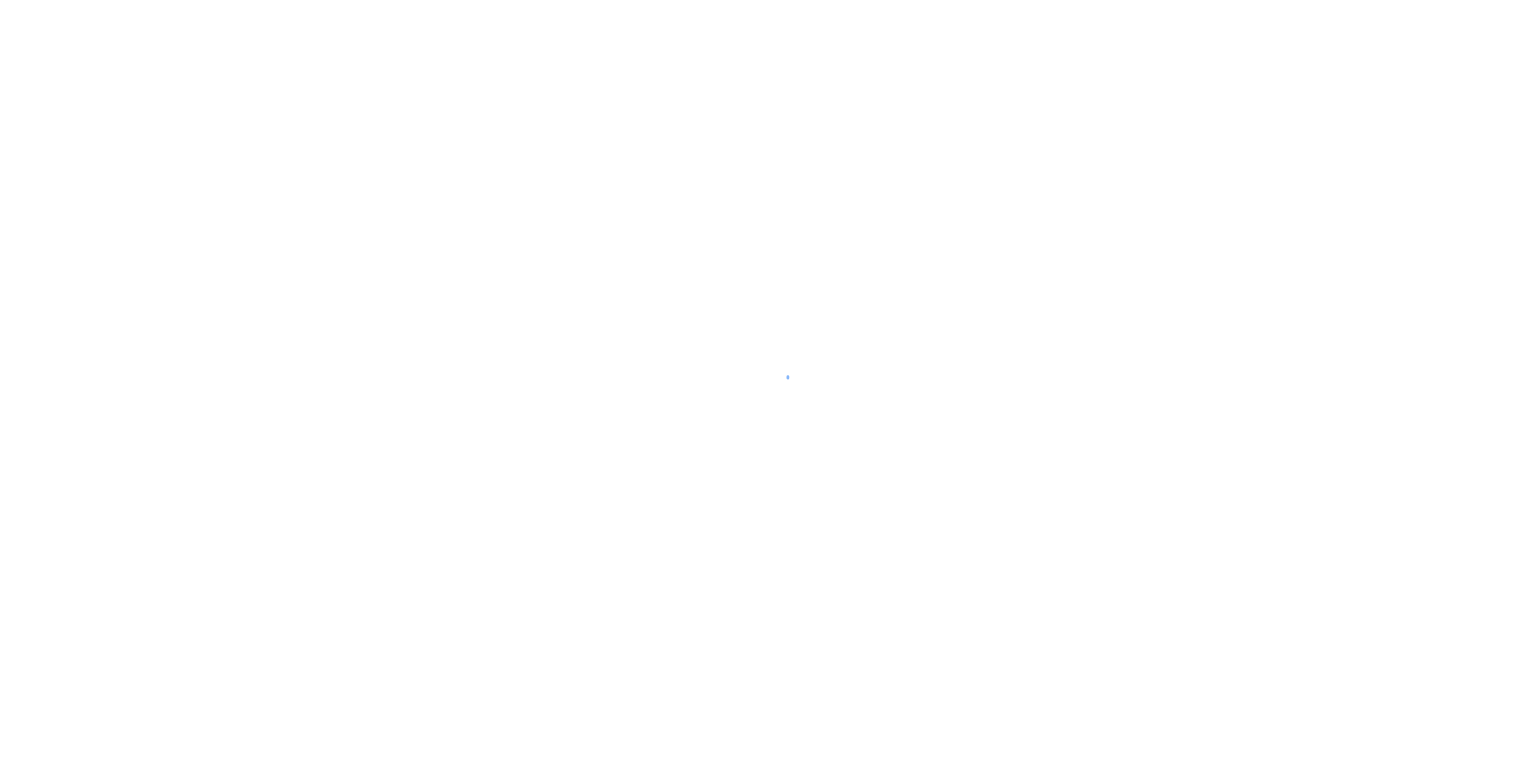 scroll, scrollTop: 0, scrollLeft: 0, axis: both 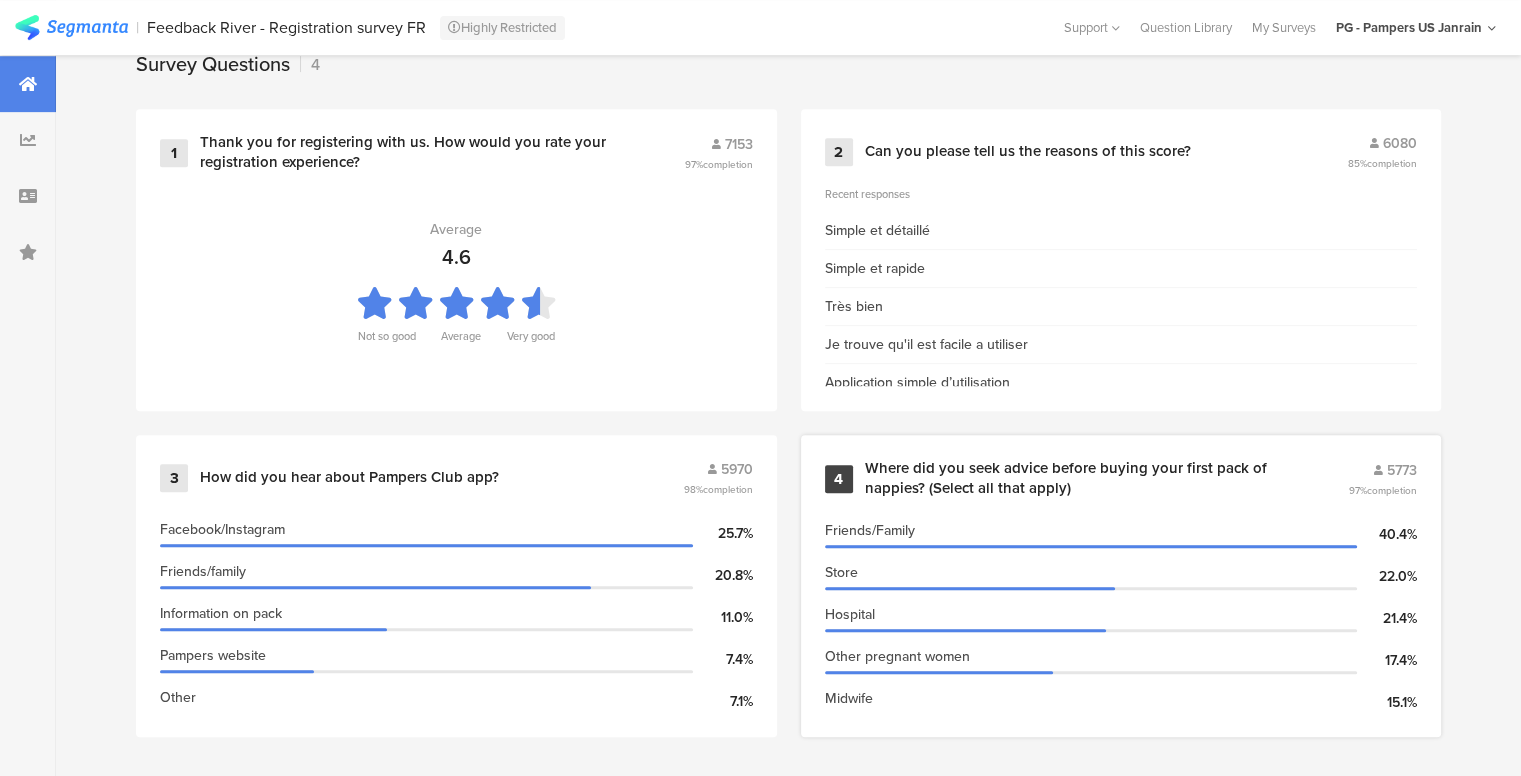 click on "Where did you seek advice before buying your first pack of nappies? (Select all that apply)" at bounding box center [1083, 478] 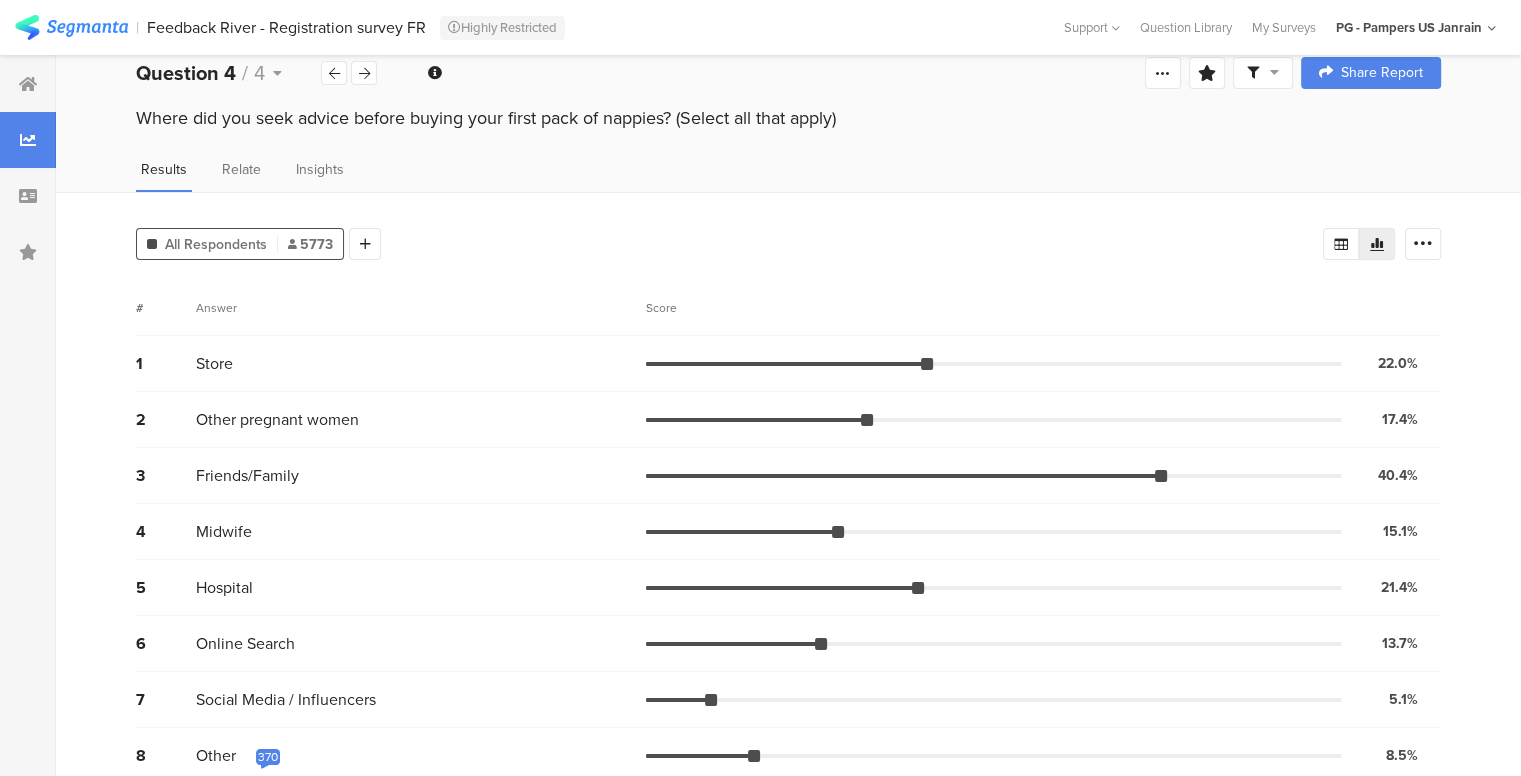 scroll, scrollTop: 41, scrollLeft: 0, axis: vertical 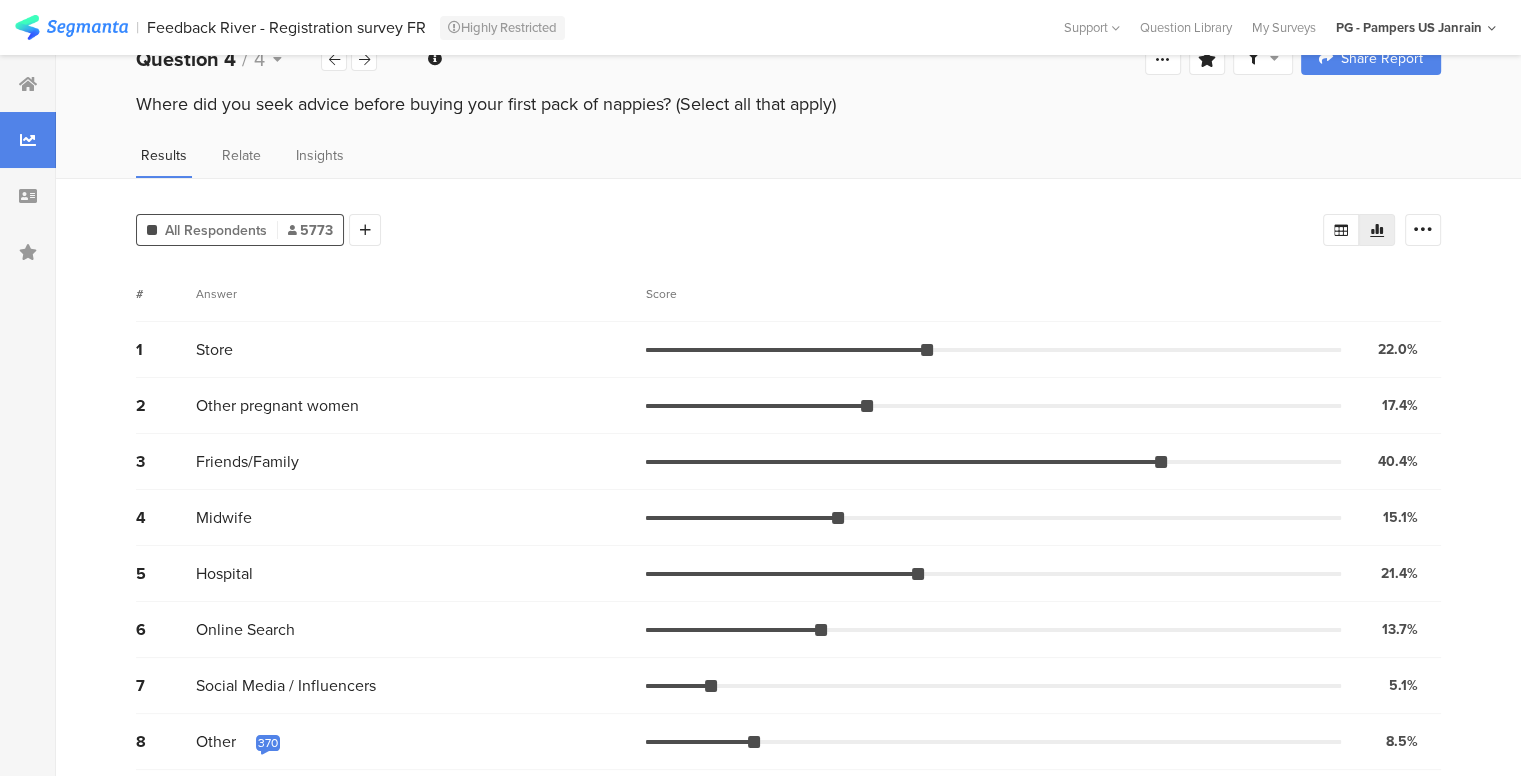 click 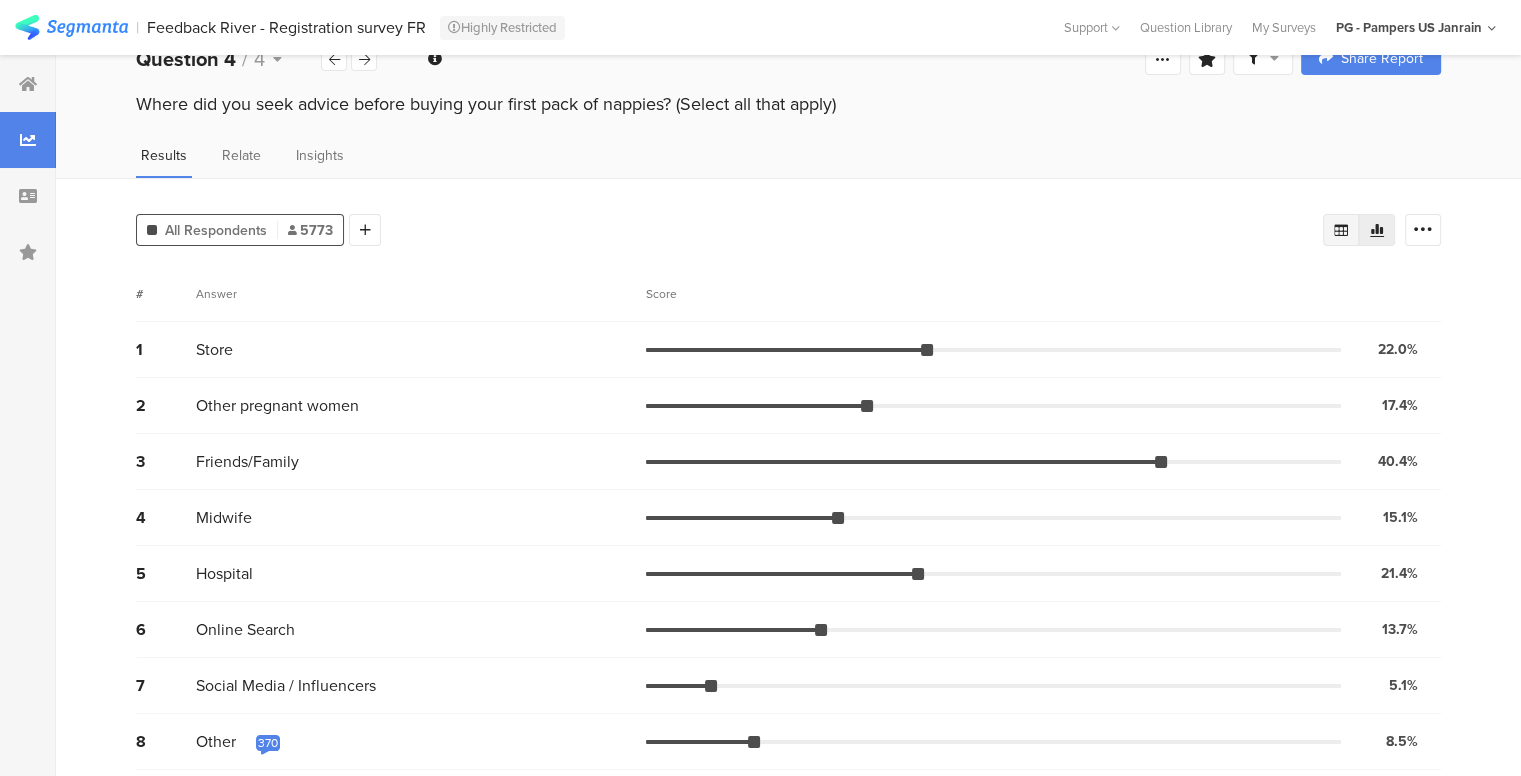 click 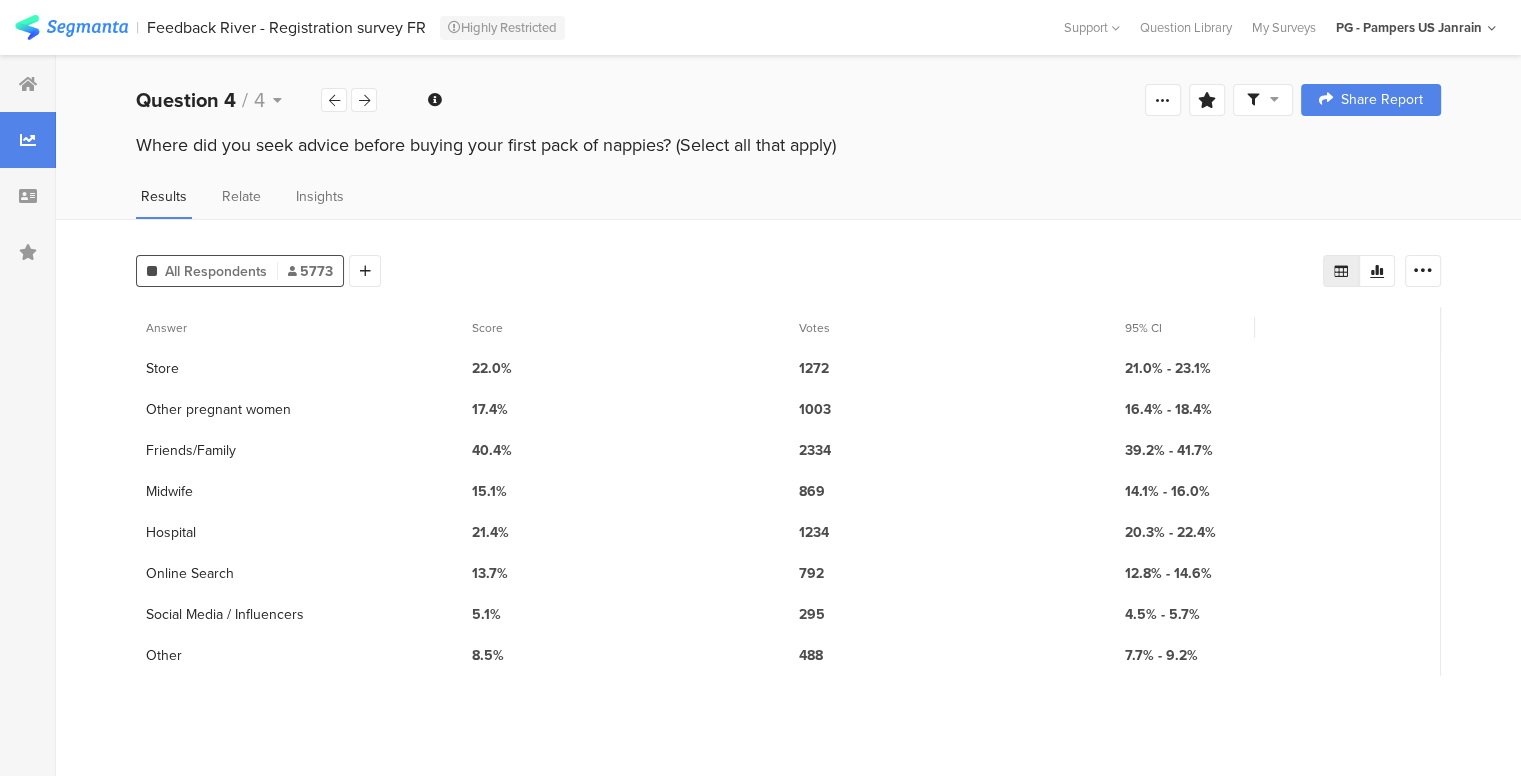 scroll, scrollTop: 0, scrollLeft: 0, axis: both 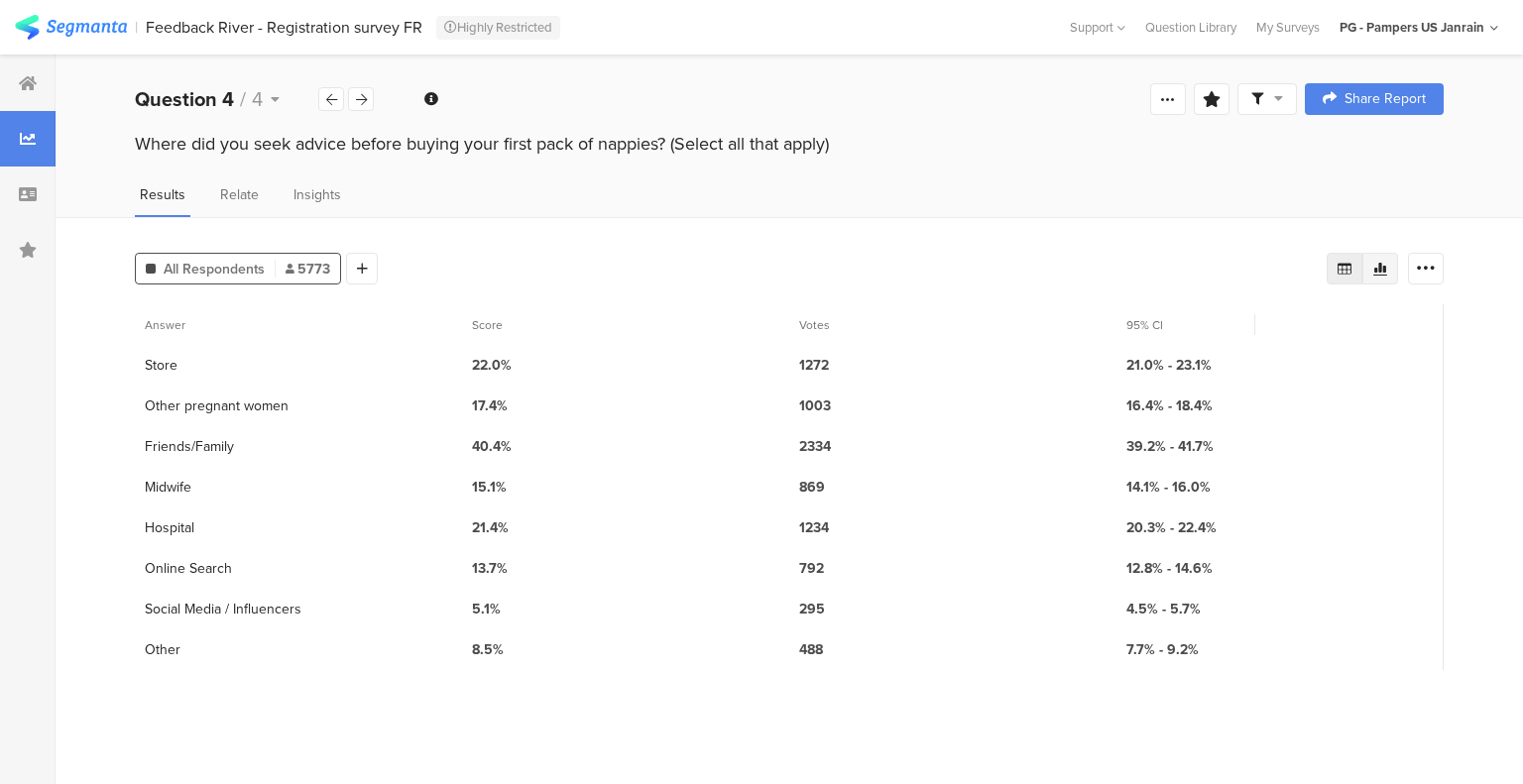 click 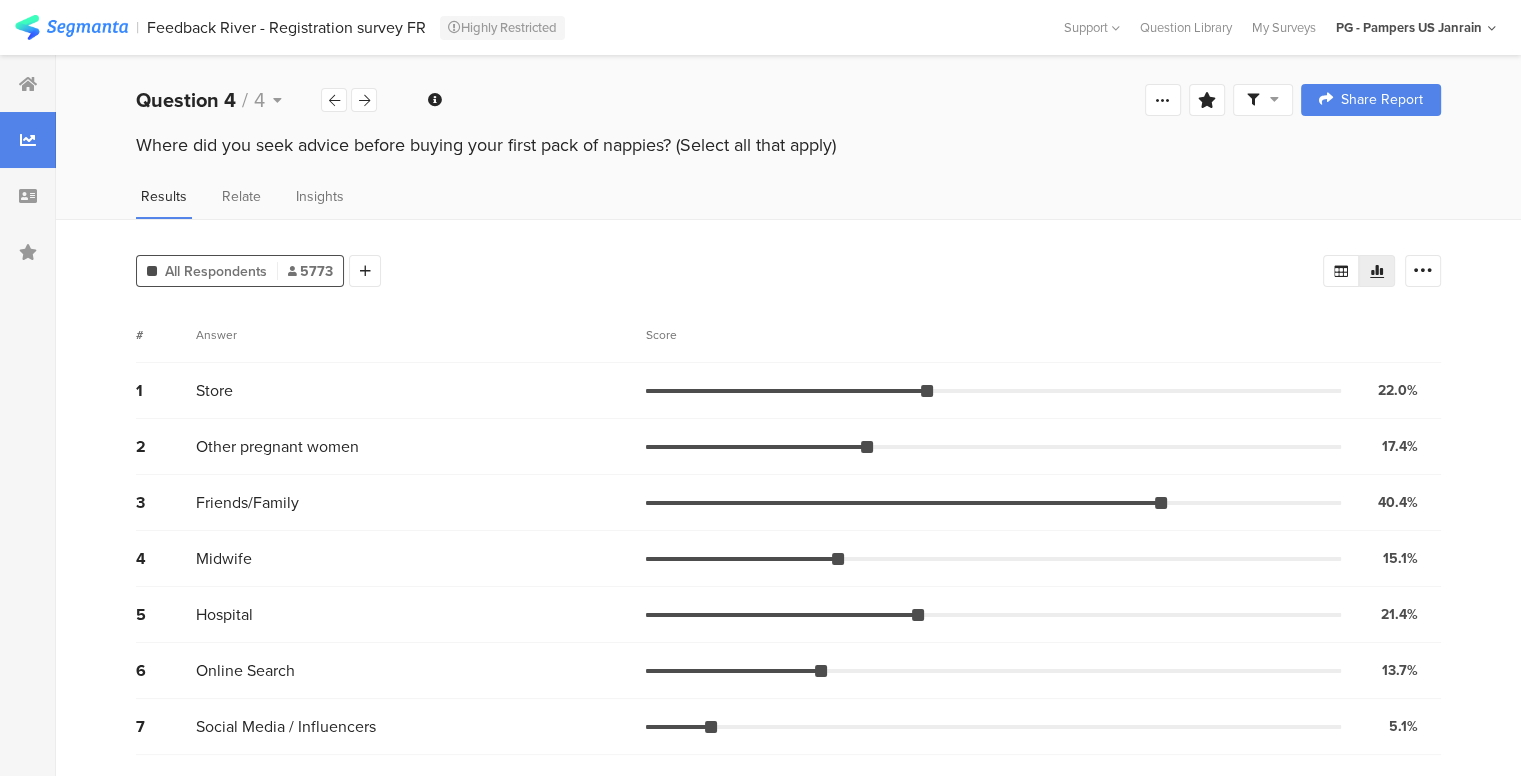 scroll, scrollTop: 43, scrollLeft: 0, axis: vertical 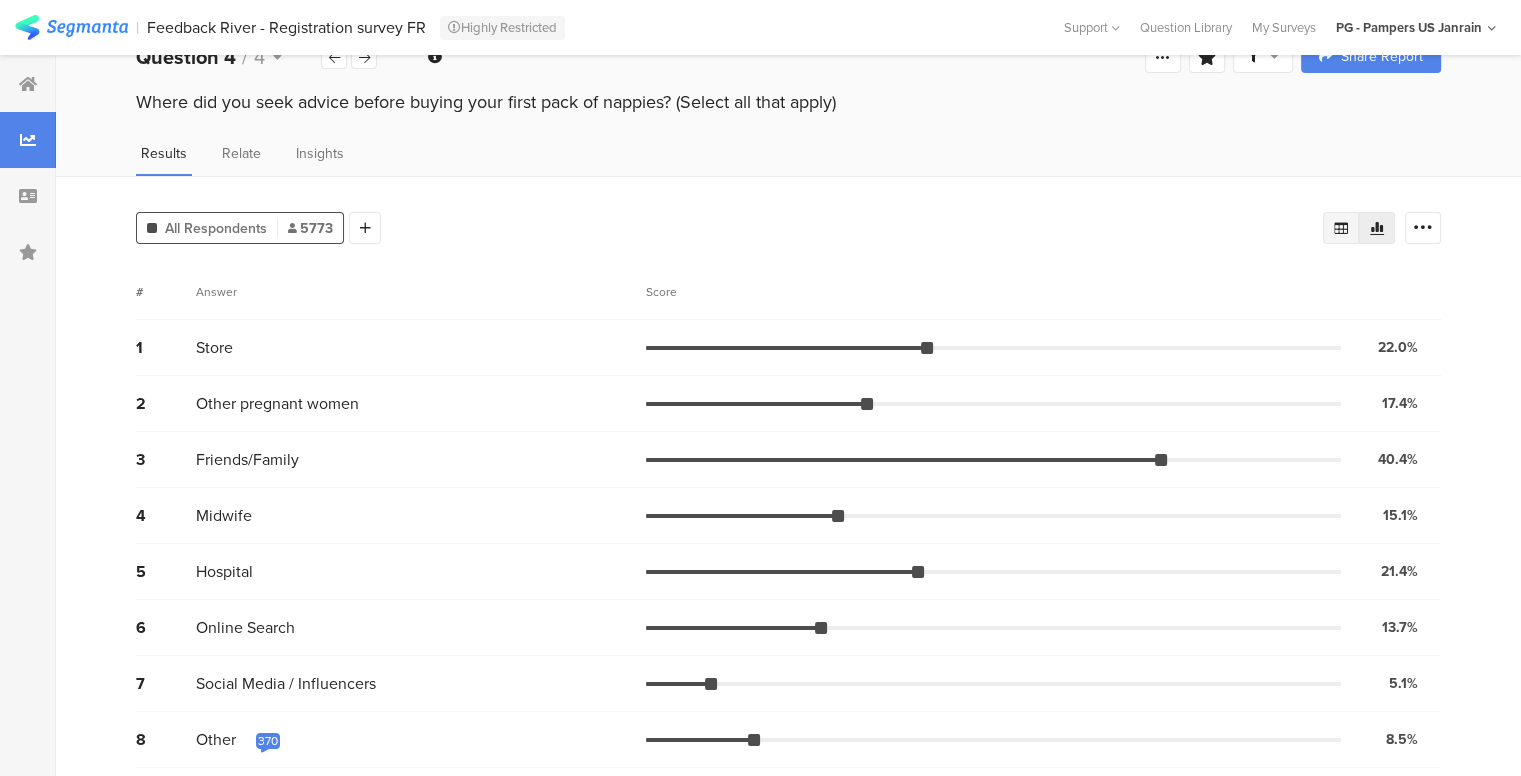 click 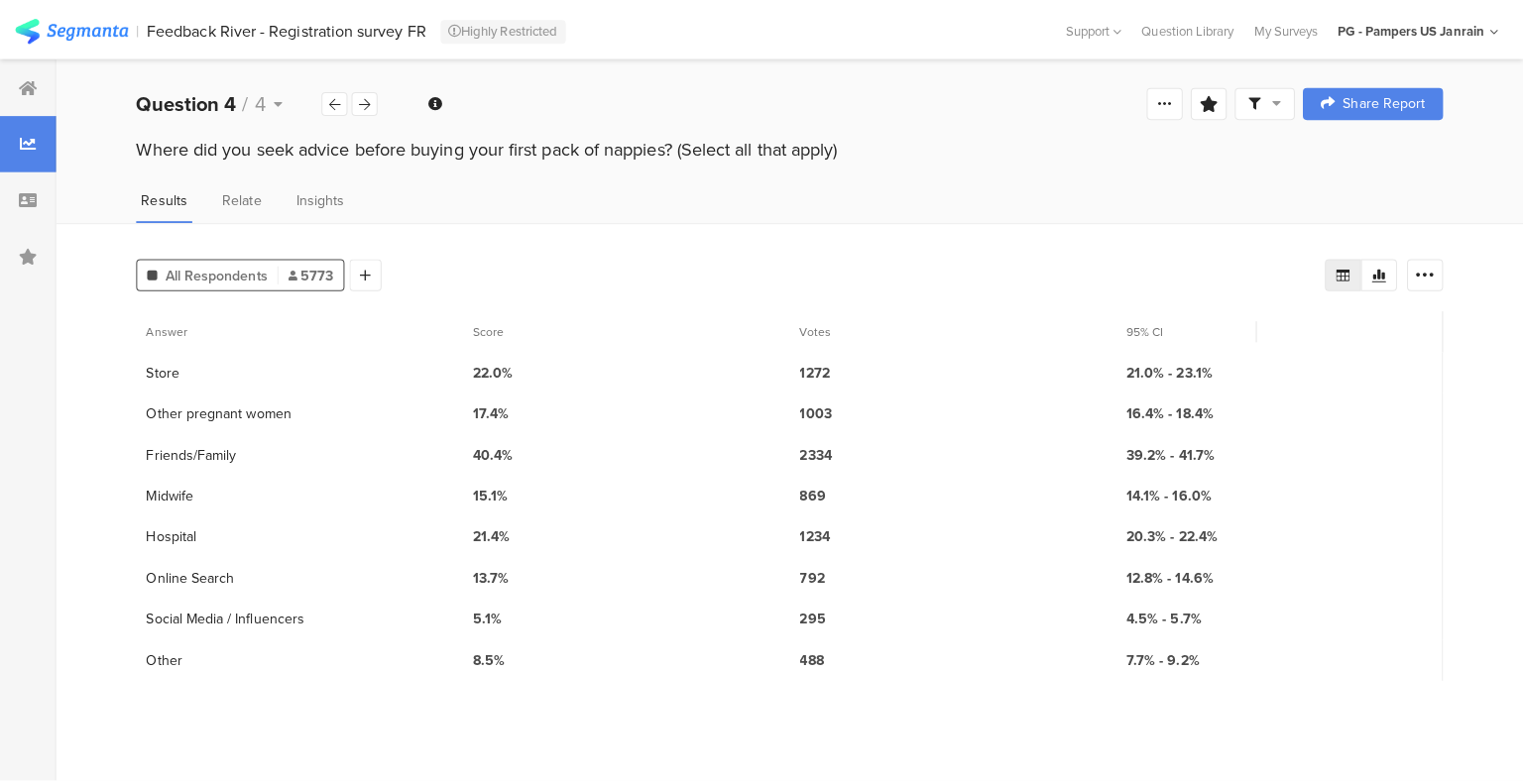 scroll, scrollTop: 0, scrollLeft: 0, axis: both 